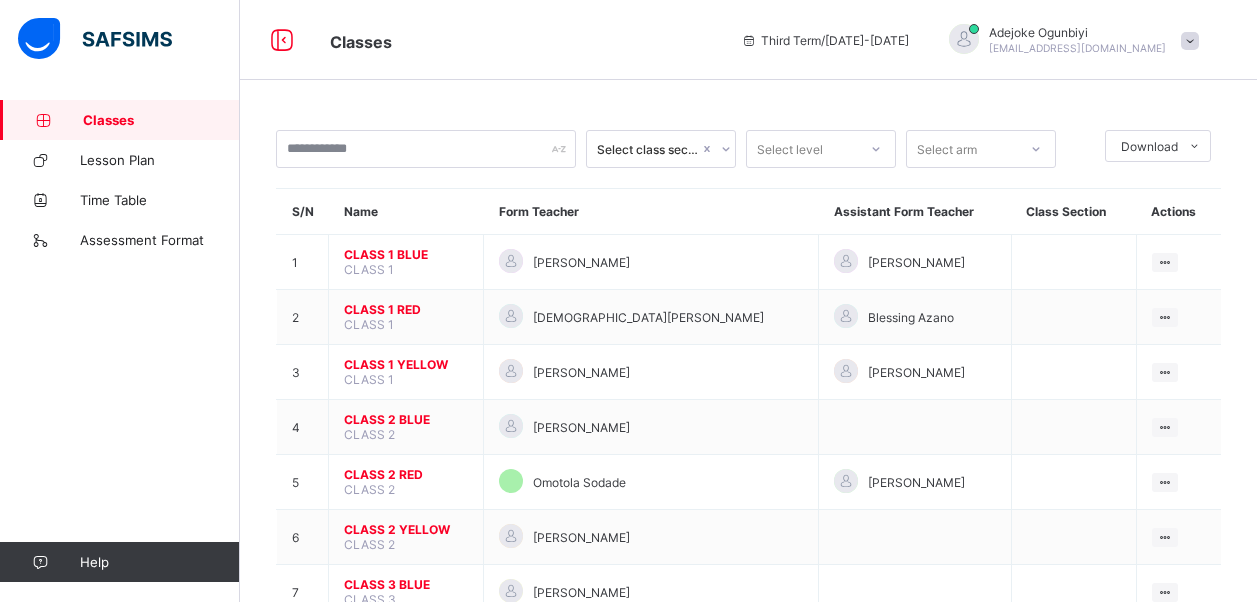 scroll, scrollTop: 0, scrollLeft: 0, axis: both 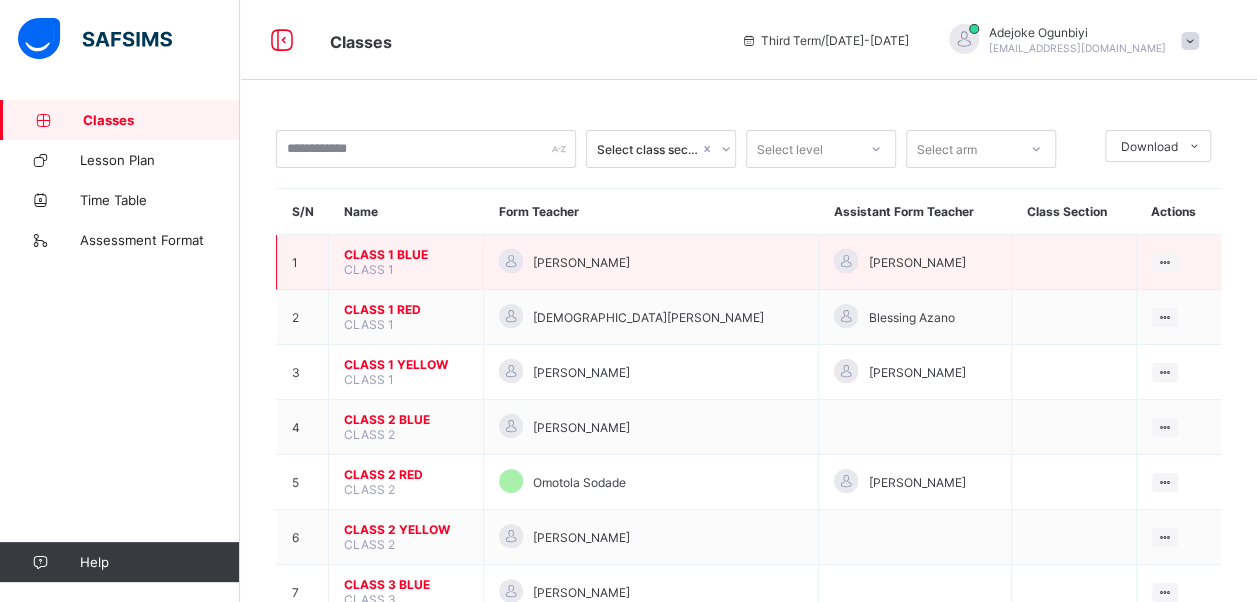 click on "CLASS 1   BLUE" at bounding box center (406, 254) 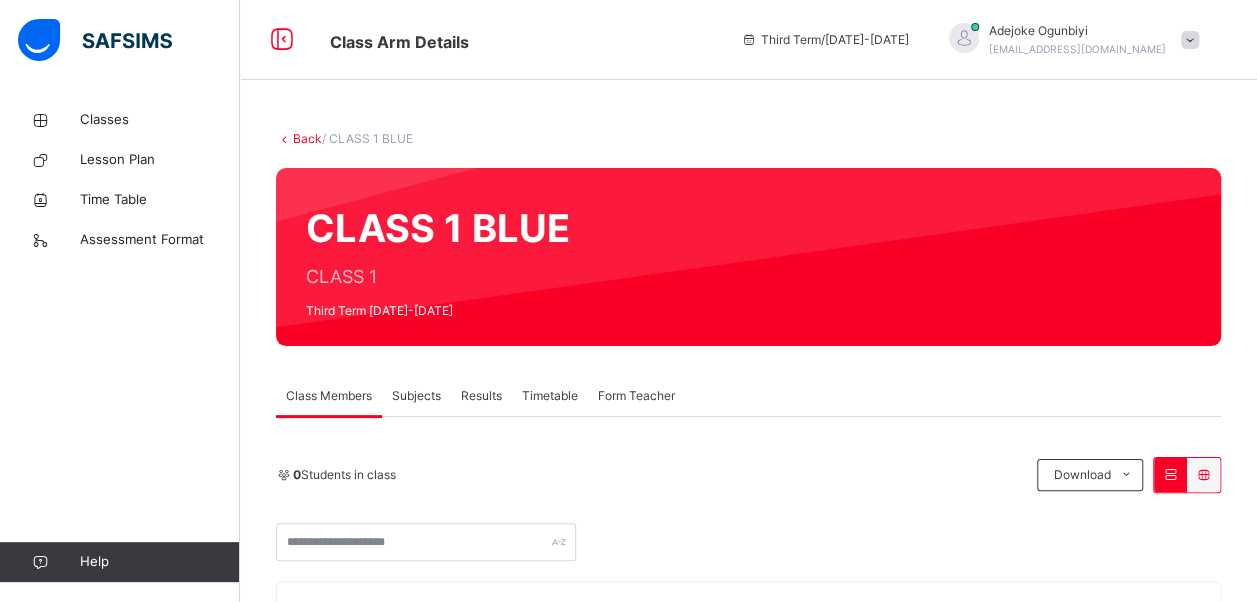 click on "Subjects" at bounding box center [416, 396] 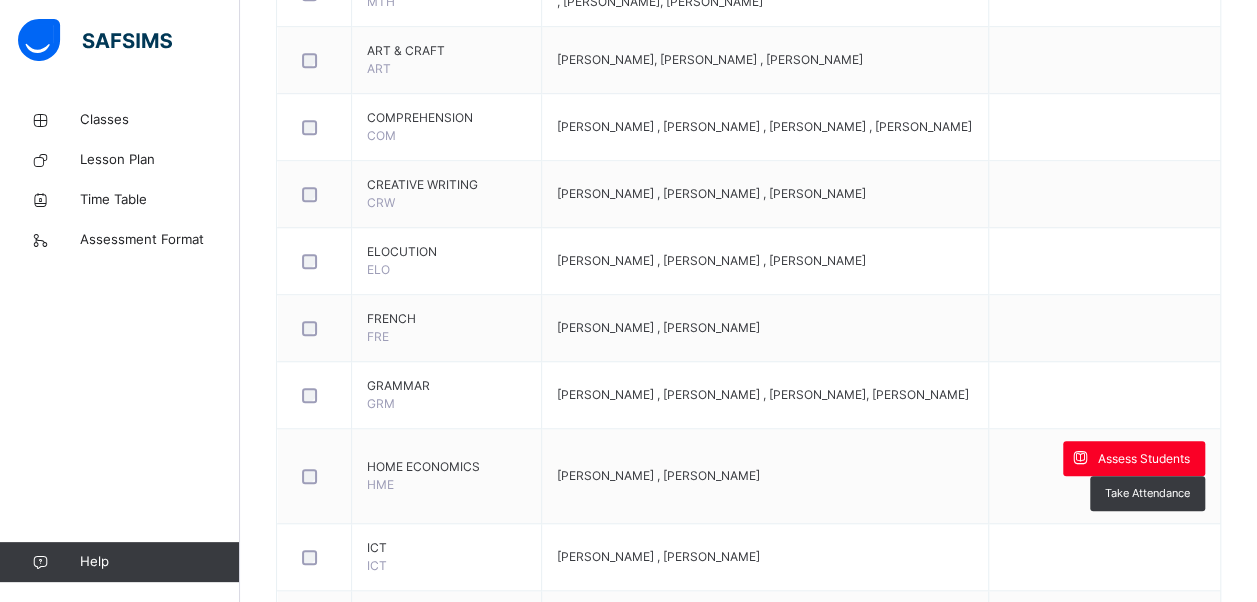 scroll, scrollTop: 618, scrollLeft: 0, axis: vertical 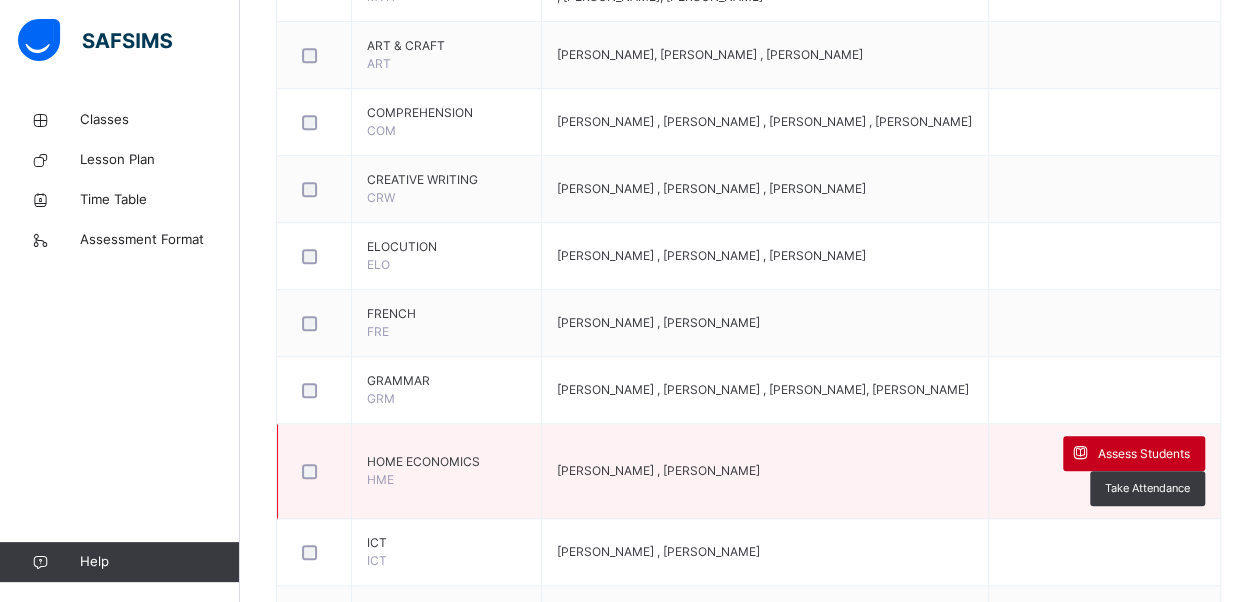 click on "Assess Students" at bounding box center [1144, 454] 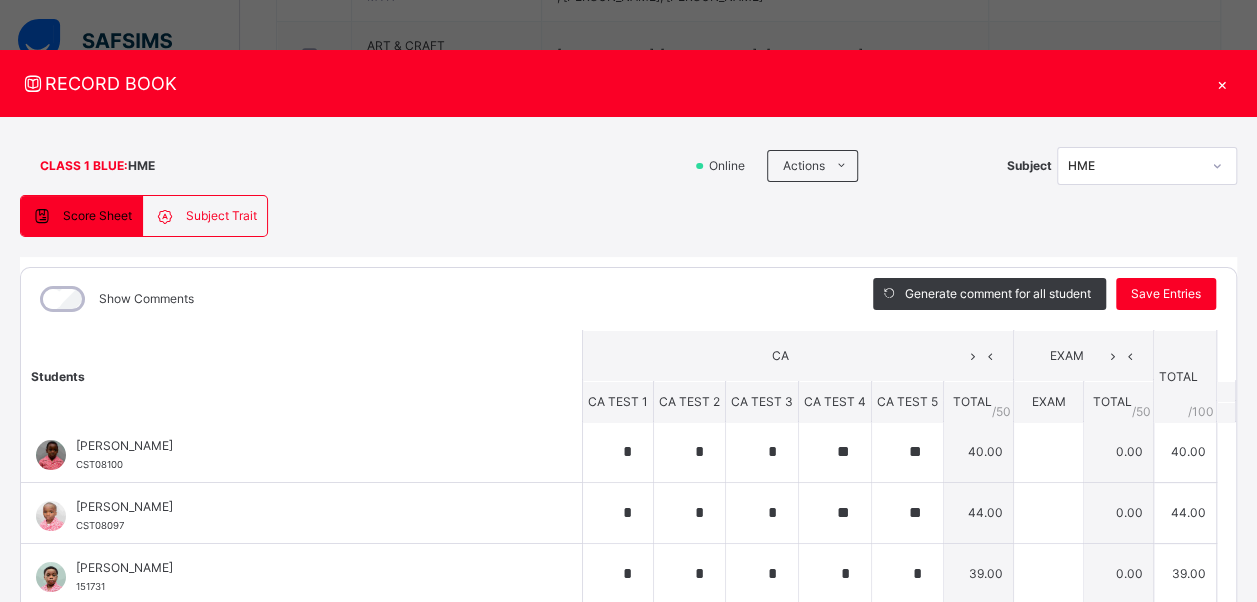 scroll, scrollTop: 1, scrollLeft: 0, axis: vertical 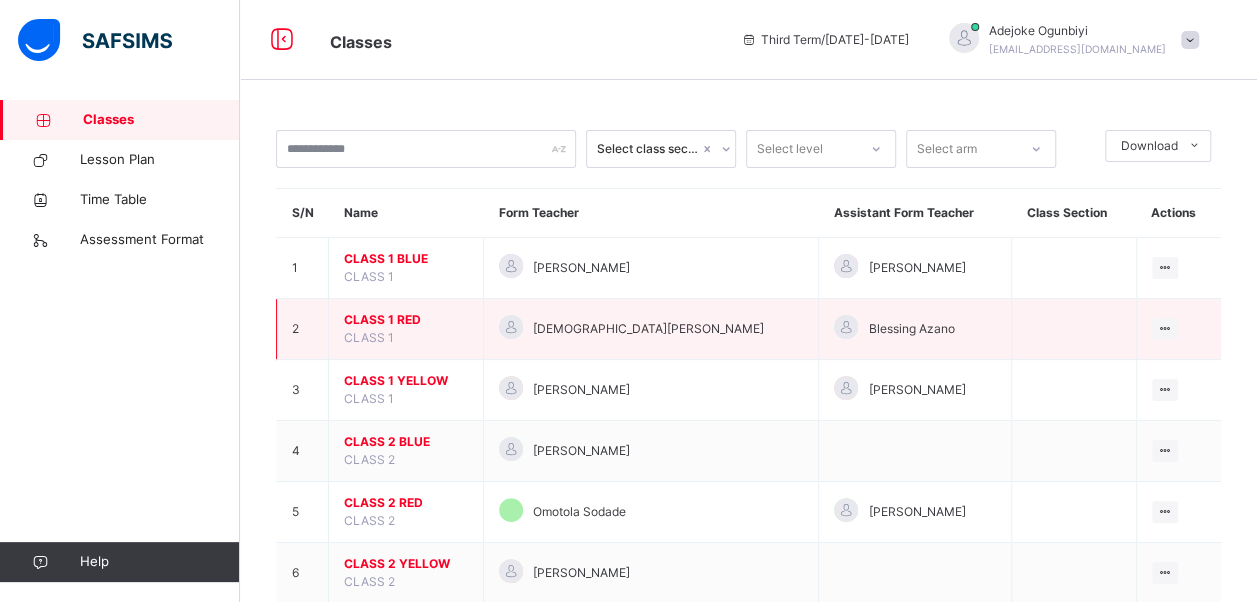 click on "CLASS 1   RED" at bounding box center (406, 320) 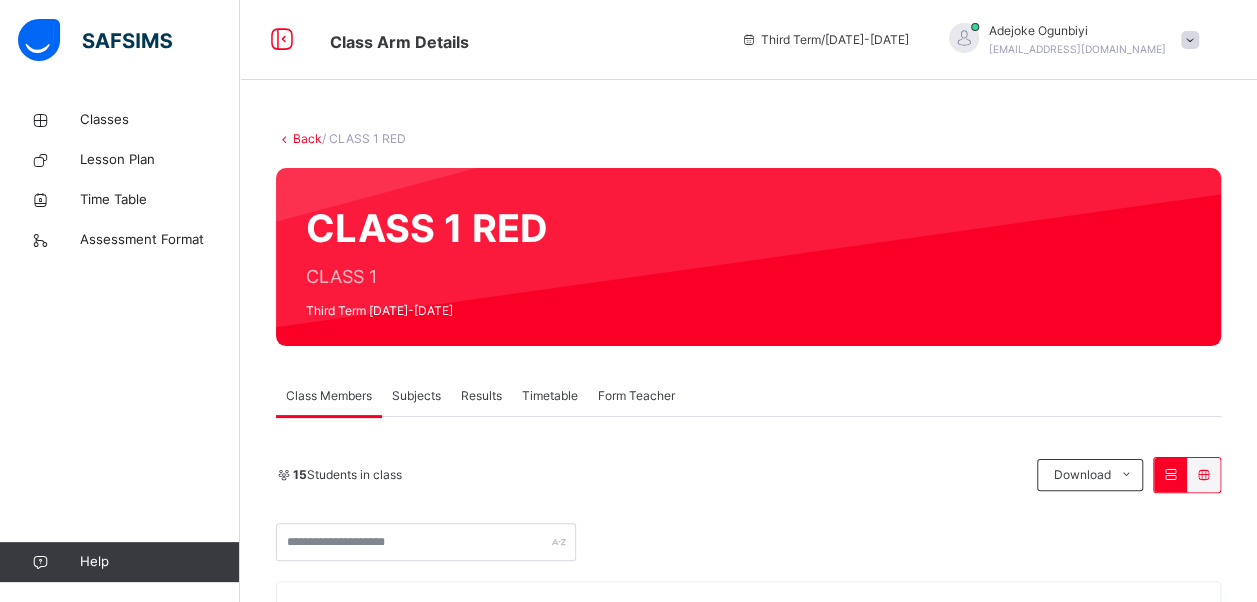 click on "Subjects" at bounding box center (416, 396) 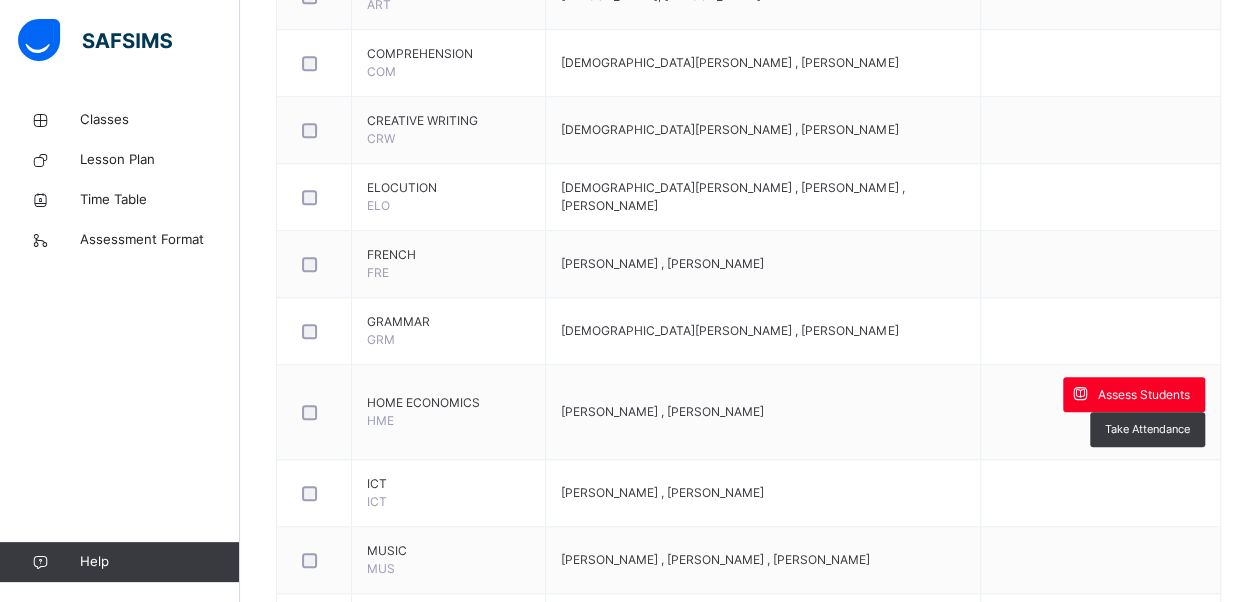 scroll, scrollTop: 685, scrollLeft: 0, axis: vertical 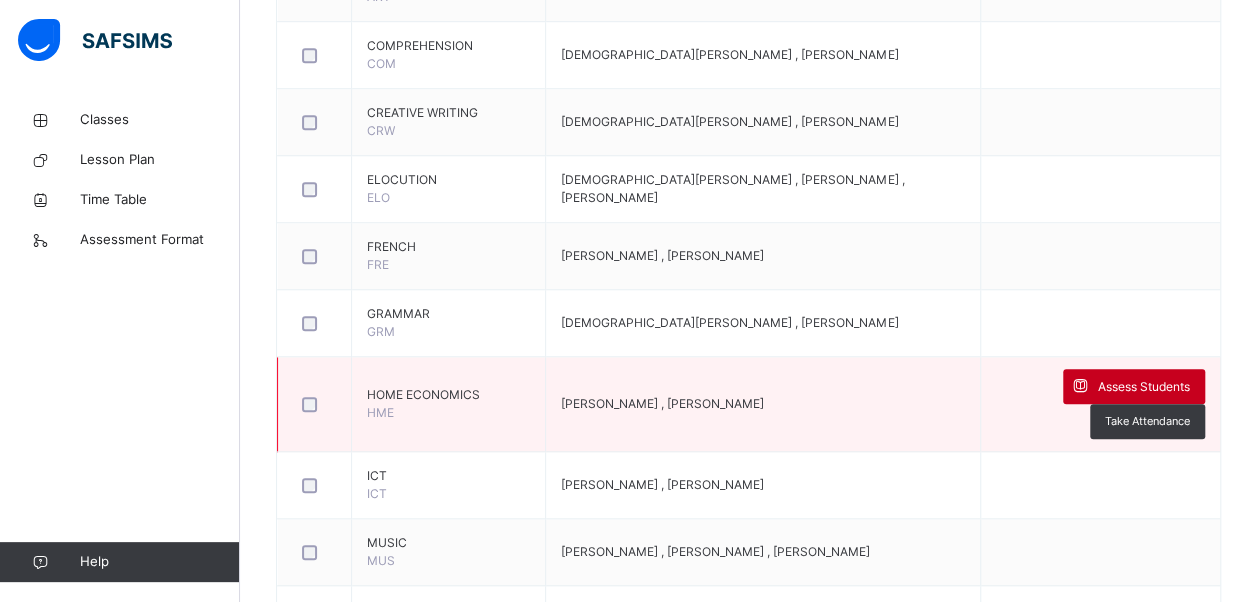 click on "Assess Students" at bounding box center (1144, 387) 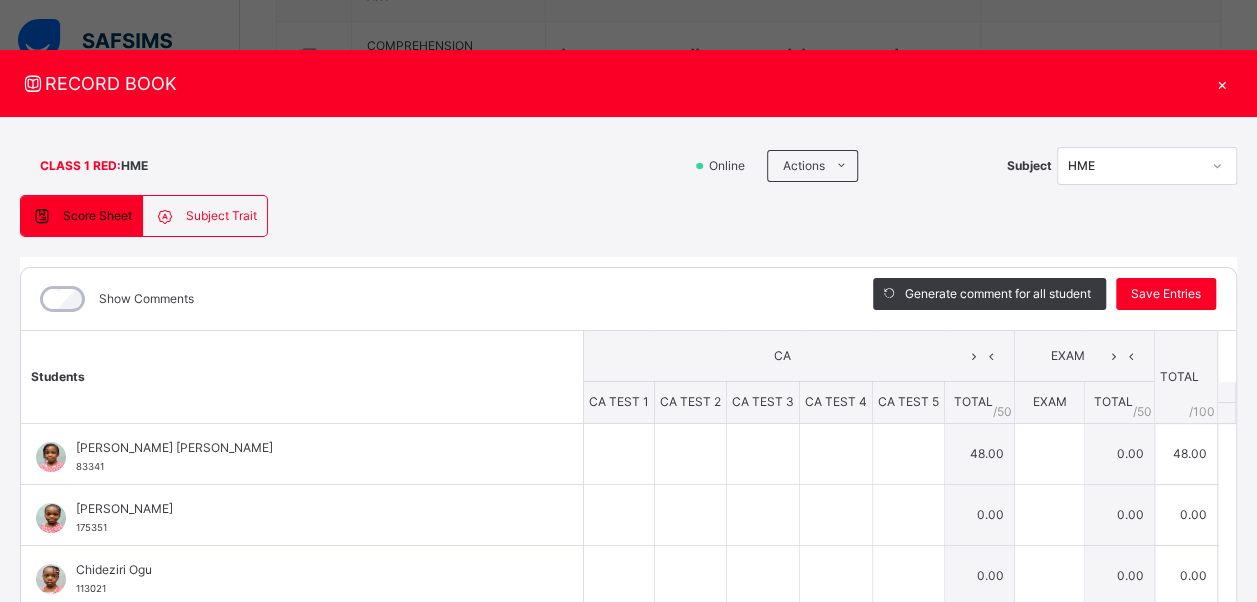 type on "*" 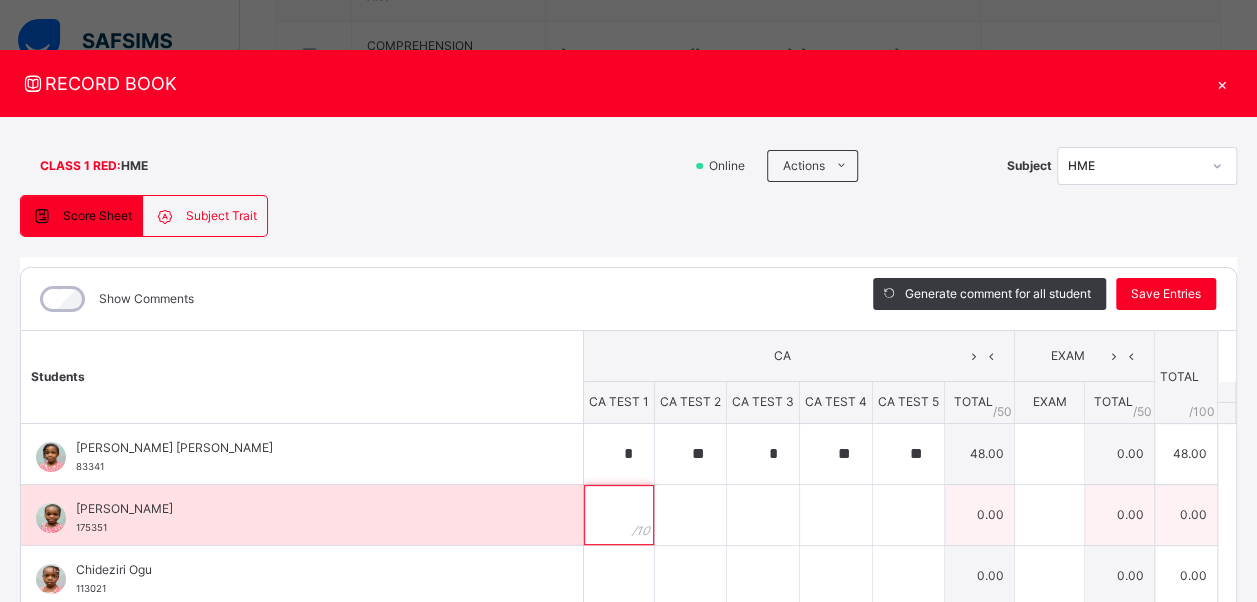 click at bounding box center [619, 515] 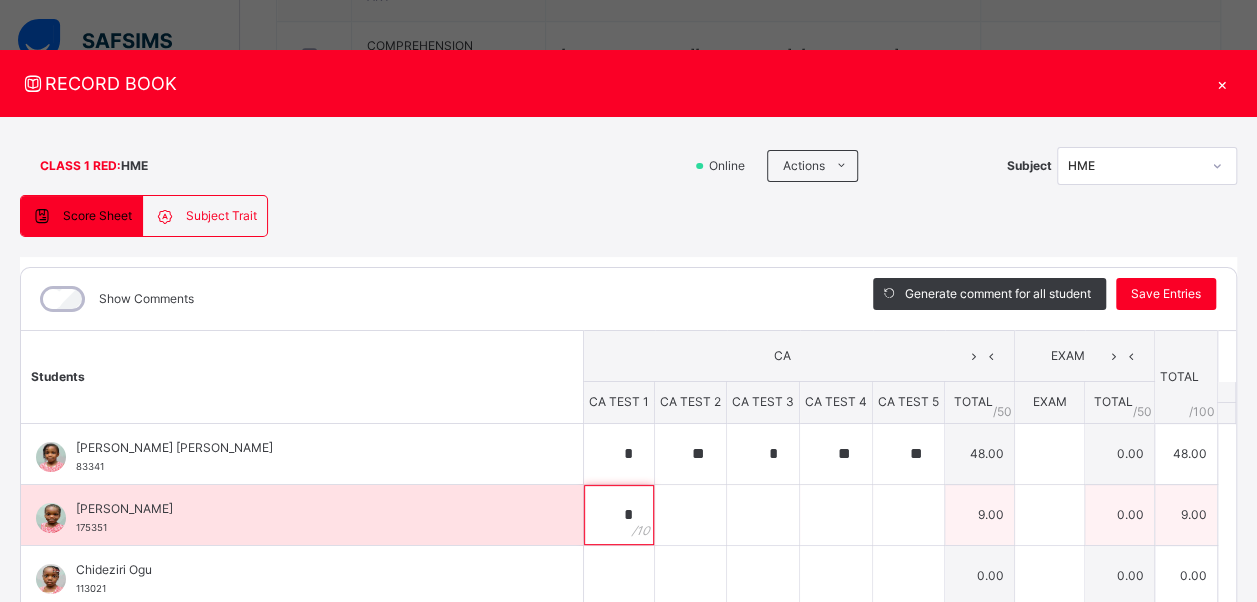 type on "*" 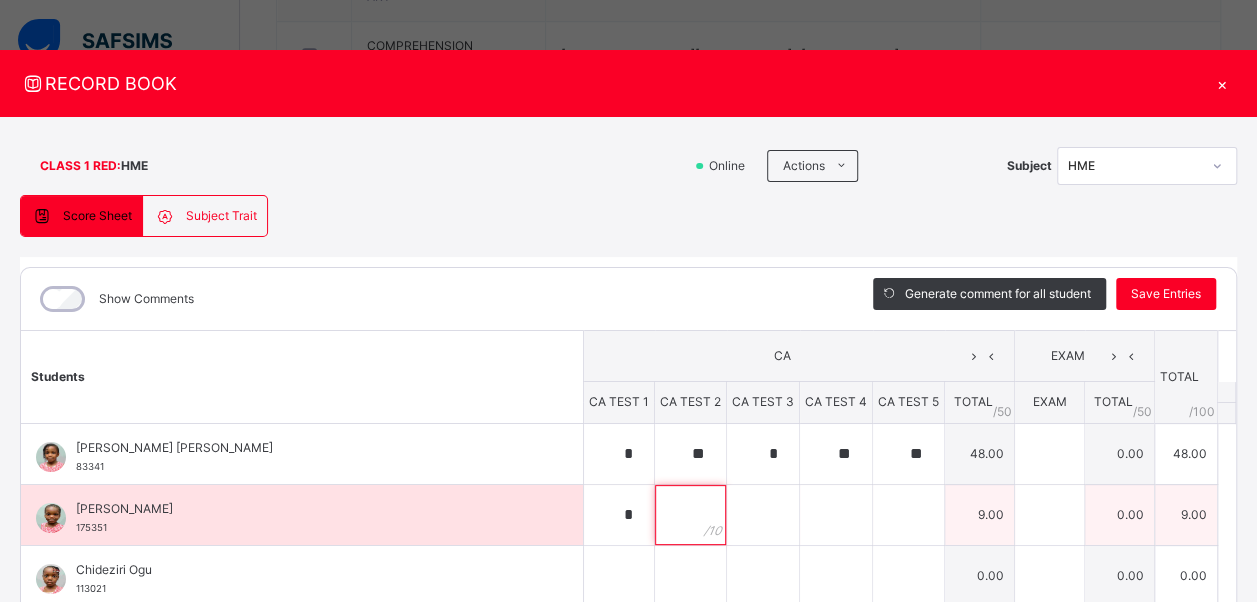click at bounding box center [690, 515] 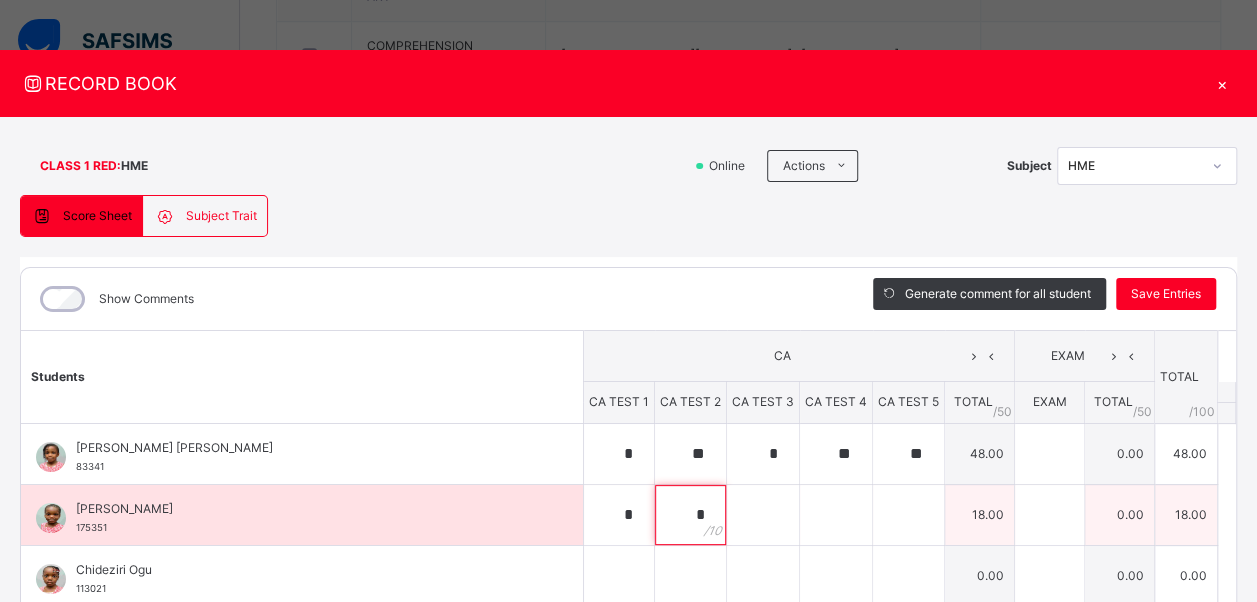 type on "*" 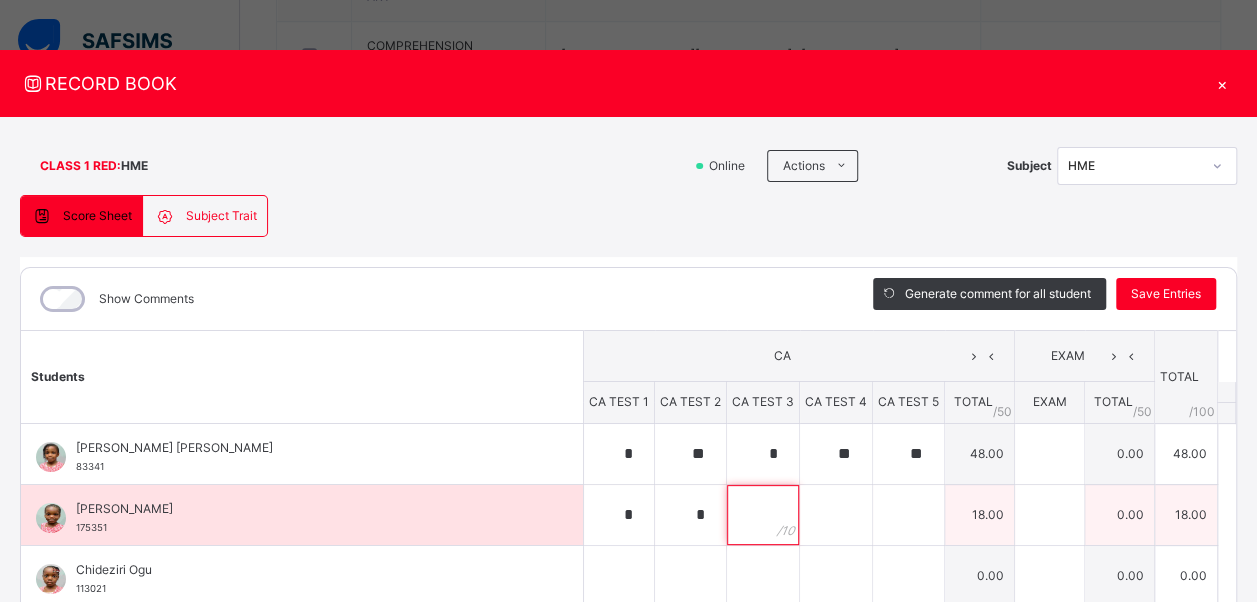 click at bounding box center [763, 515] 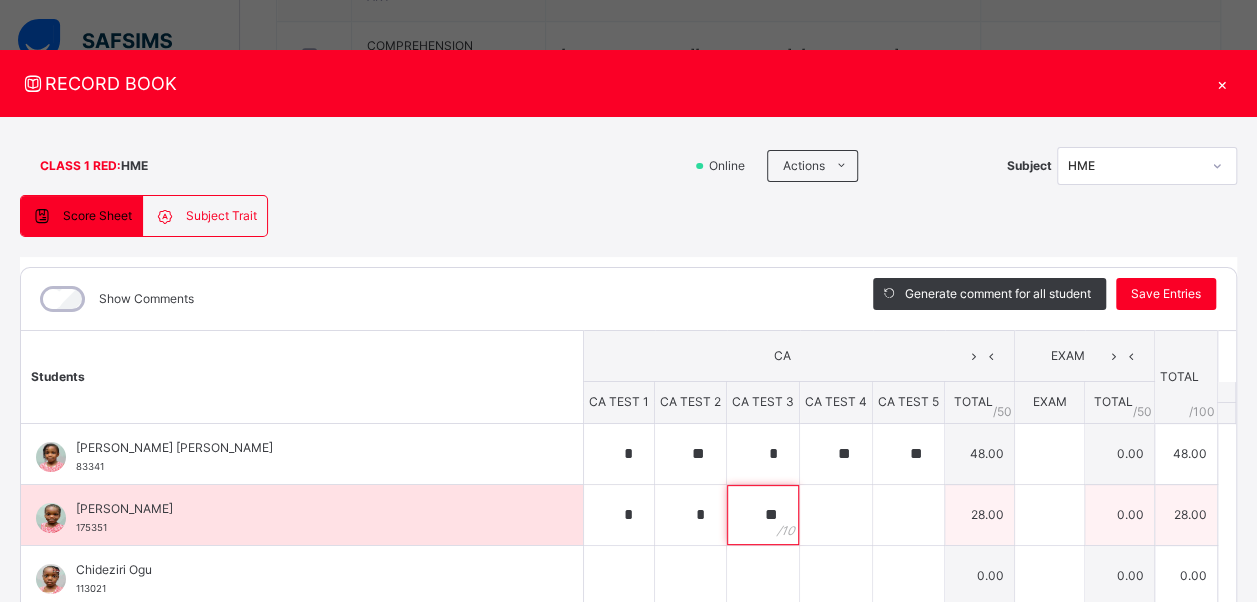 type on "**" 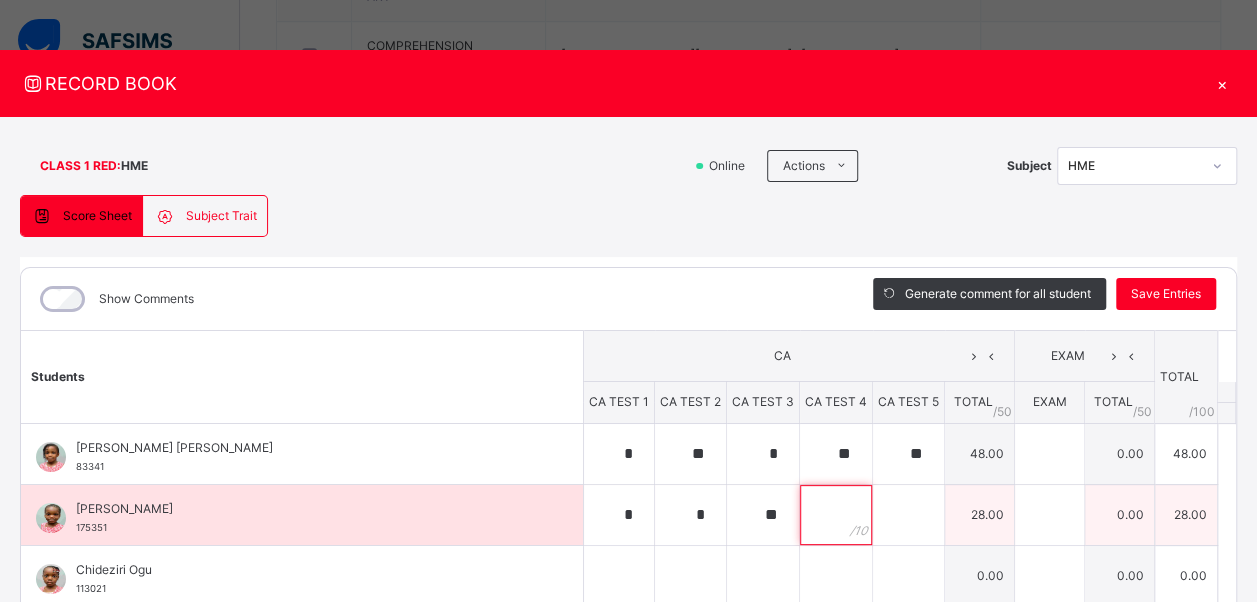 click at bounding box center [836, 515] 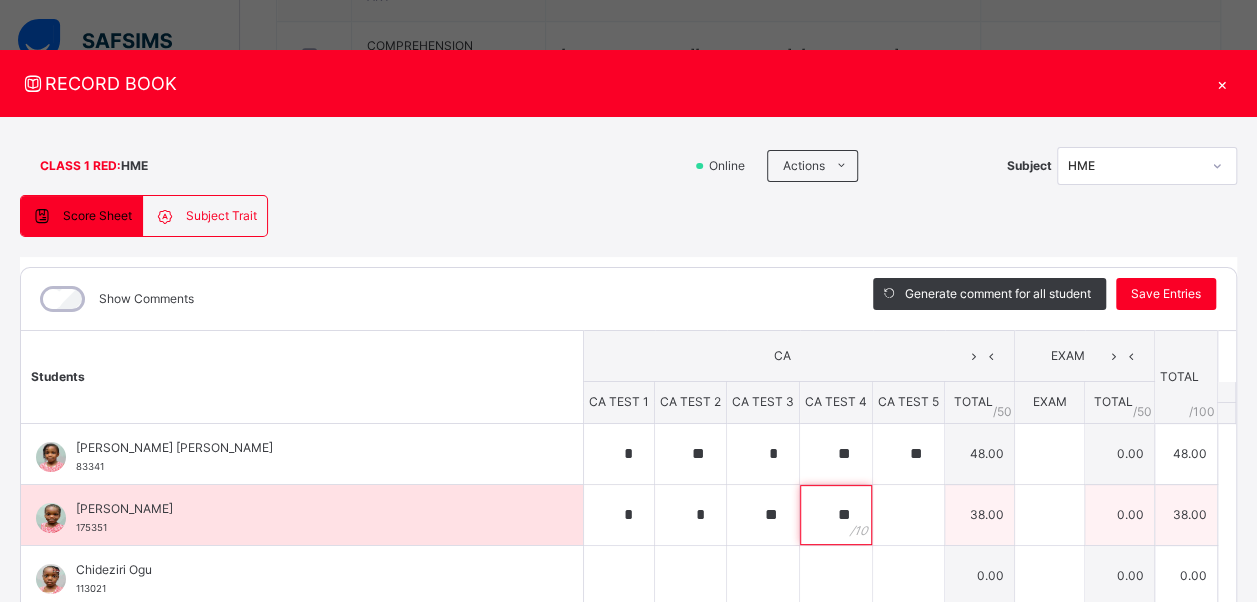 type on "**" 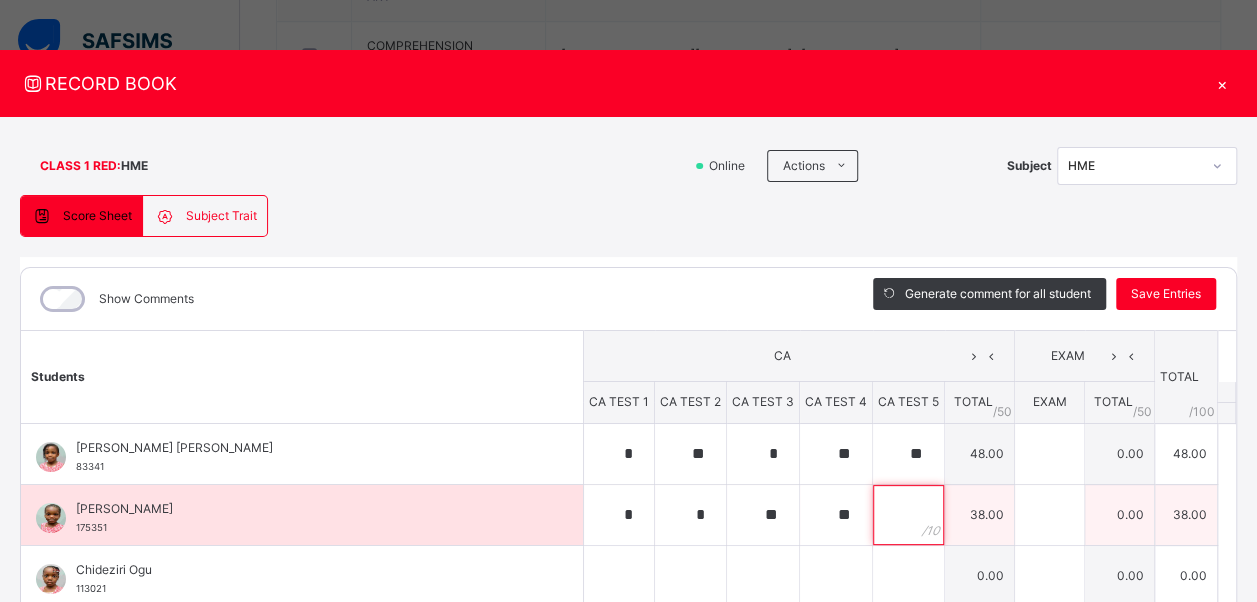 click at bounding box center (908, 515) 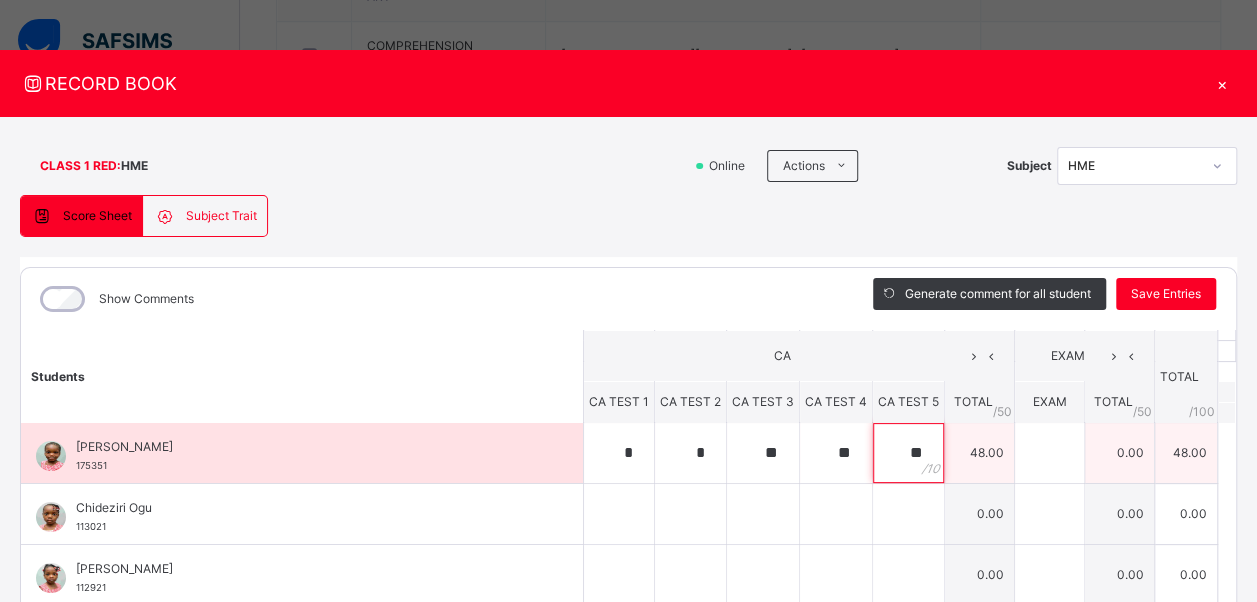 scroll, scrollTop: 61, scrollLeft: 0, axis: vertical 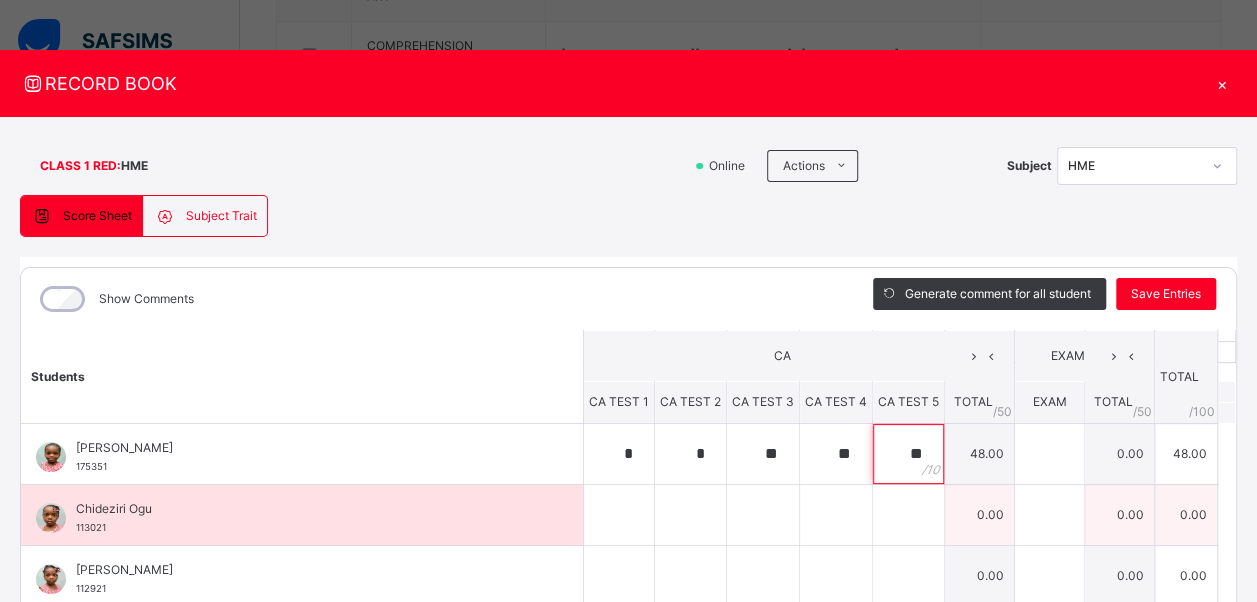 type on "**" 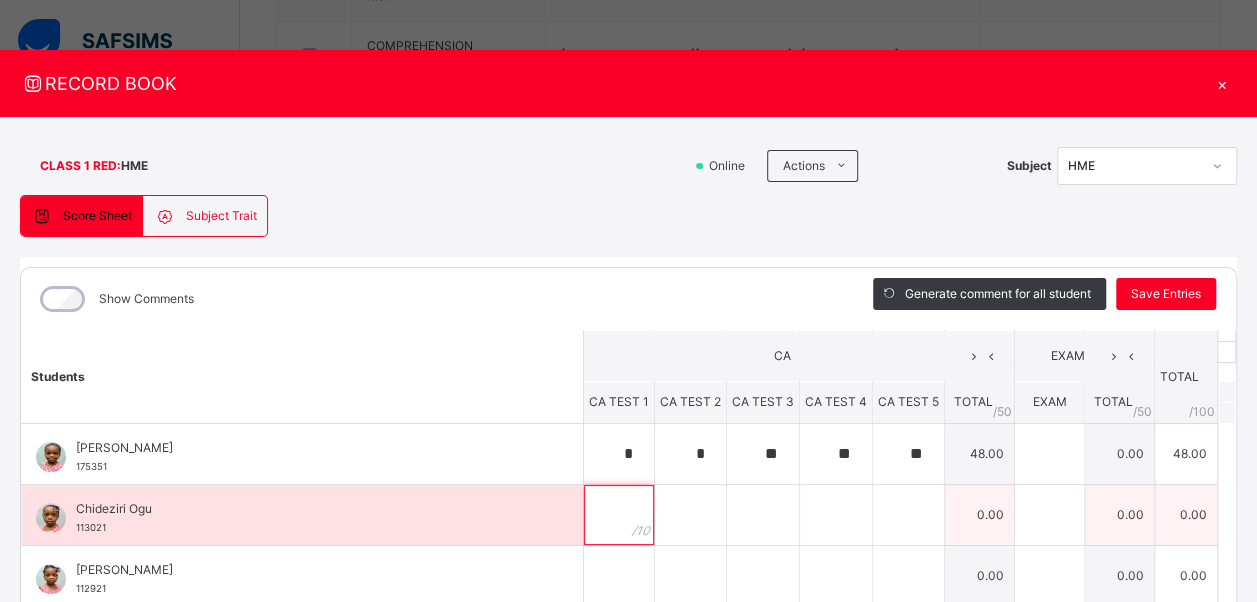 click at bounding box center [619, 515] 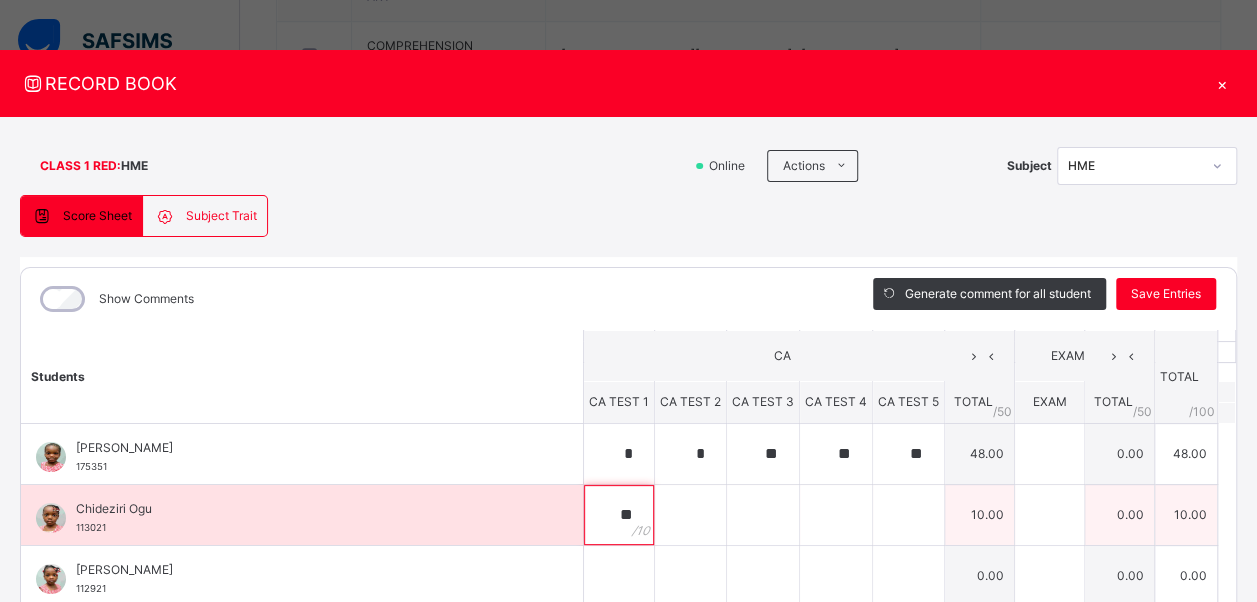 type on "**" 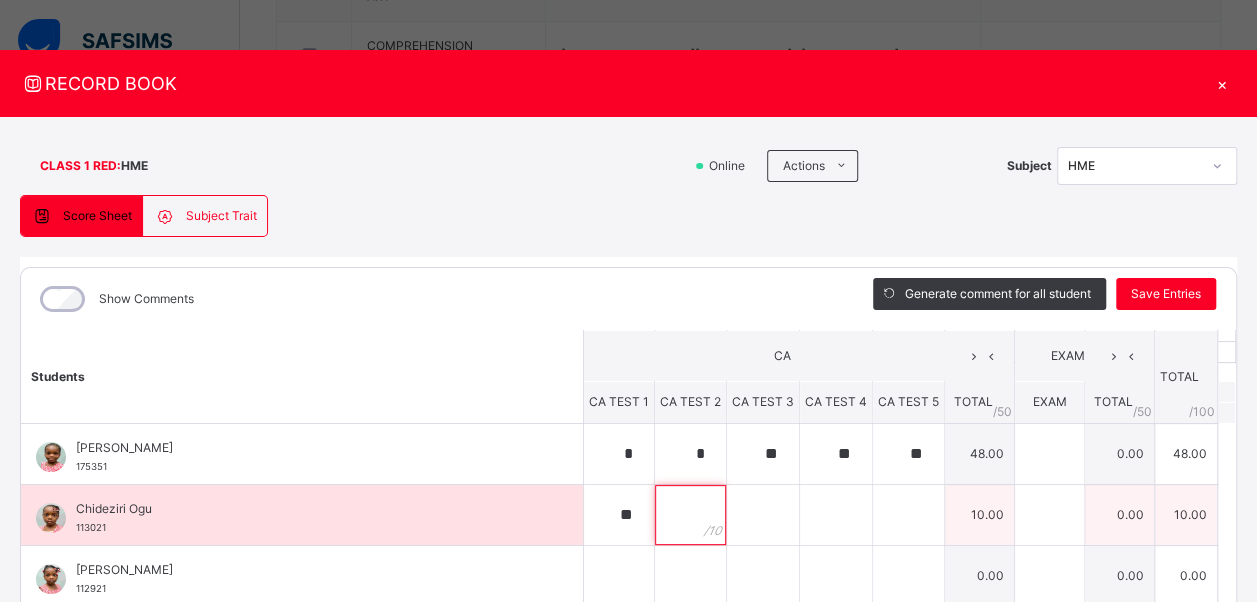 click at bounding box center (690, 515) 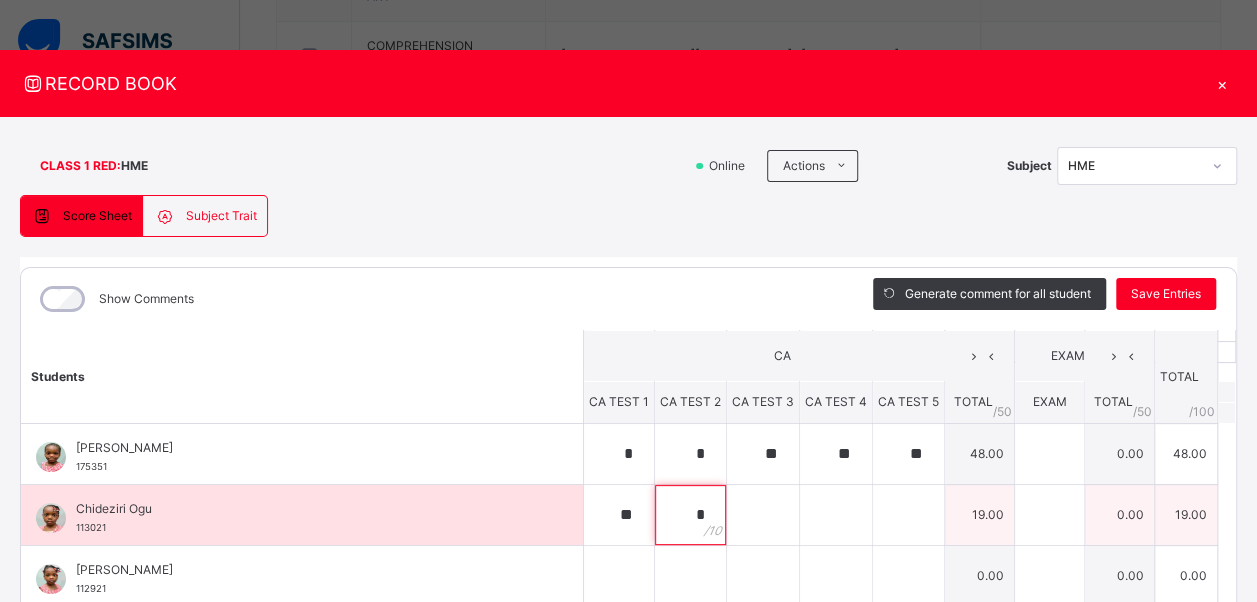 type on "*" 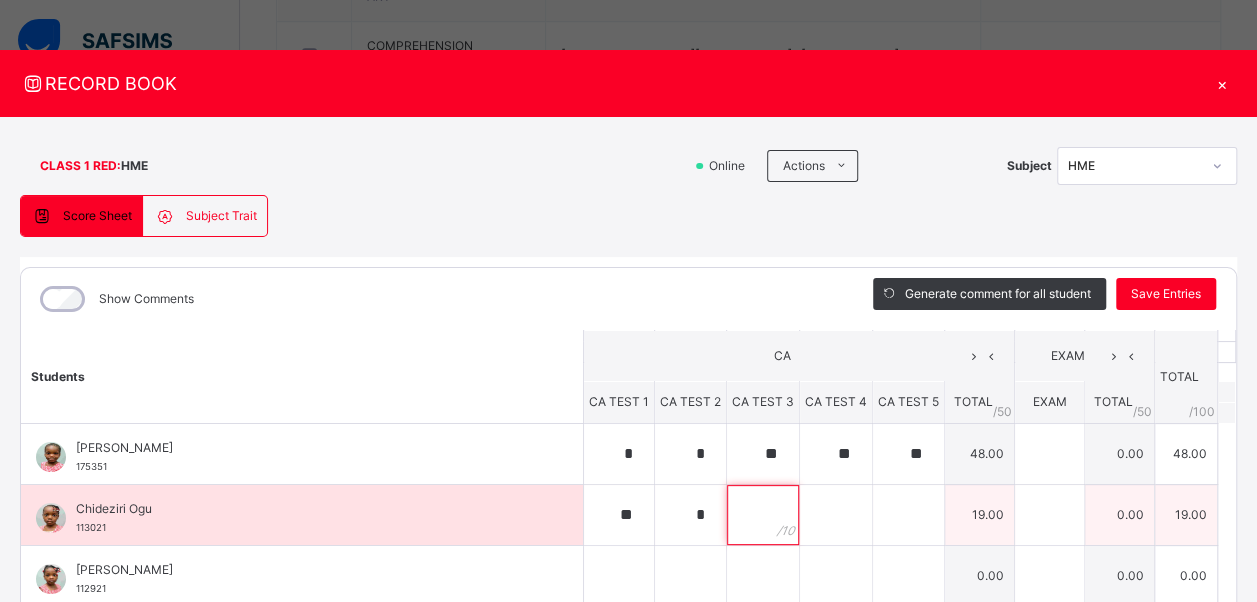 click at bounding box center [763, 515] 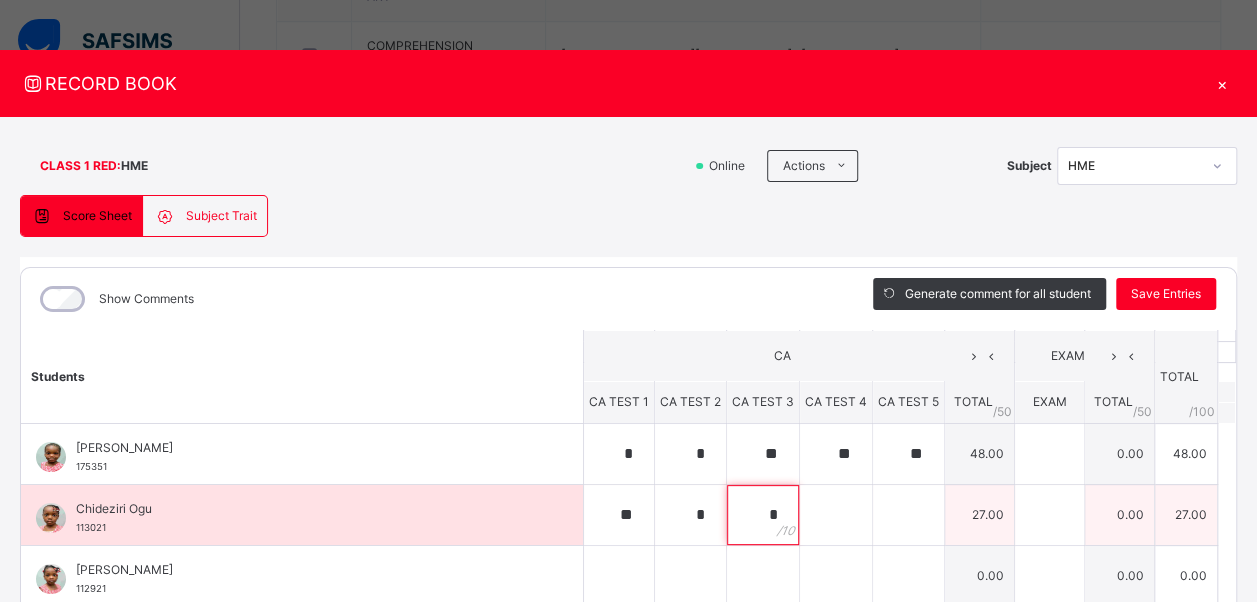 type on "*" 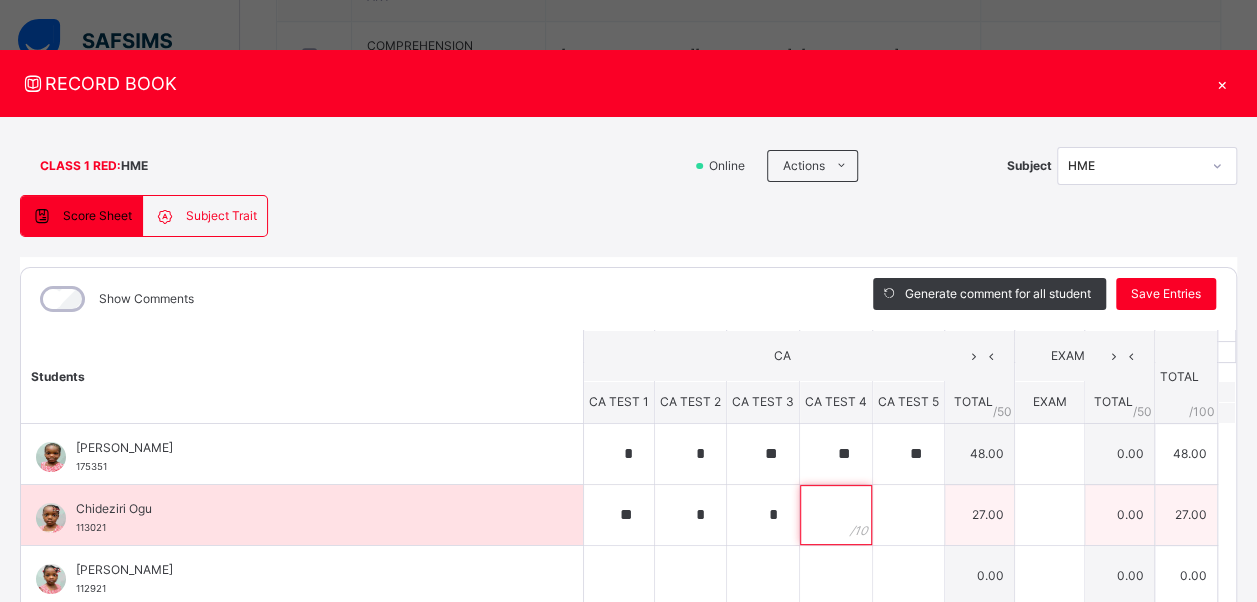 click at bounding box center [836, 515] 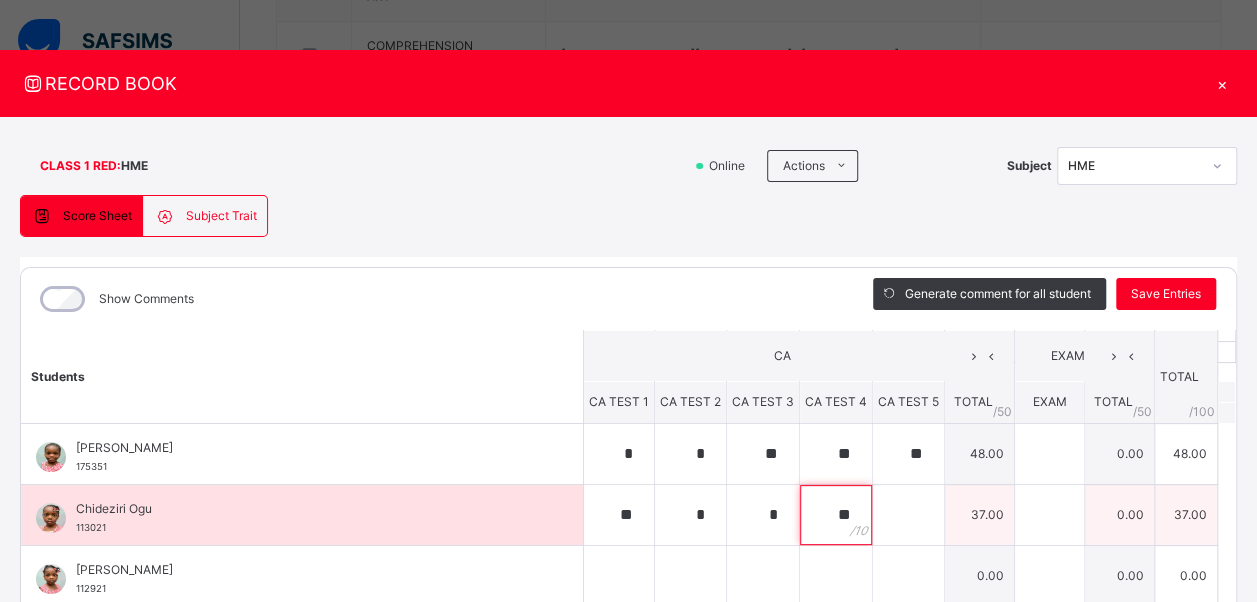 type on "**" 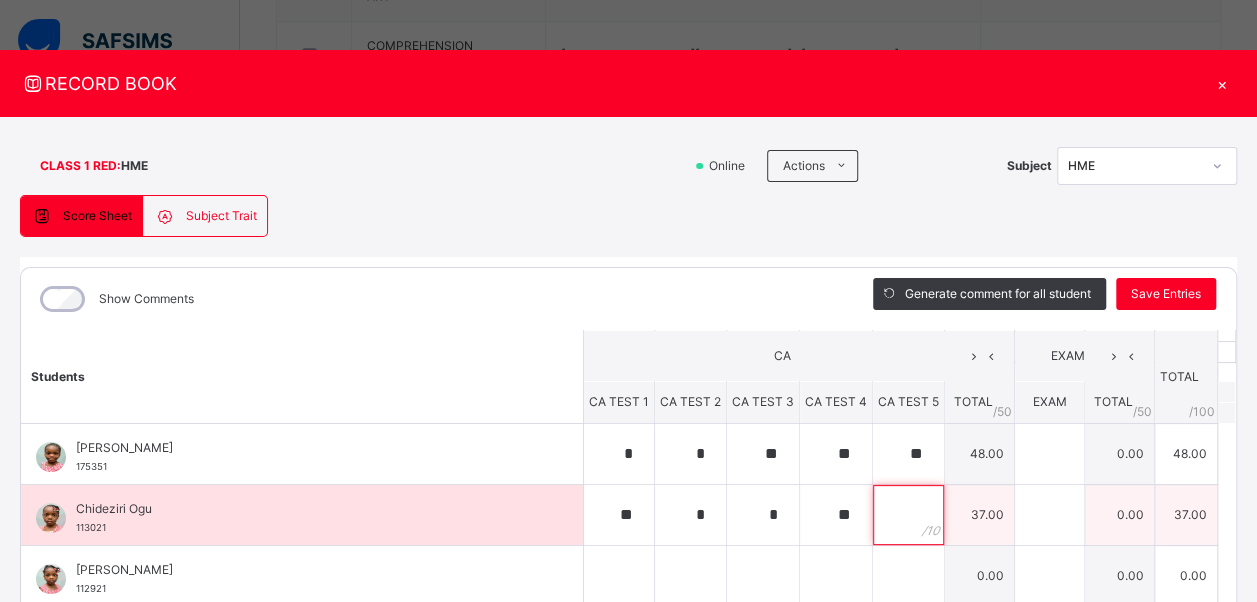 click at bounding box center (908, 515) 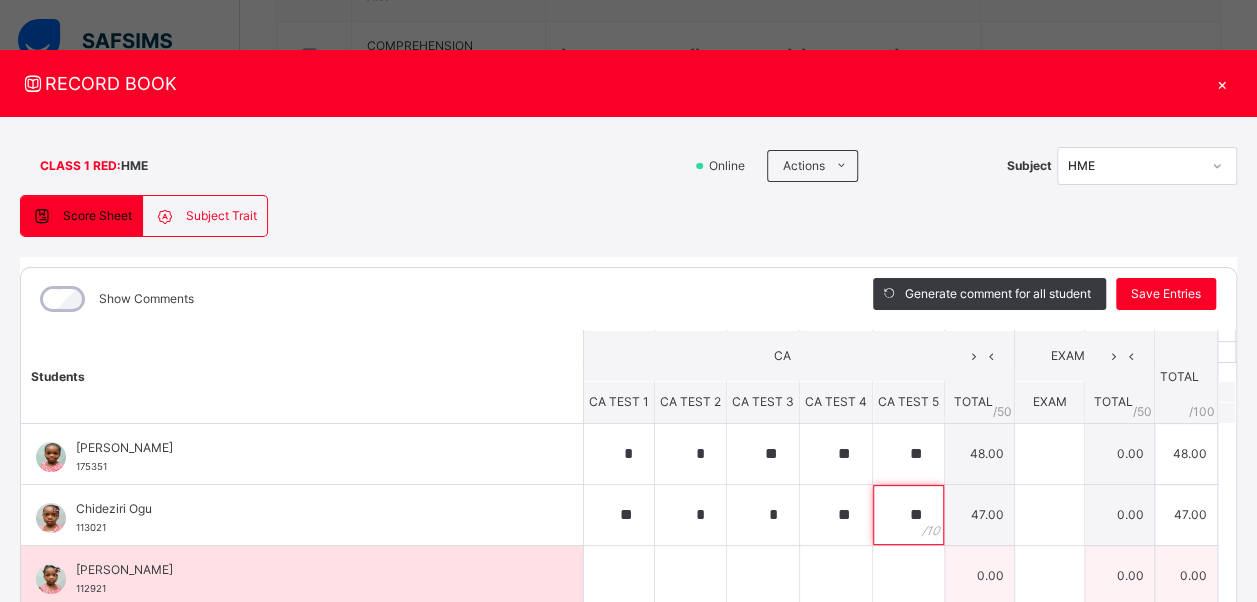 type on "**" 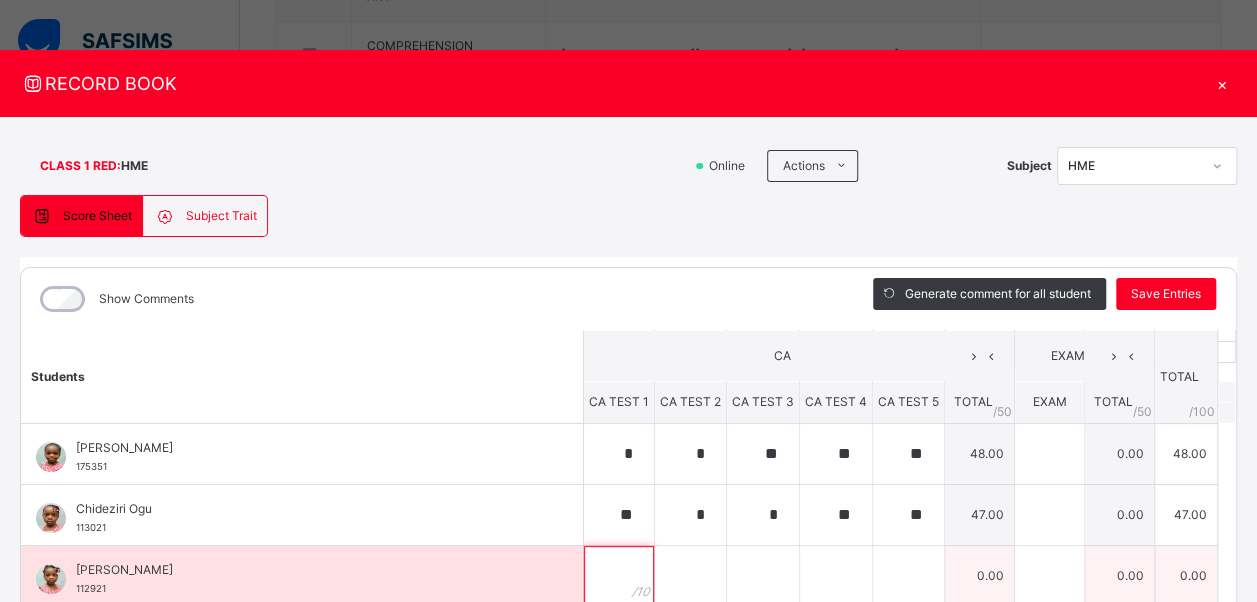 click at bounding box center (619, 576) 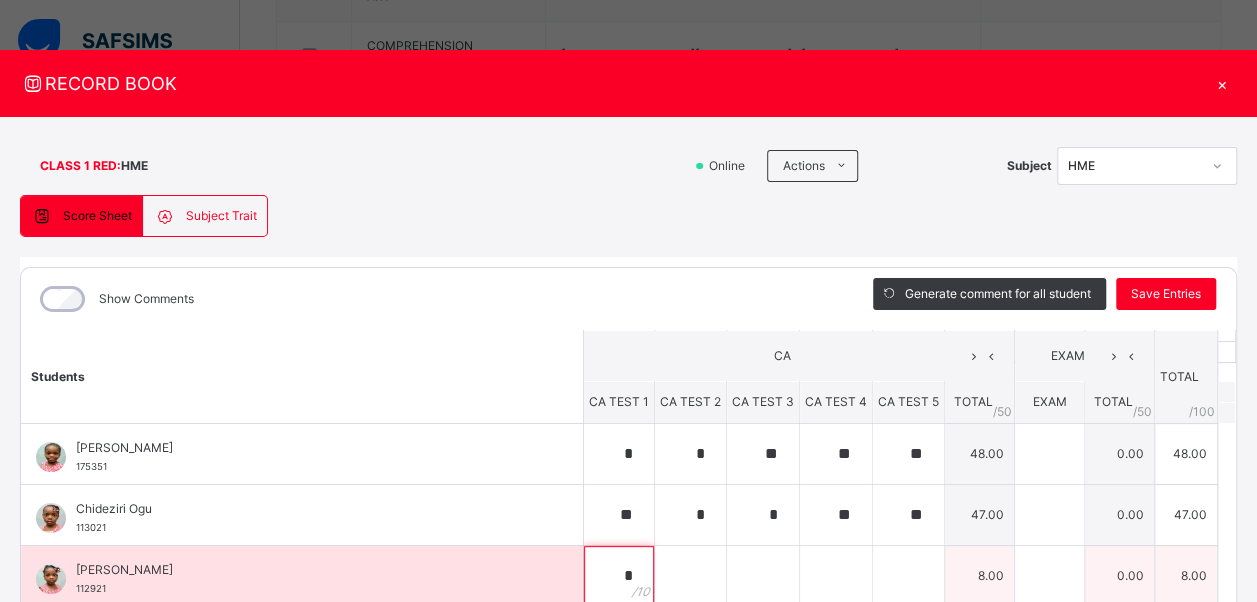 type on "*" 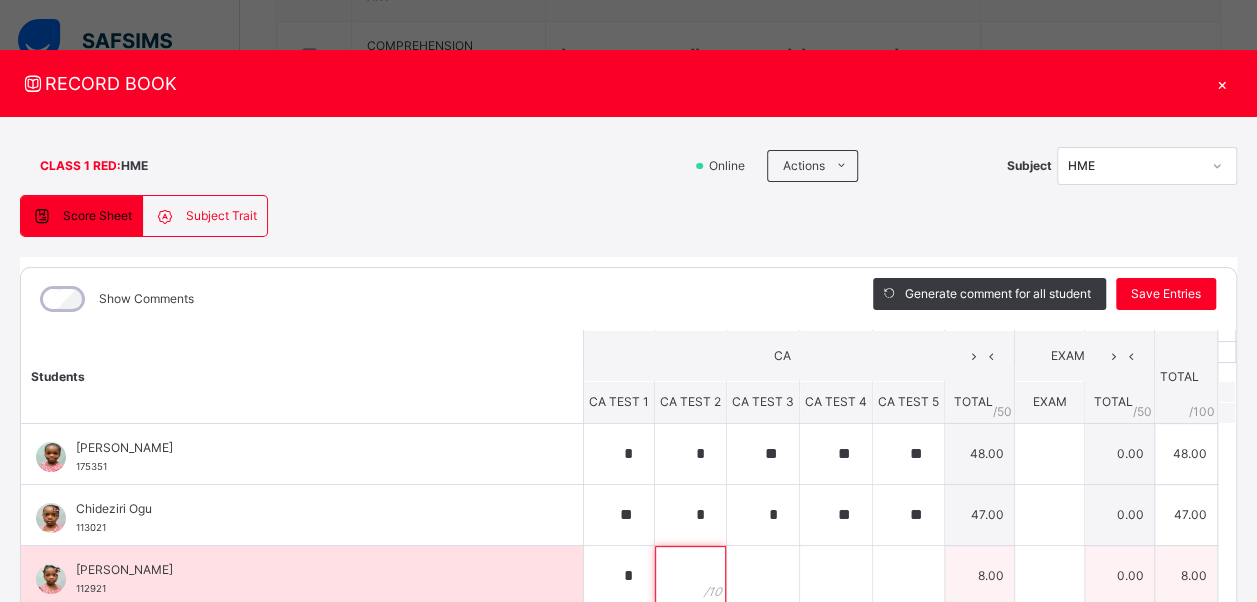 click at bounding box center (690, 576) 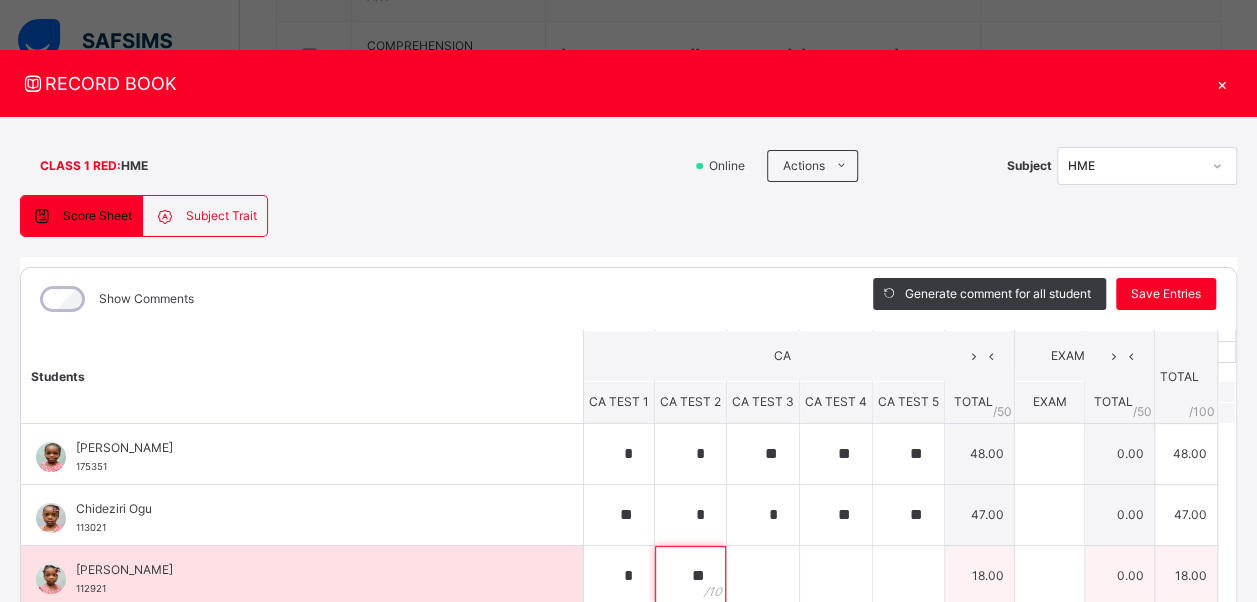 type on "**" 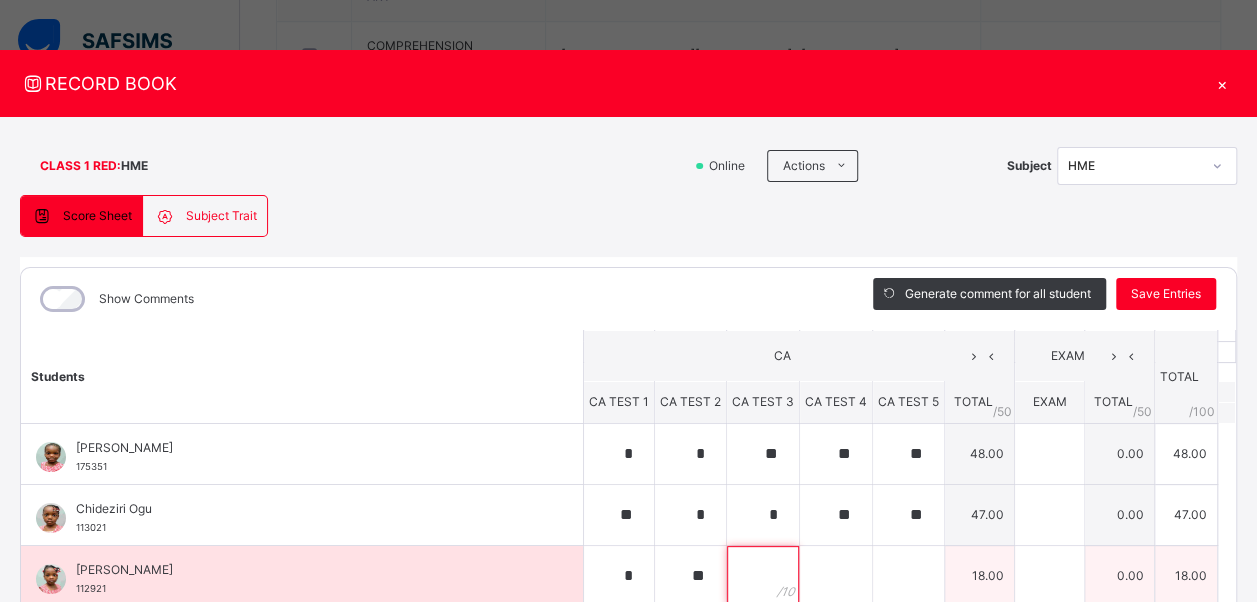 click at bounding box center [763, 576] 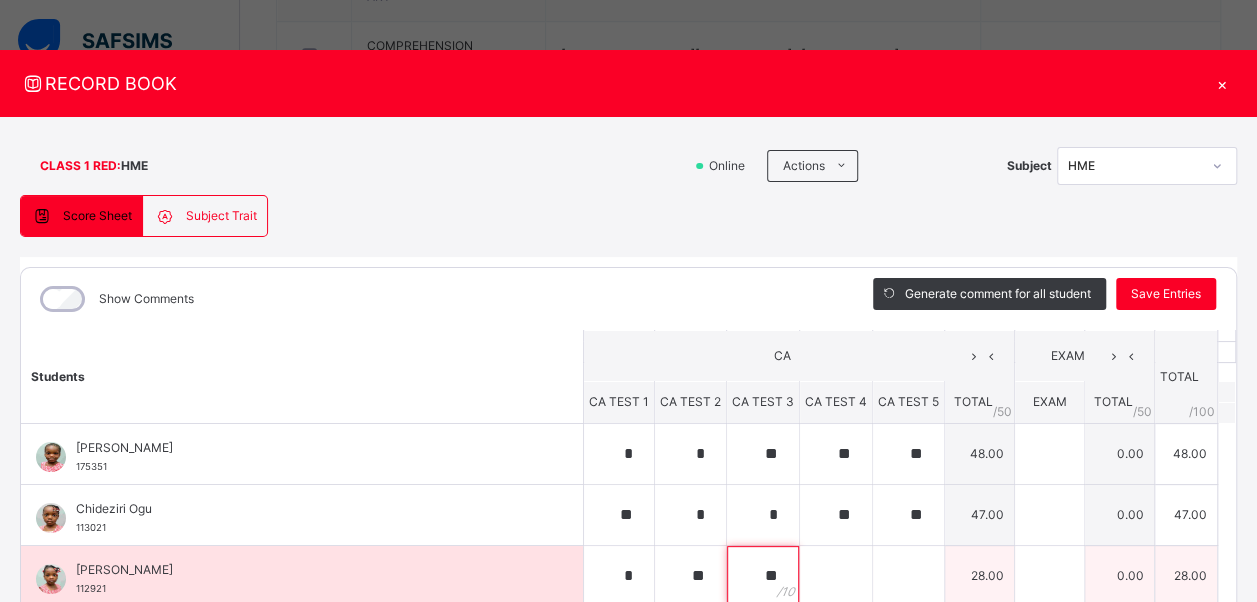 type on "**" 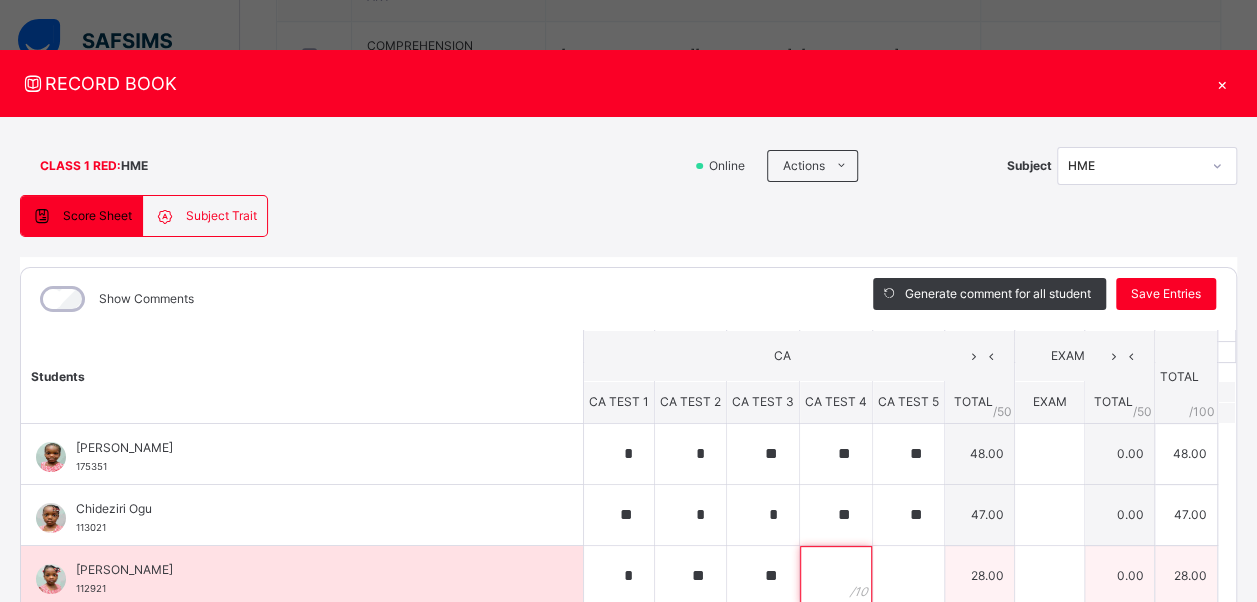 click at bounding box center [836, 576] 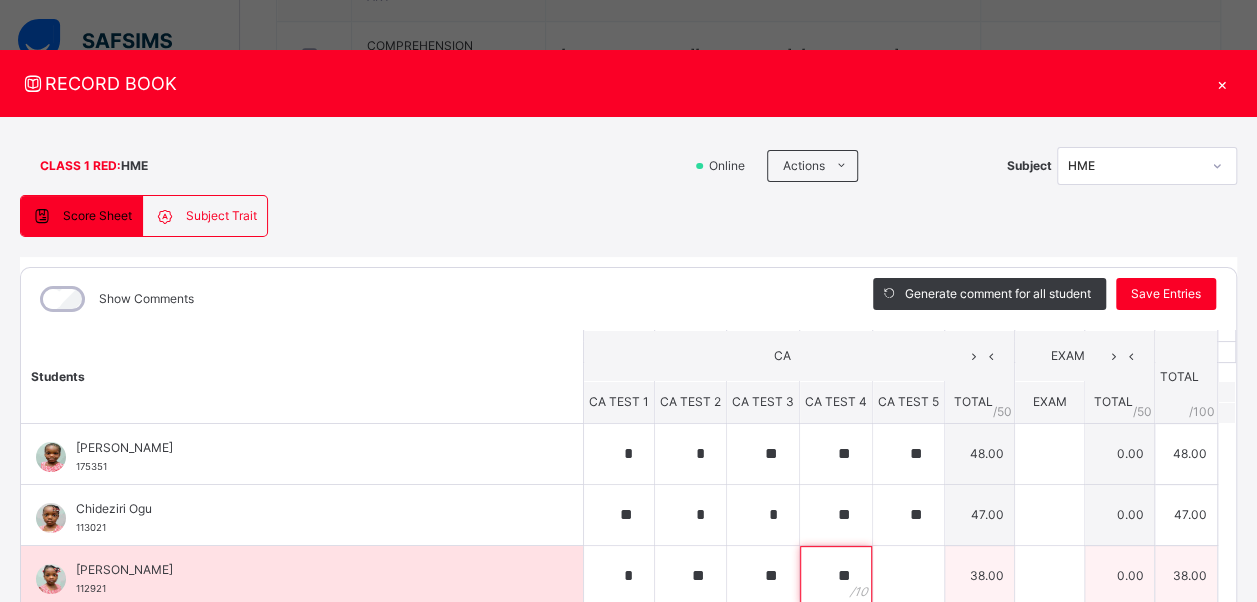 type on "**" 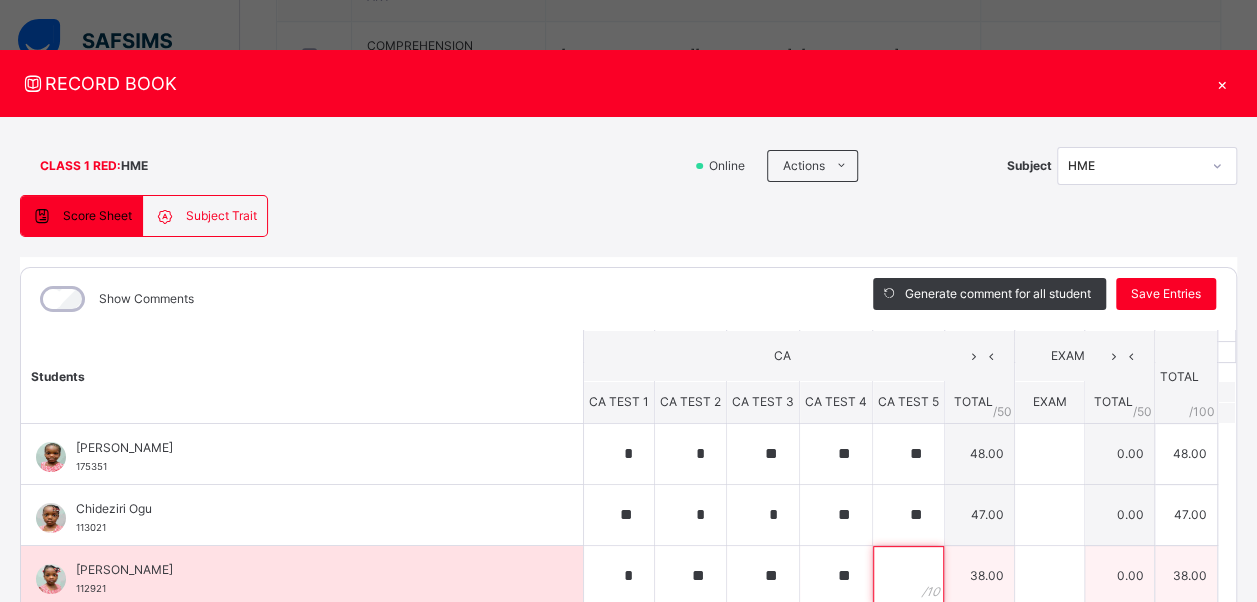 click at bounding box center (908, 576) 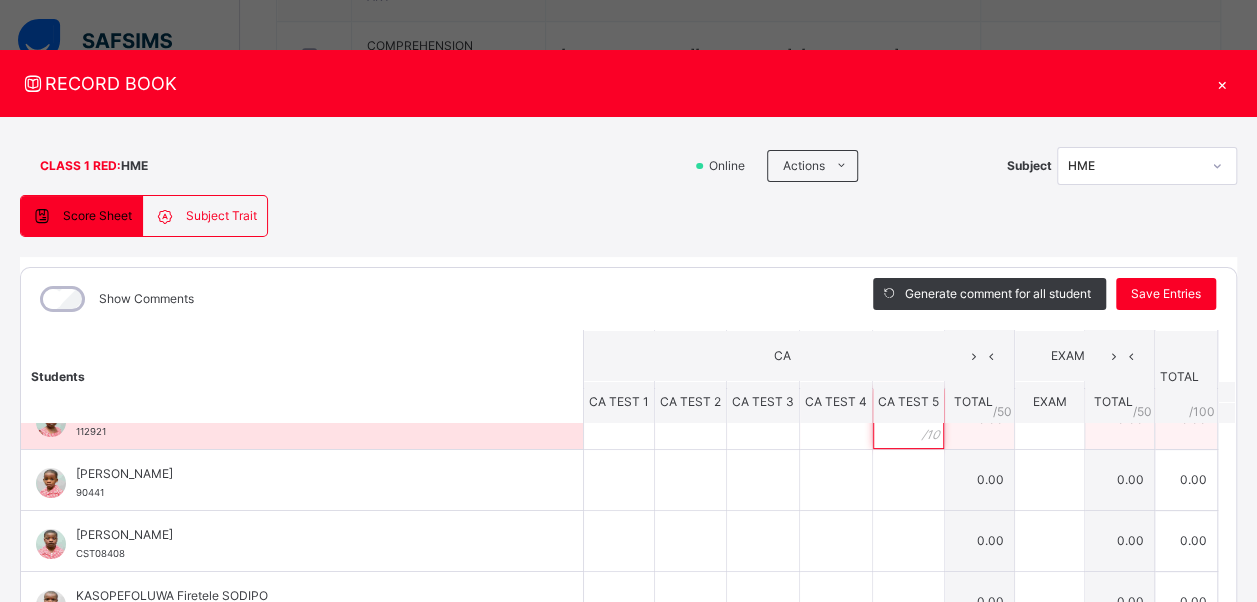 scroll, scrollTop: 219, scrollLeft: 0, axis: vertical 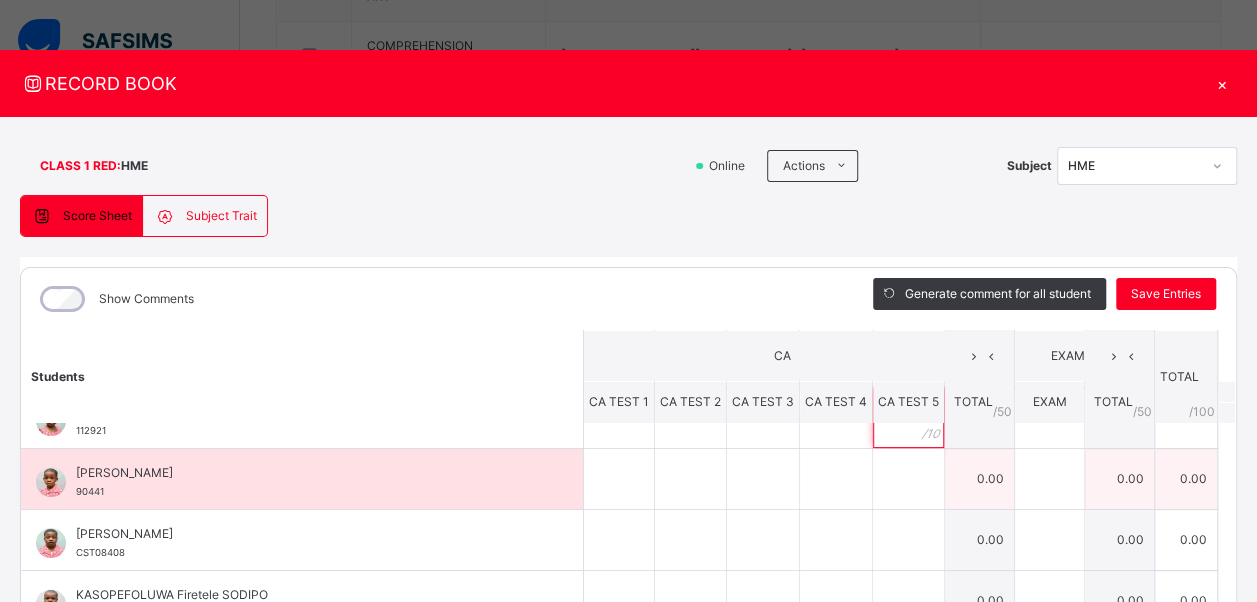 type on "**" 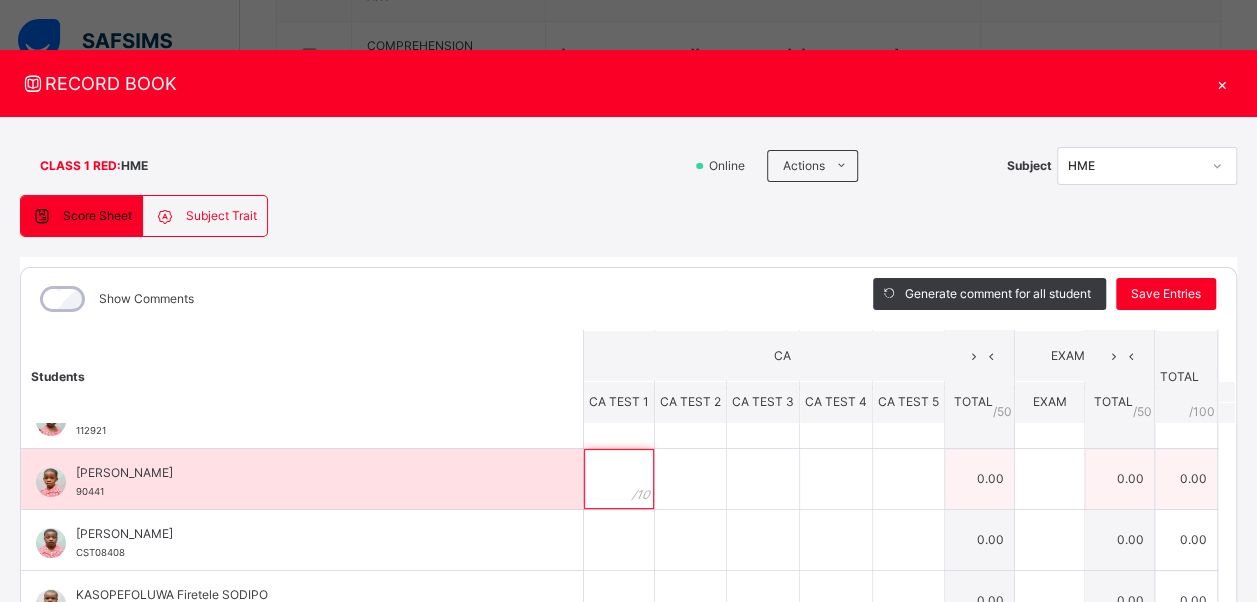click at bounding box center (619, 479) 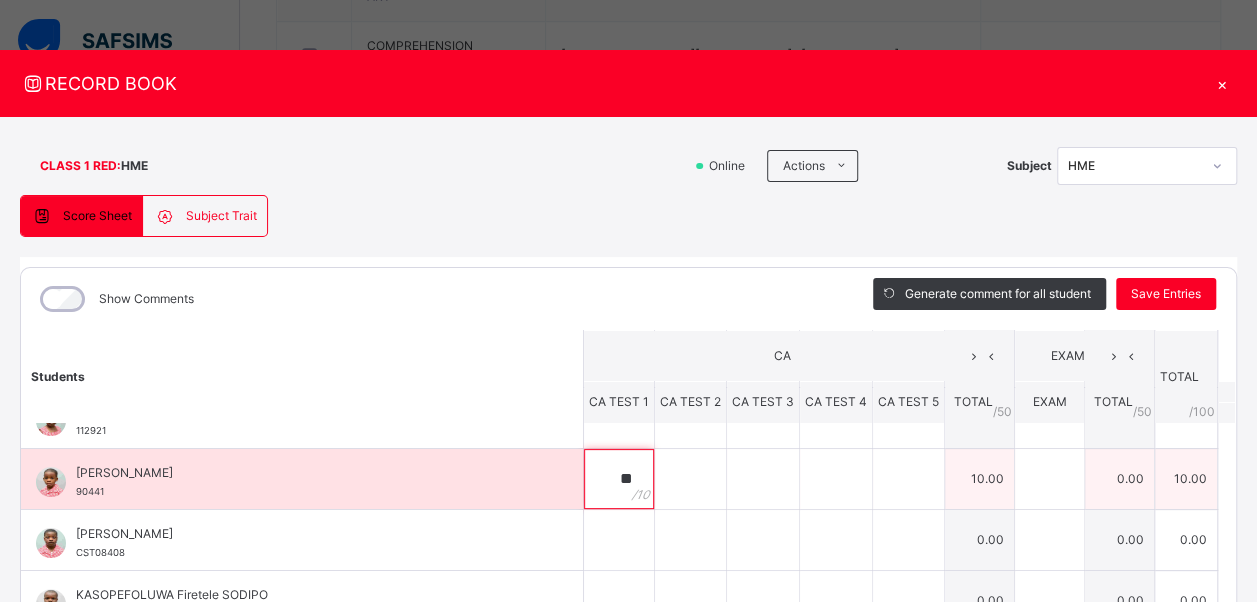 type on "**" 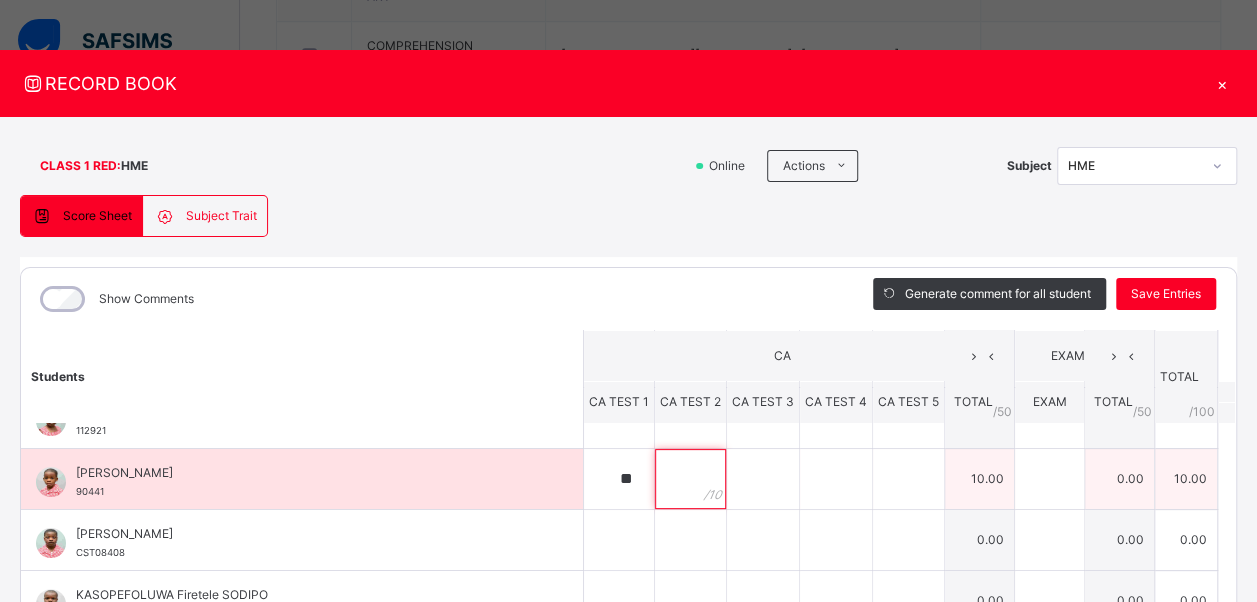 click at bounding box center (690, 479) 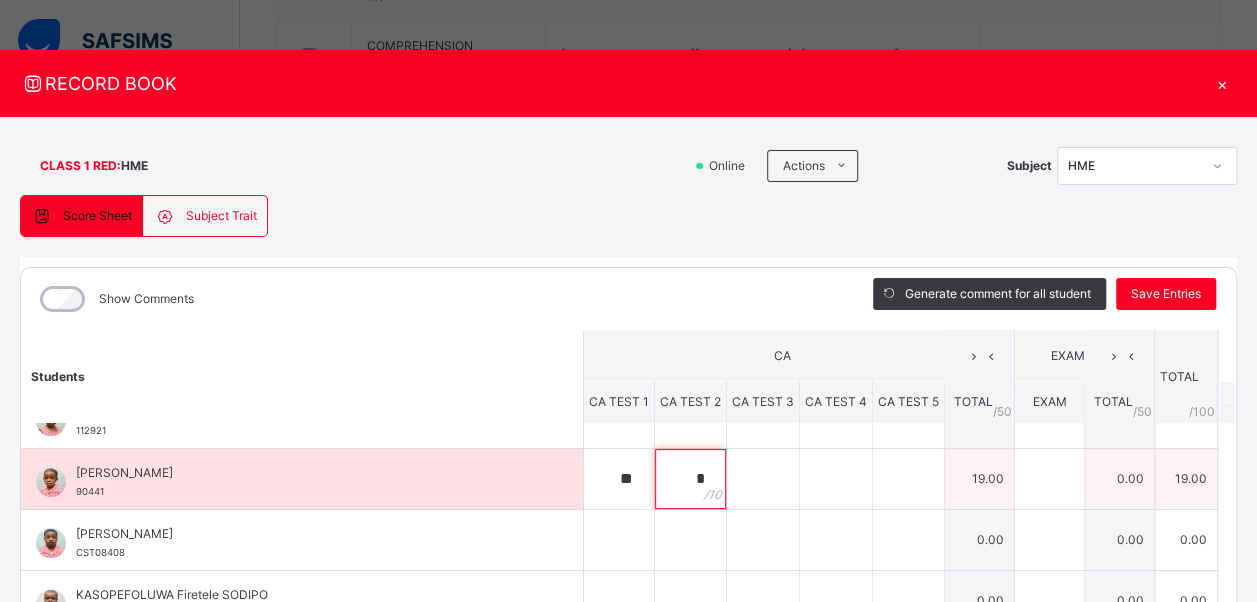type on "*" 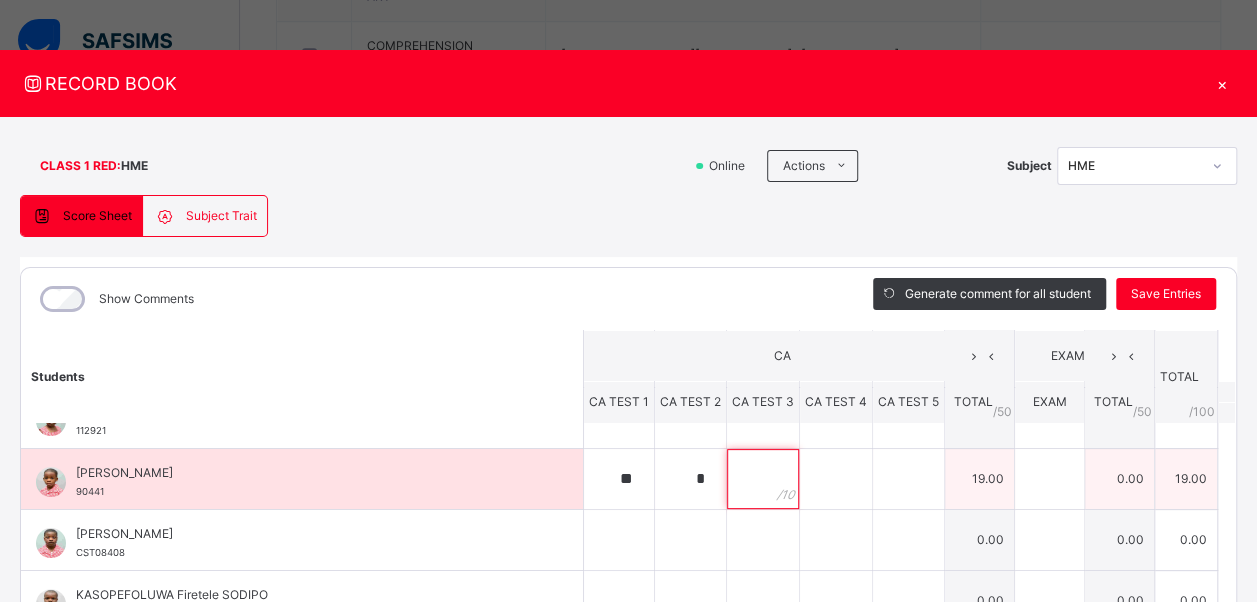 click at bounding box center (763, 479) 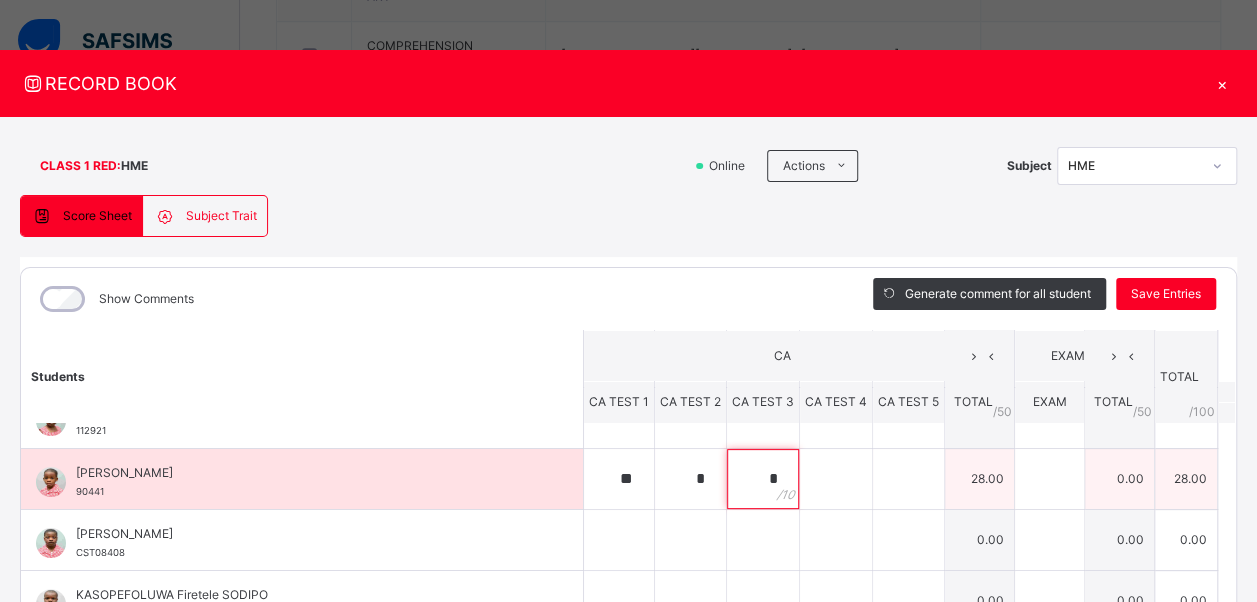 type on "*" 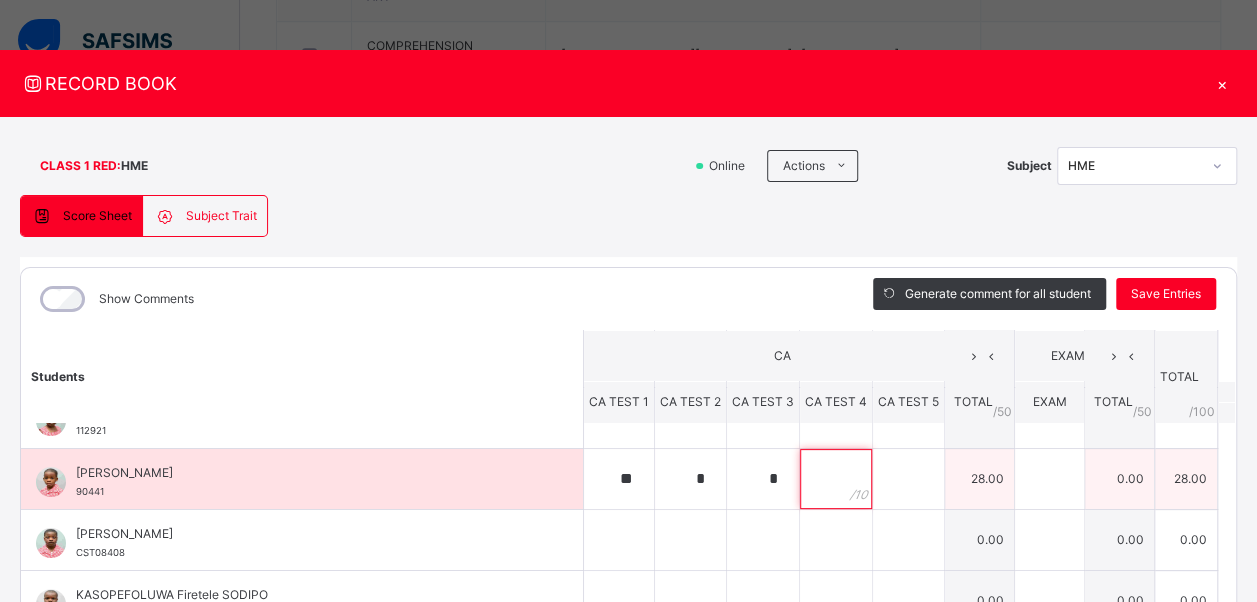 click at bounding box center [836, 479] 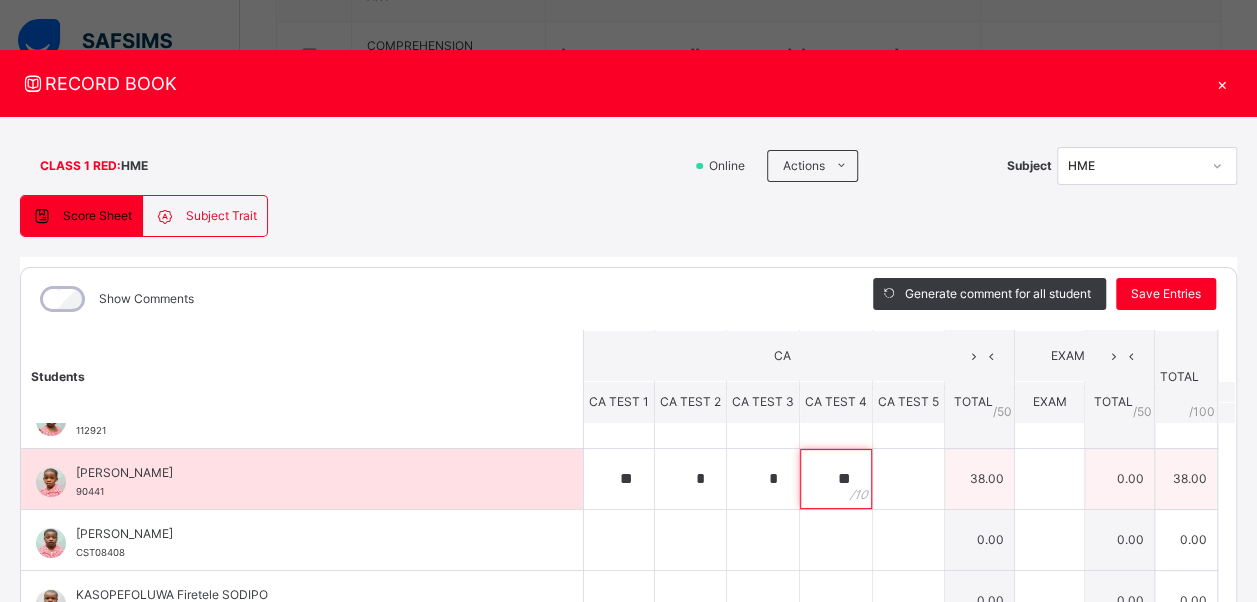 type on "**" 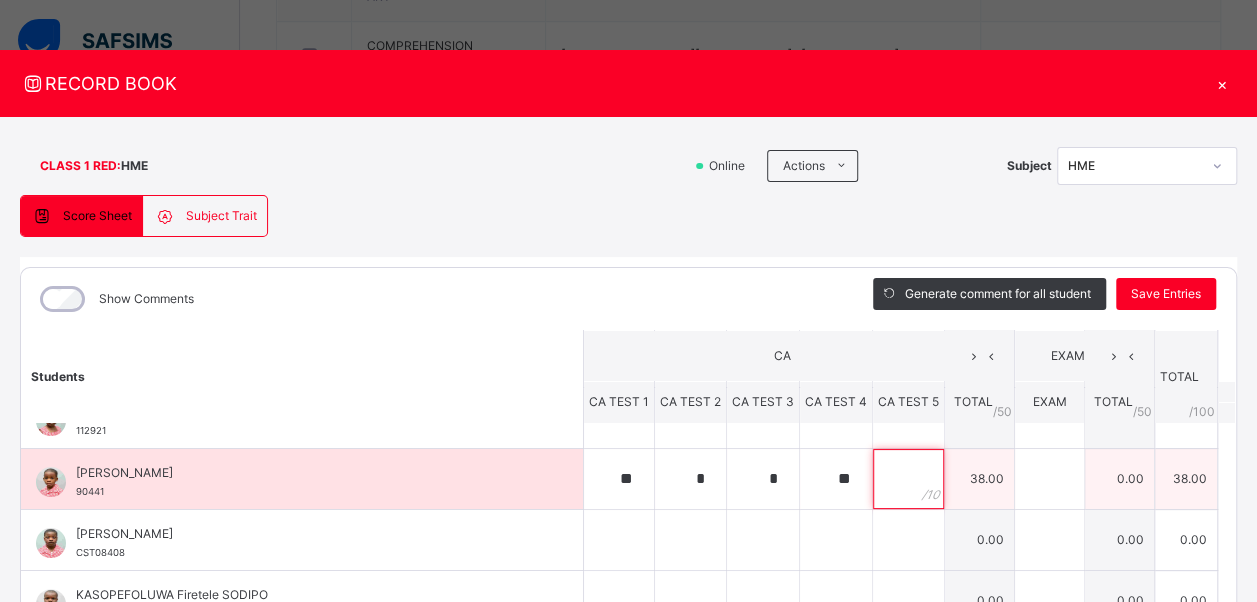 click at bounding box center [908, 479] 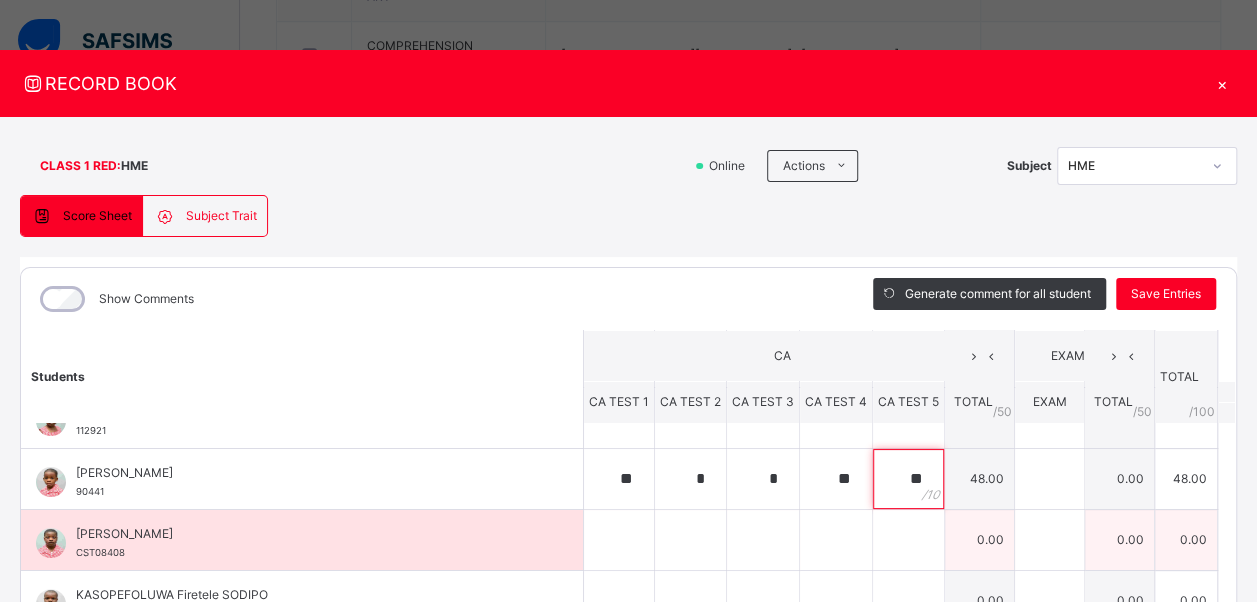 type on "**" 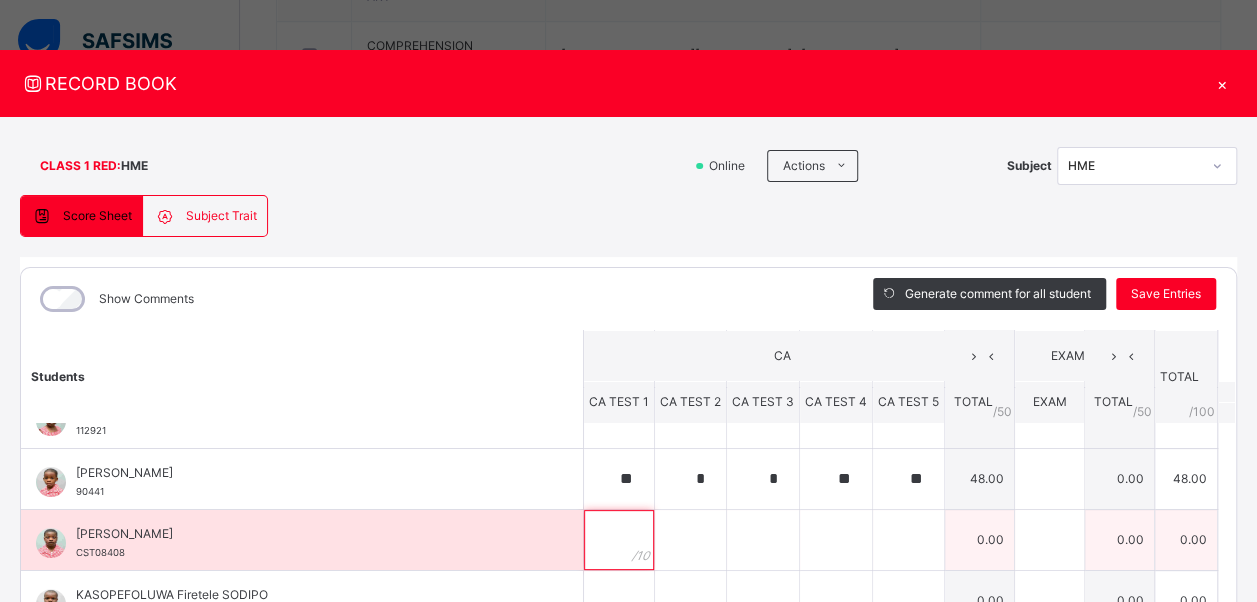 click at bounding box center [619, 540] 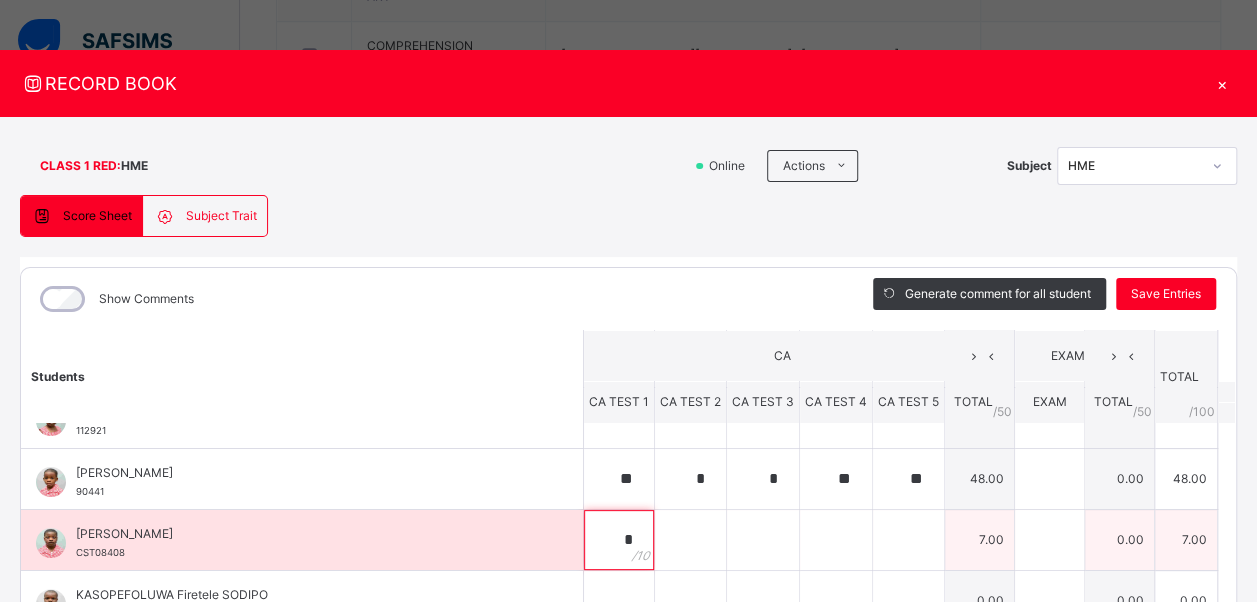 type on "*" 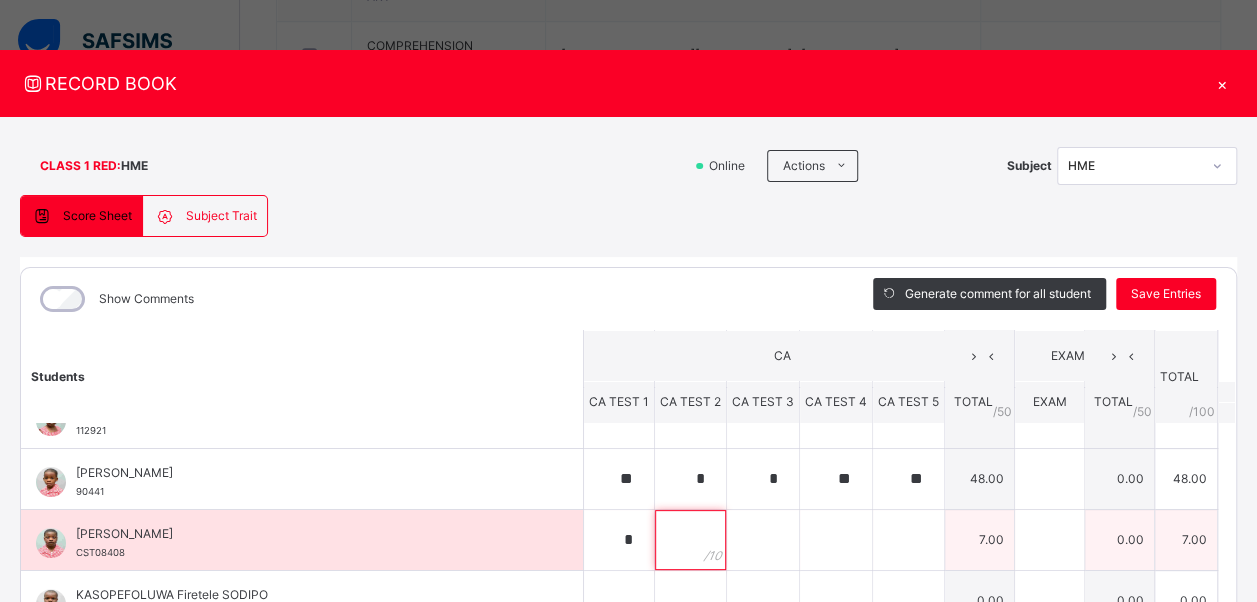 click at bounding box center [690, 540] 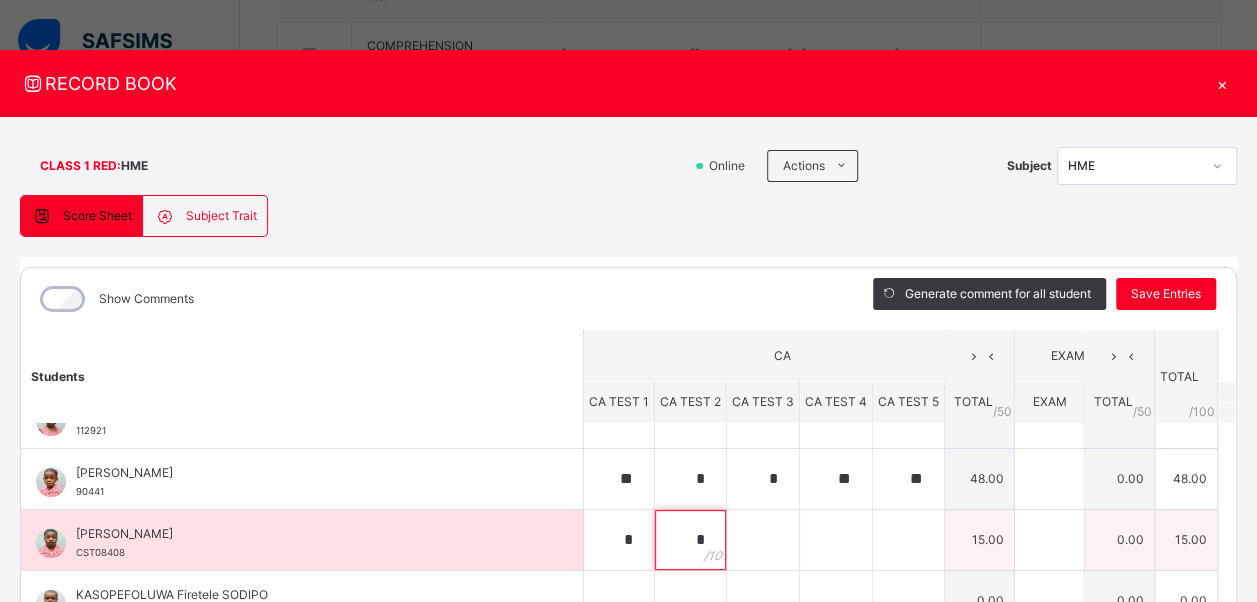 type on "*" 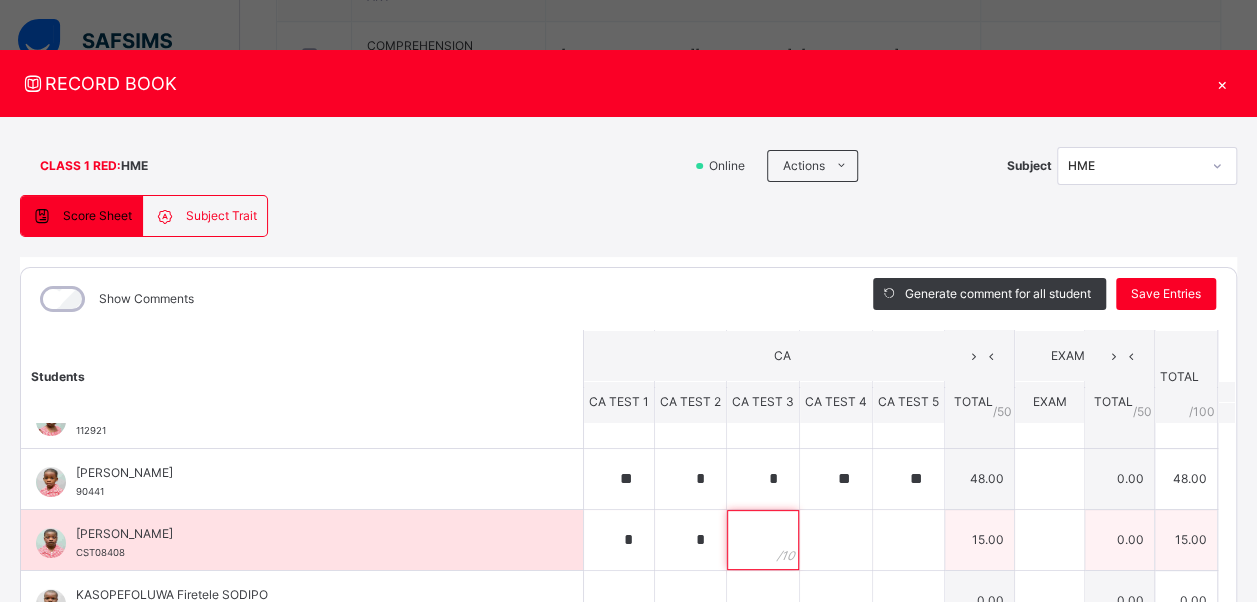 click at bounding box center (763, 540) 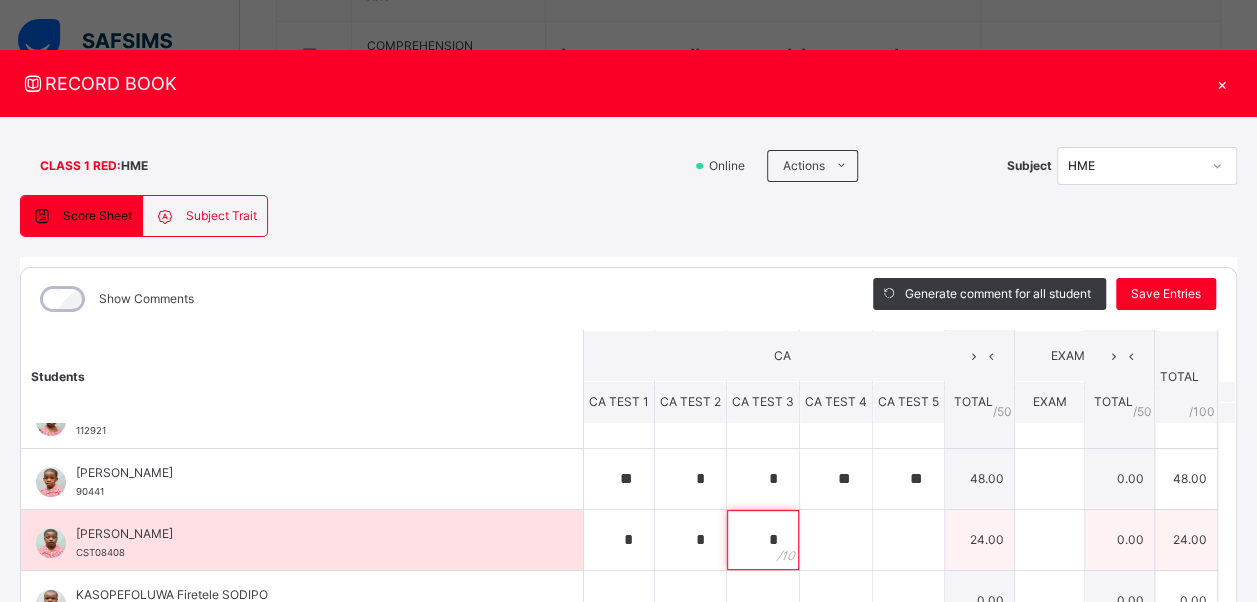 type on "*" 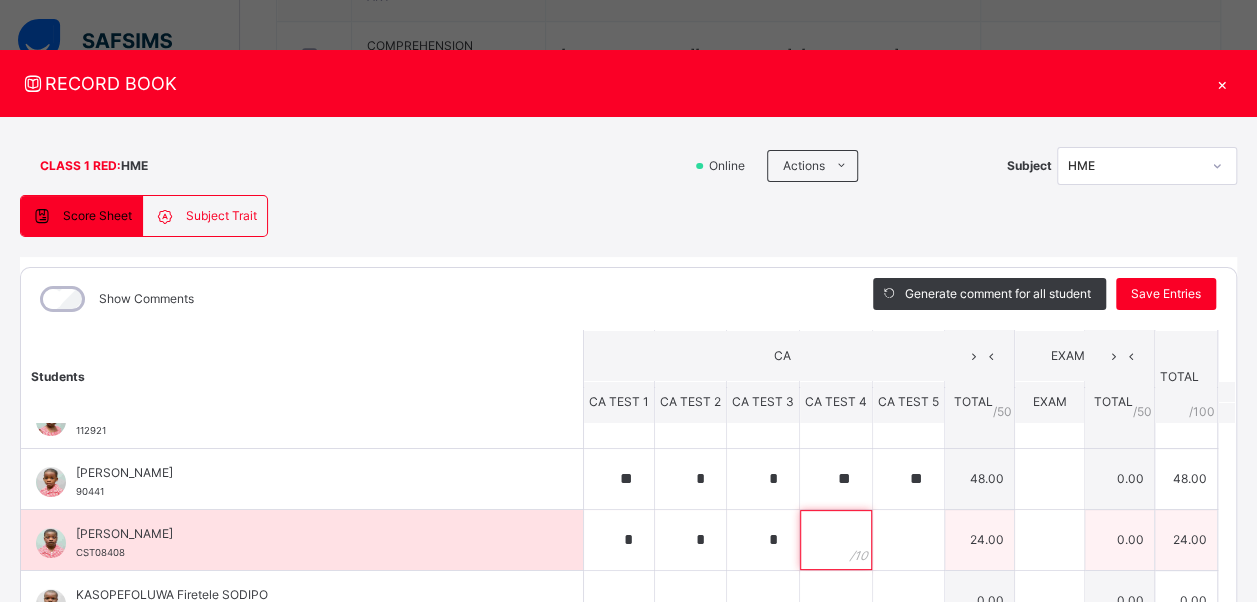 click at bounding box center [836, 540] 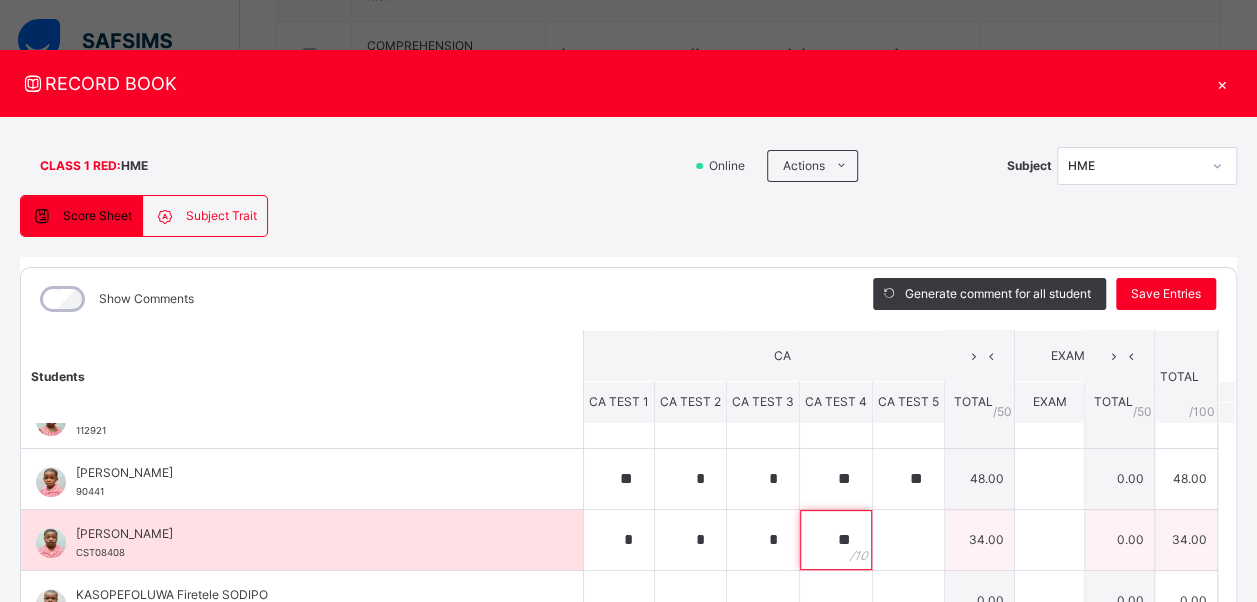 type on "**" 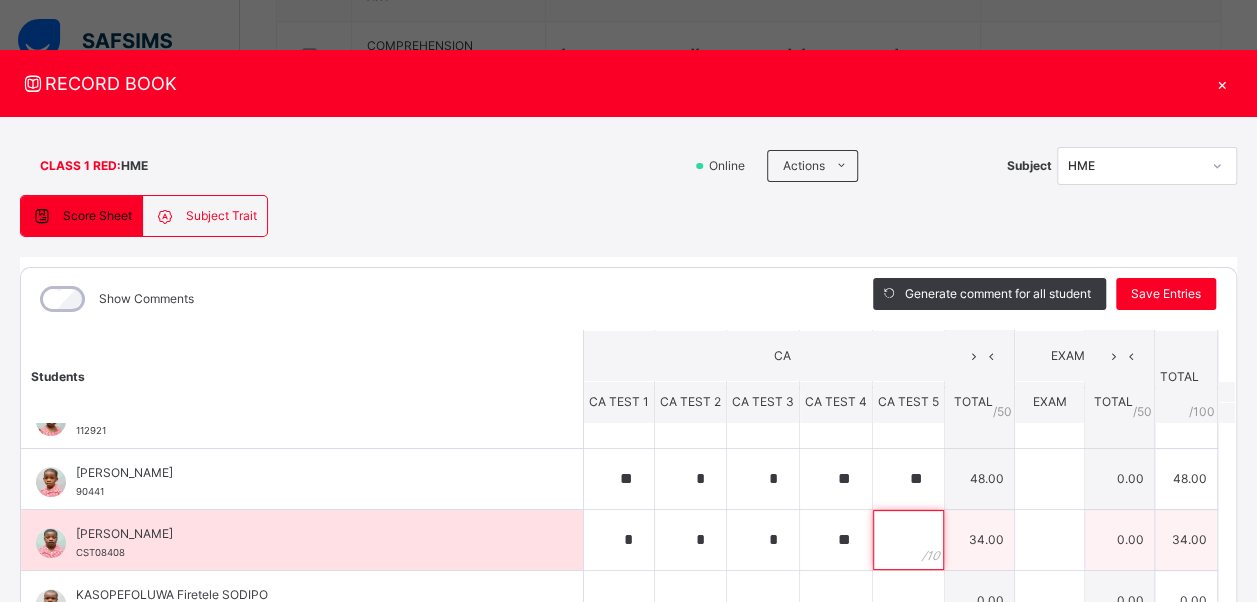 click at bounding box center (908, 540) 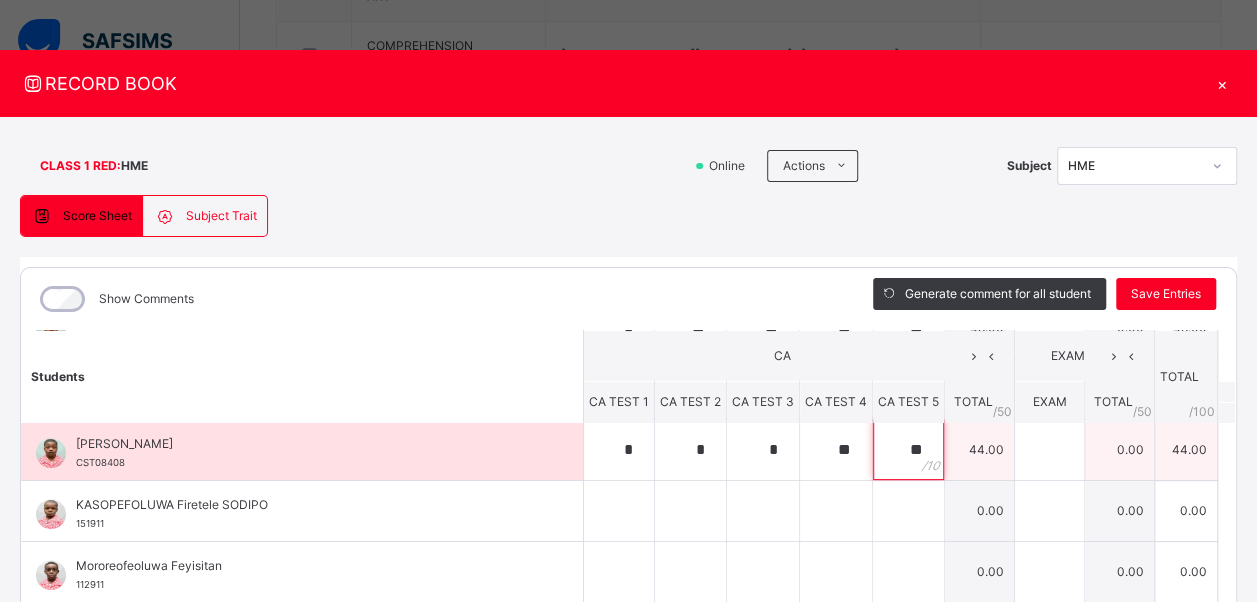 scroll, scrollTop: 331, scrollLeft: 0, axis: vertical 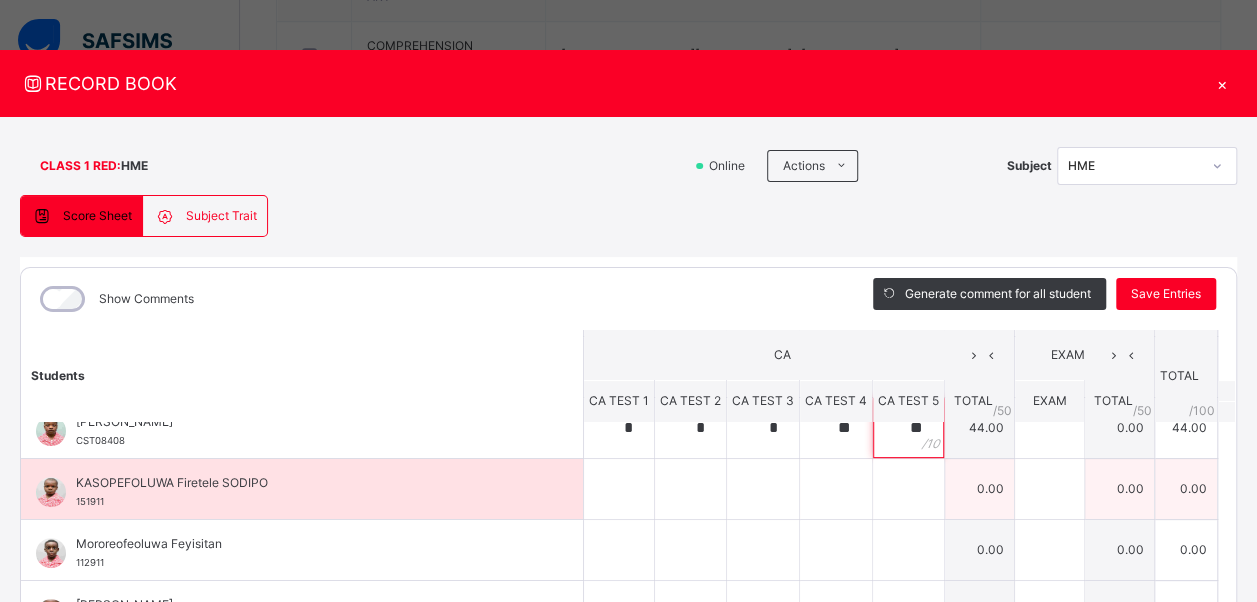type on "**" 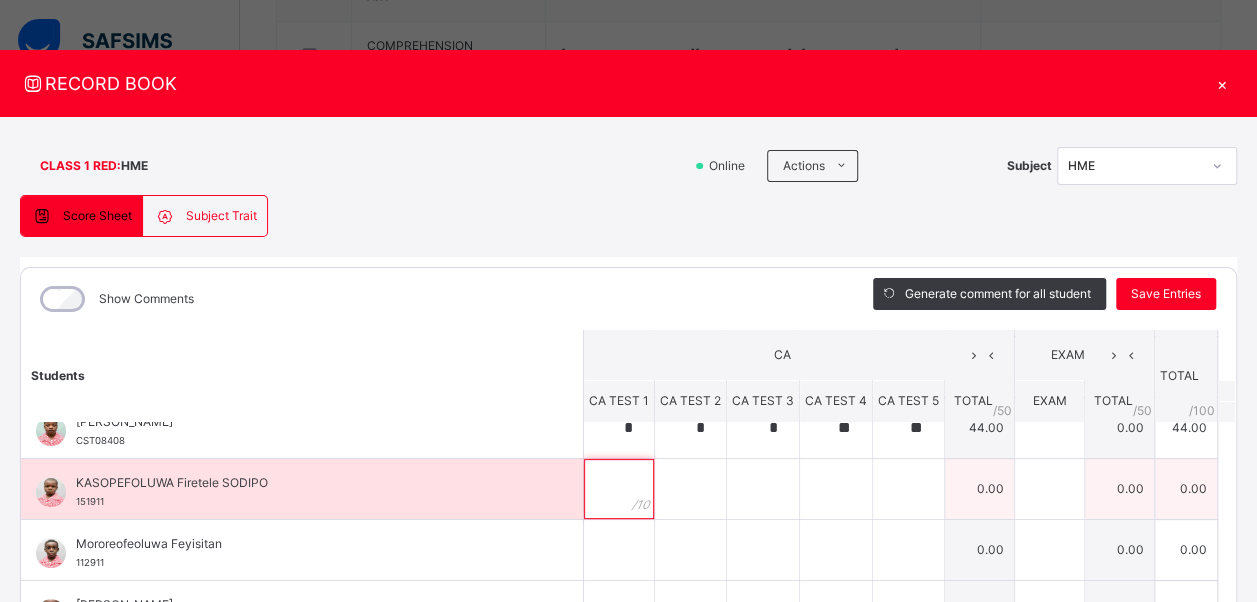click at bounding box center [619, 489] 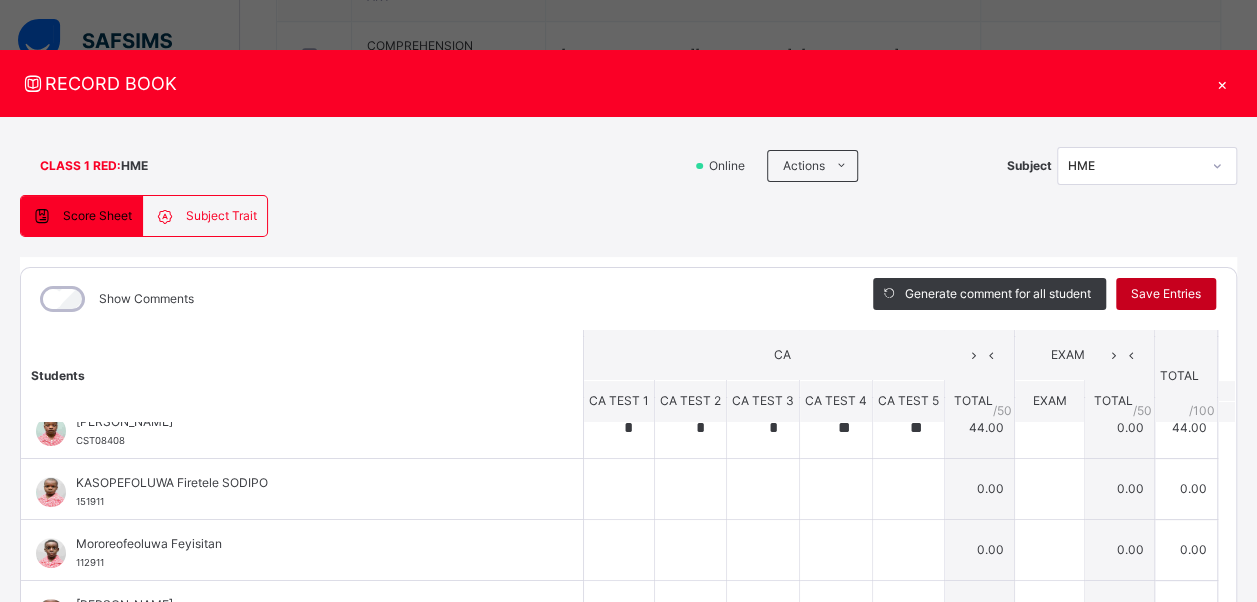click on "Save Entries" at bounding box center (1166, 294) 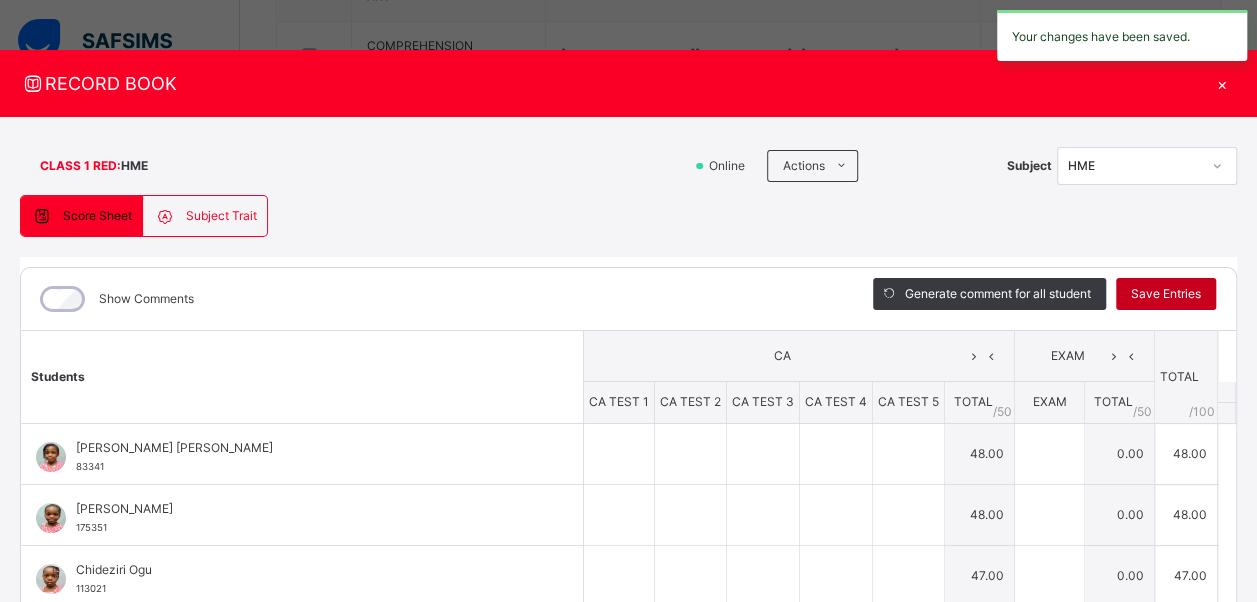 type on "*" 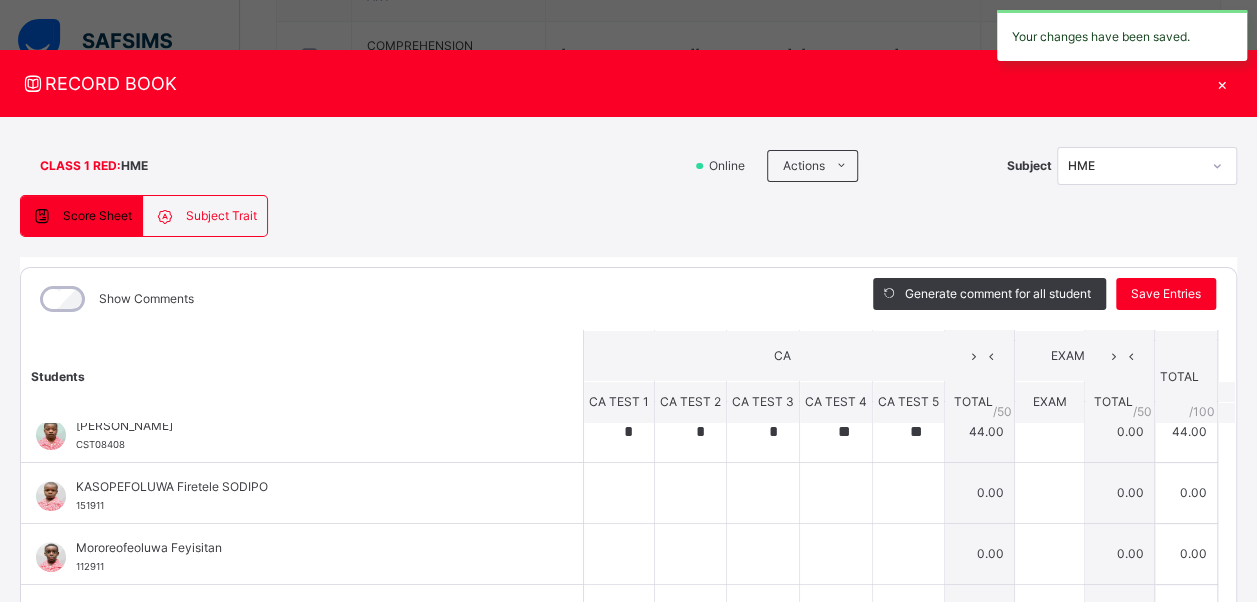scroll, scrollTop: 333, scrollLeft: 0, axis: vertical 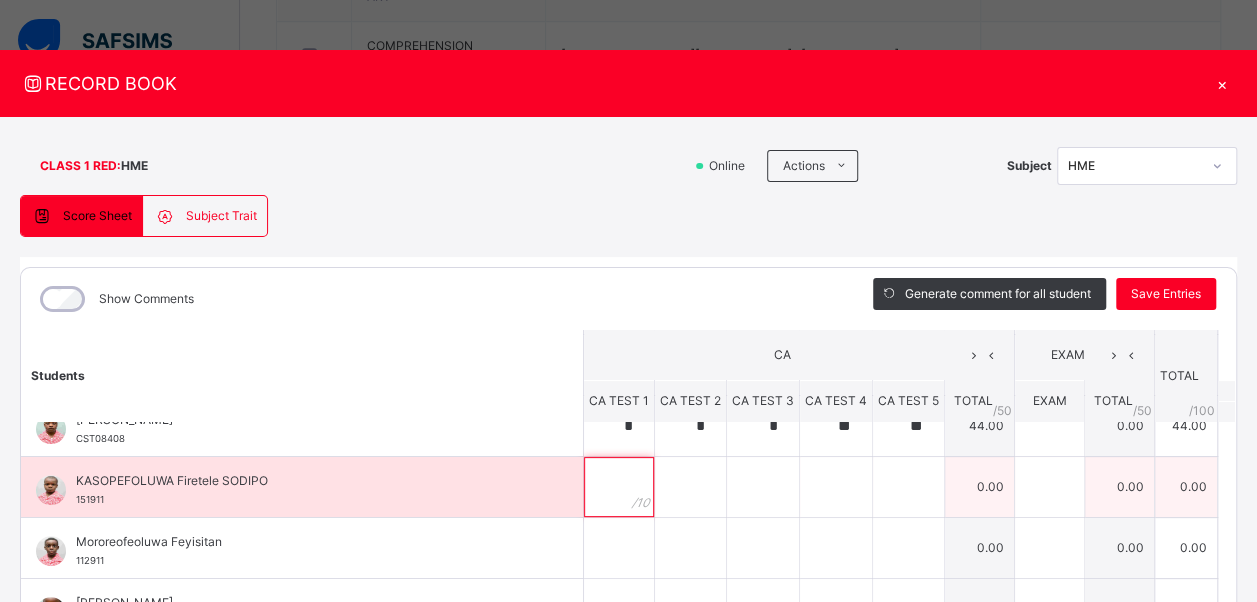 click at bounding box center (619, 487) 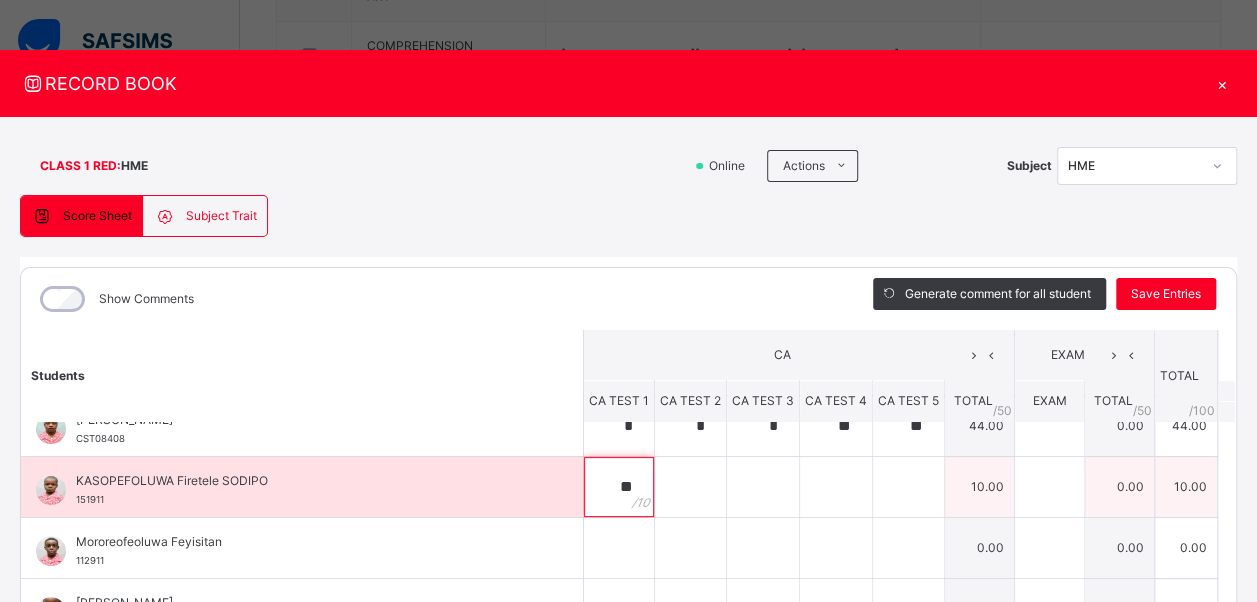 type on "**" 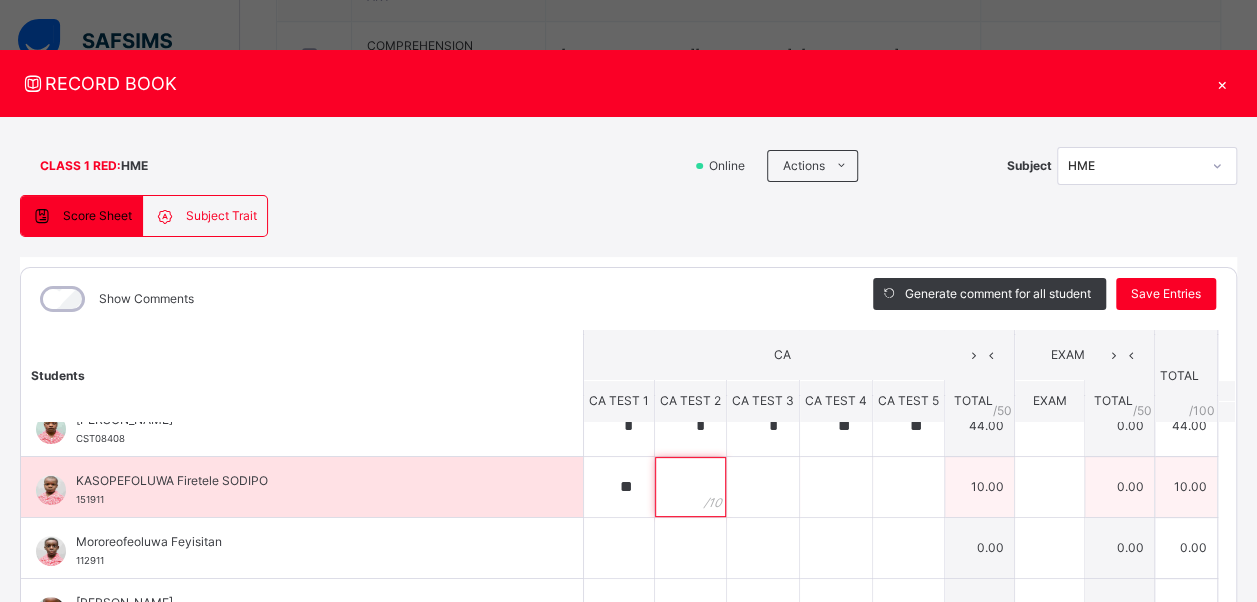 click at bounding box center (690, 487) 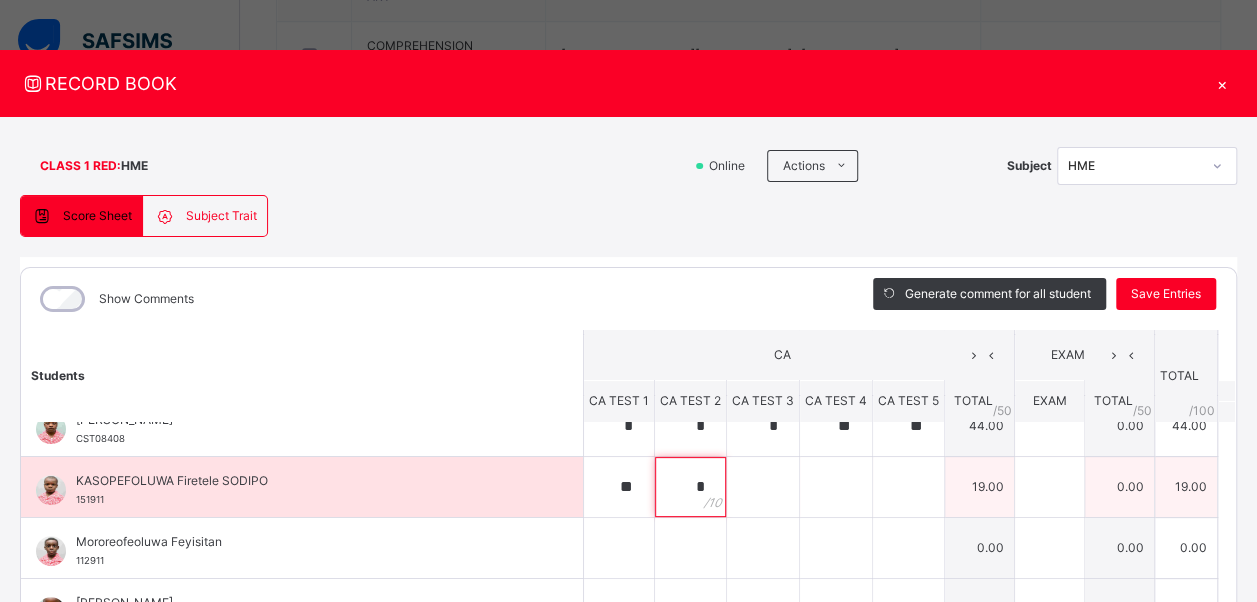type on "*" 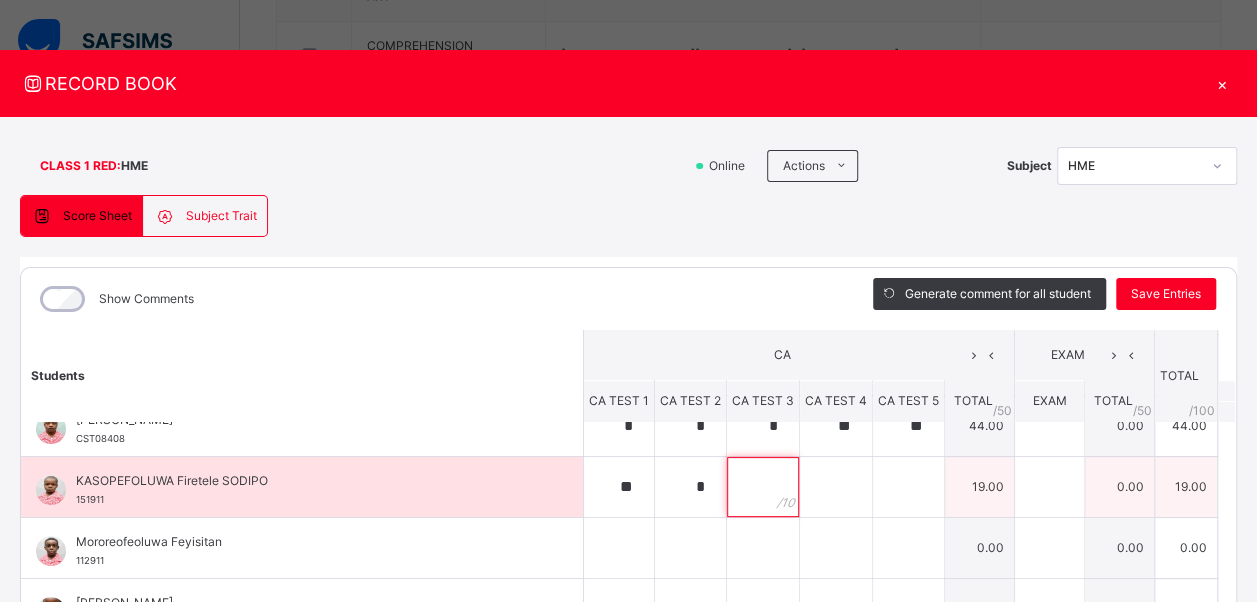 click at bounding box center (763, 487) 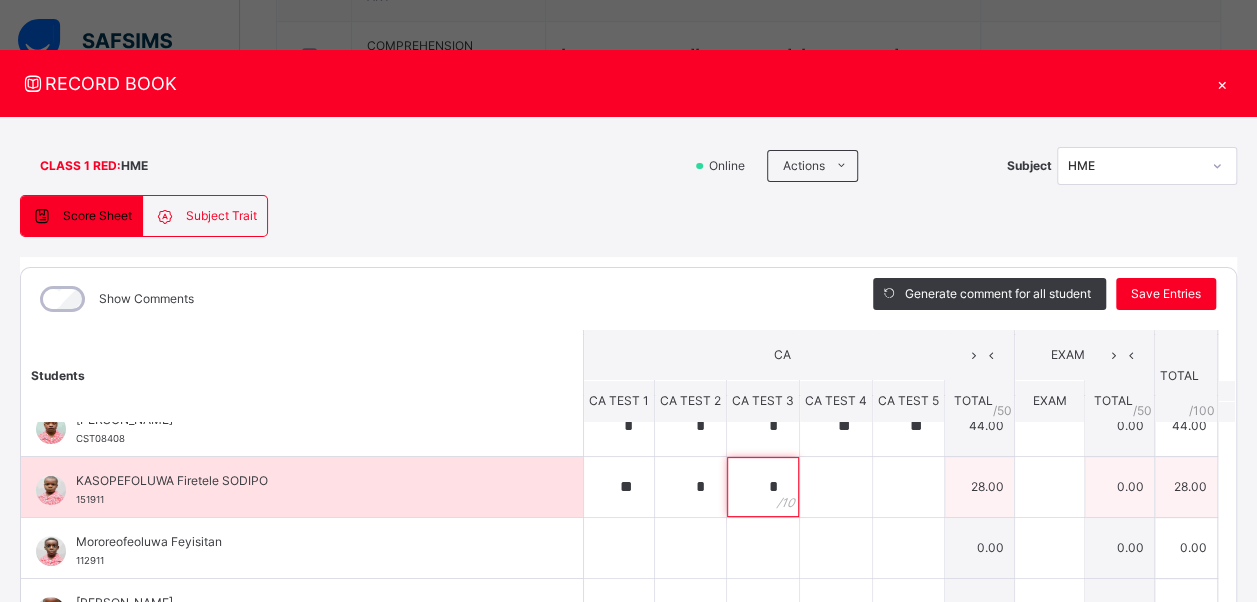 type on "*" 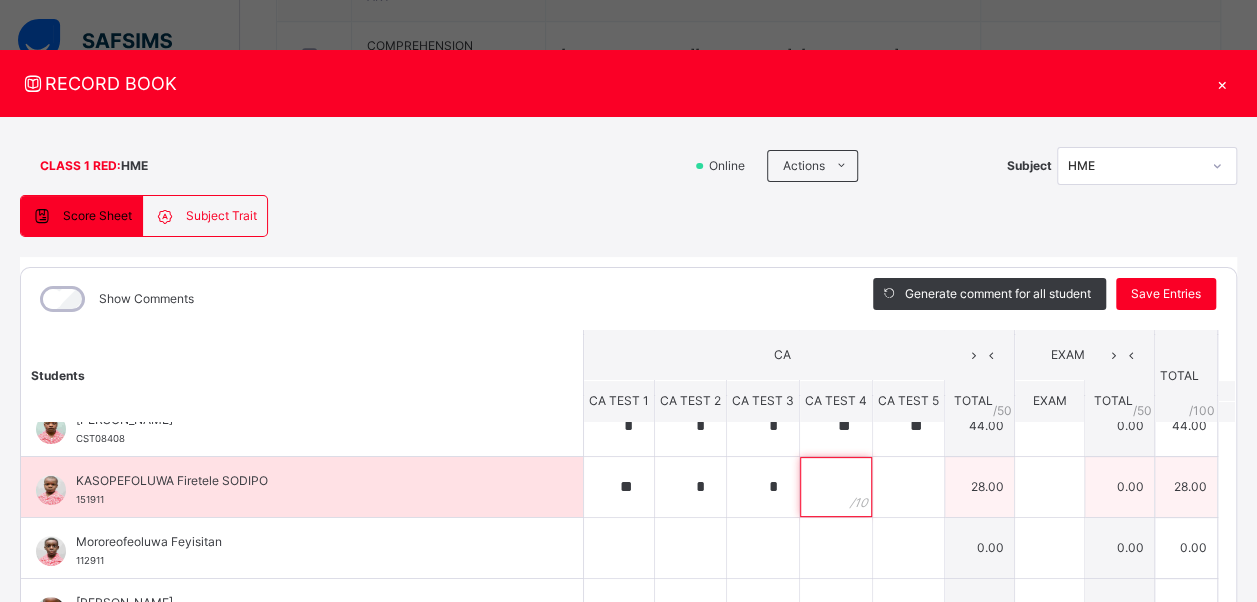 click at bounding box center (836, 487) 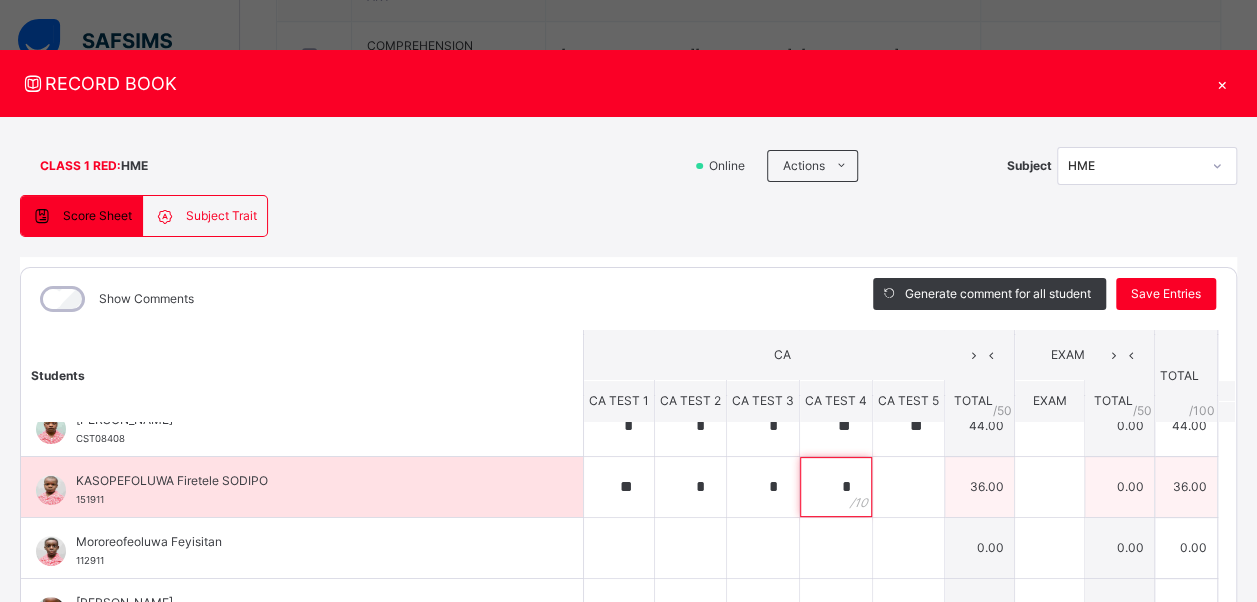 type on "*" 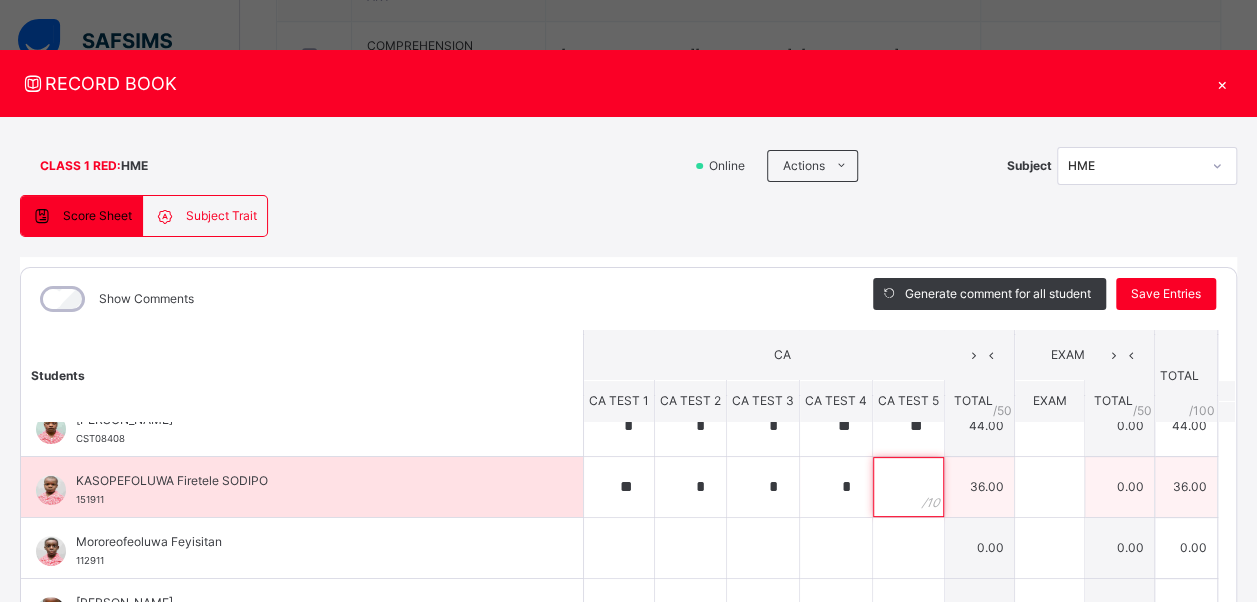 click at bounding box center (908, 487) 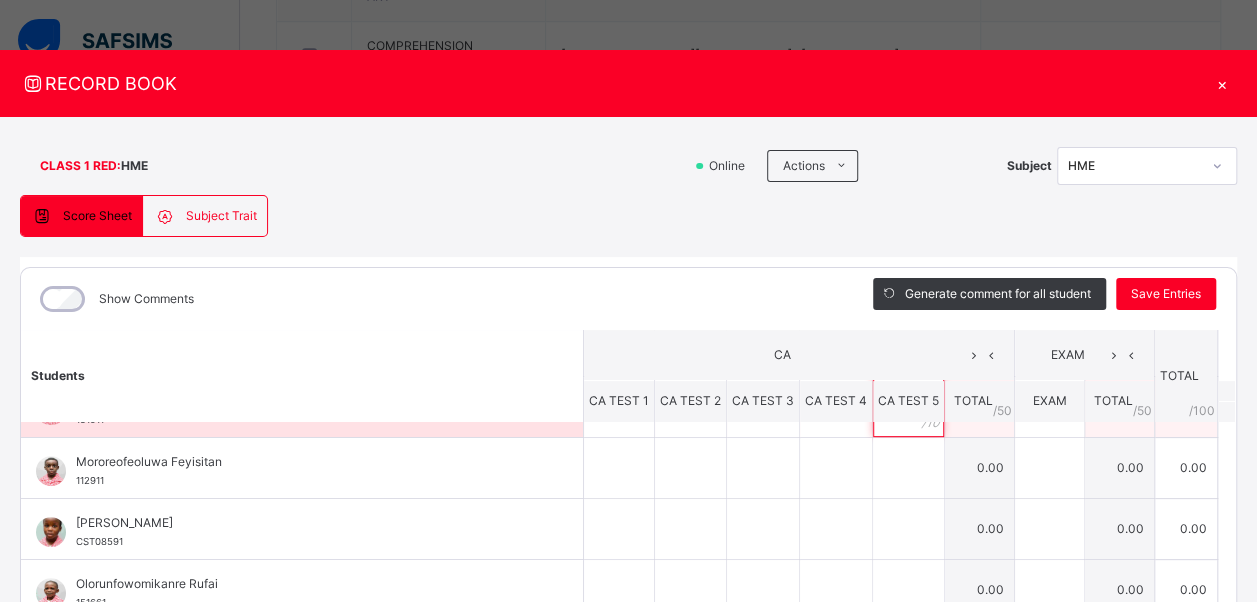 scroll, scrollTop: 419, scrollLeft: 0, axis: vertical 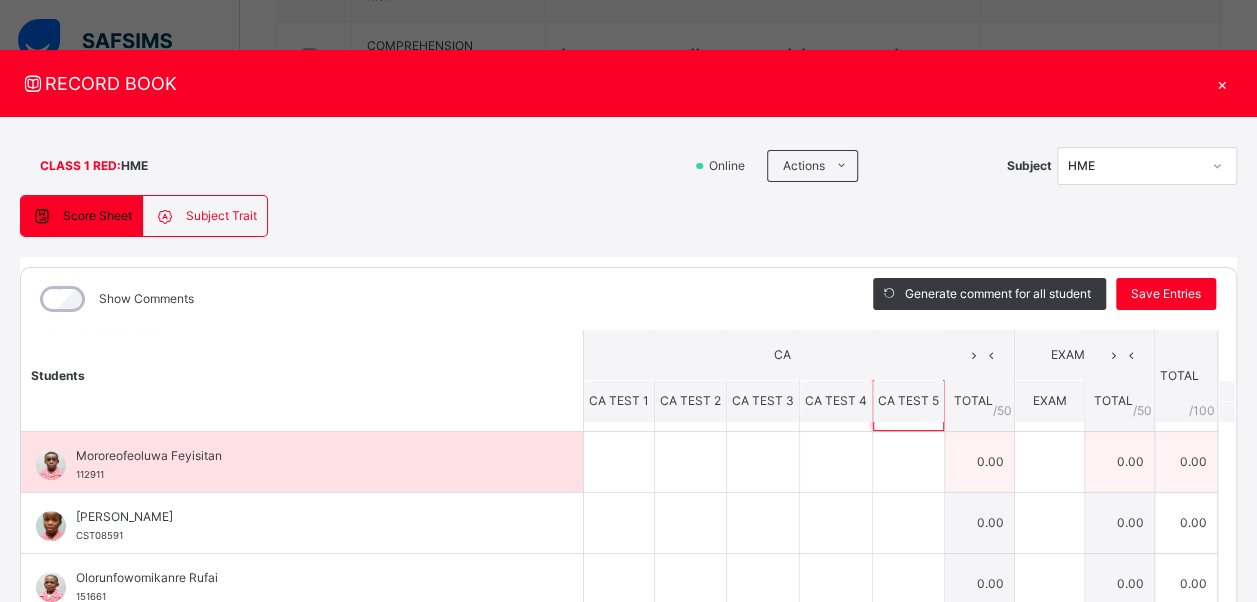 type on "*" 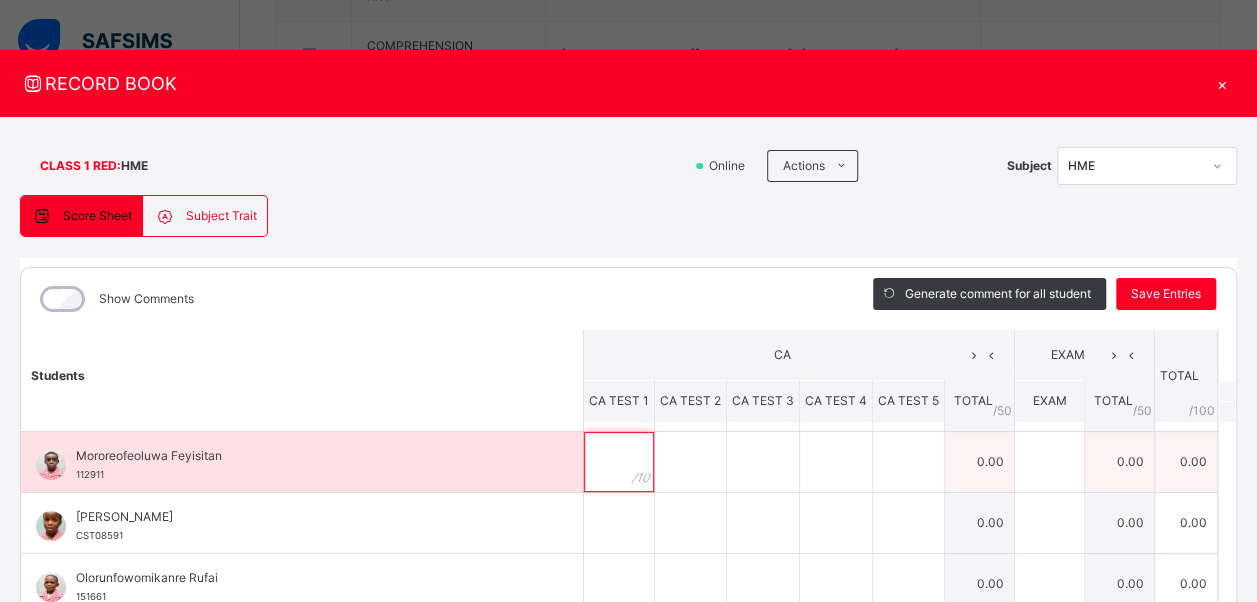 click at bounding box center (619, 462) 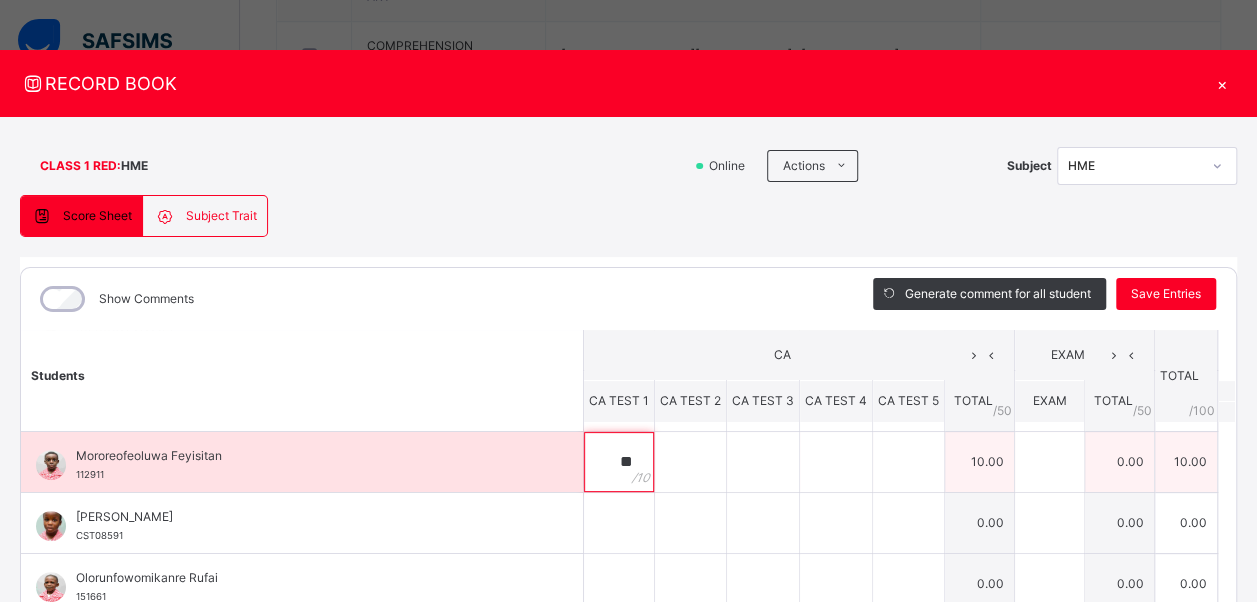 type on "**" 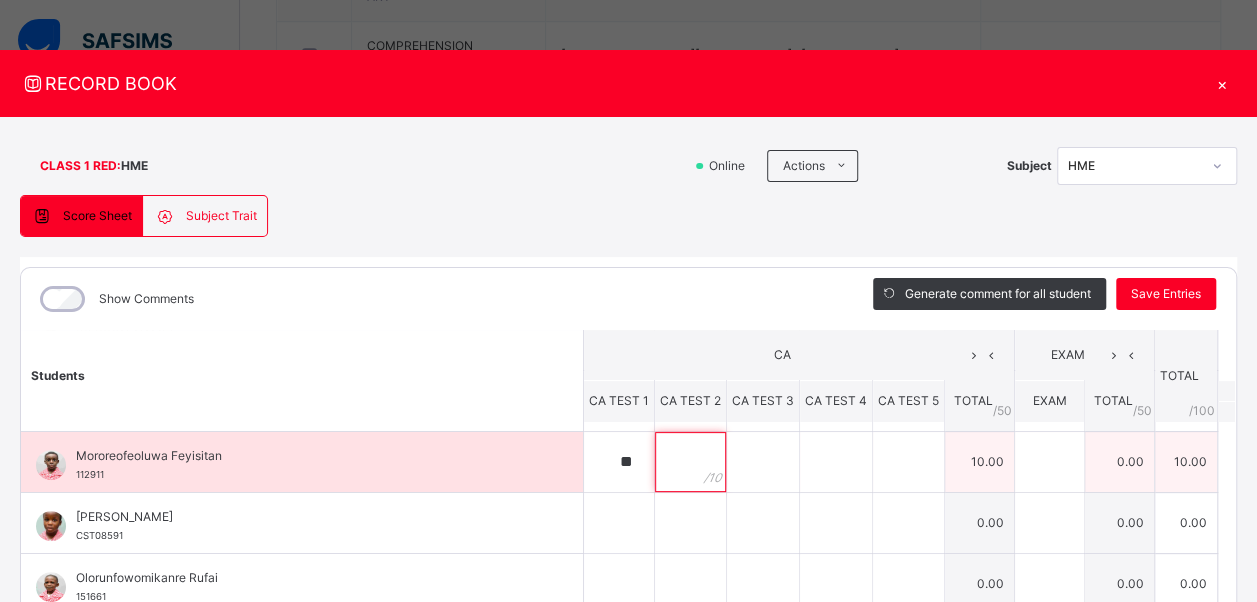 click at bounding box center (690, 462) 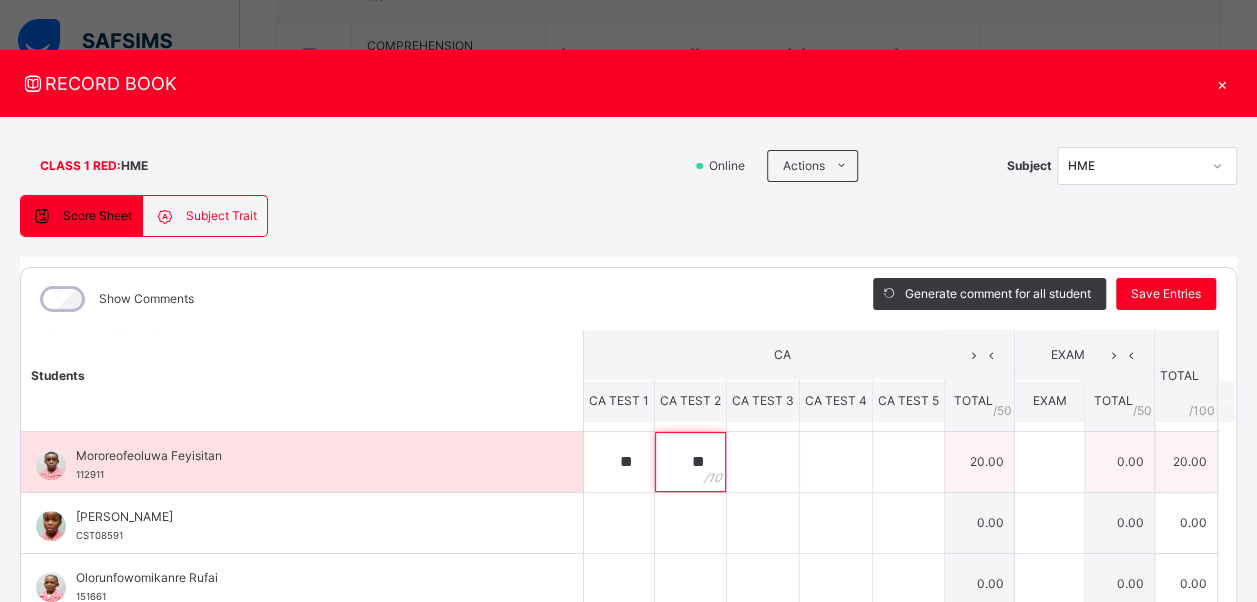 type on "**" 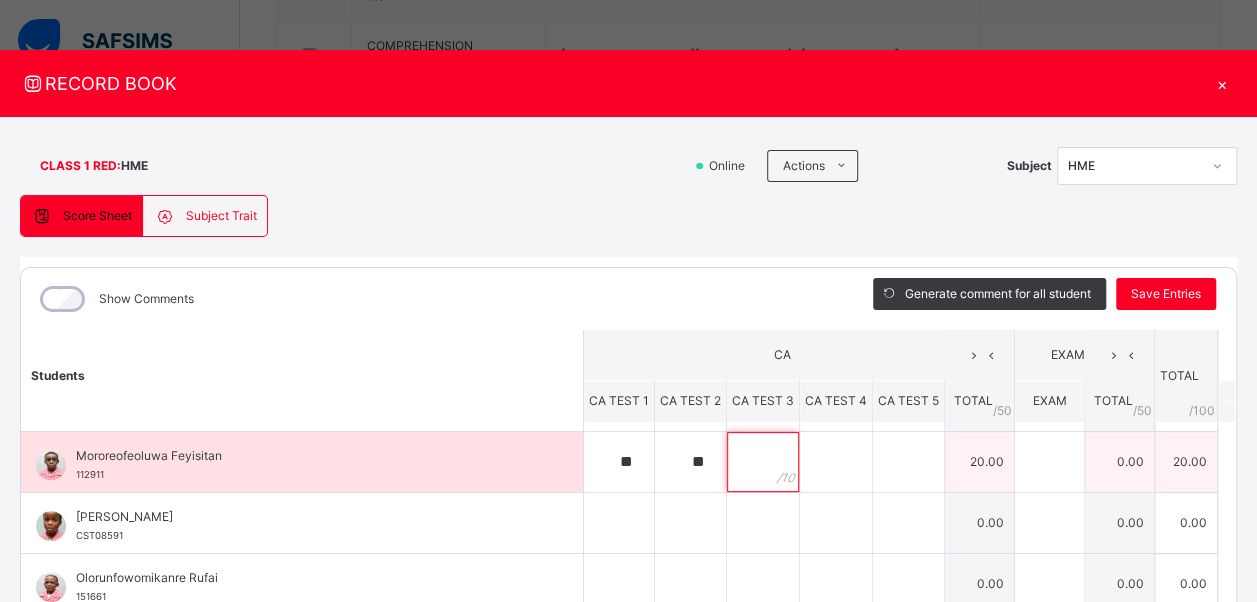 click at bounding box center [763, 462] 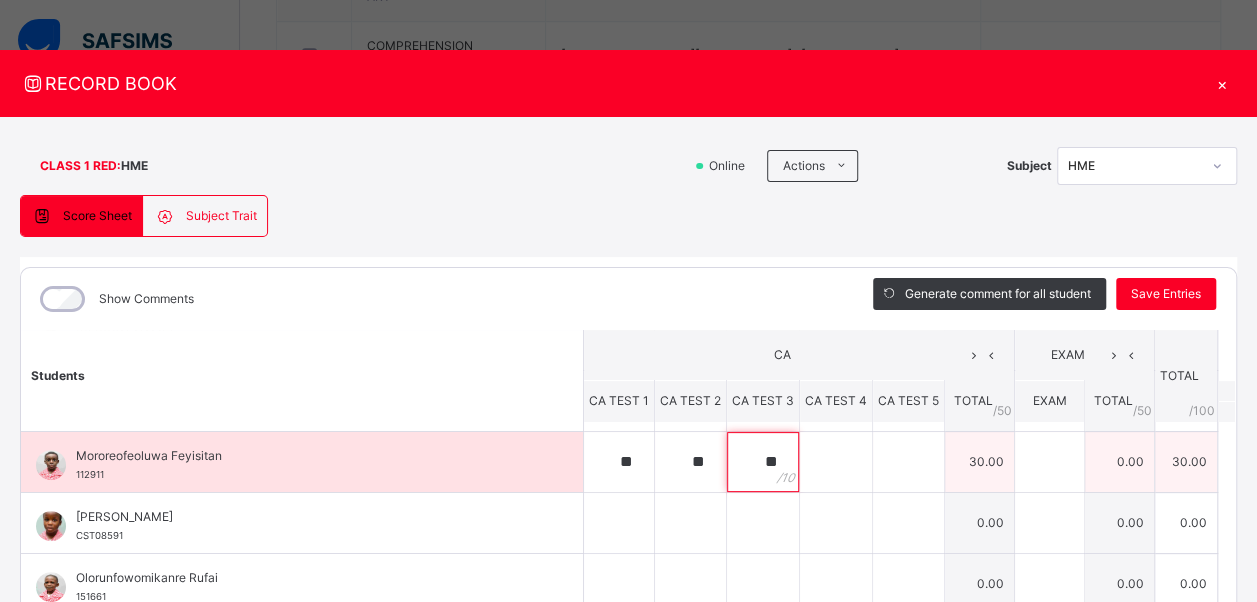 type on "**" 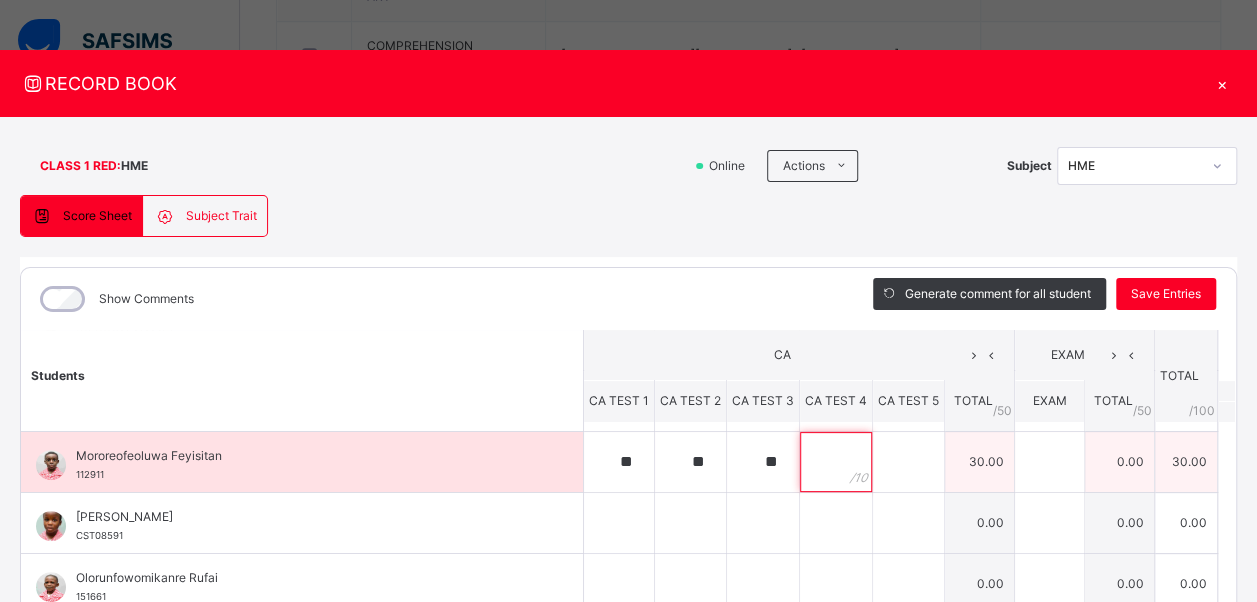 click at bounding box center [836, 462] 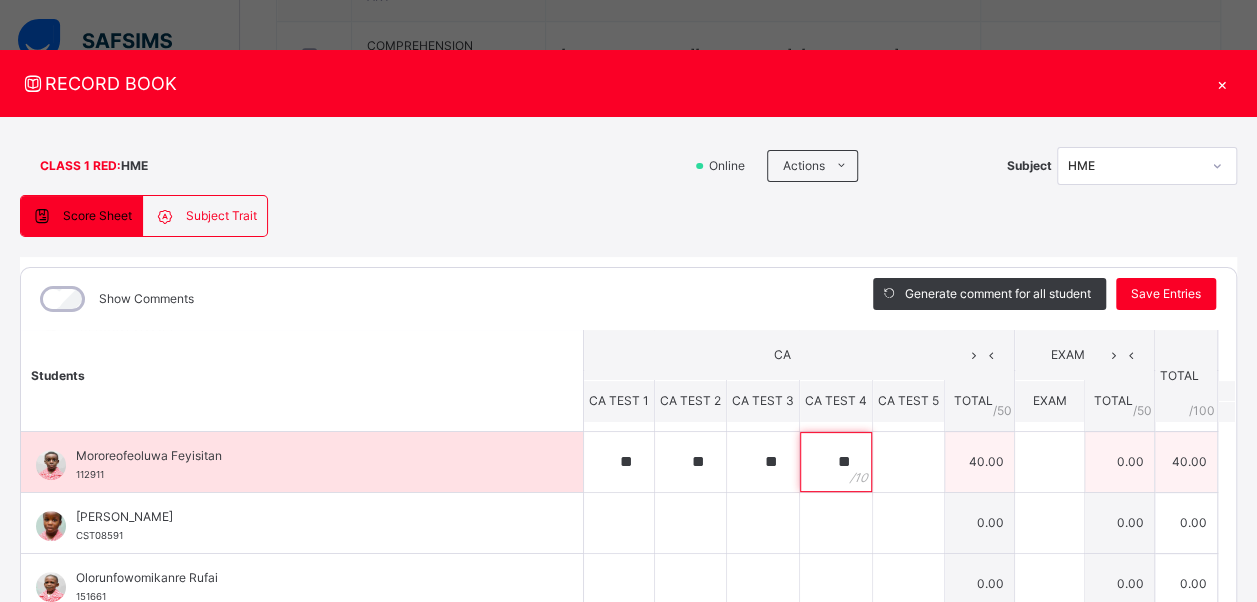 type on "**" 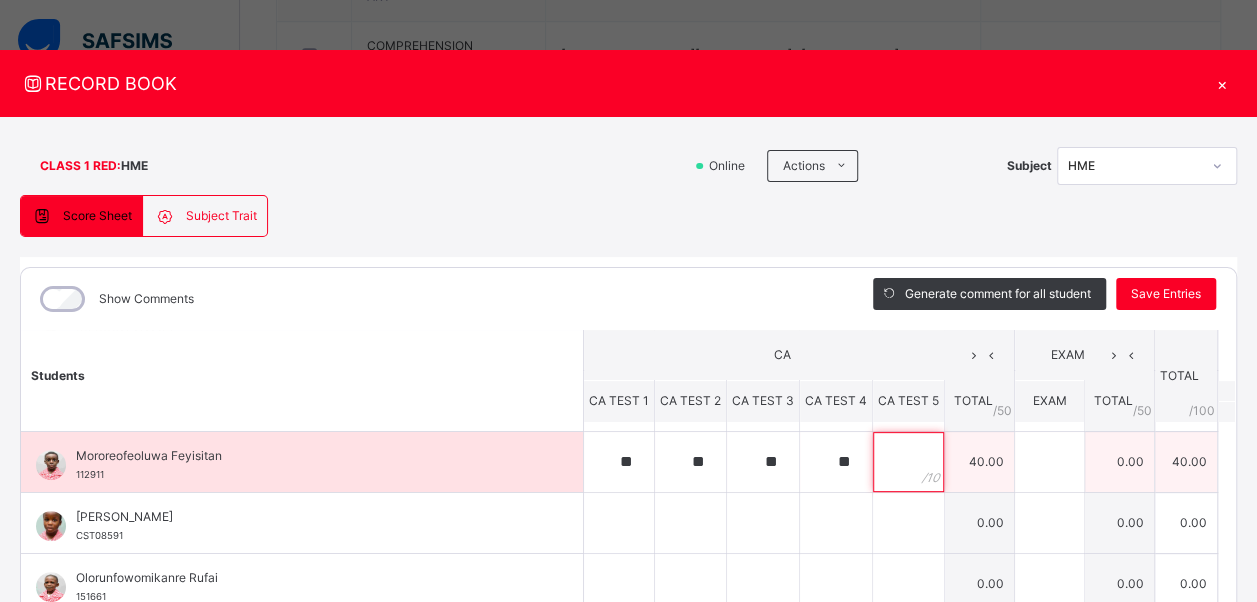 click at bounding box center (908, 462) 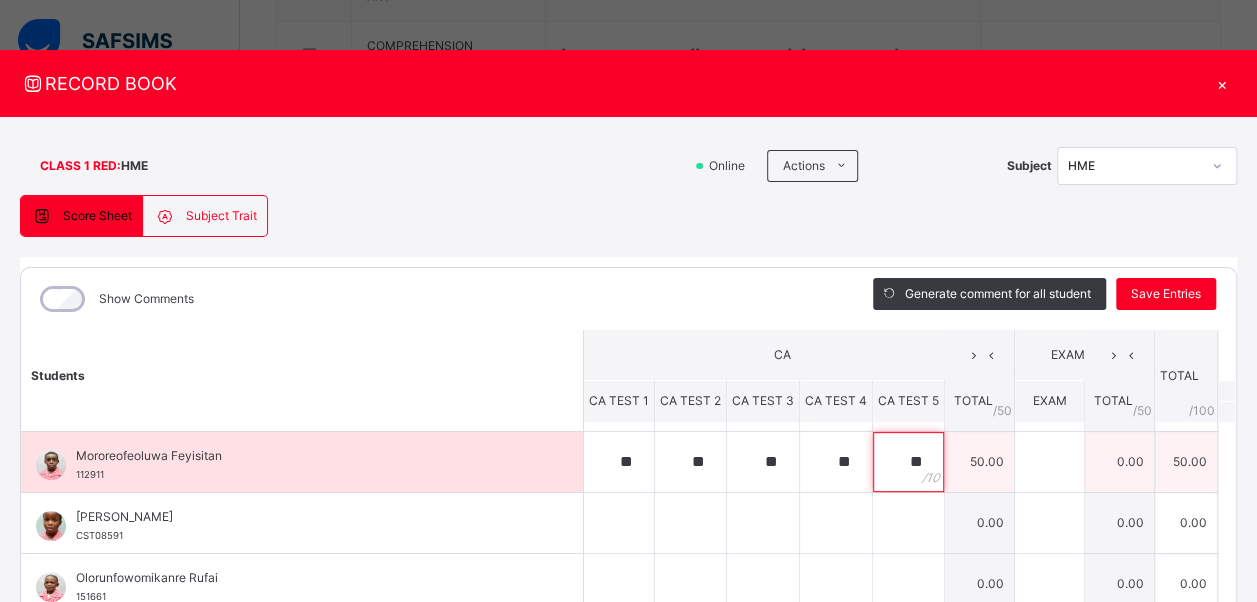 scroll, scrollTop: 473, scrollLeft: 0, axis: vertical 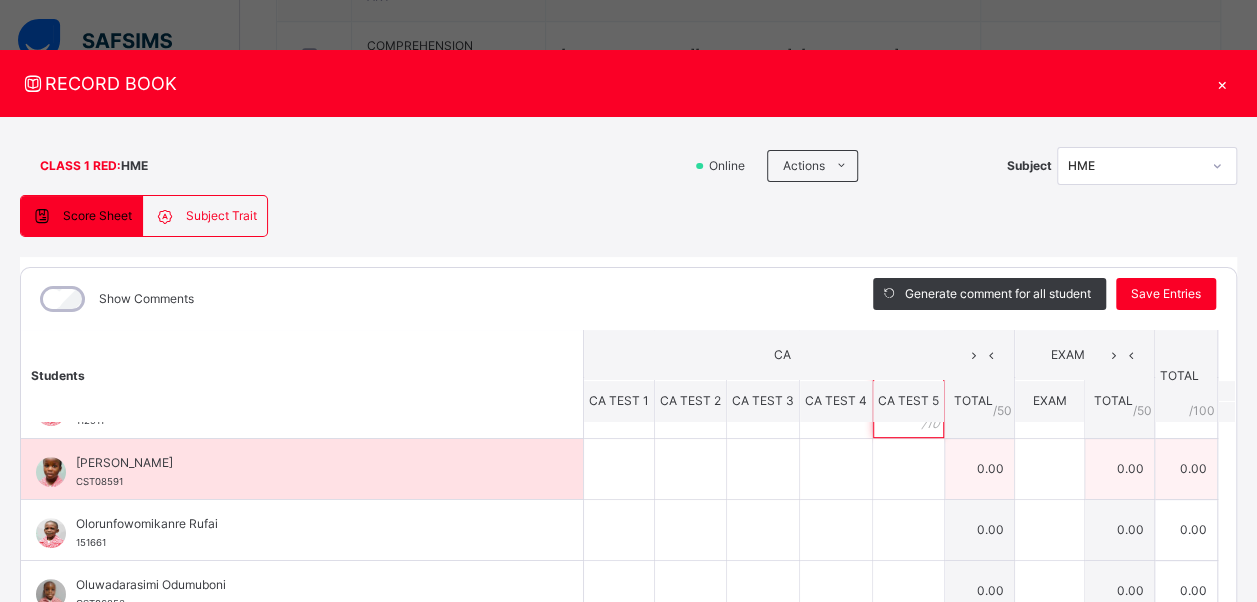 type on "**" 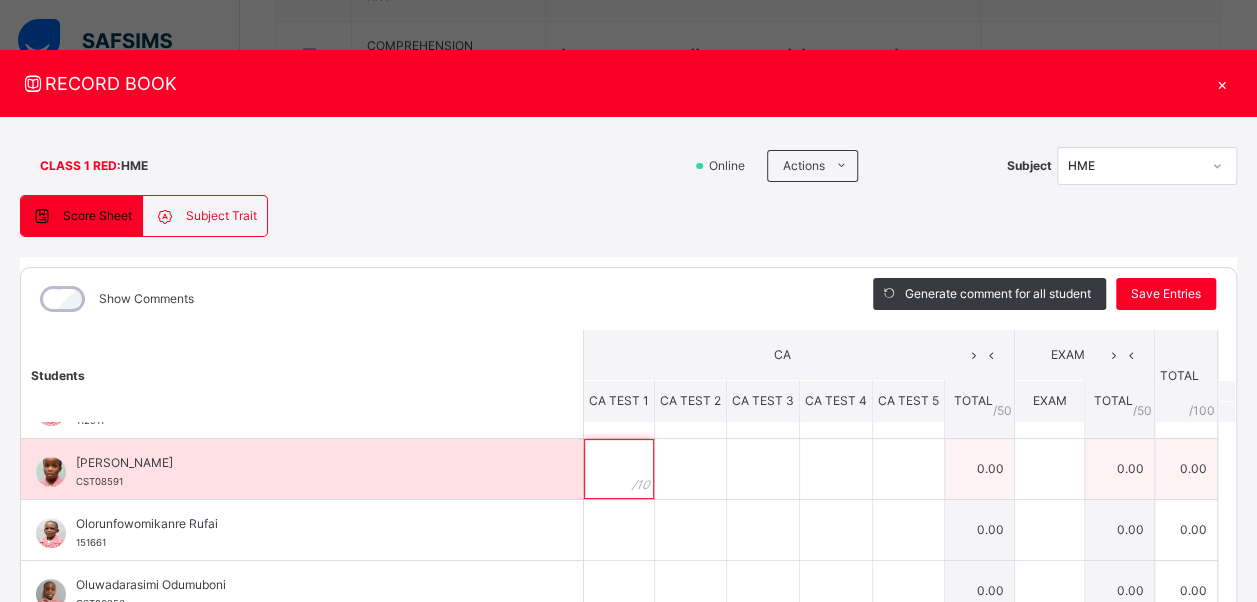 click at bounding box center [619, 469] 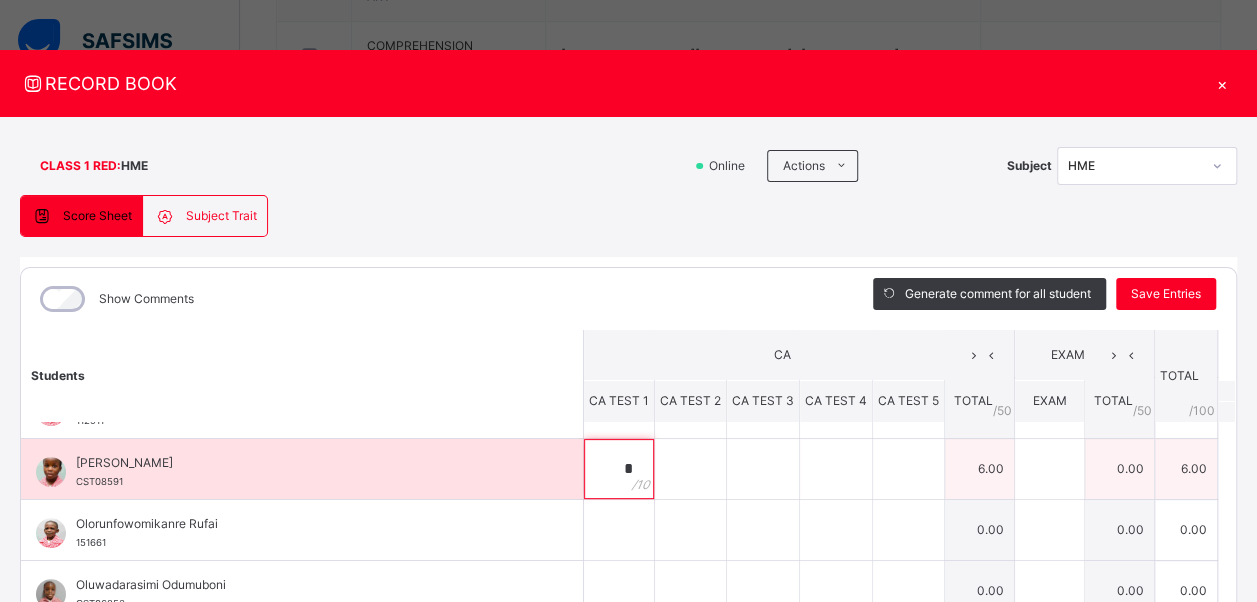 type on "*" 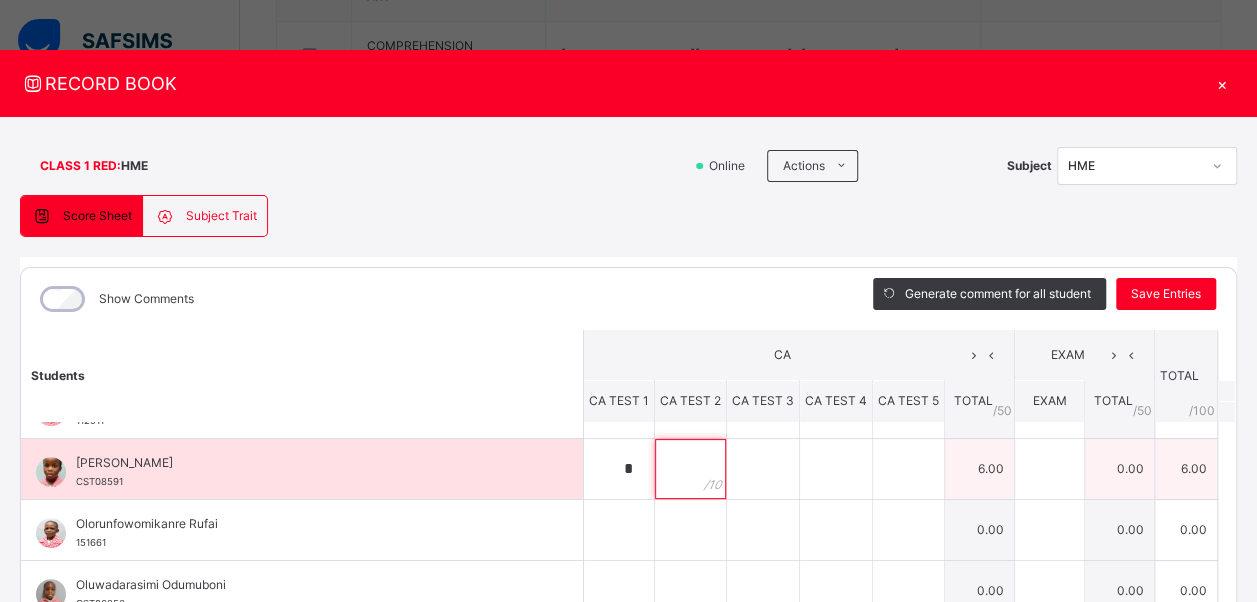 click at bounding box center [690, 469] 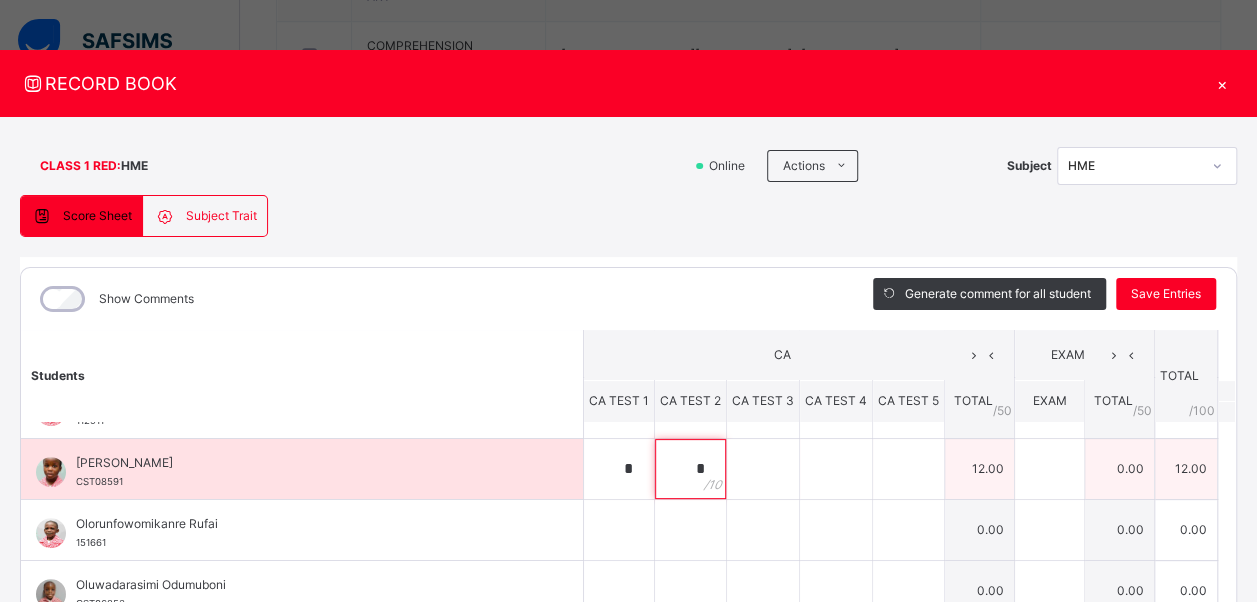 type on "*" 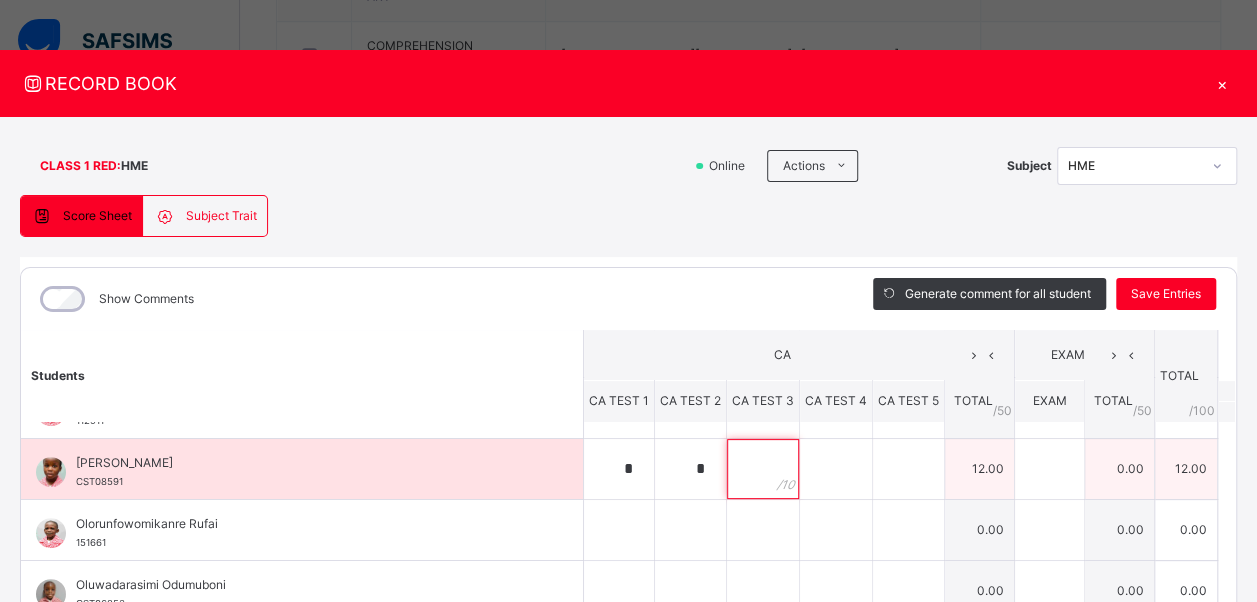 click at bounding box center (763, 469) 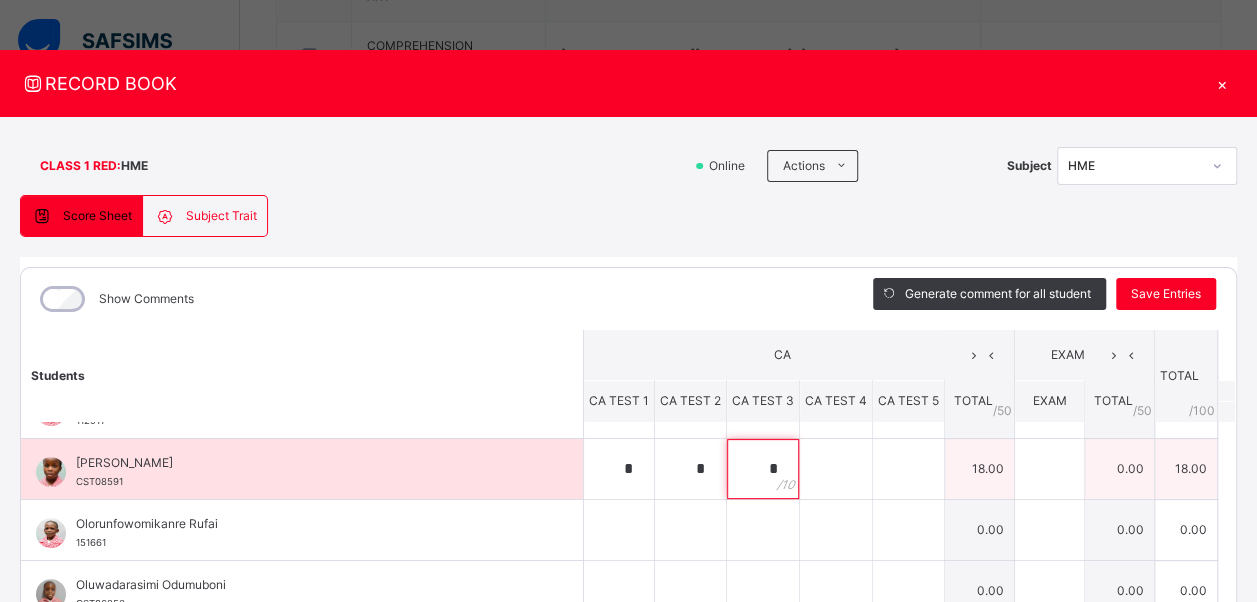 type on "*" 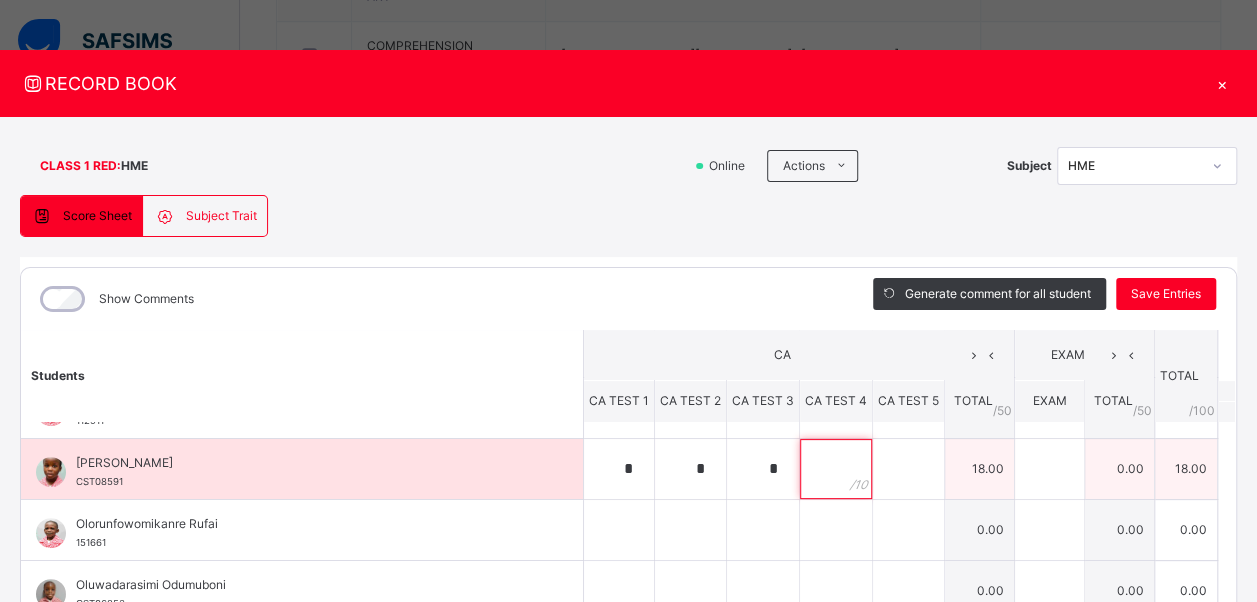 click at bounding box center [836, 469] 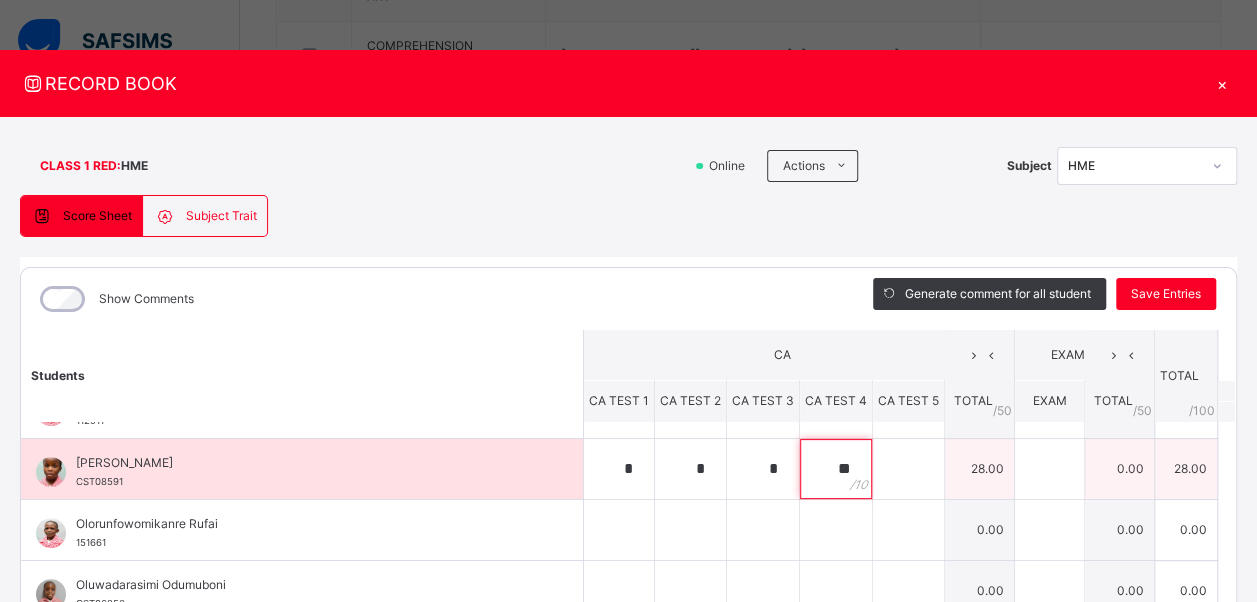 type on "**" 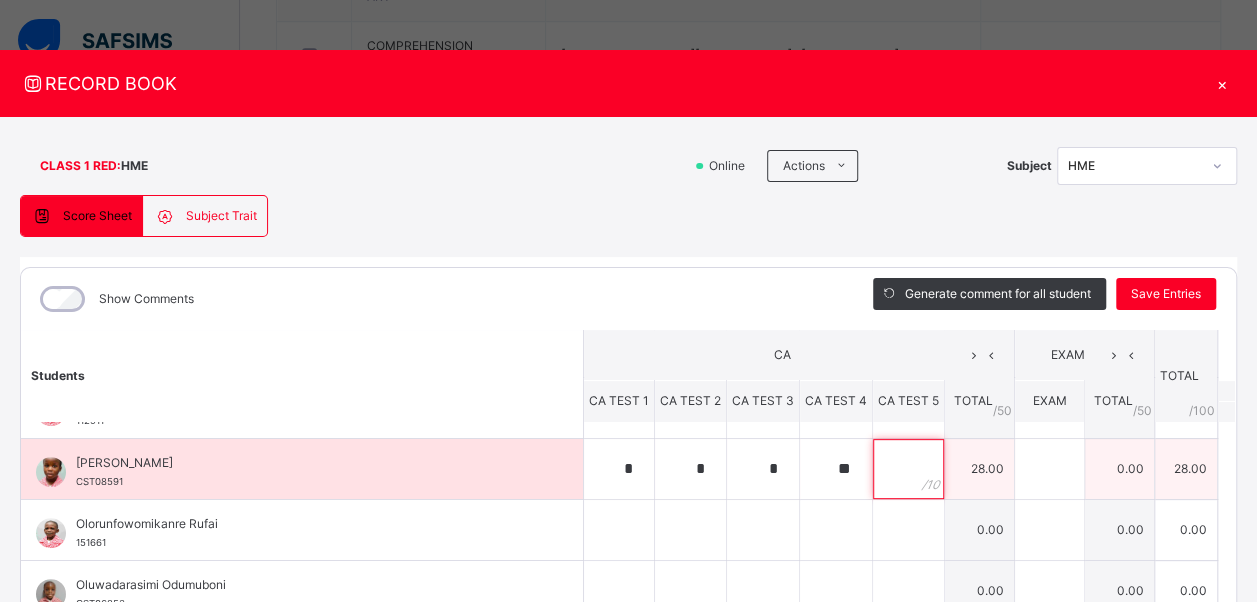 click at bounding box center [908, 469] 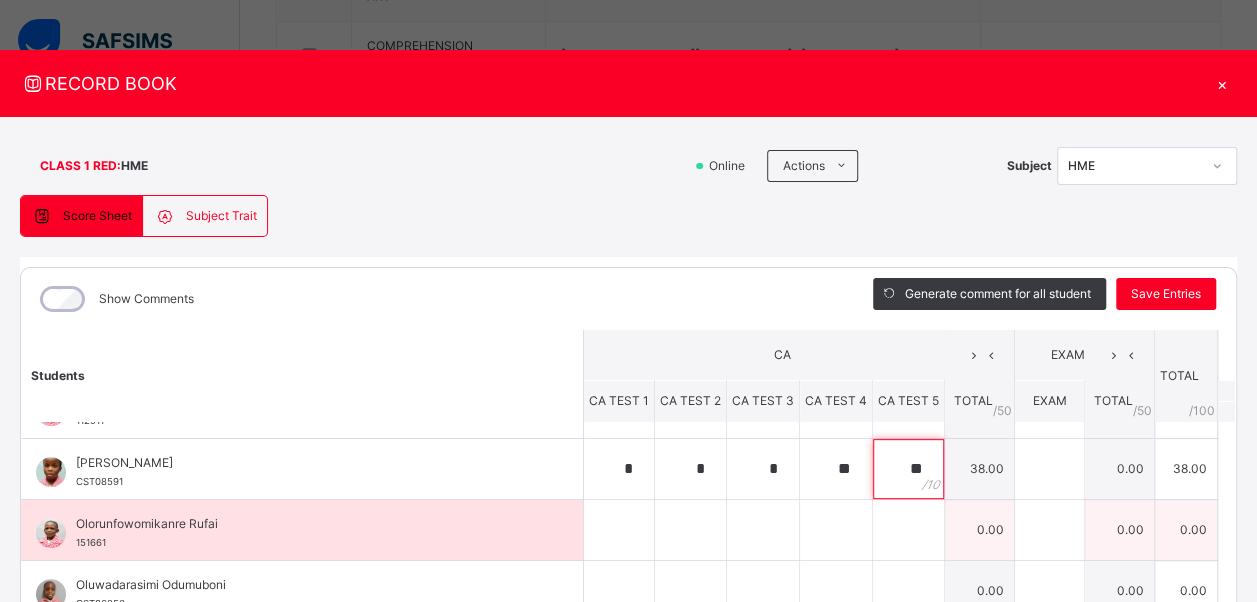 type on "**" 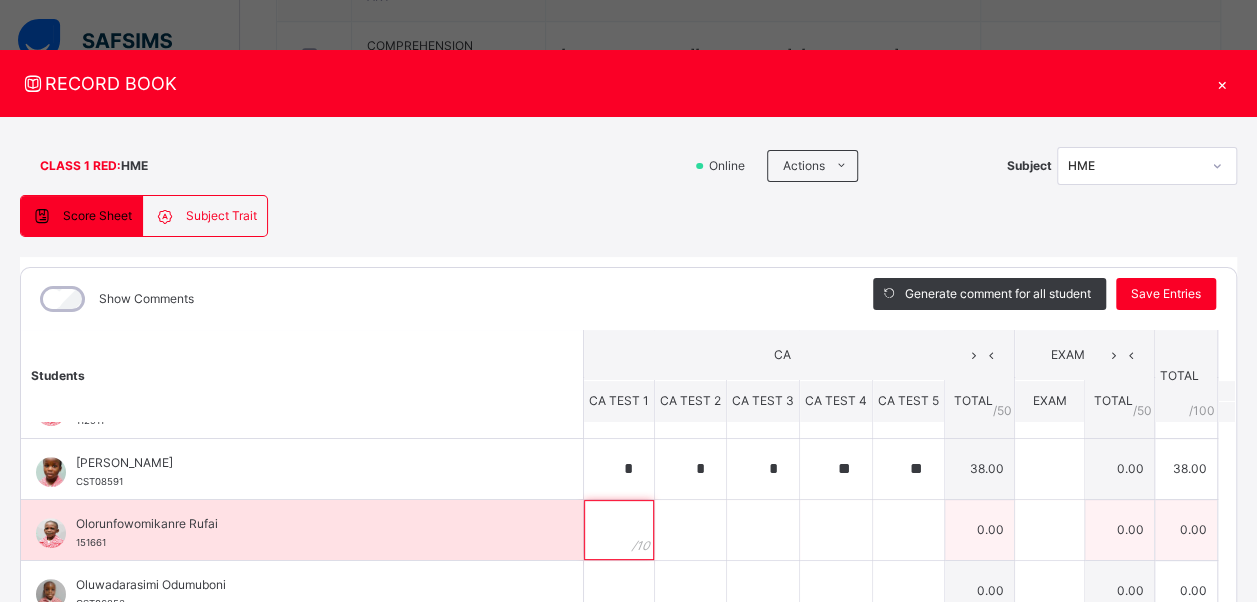 click at bounding box center [619, 530] 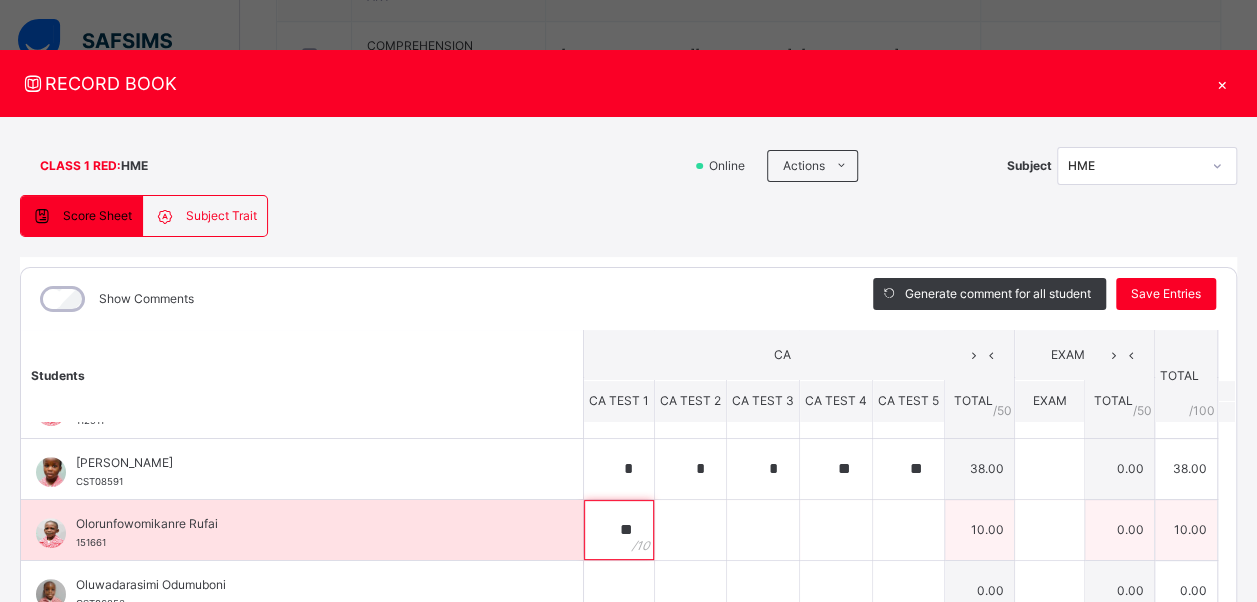 type on "**" 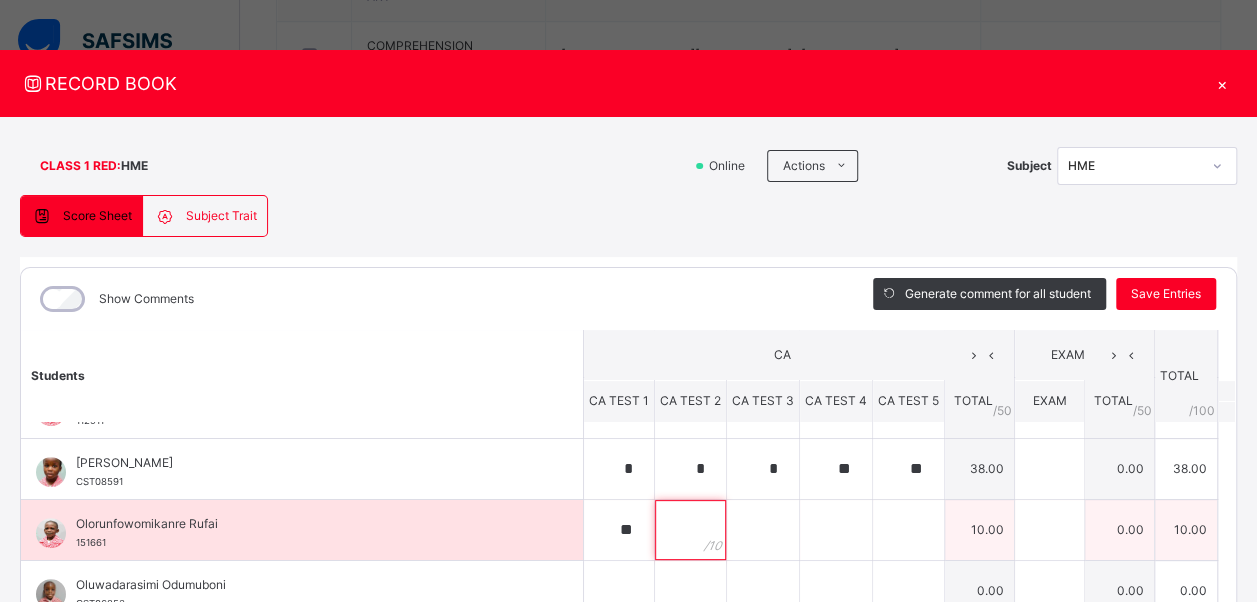 click at bounding box center (690, 530) 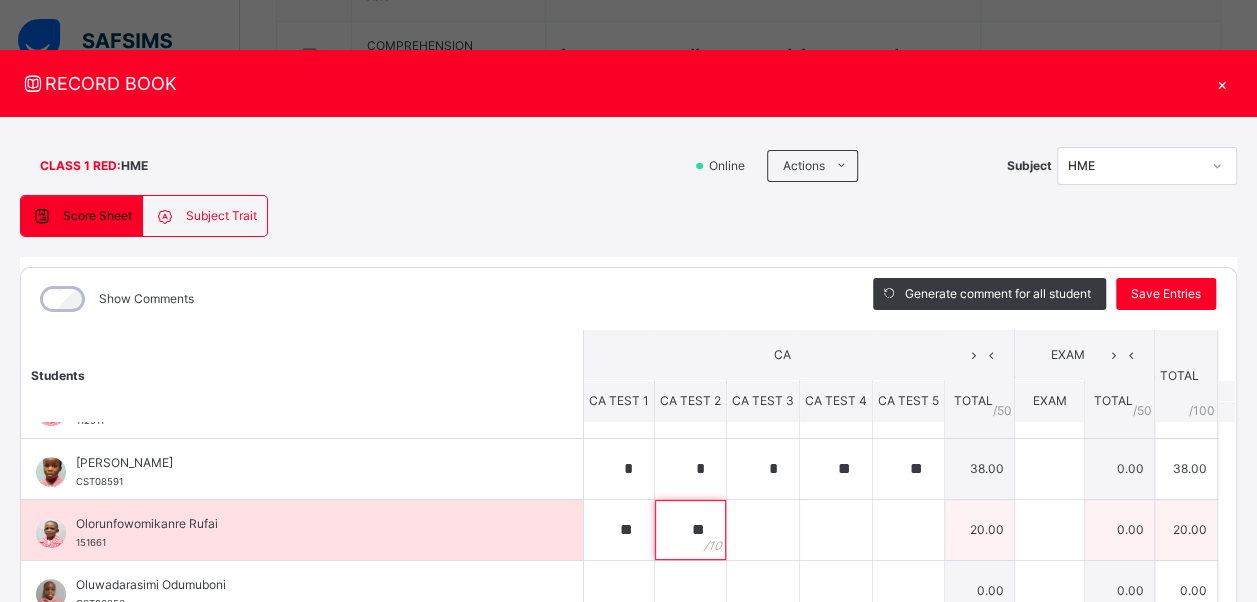 type on "**" 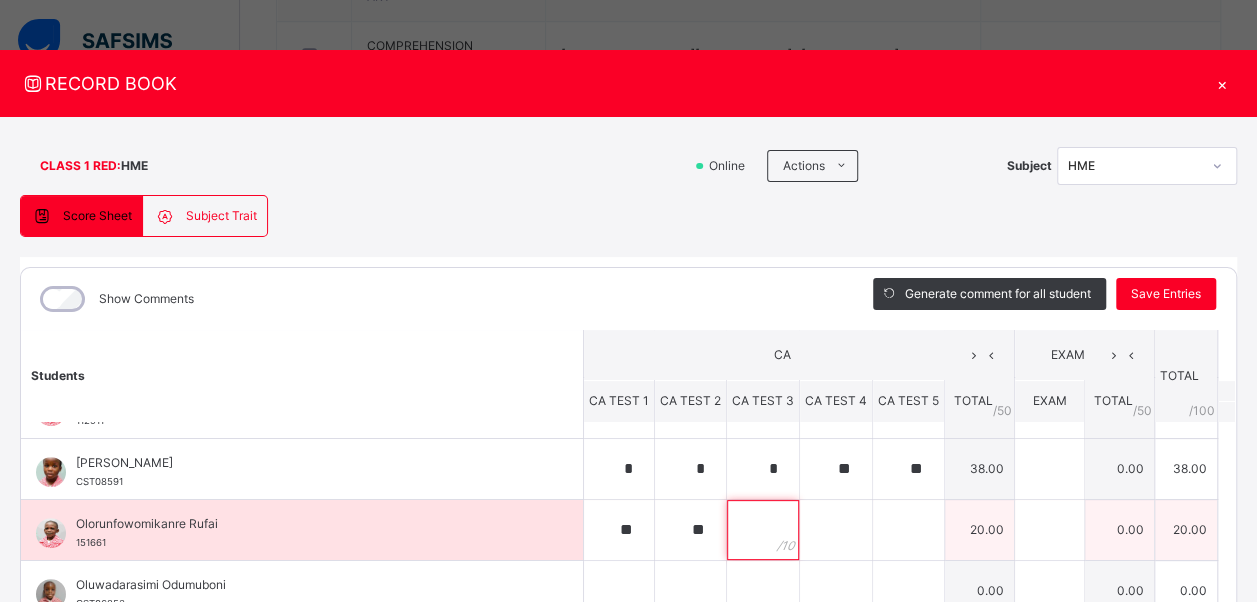 click at bounding box center [763, 530] 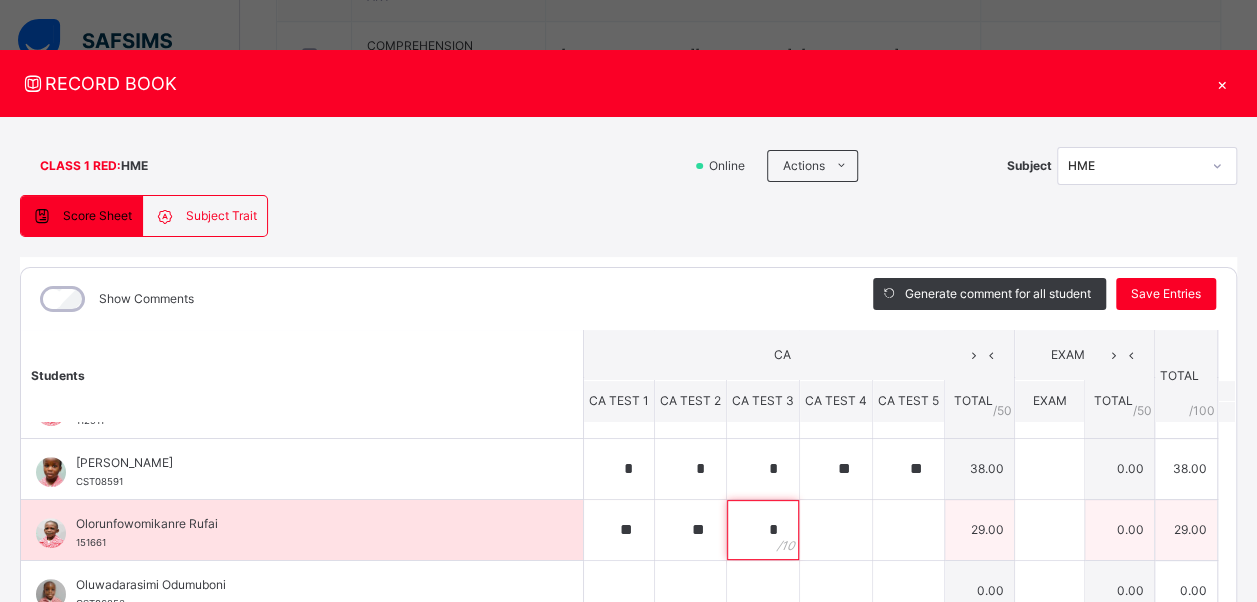 type on "*" 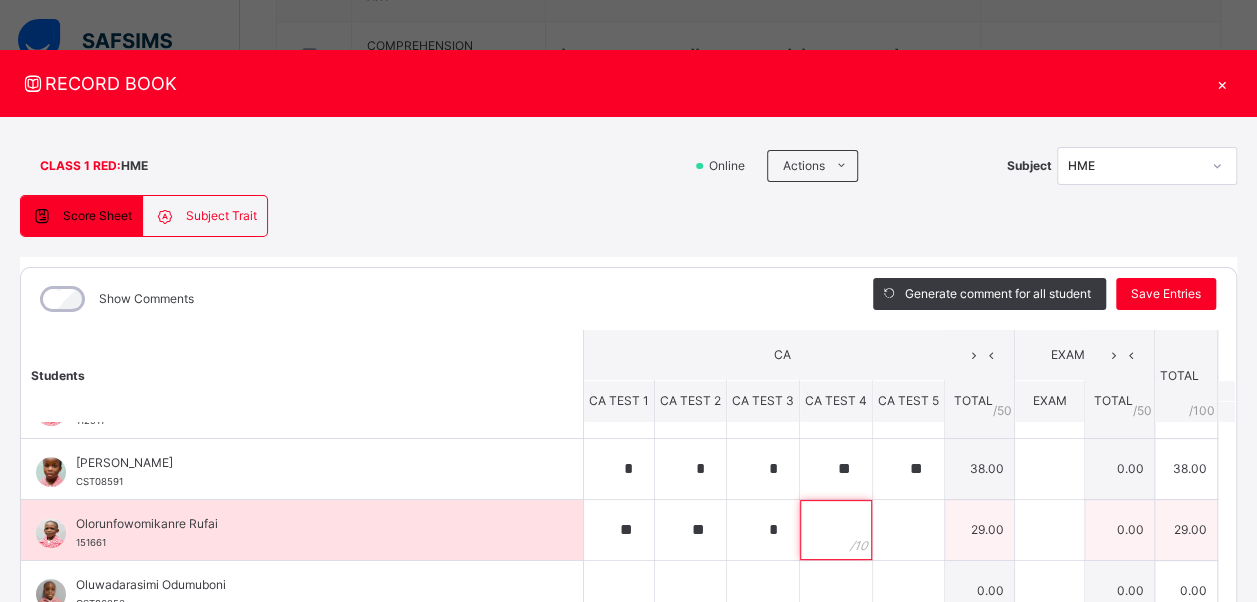 click at bounding box center [836, 530] 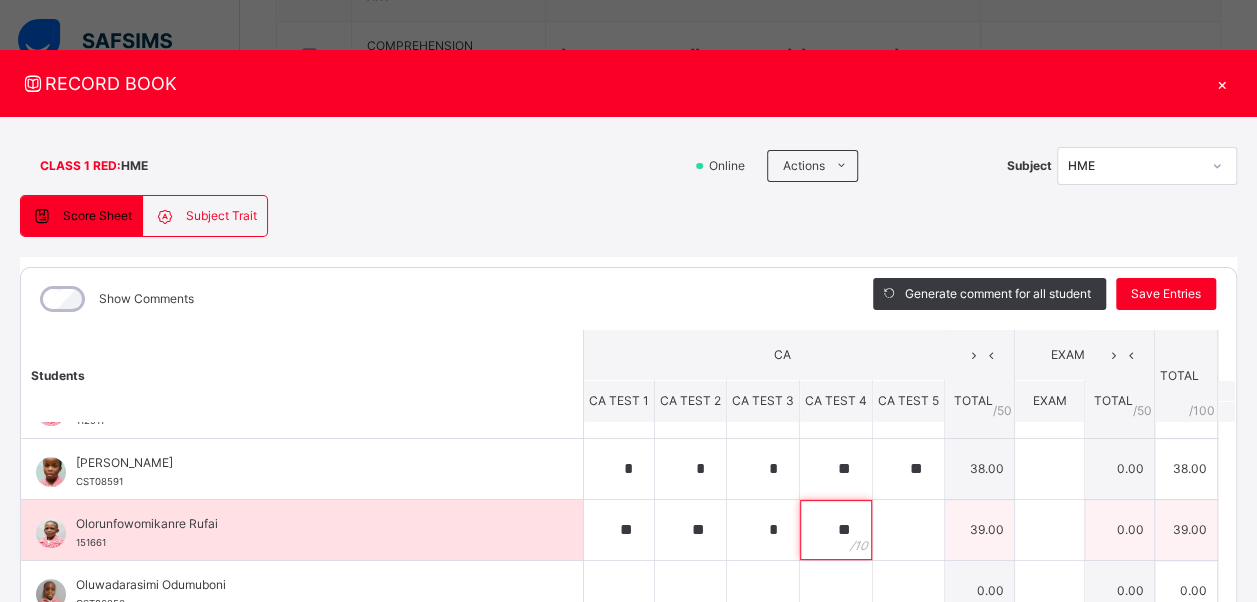 type on "**" 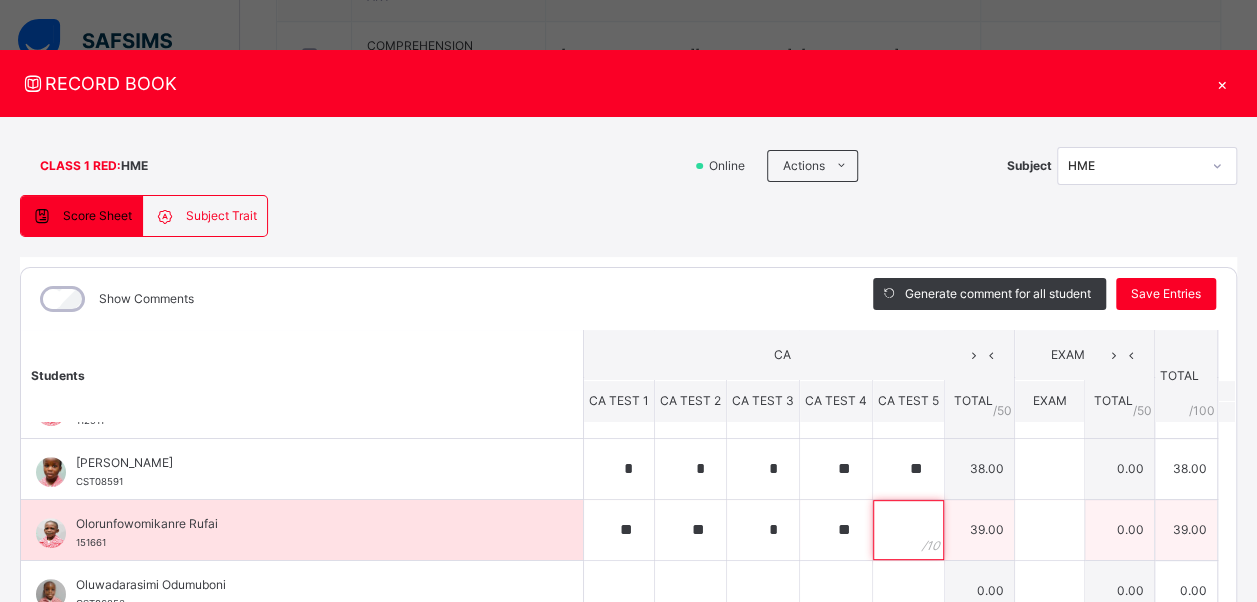 click at bounding box center [908, 530] 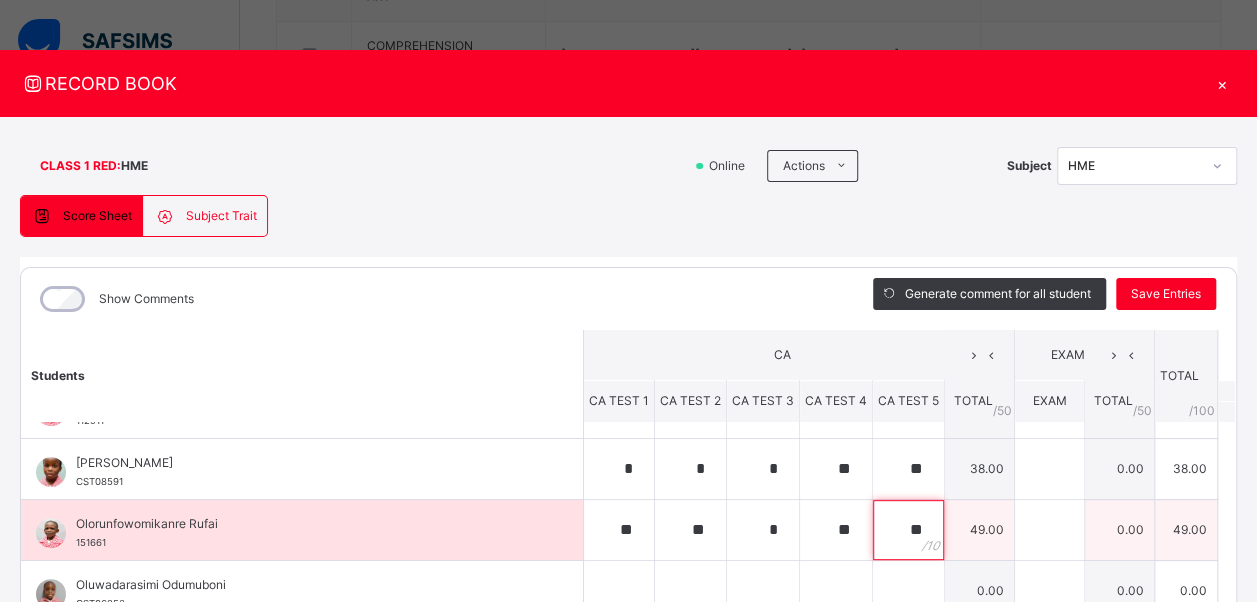 scroll, scrollTop: 502, scrollLeft: 0, axis: vertical 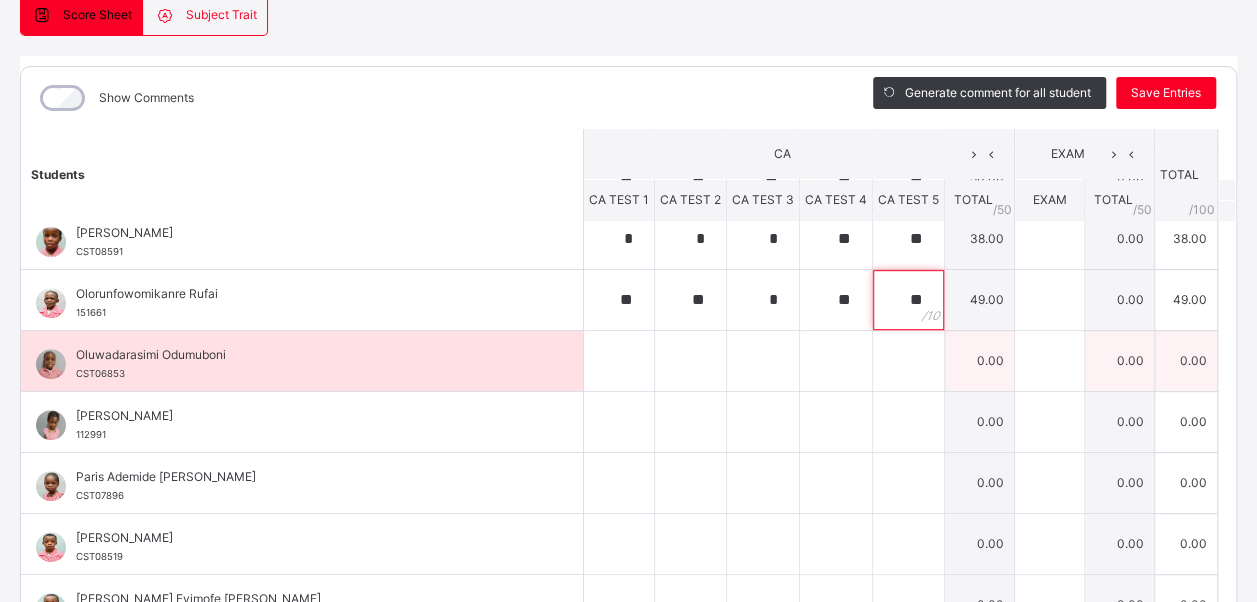 type on "**" 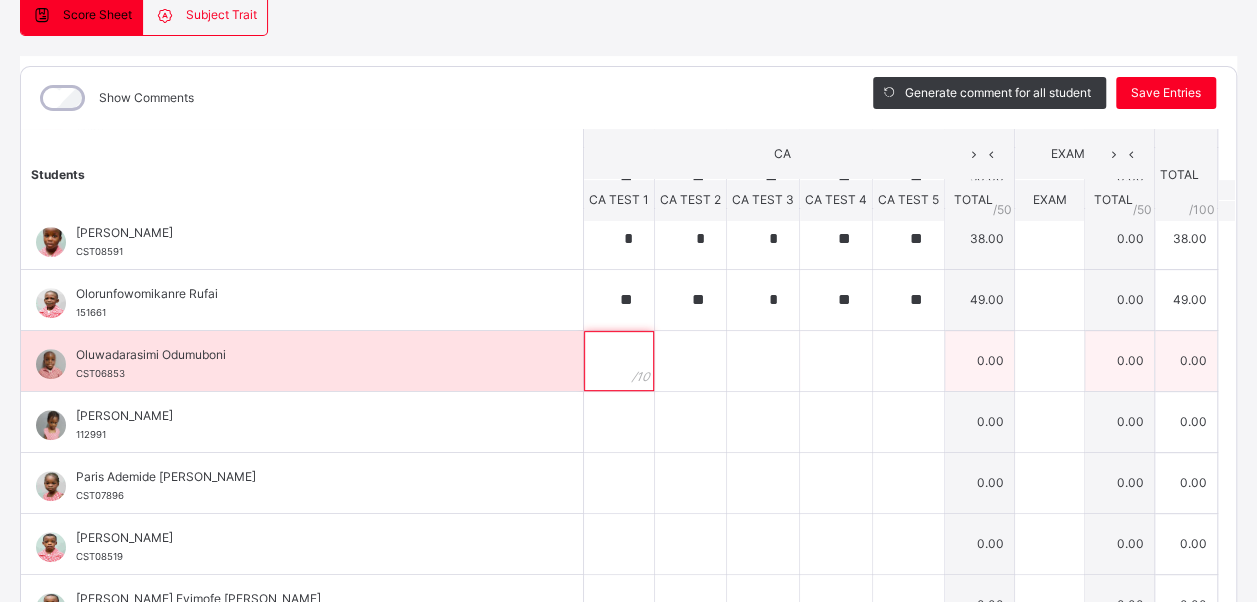 click at bounding box center (619, 361) 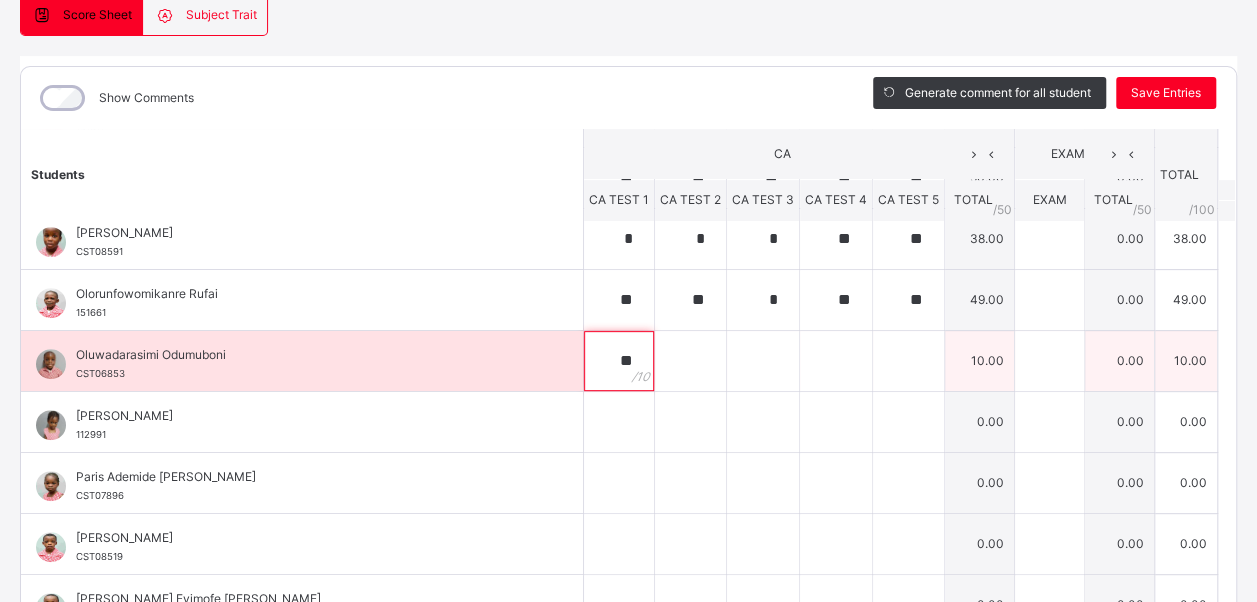 type on "**" 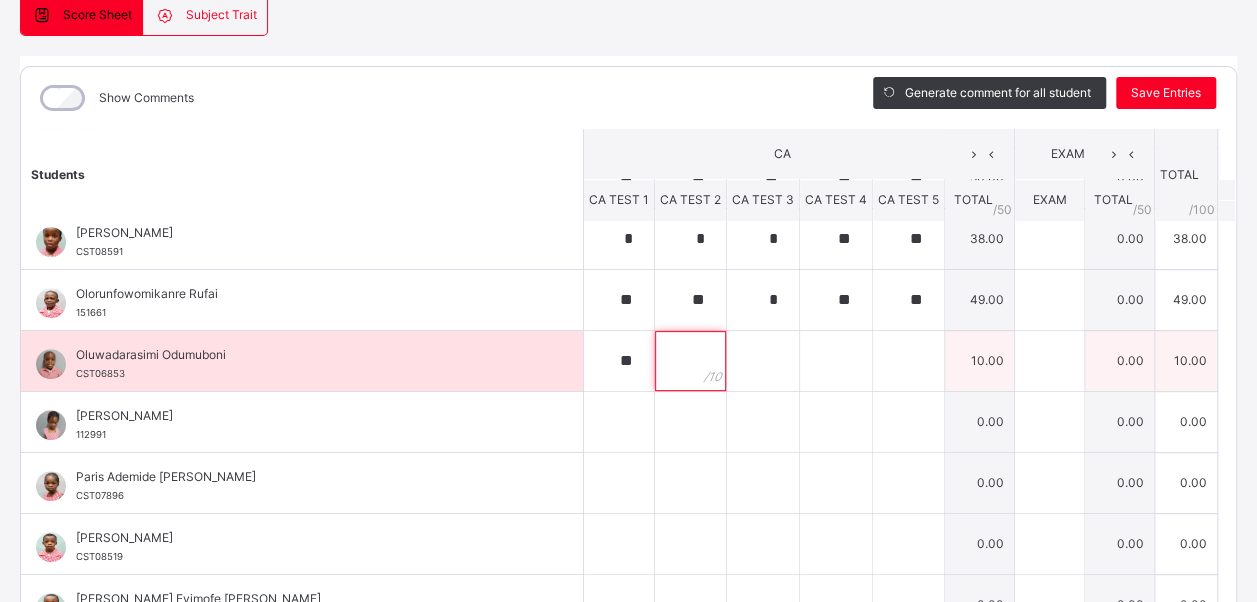 click at bounding box center [690, 361] 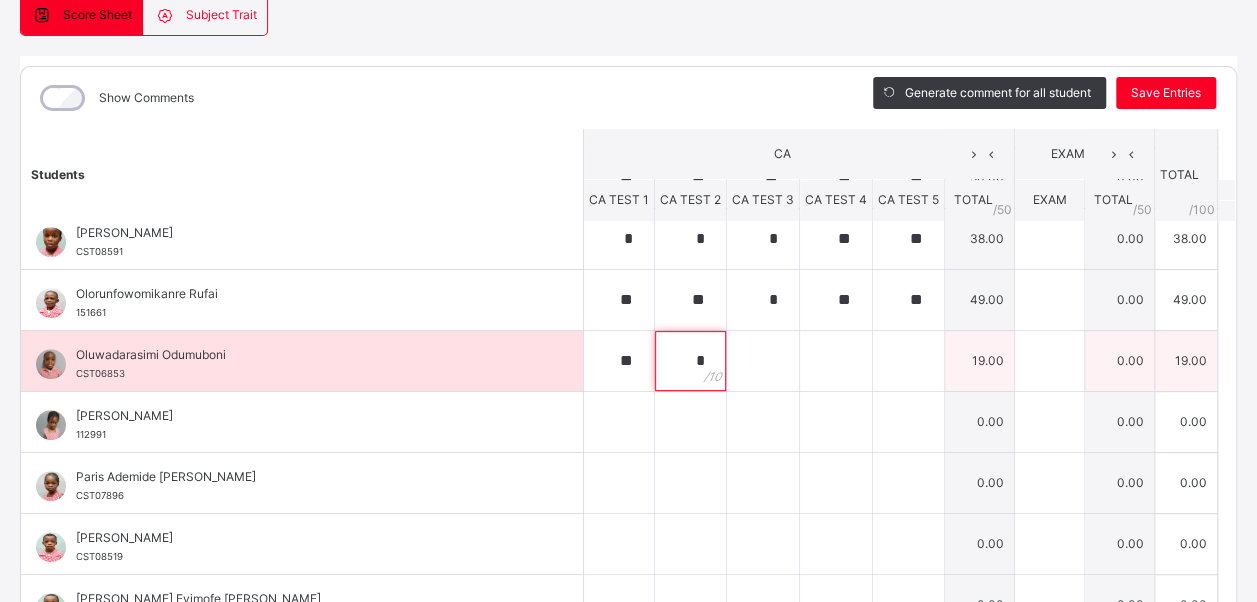 type on "*" 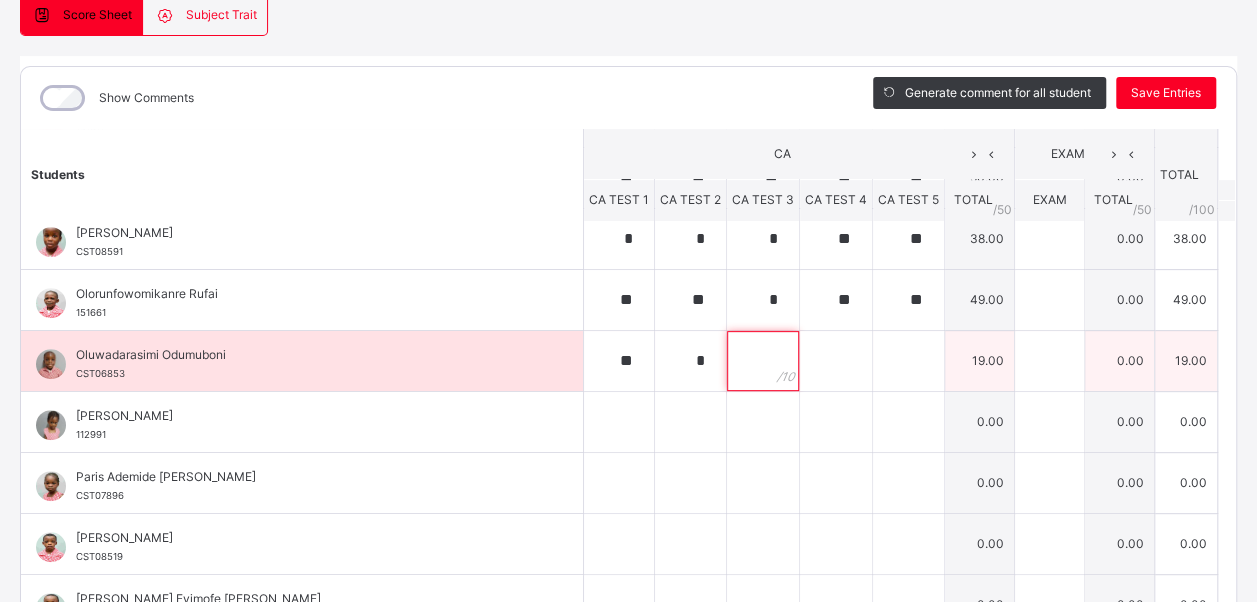 click at bounding box center (763, 361) 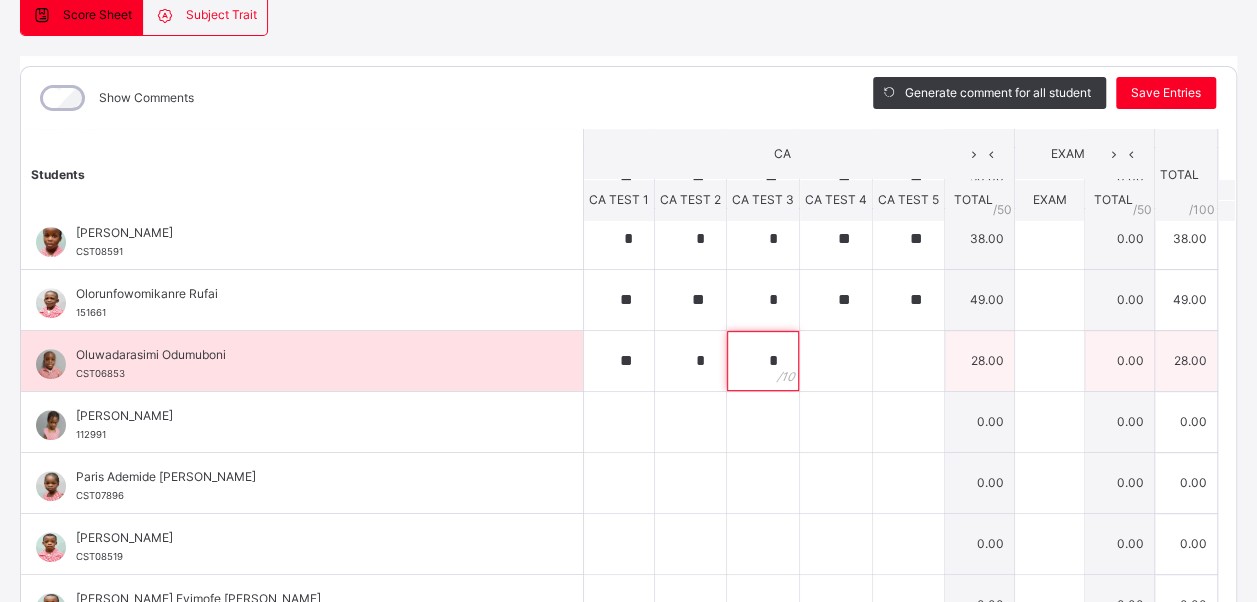type on "*" 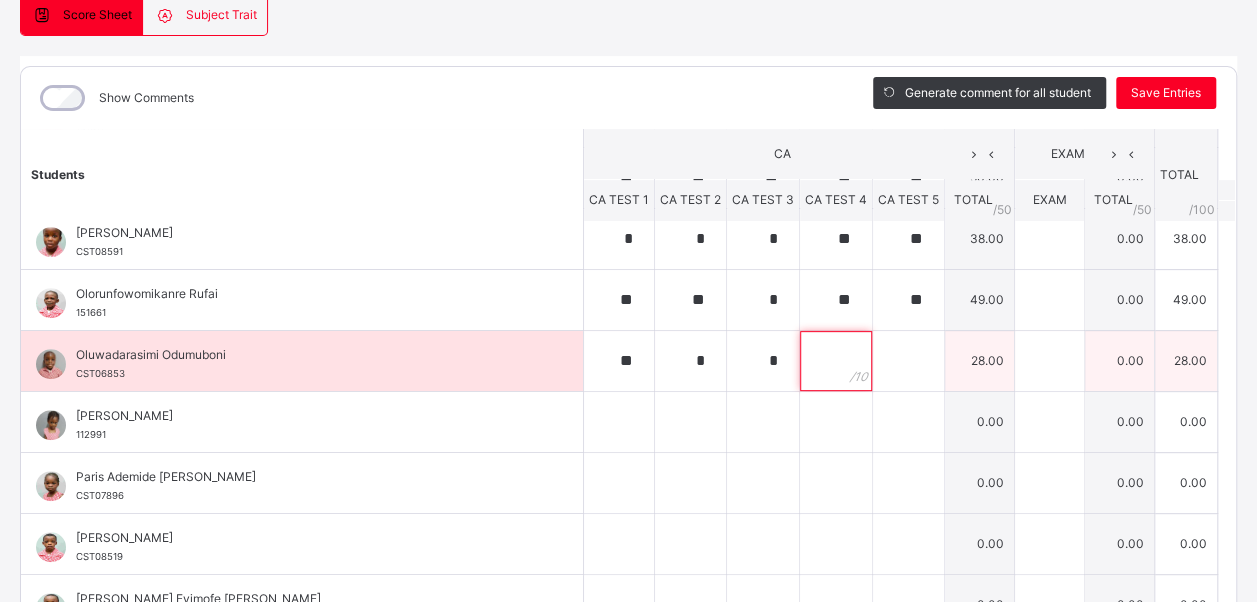 click at bounding box center [836, 361] 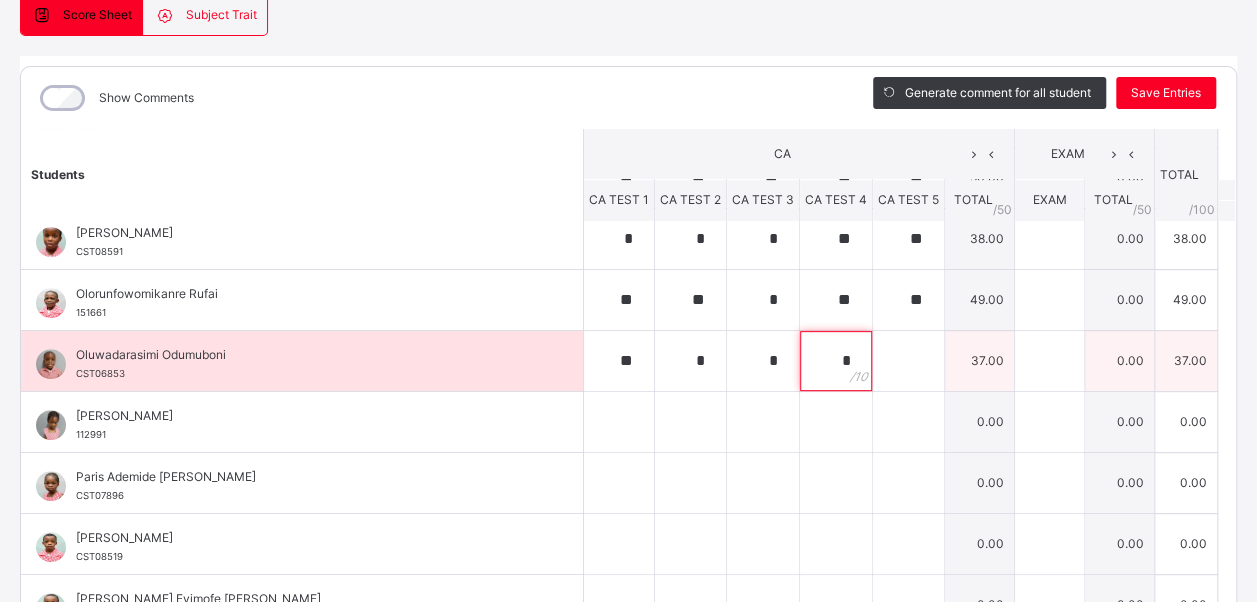 type on "*" 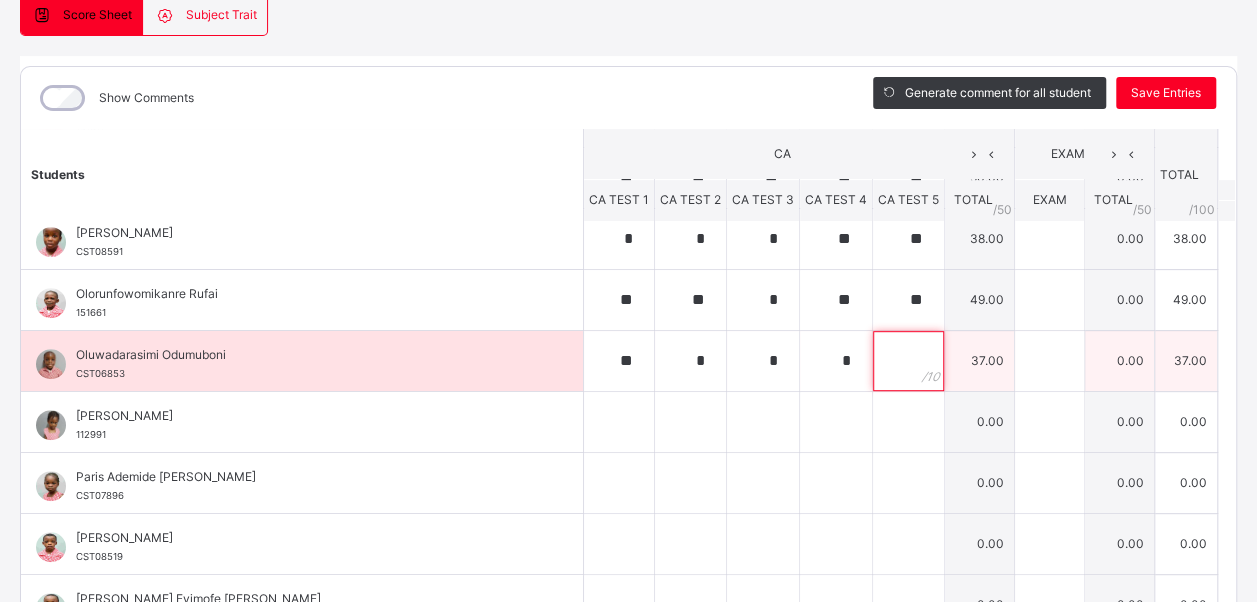click at bounding box center [908, 361] 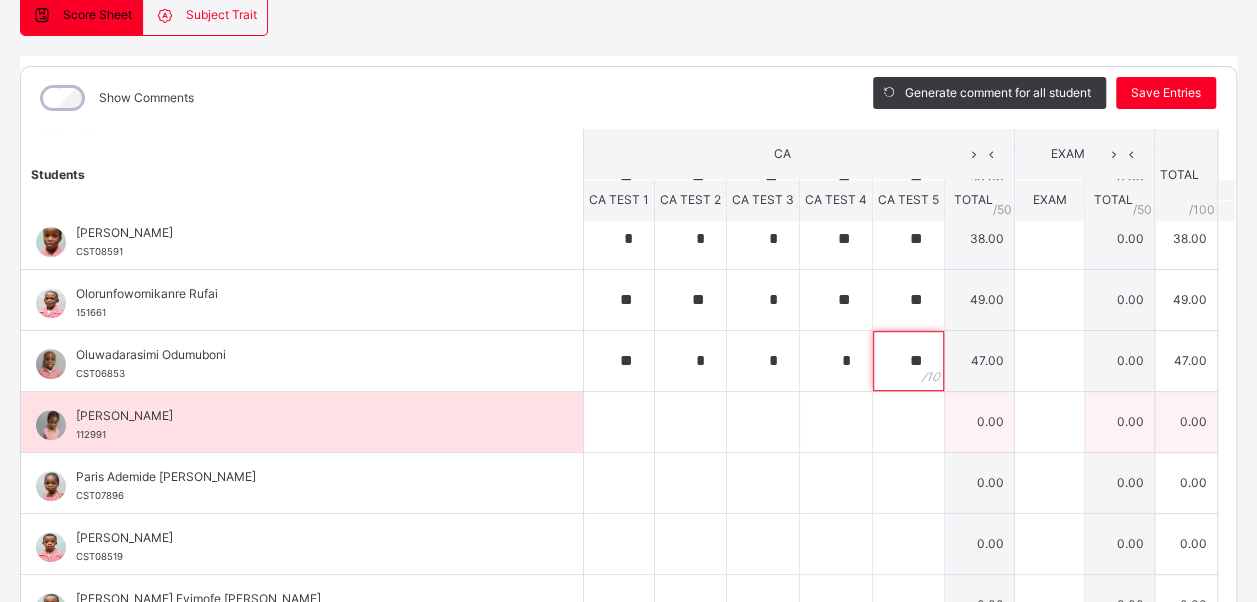 type on "**" 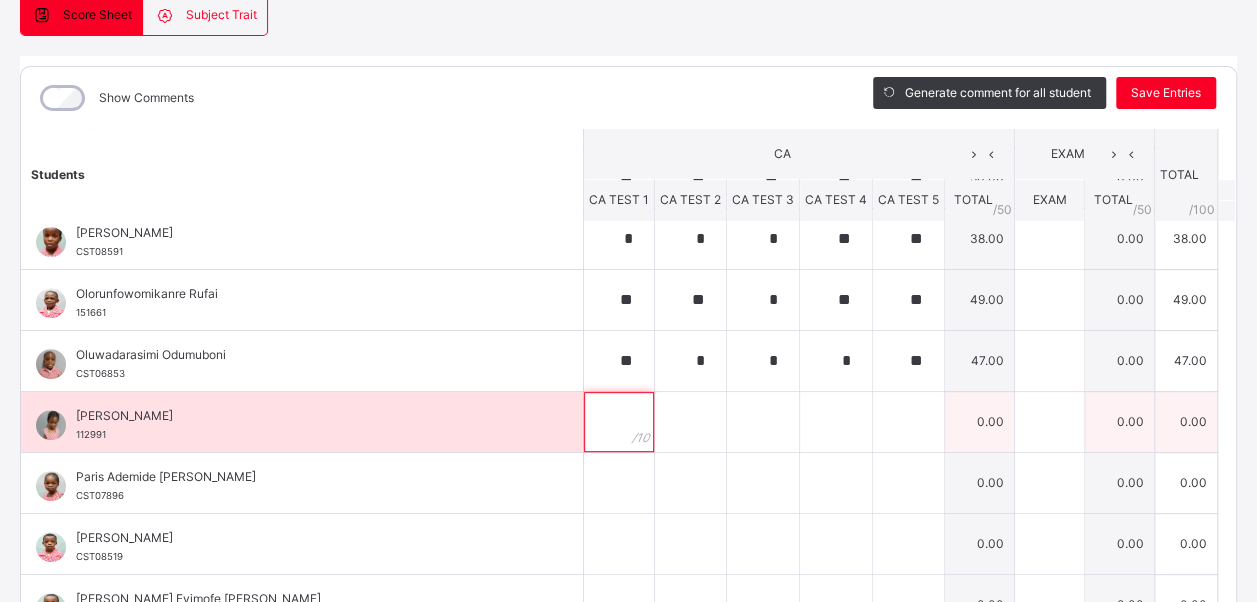 click at bounding box center [619, 422] 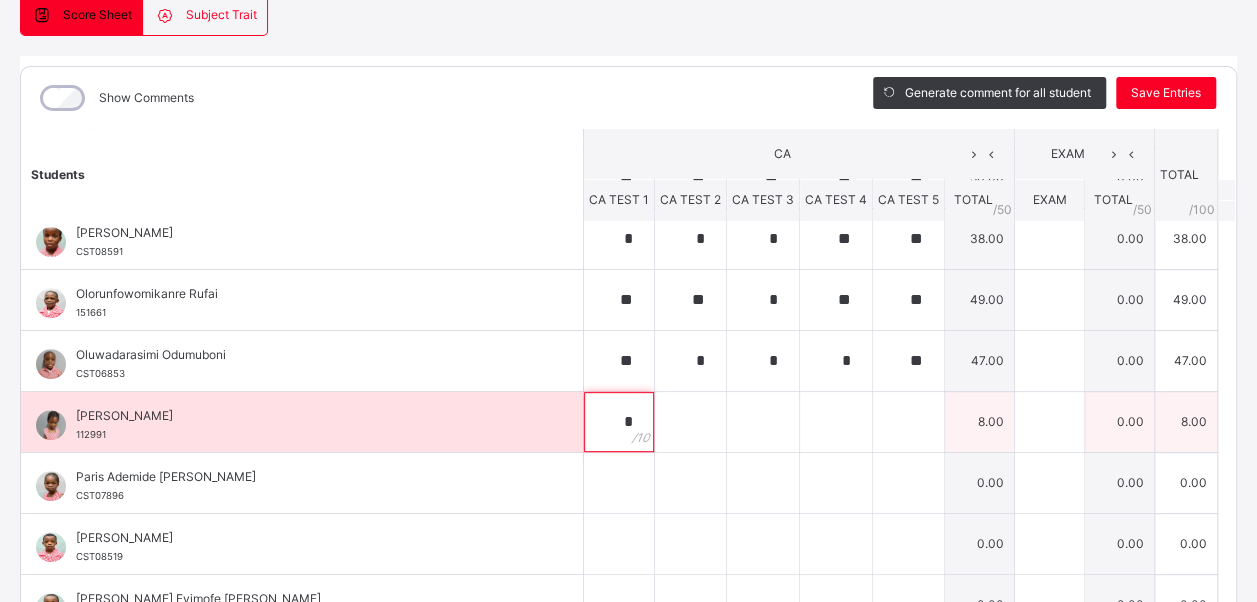 type on "*" 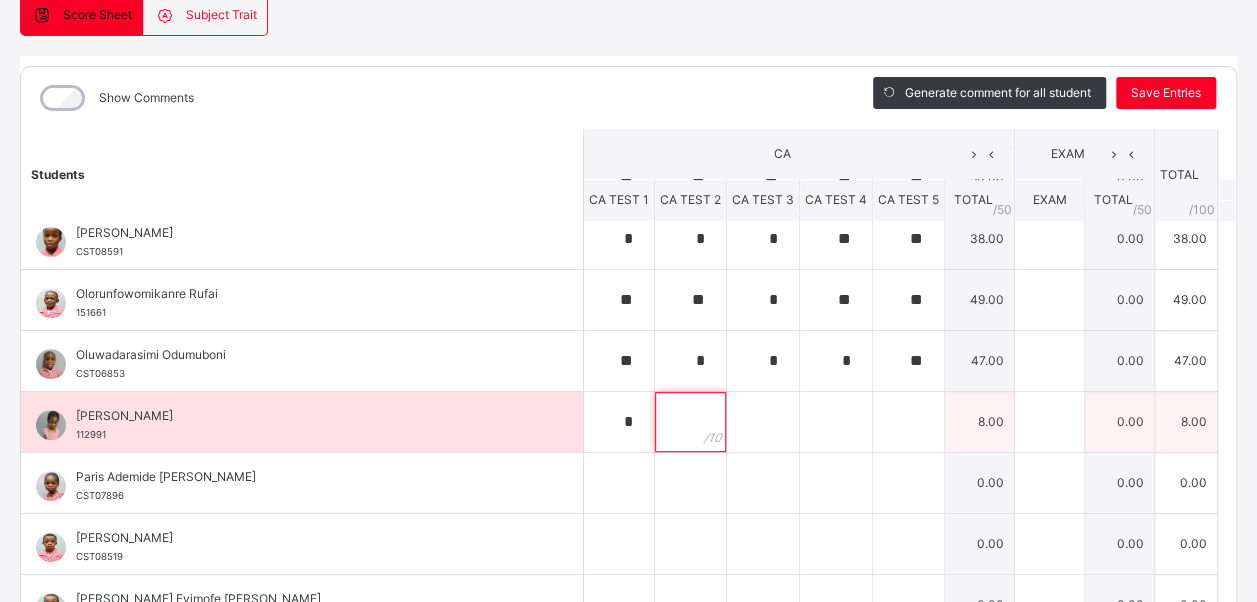 click at bounding box center [690, 422] 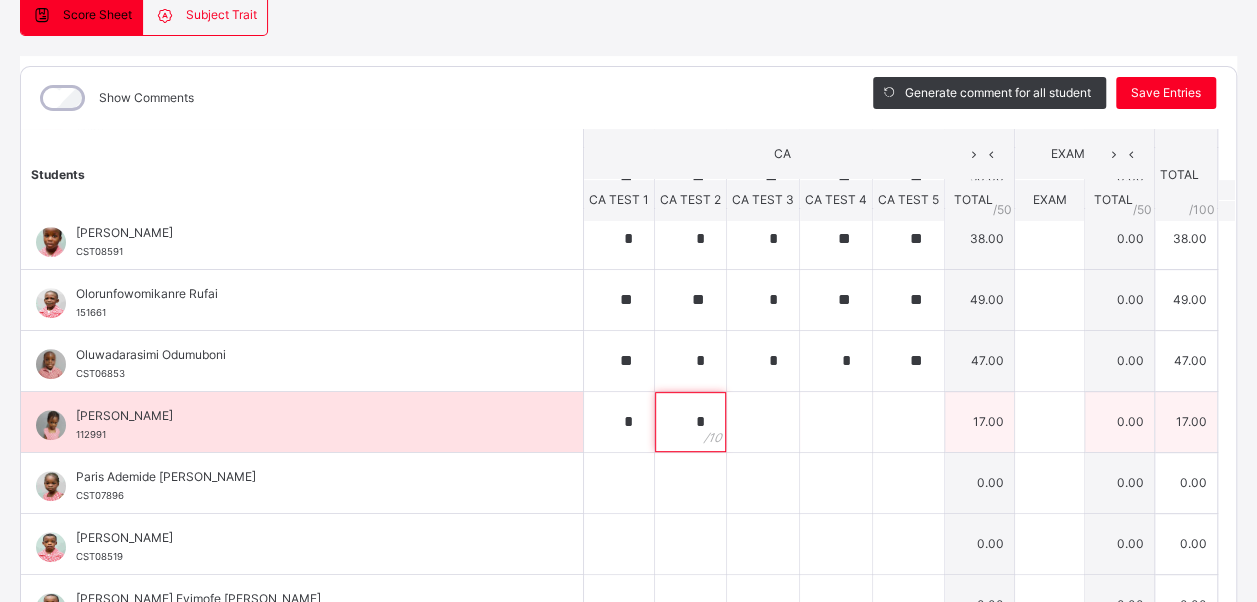 type on "*" 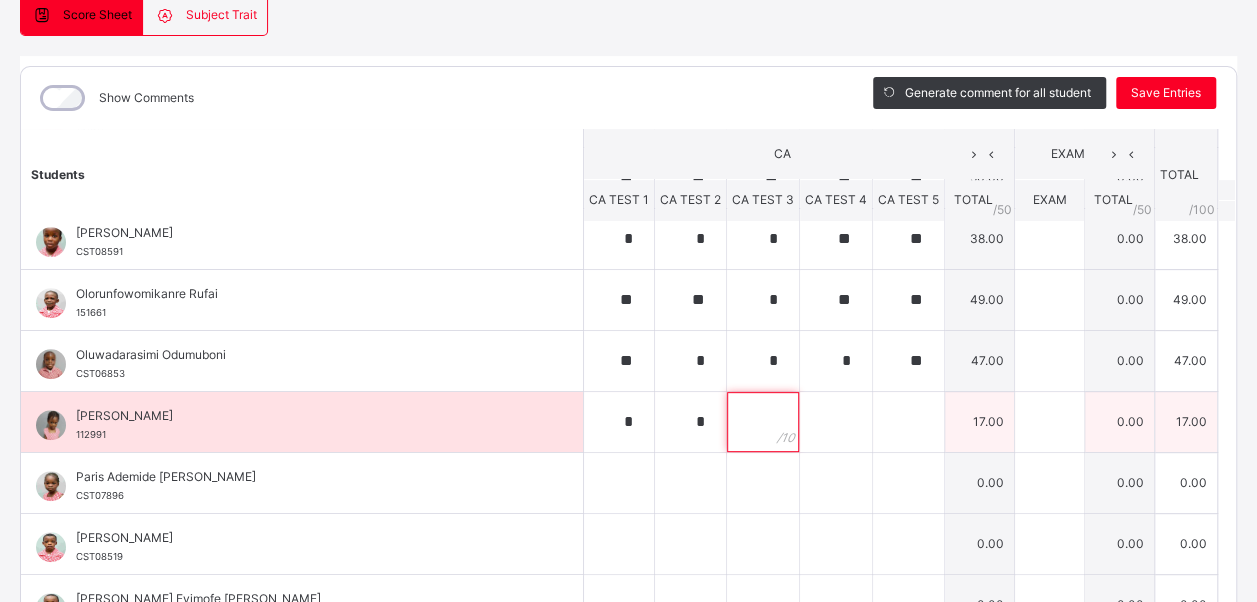 click at bounding box center (763, 422) 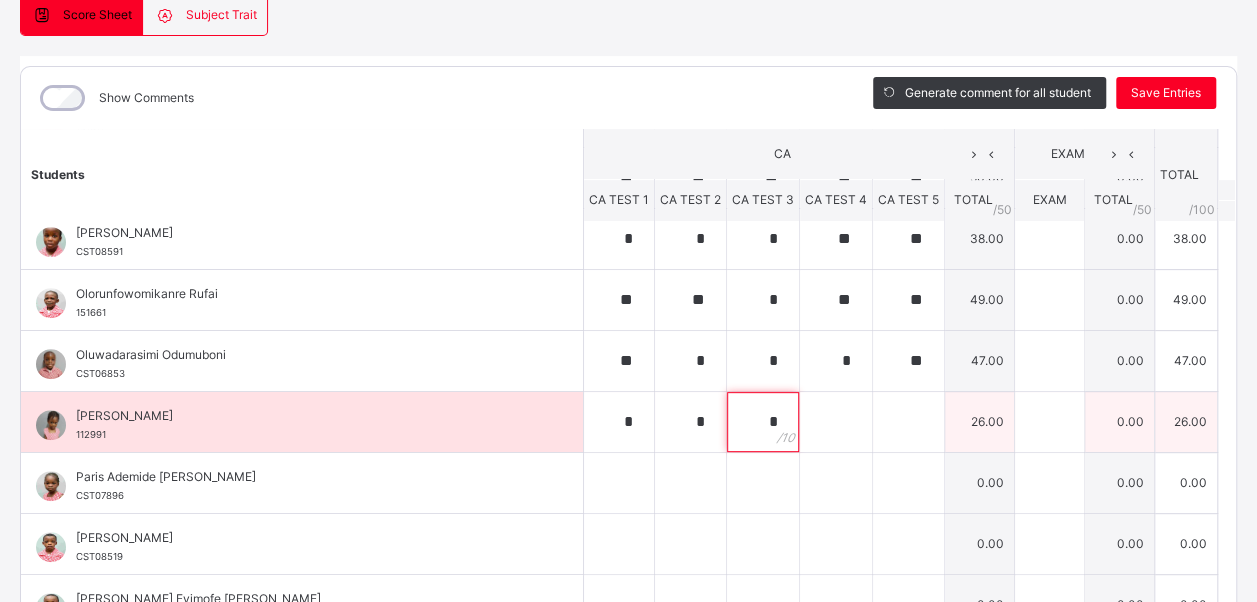 type on "*" 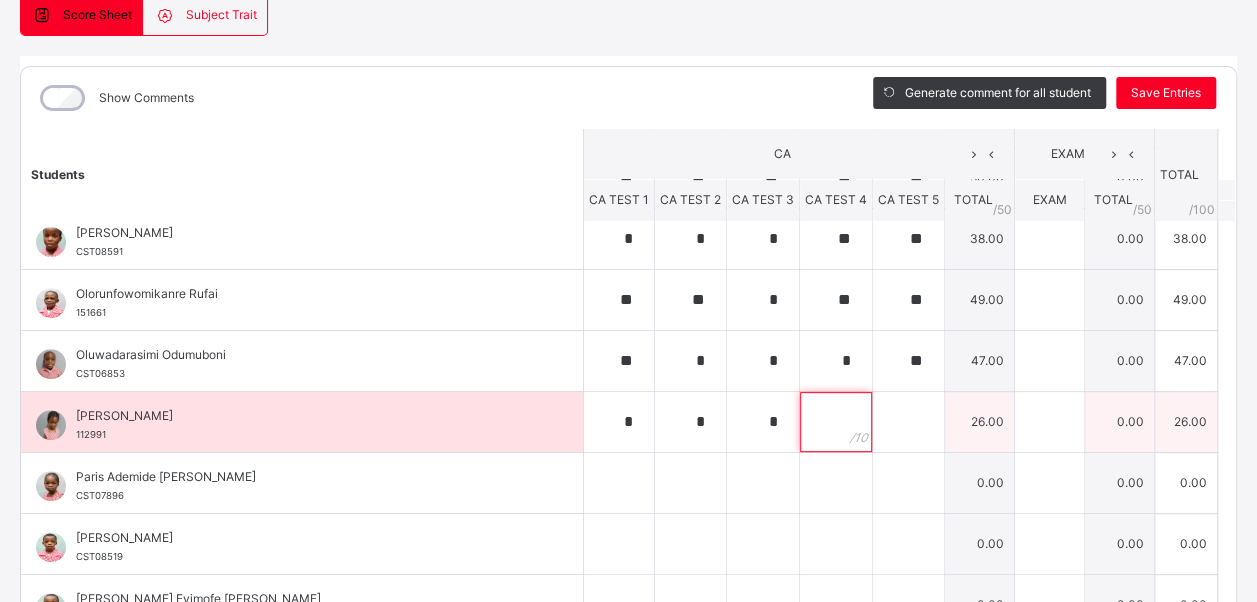 click at bounding box center [836, 422] 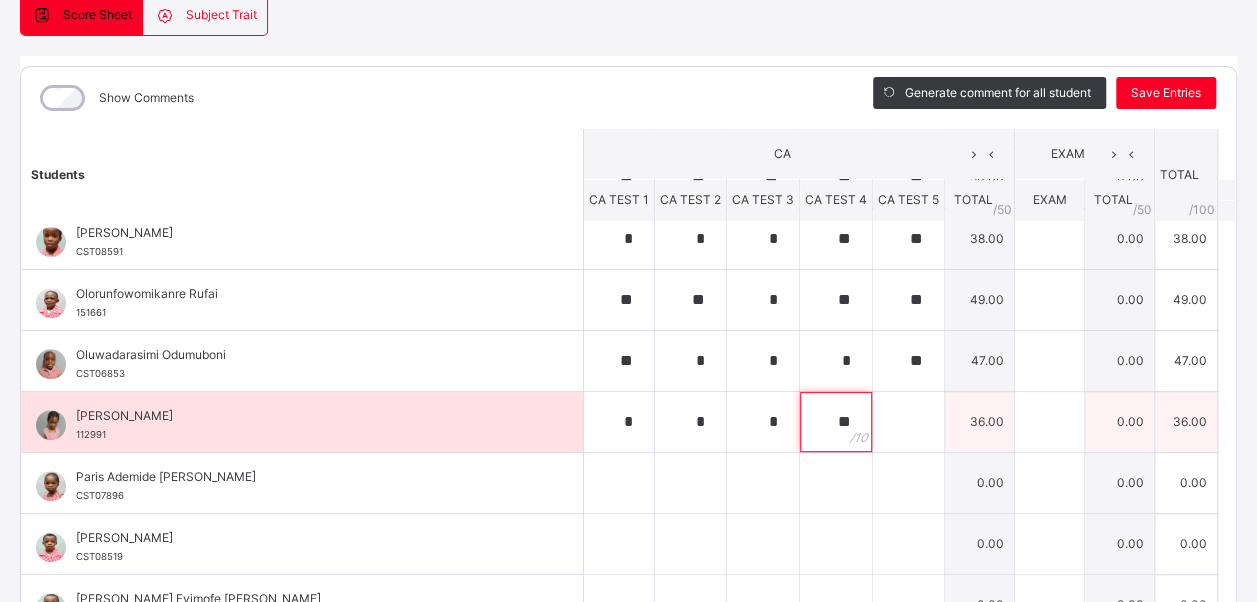 type on "**" 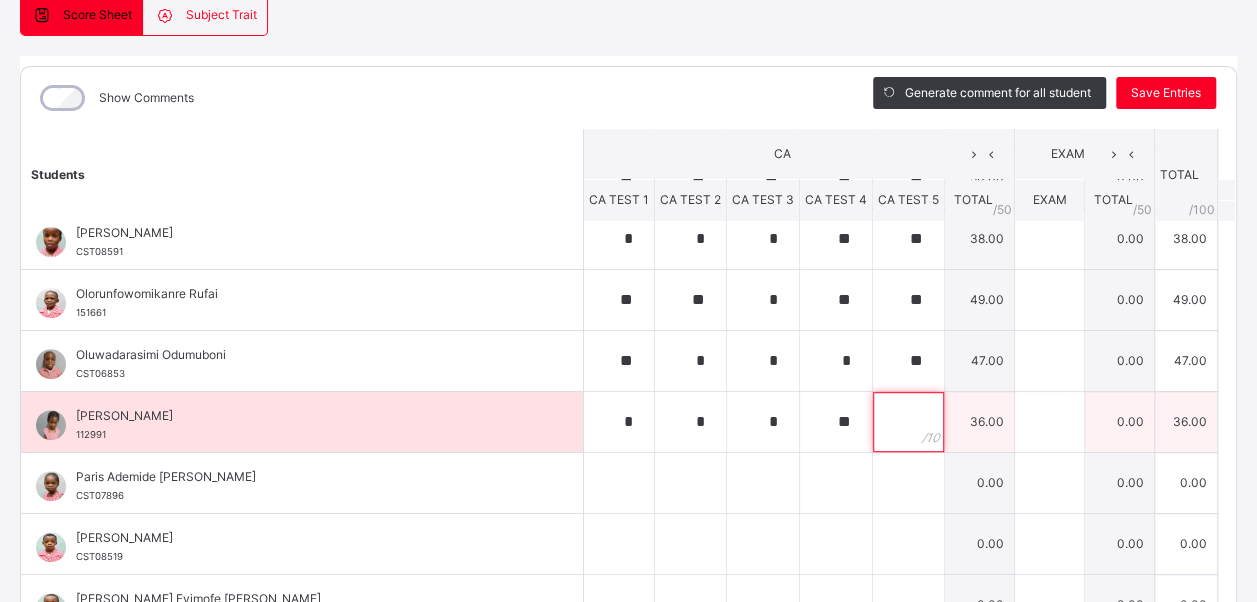click at bounding box center [908, 422] 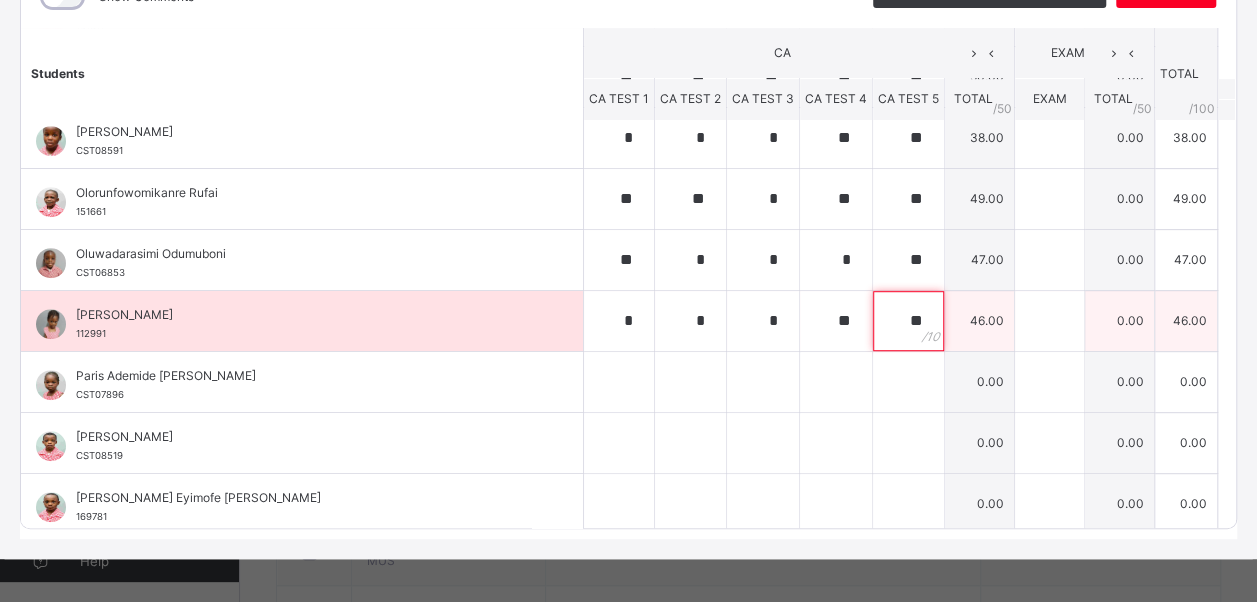 scroll, scrollTop: 308, scrollLeft: 0, axis: vertical 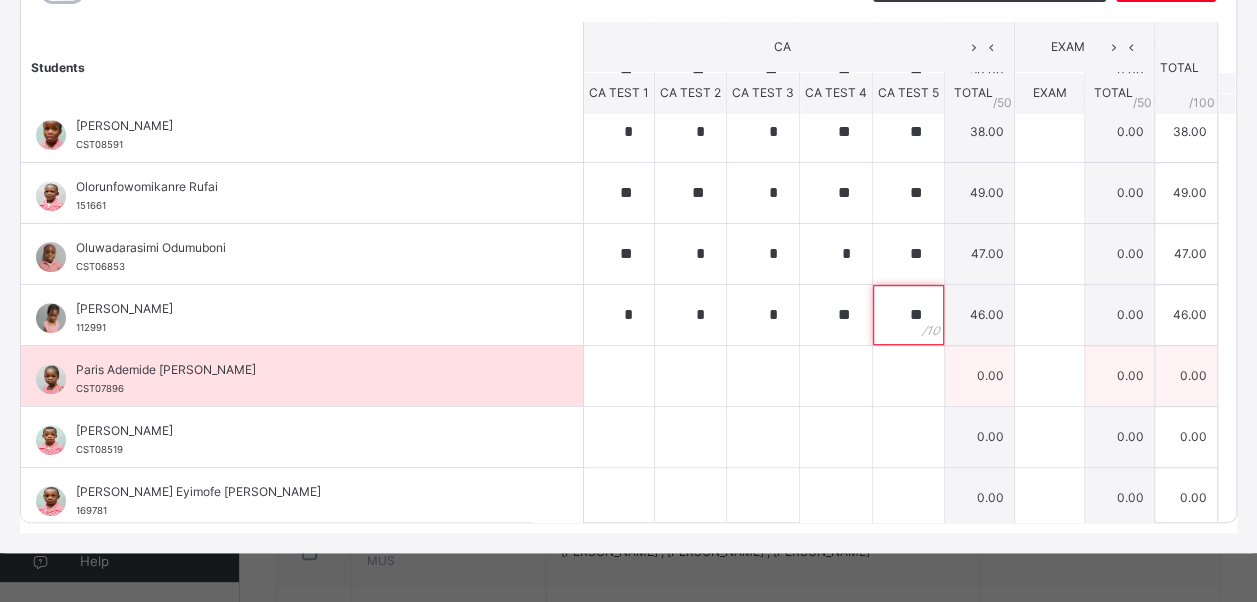 type on "**" 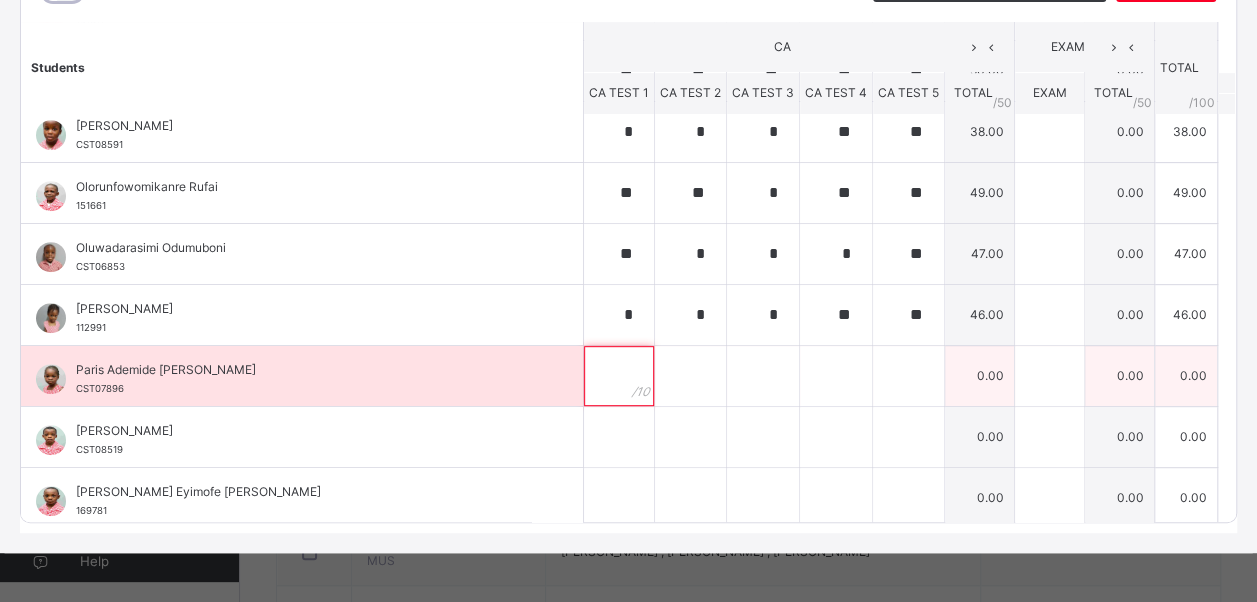 click at bounding box center (619, 376) 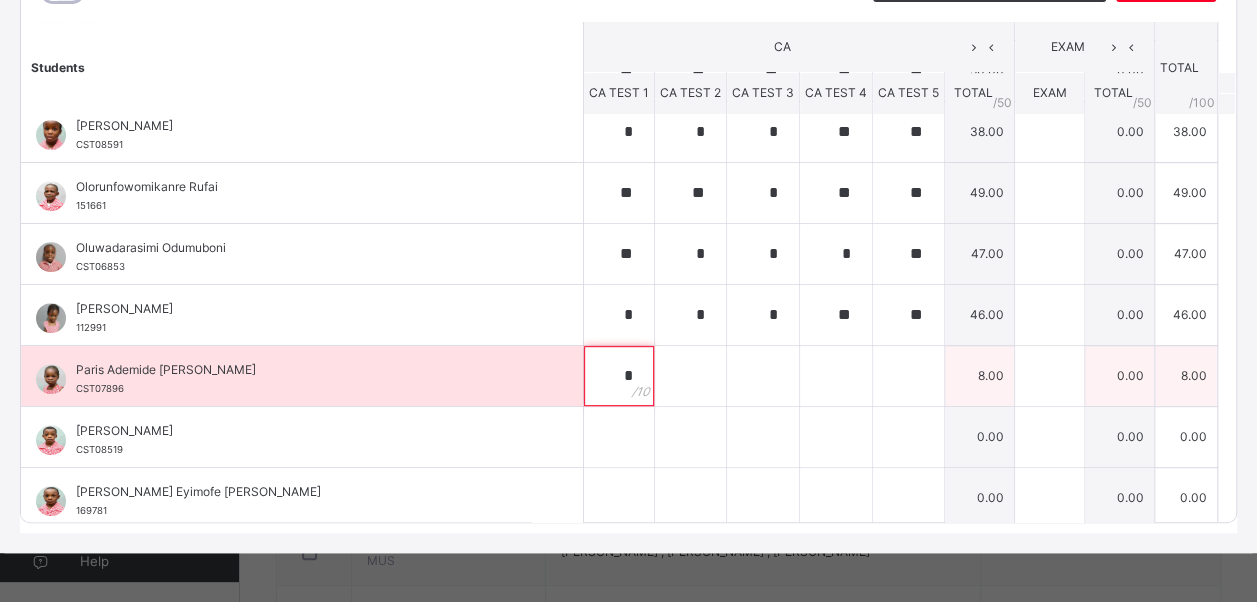 type on "*" 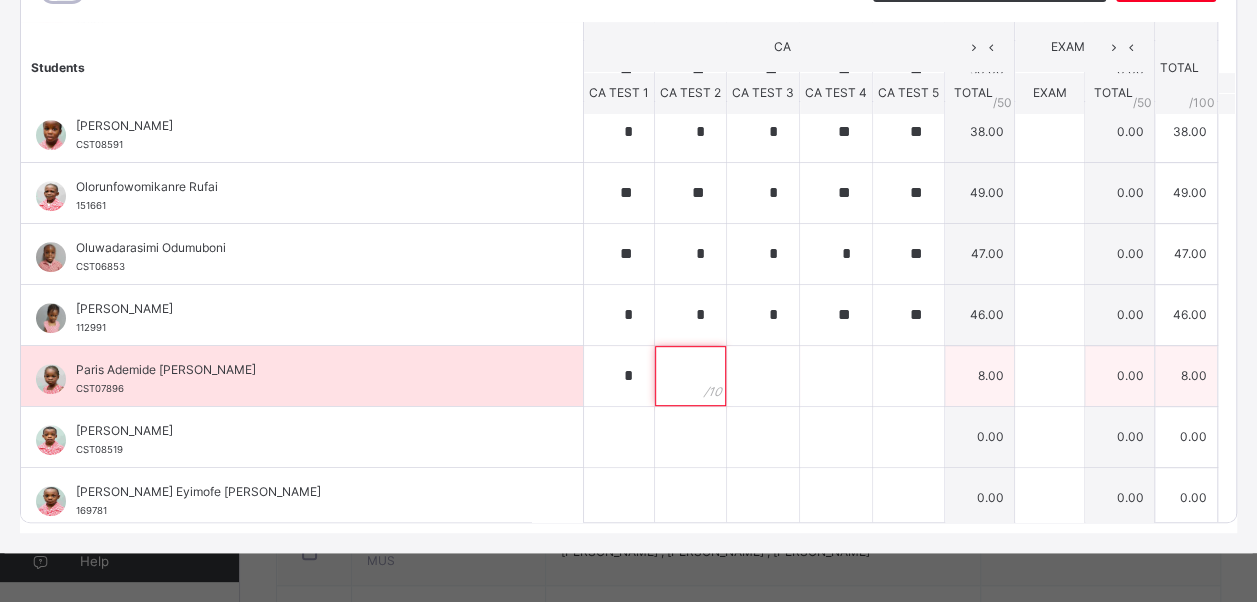 click at bounding box center [690, 376] 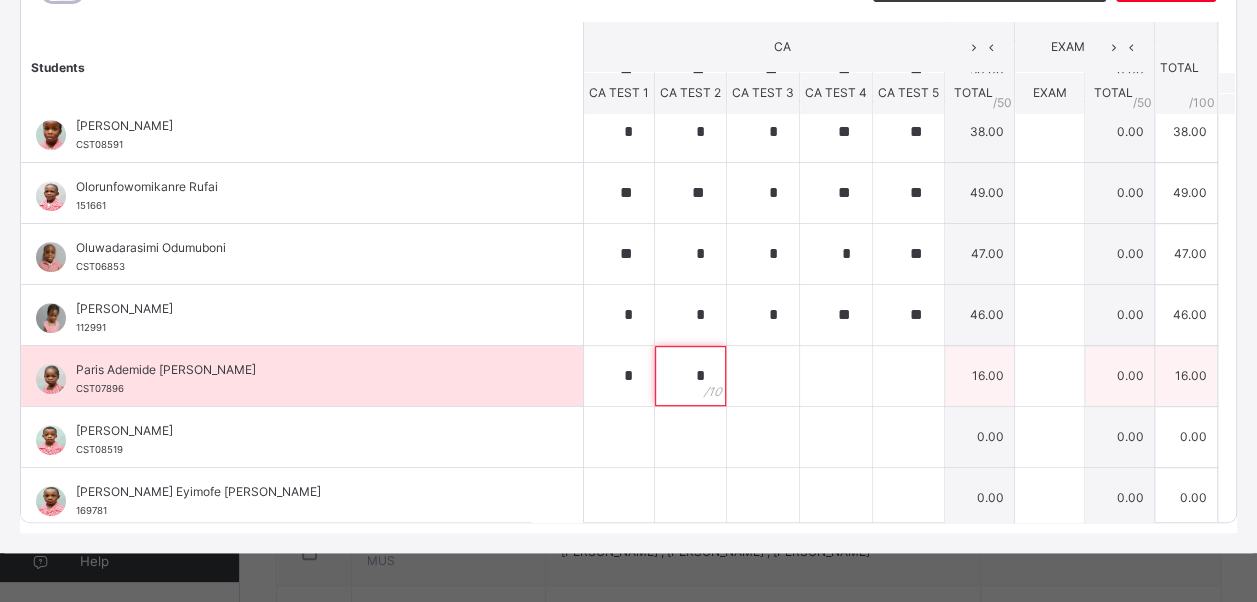 type on "*" 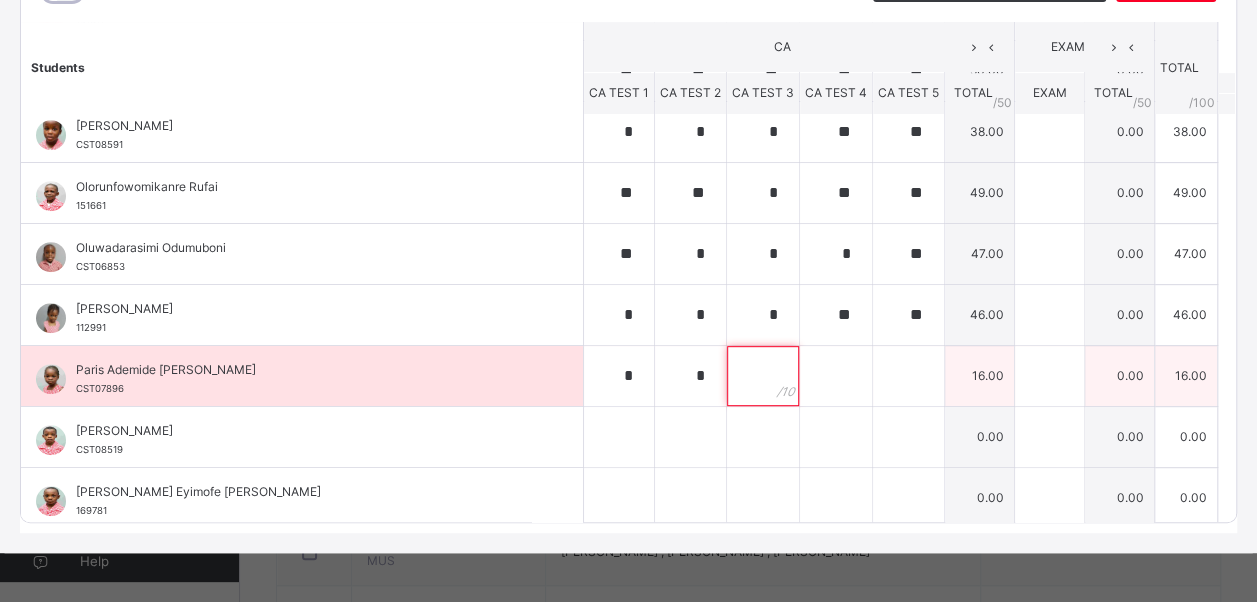click at bounding box center [763, 376] 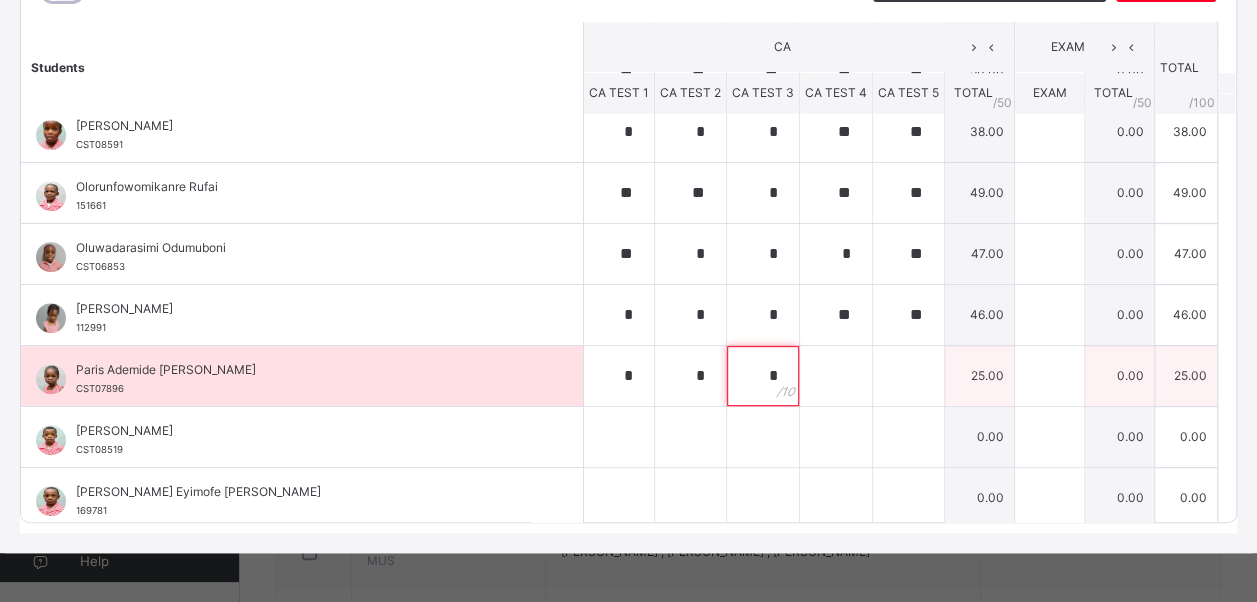 type on "*" 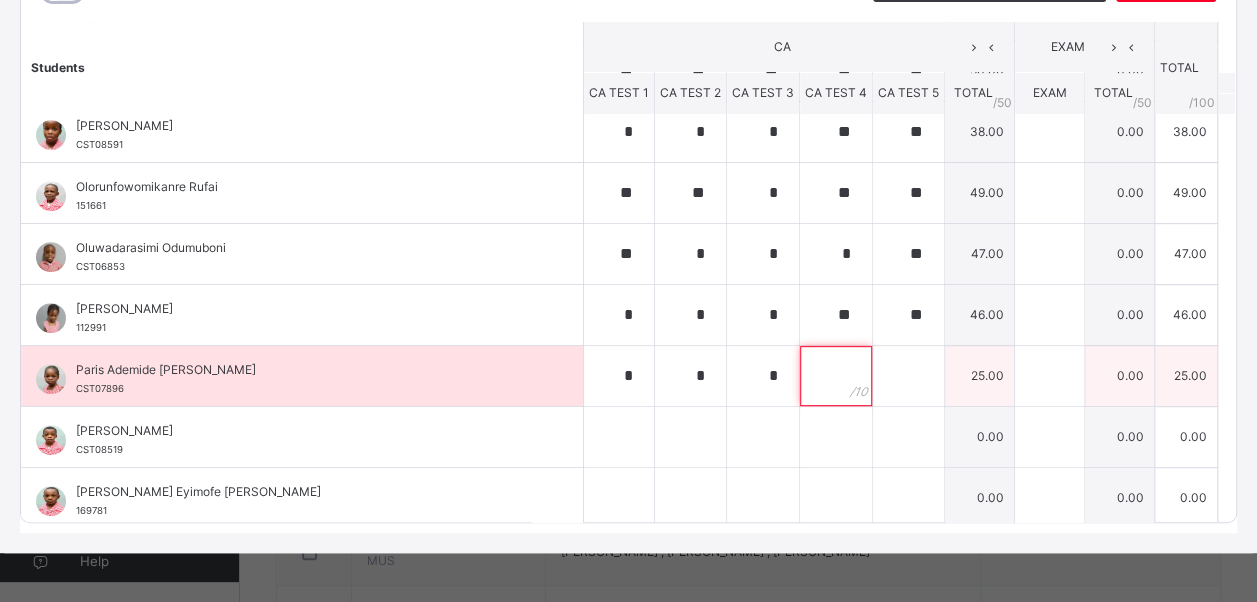 click at bounding box center [836, 376] 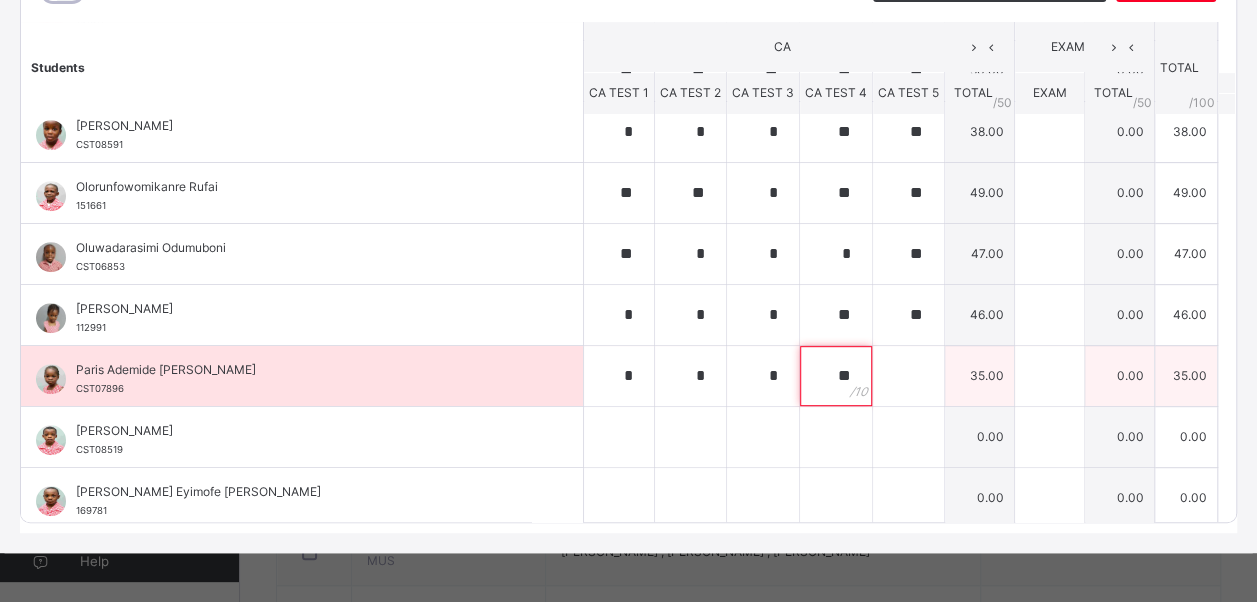type on "**" 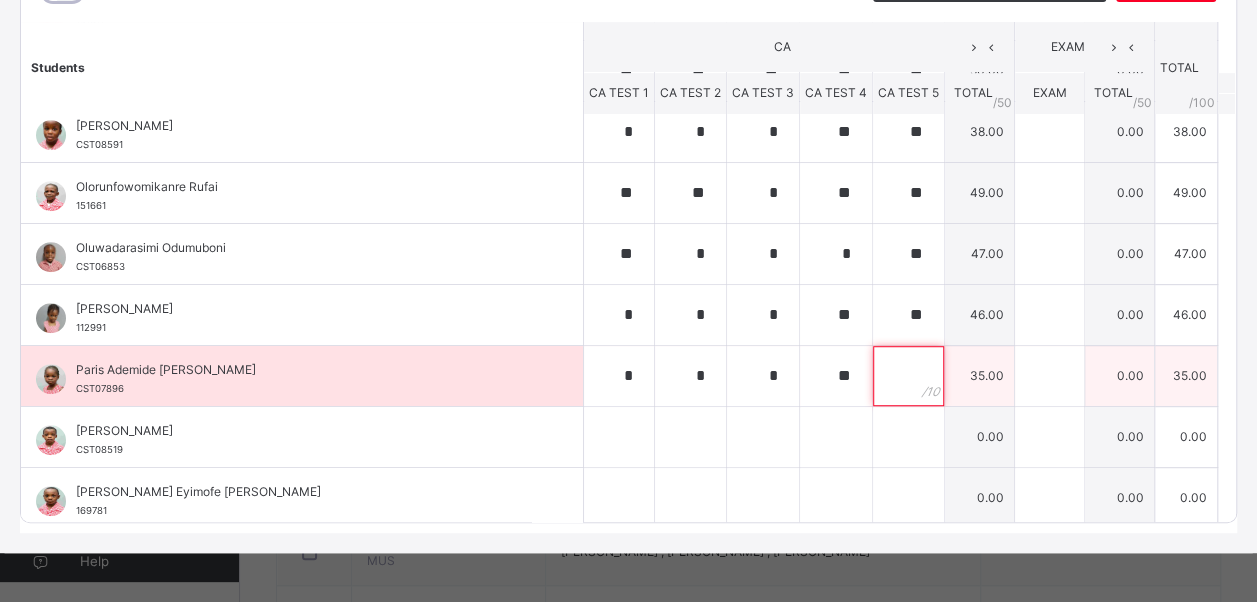 click at bounding box center (908, 376) 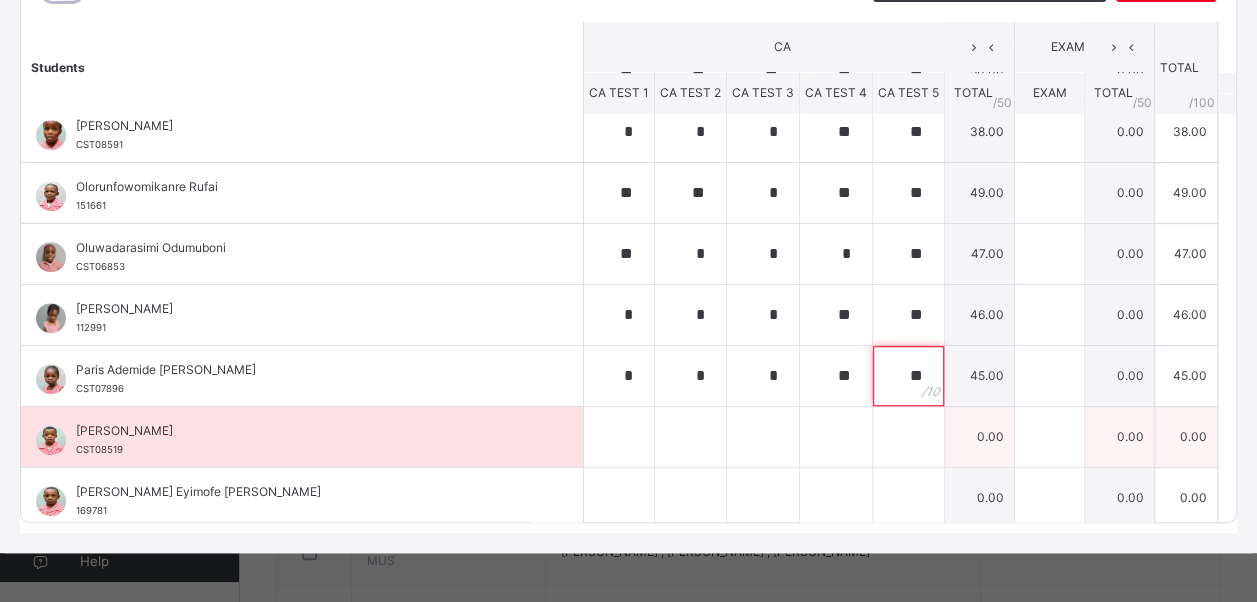 type on "**" 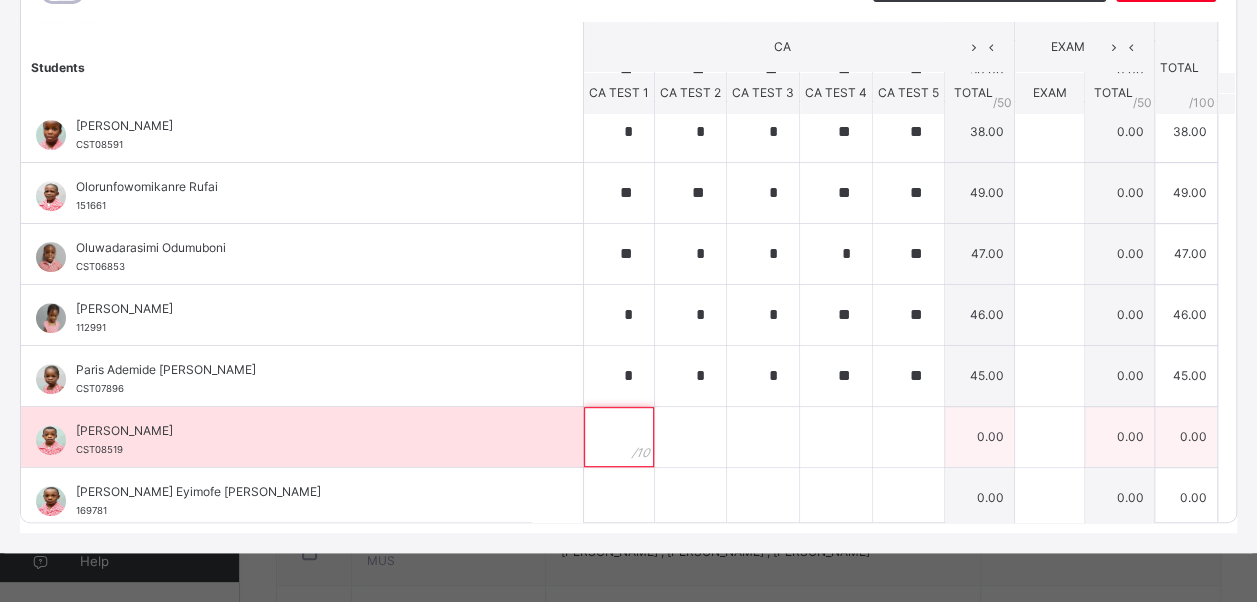 click at bounding box center [619, 437] 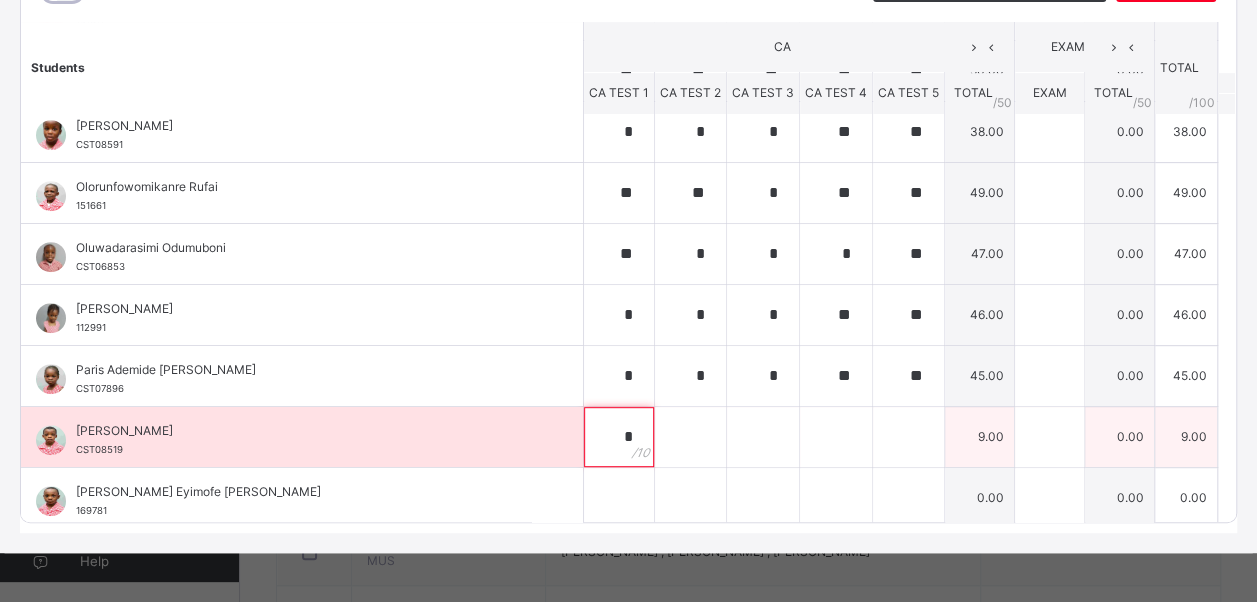 type on "*" 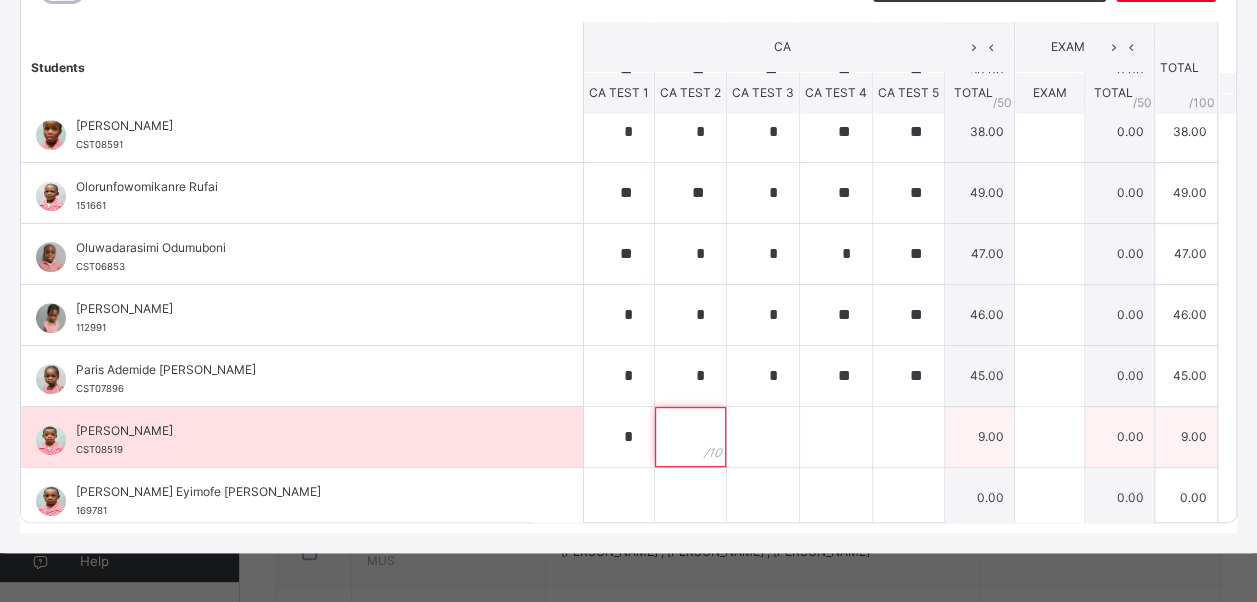 click at bounding box center (690, 437) 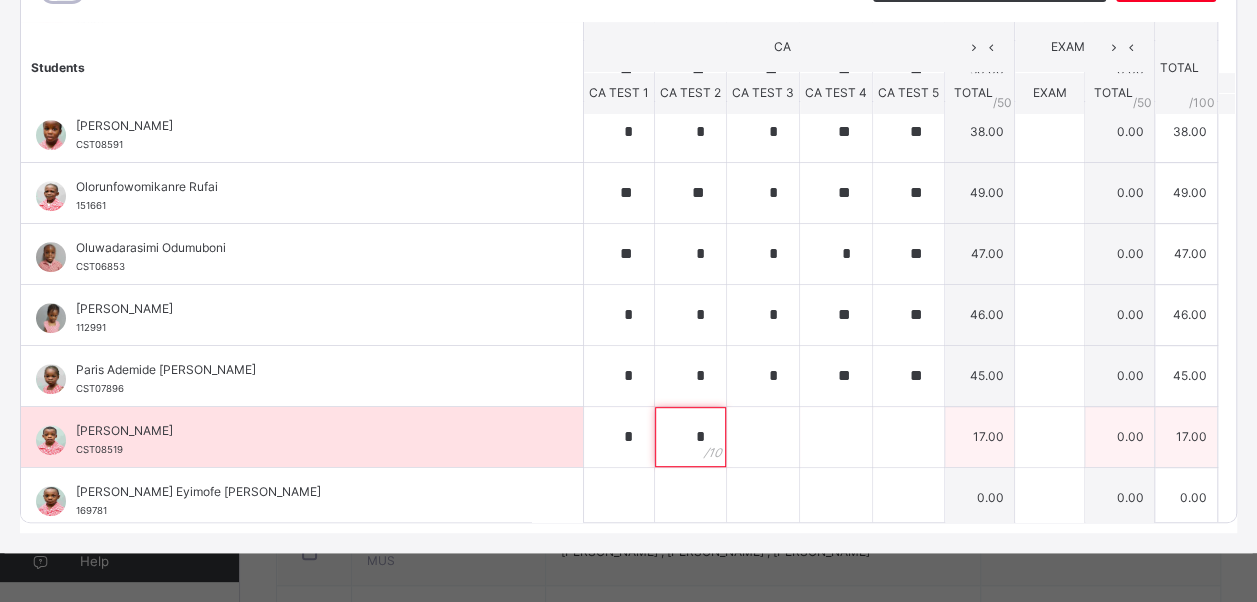 type on "*" 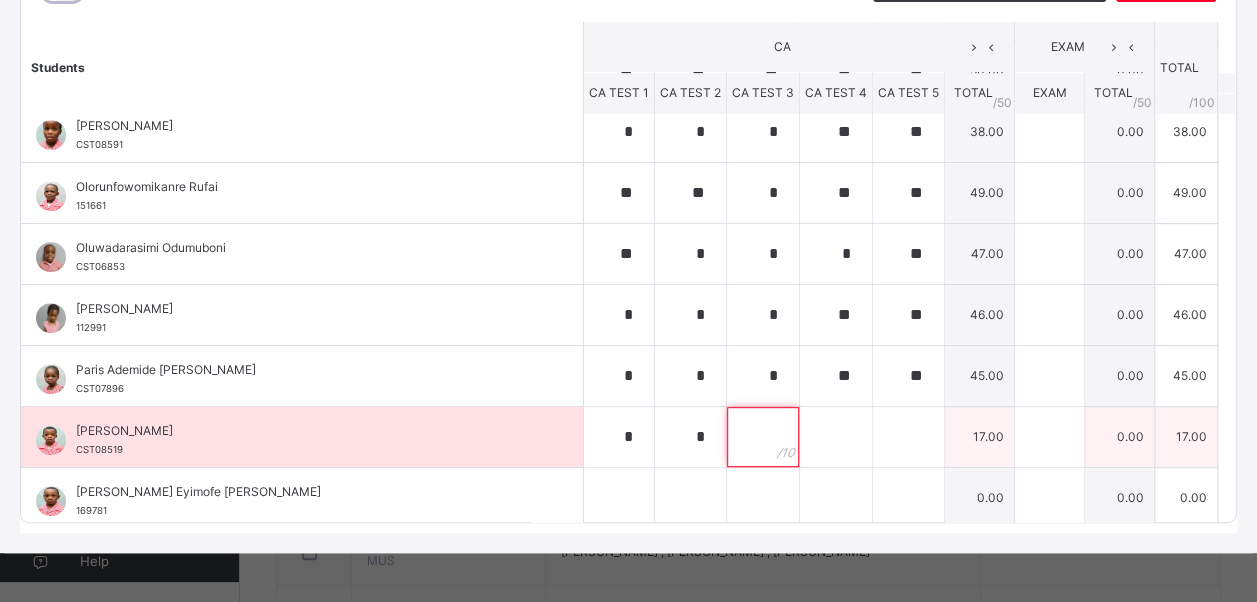 click at bounding box center [763, 437] 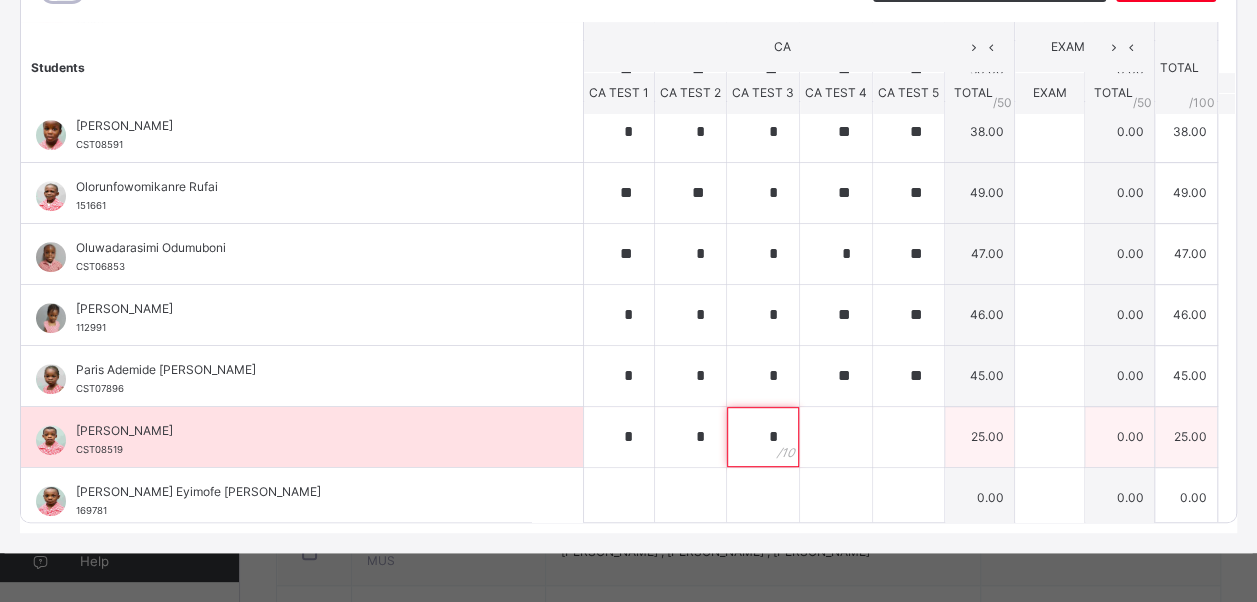 type on "*" 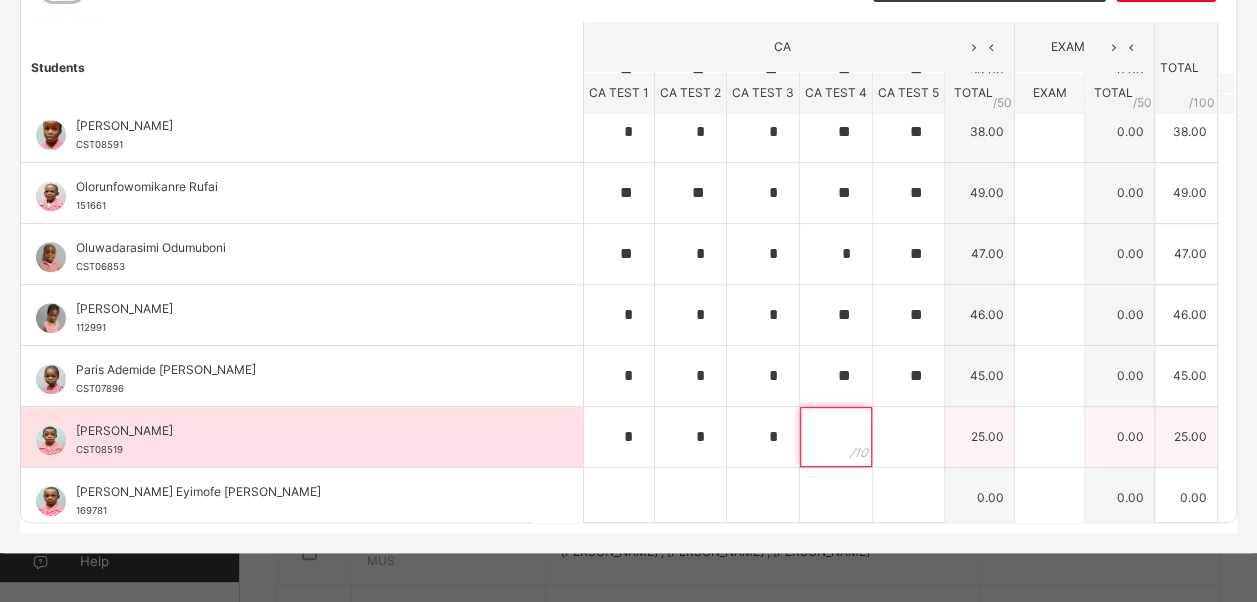 click at bounding box center [836, 437] 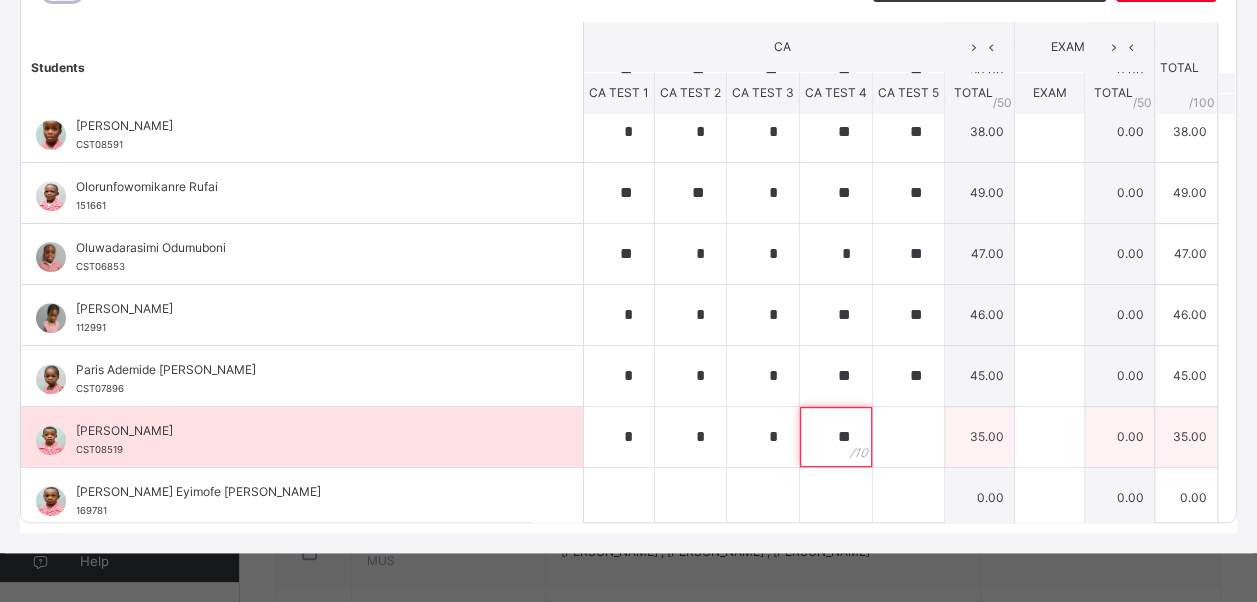 type on "**" 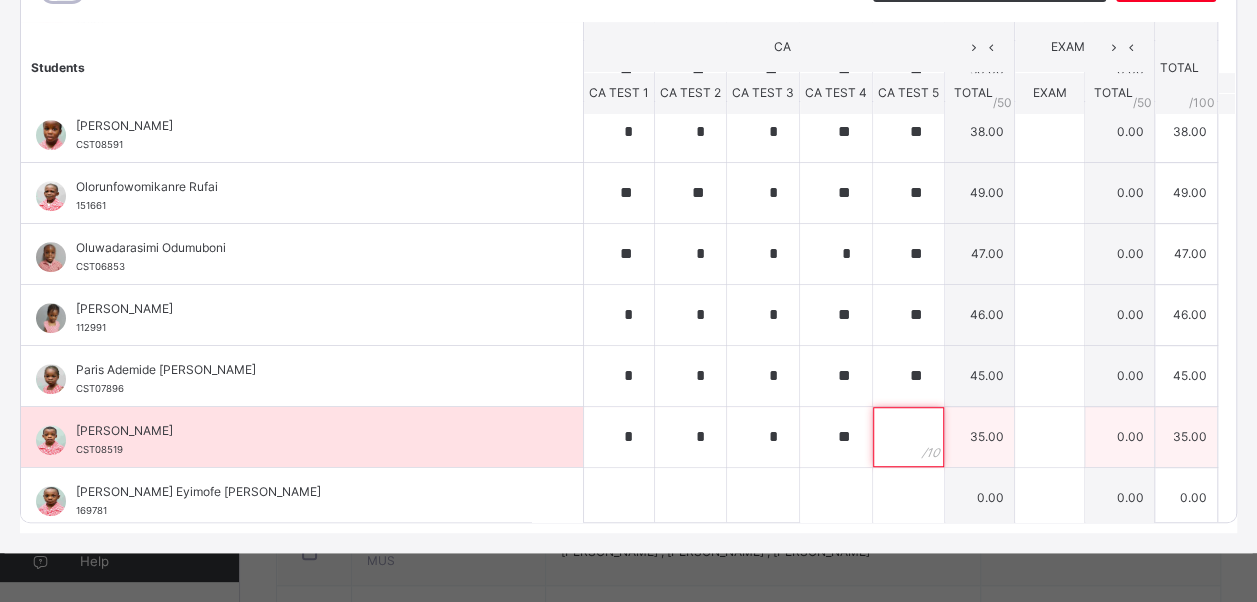 click at bounding box center (908, 437) 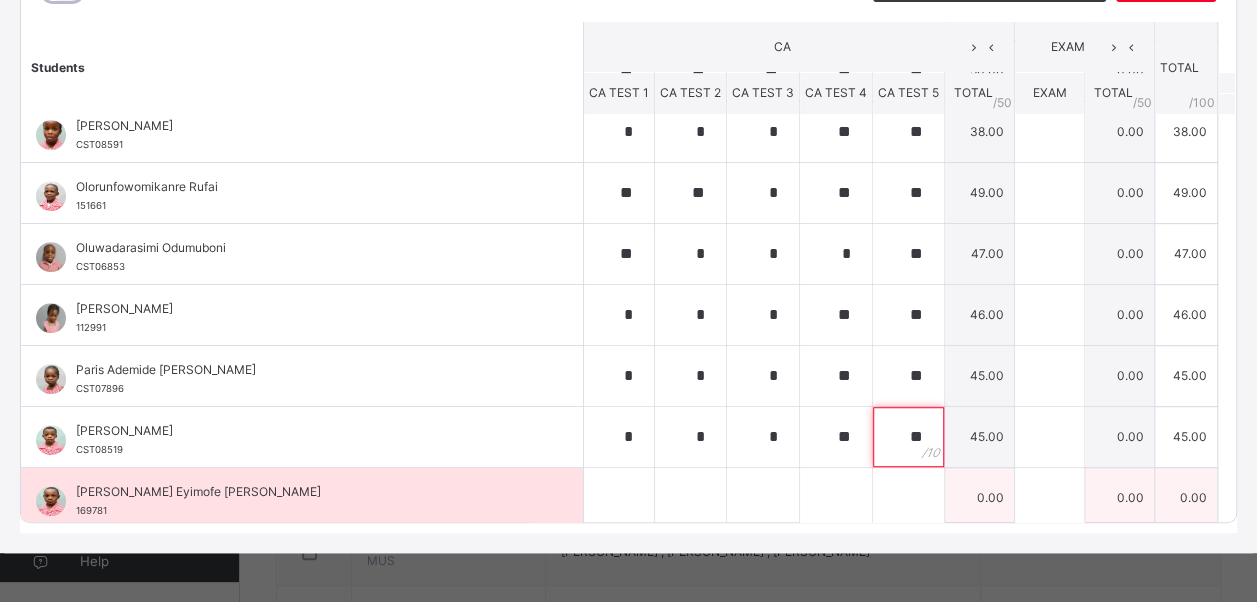type on "**" 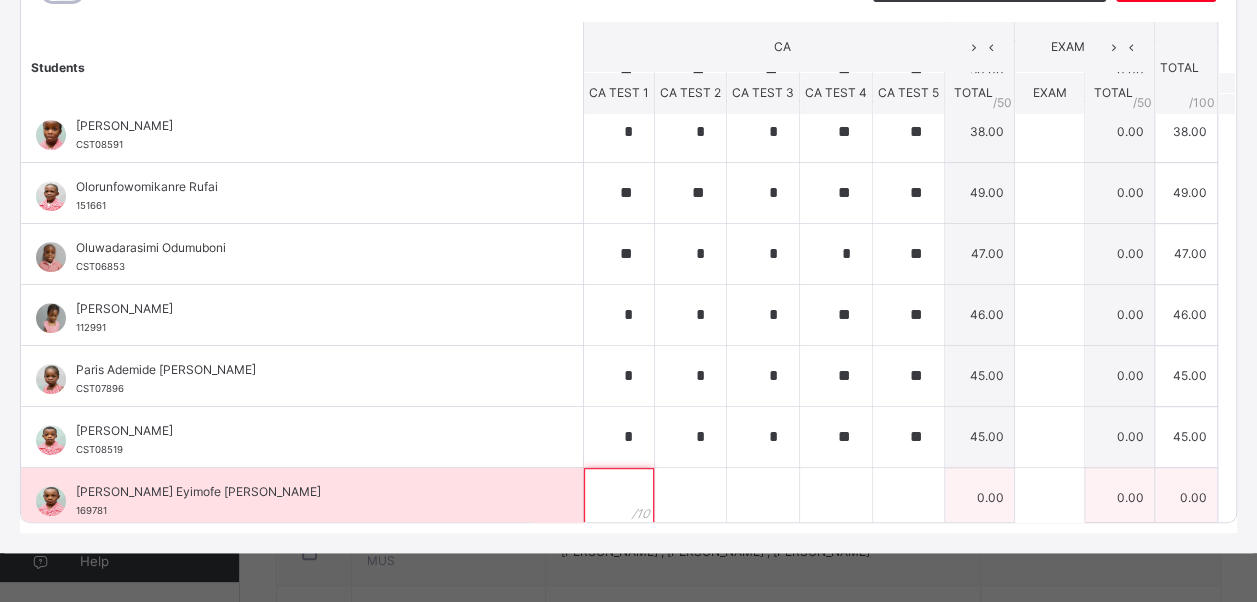 click at bounding box center [619, 498] 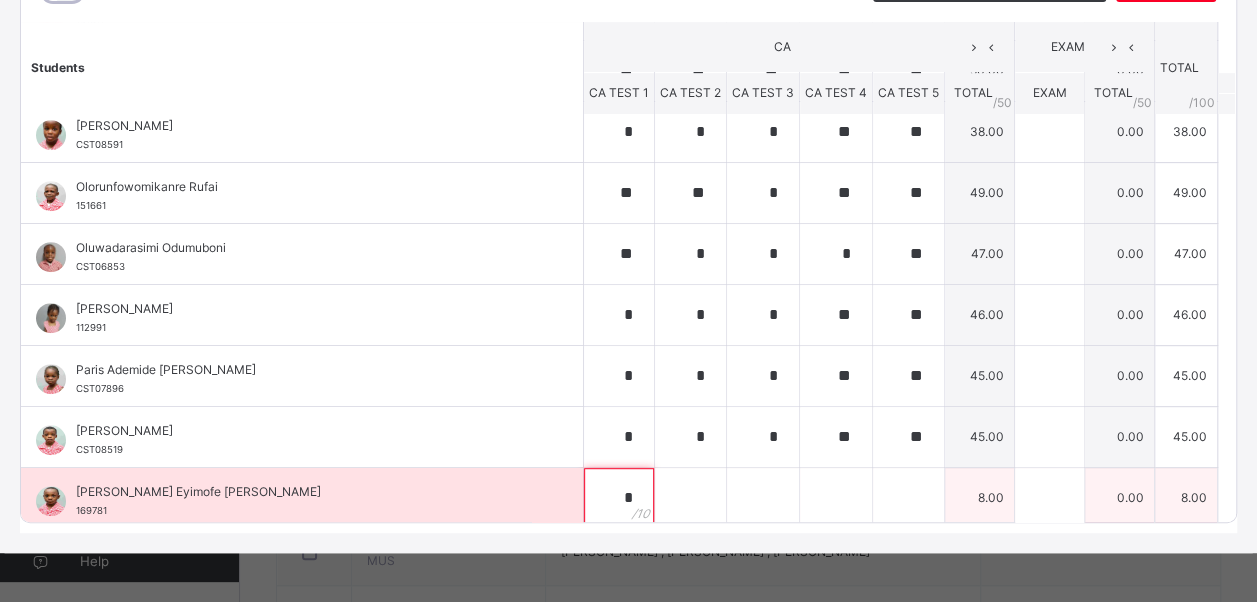type on "*" 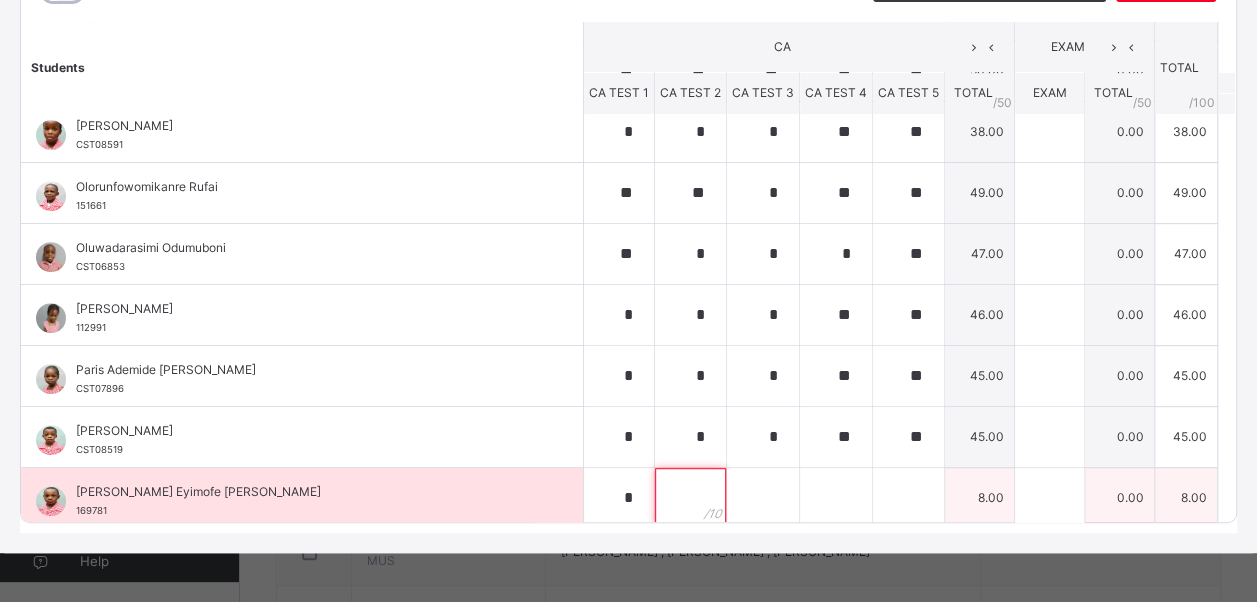 click at bounding box center (690, 498) 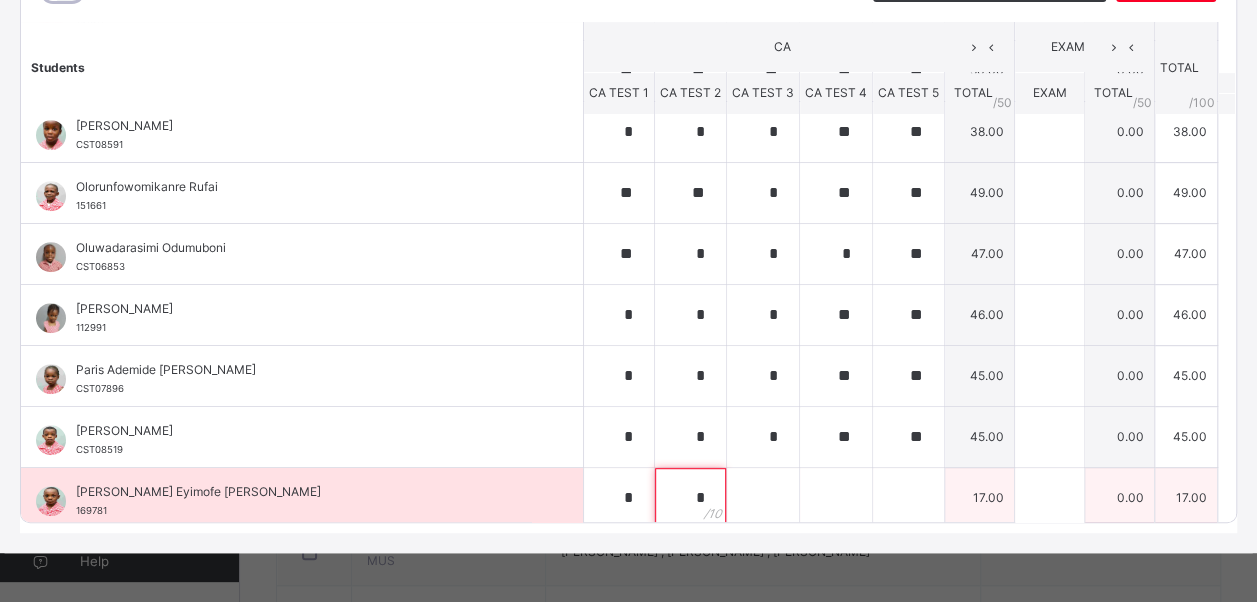 type on "*" 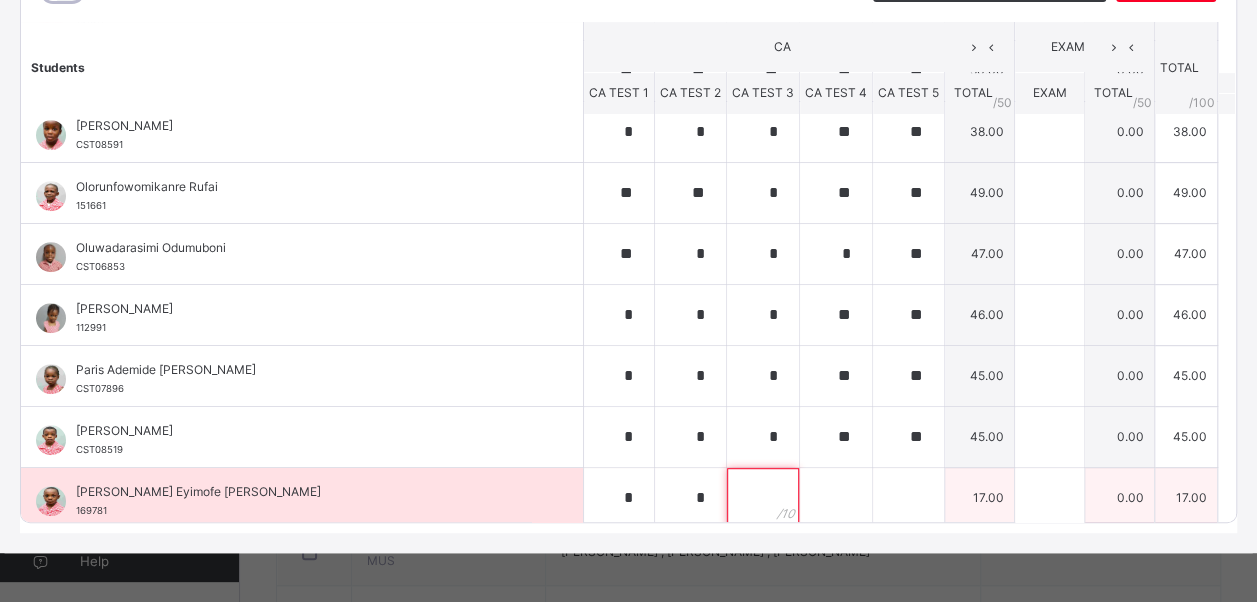 click at bounding box center [763, 498] 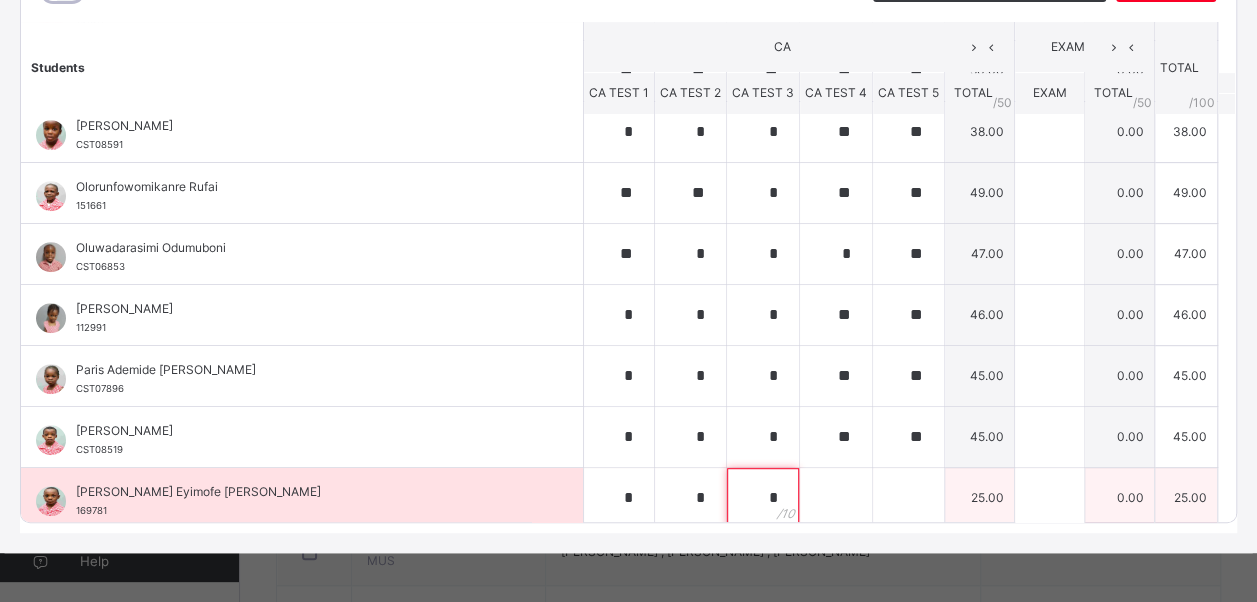 type on "*" 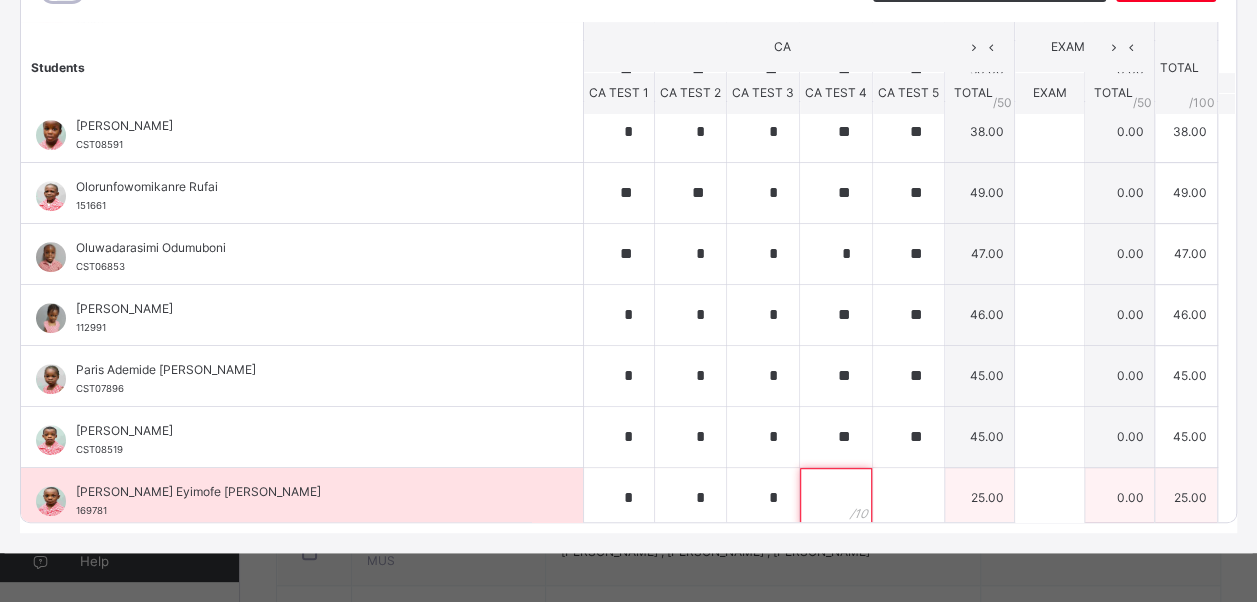 click at bounding box center [836, 498] 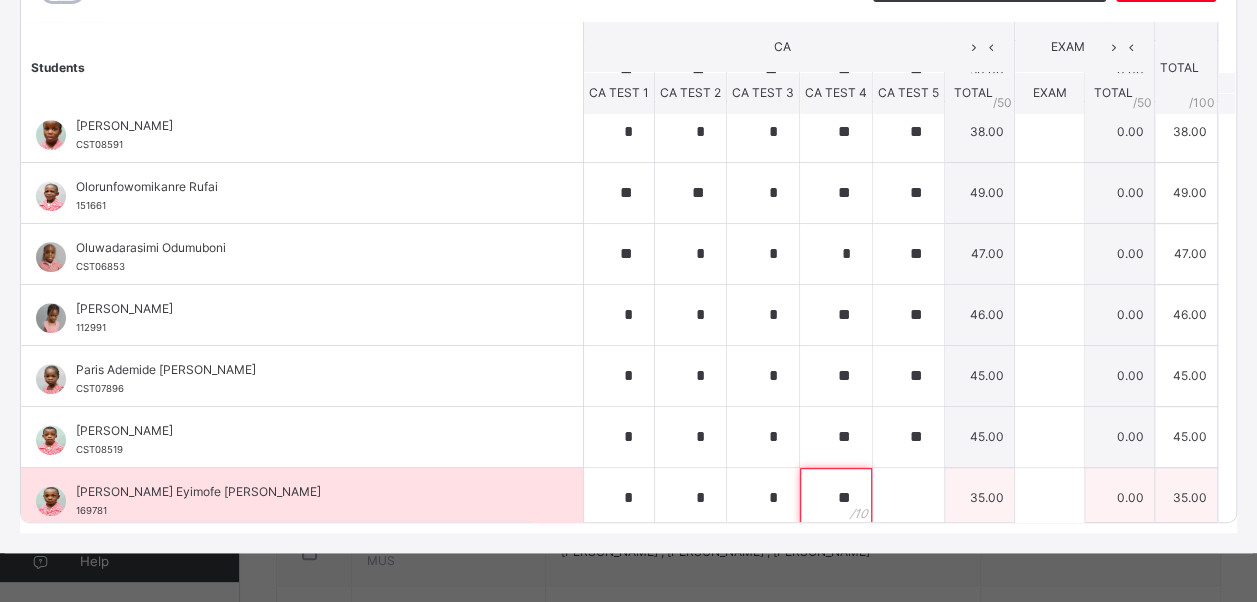 type on "**" 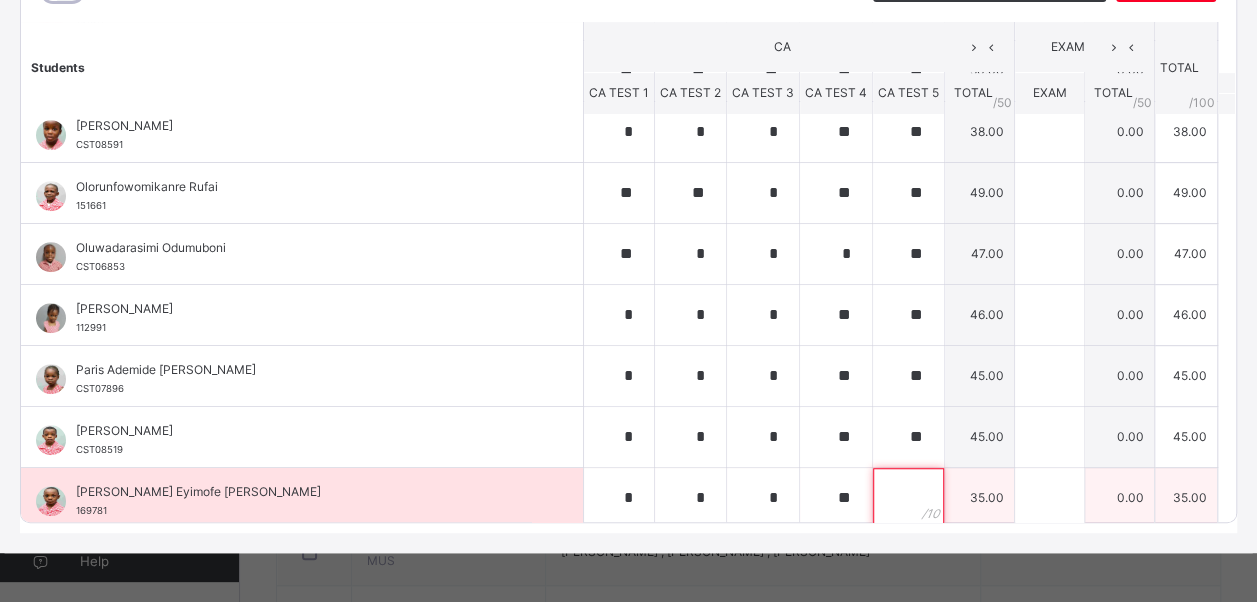 click at bounding box center (908, 498) 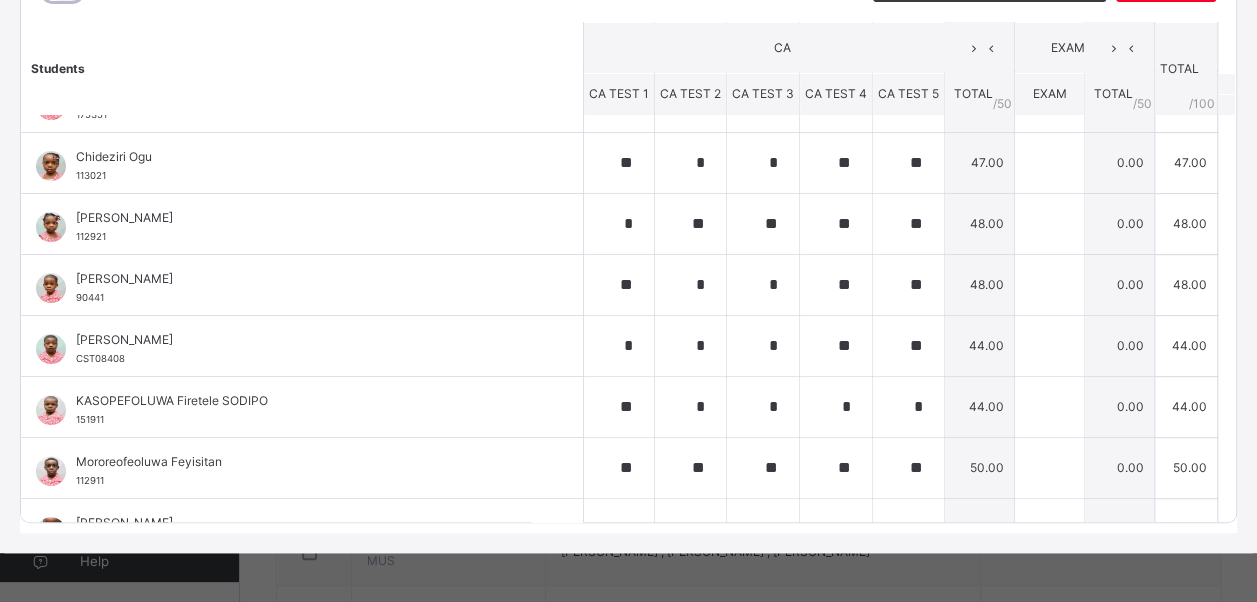 scroll, scrollTop: 0, scrollLeft: 0, axis: both 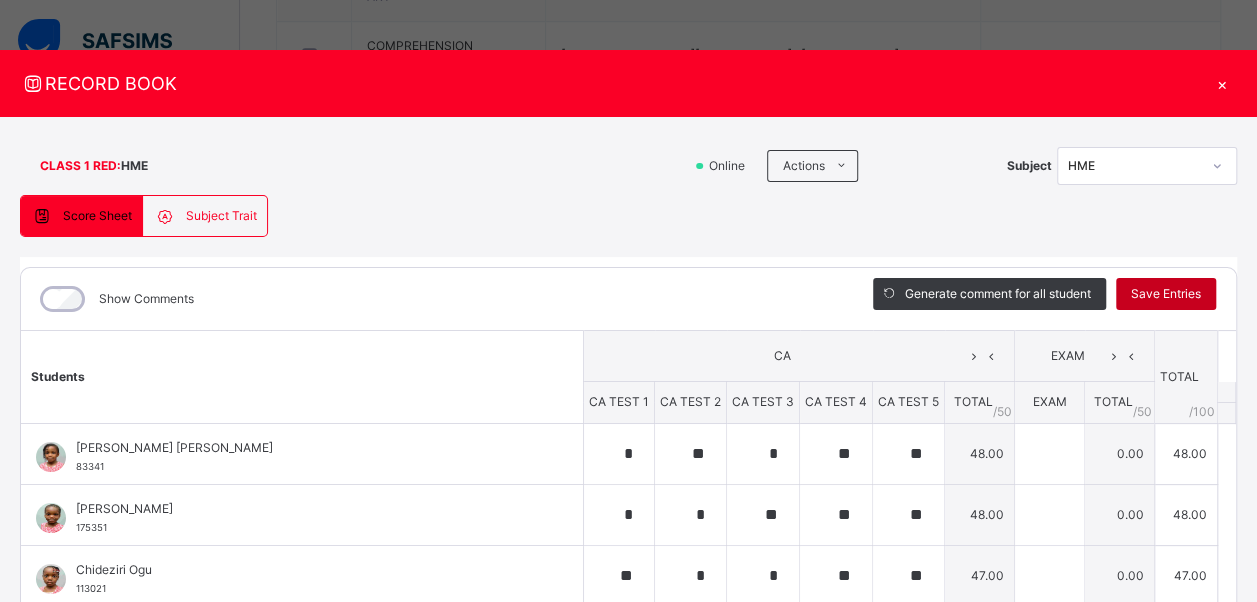 type on "**" 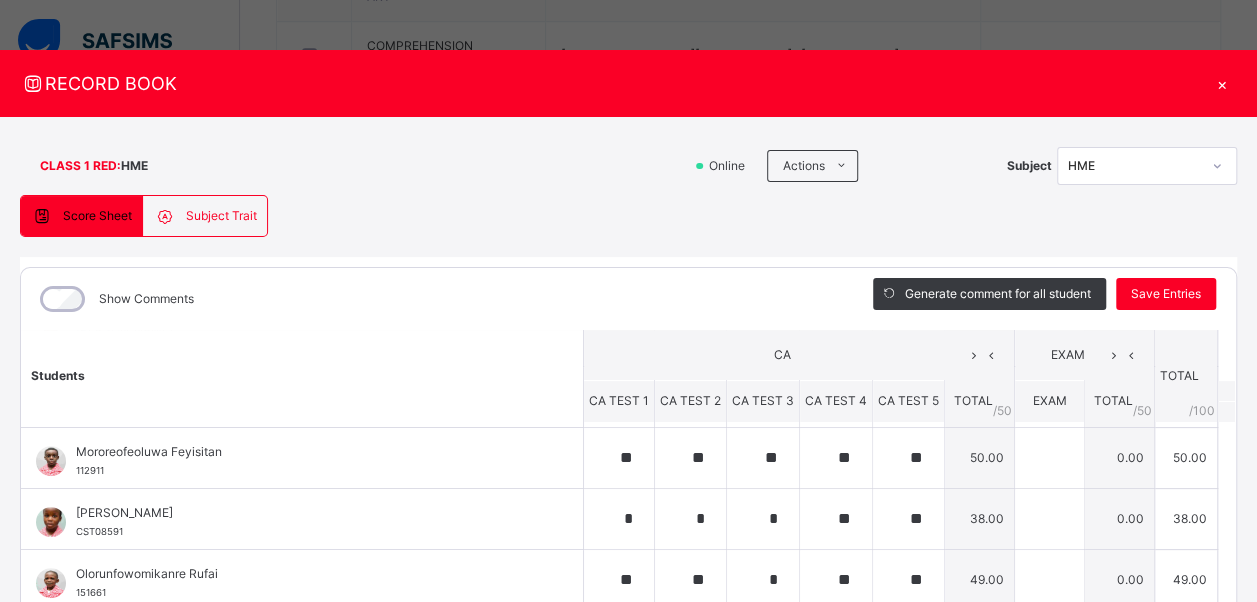 scroll, scrollTop: 502, scrollLeft: 0, axis: vertical 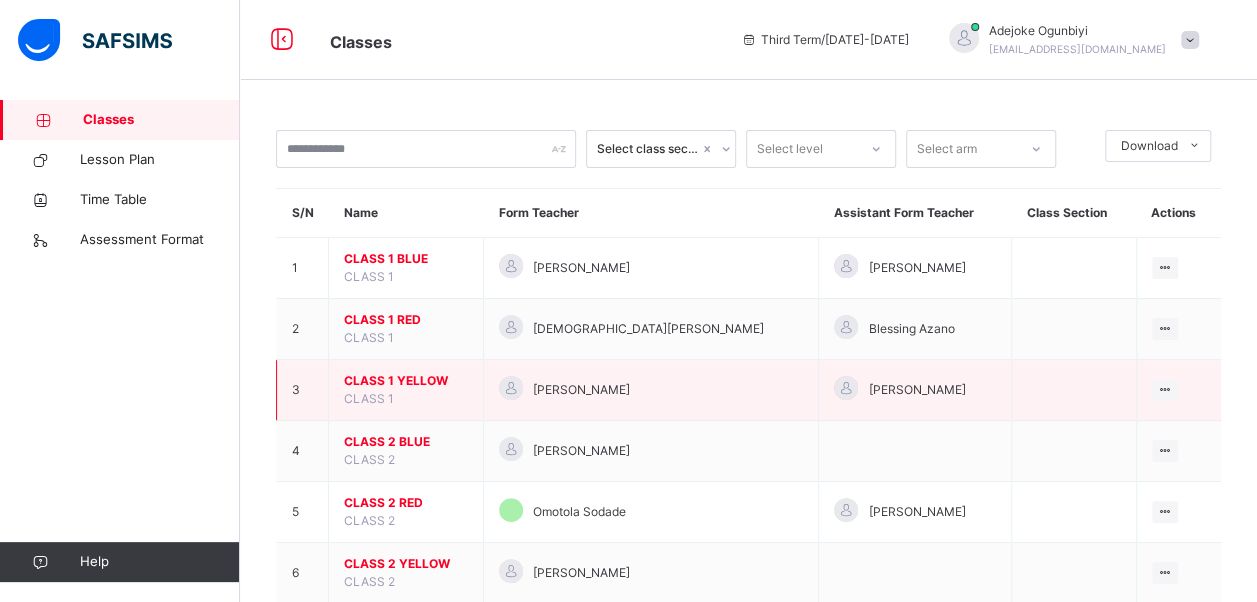 click on "CLASS 1   YELLOW" at bounding box center [406, 381] 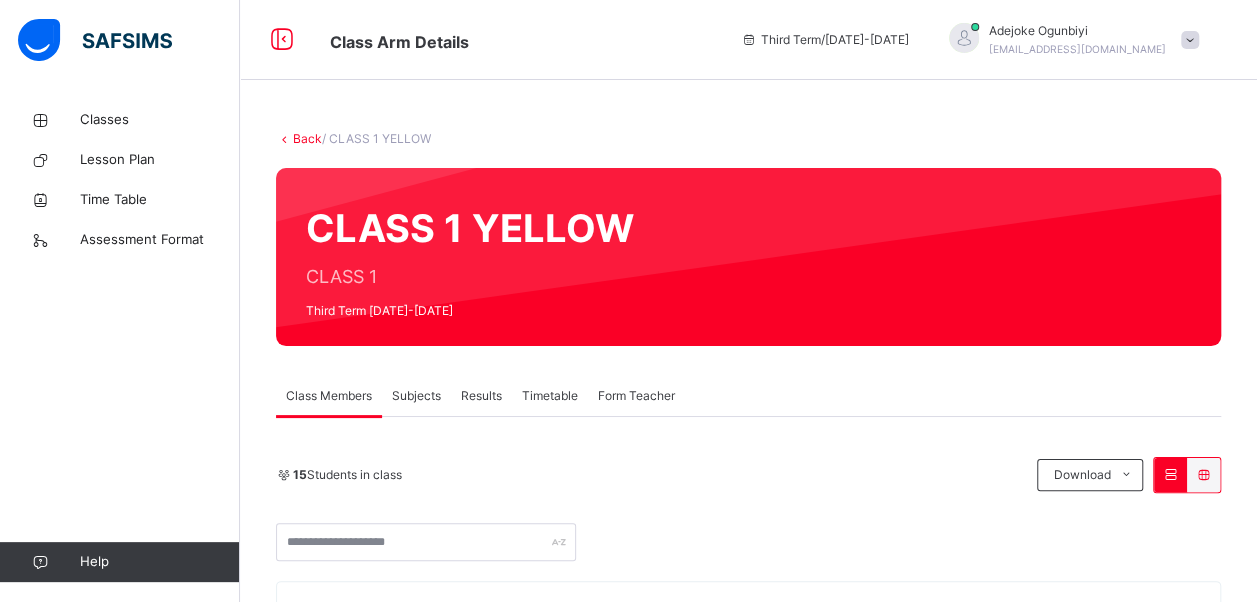 click on "Subjects" at bounding box center (416, 396) 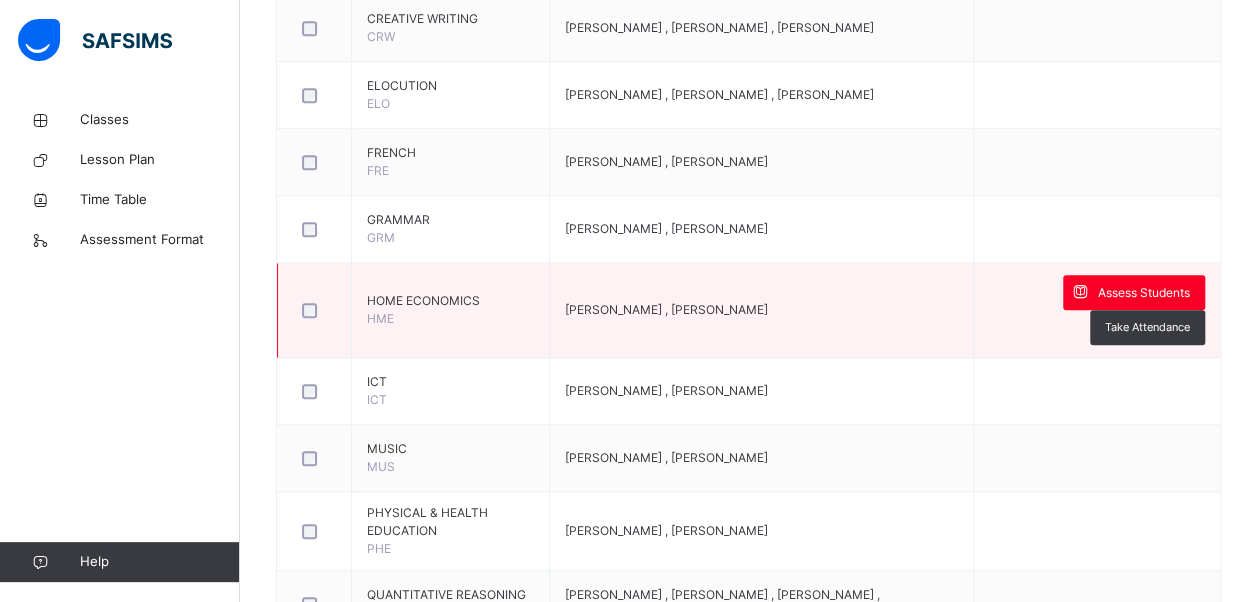 scroll, scrollTop: 780, scrollLeft: 0, axis: vertical 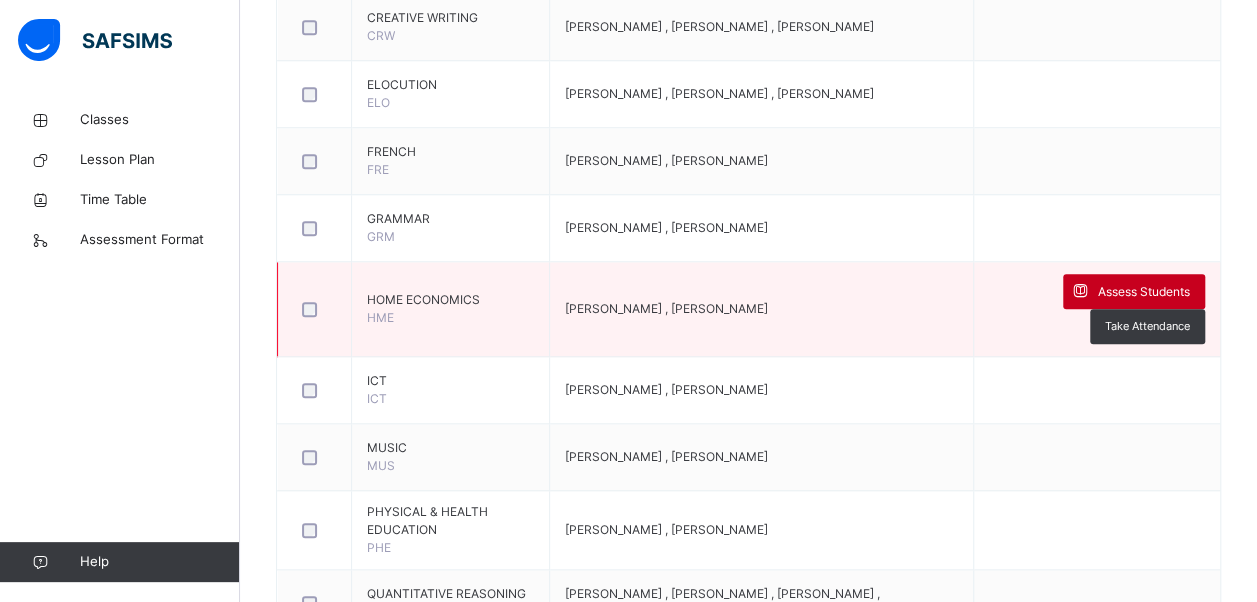 click on "Assess Students" at bounding box center [1134, 291] 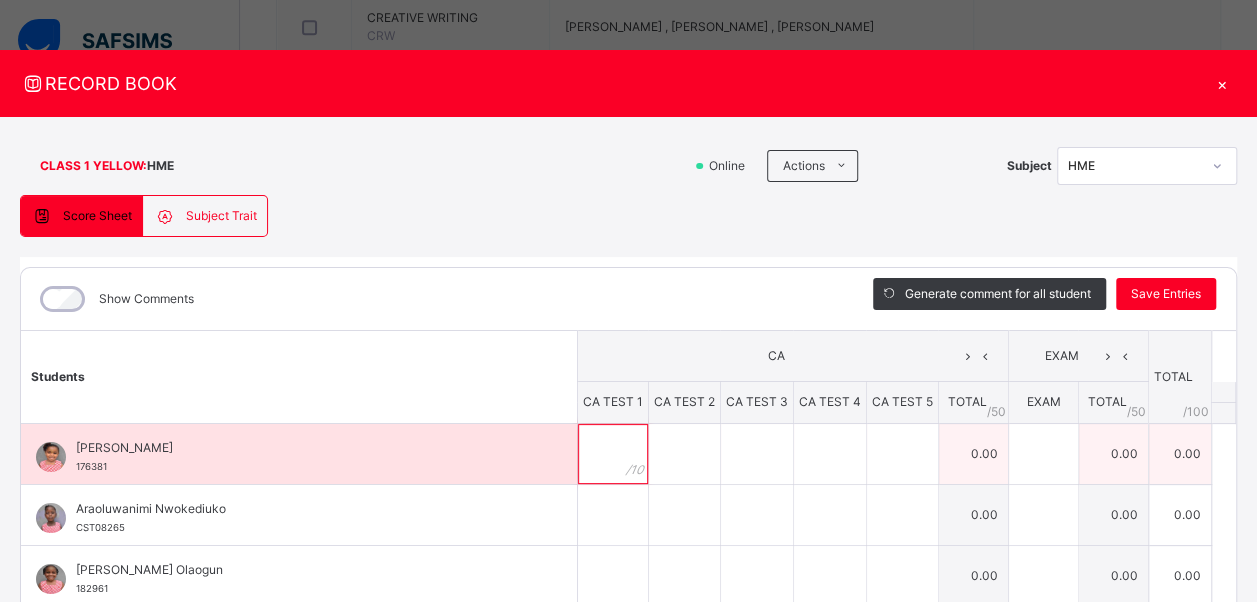 click at bounding box center (613, 454) 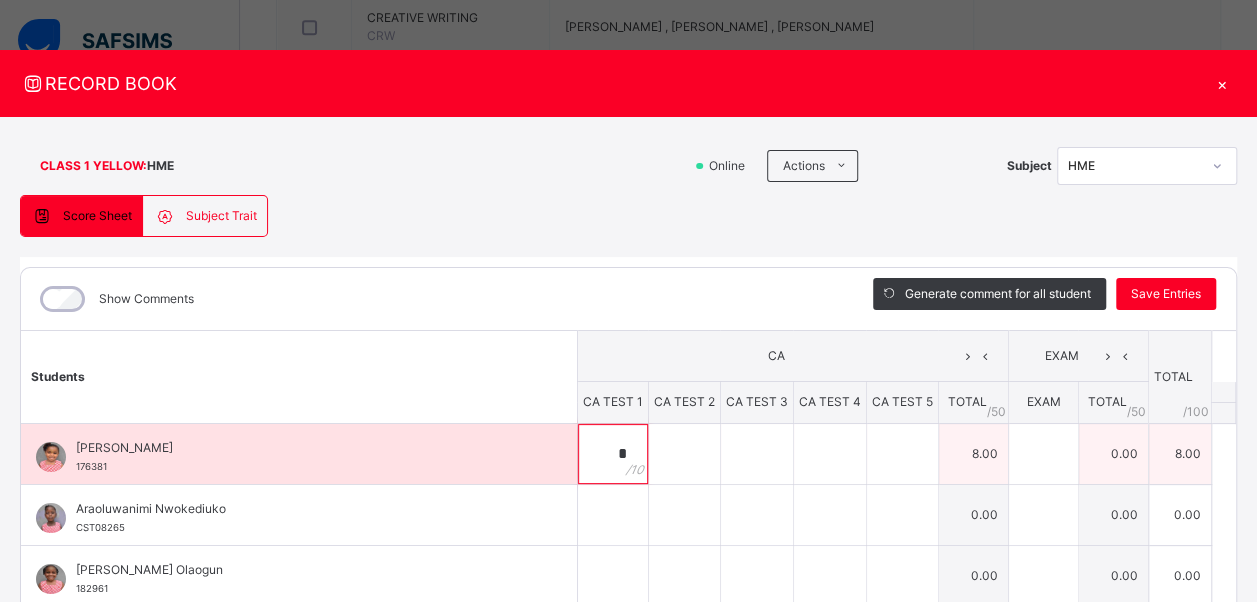 type on "*" 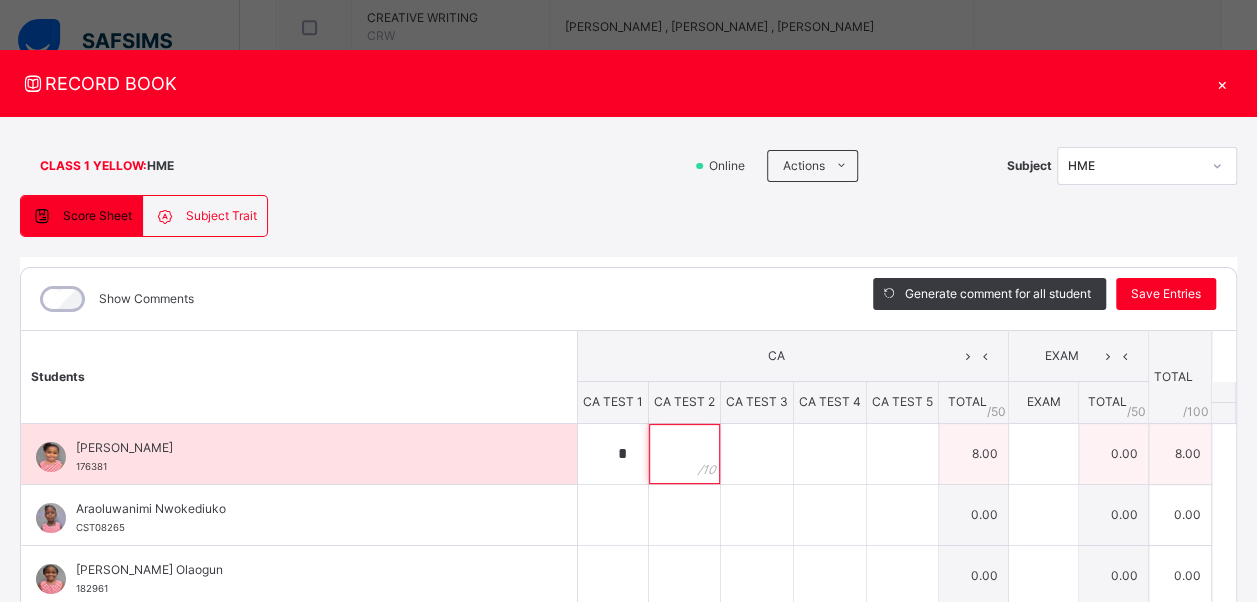 click at bounding box center (684, 454) 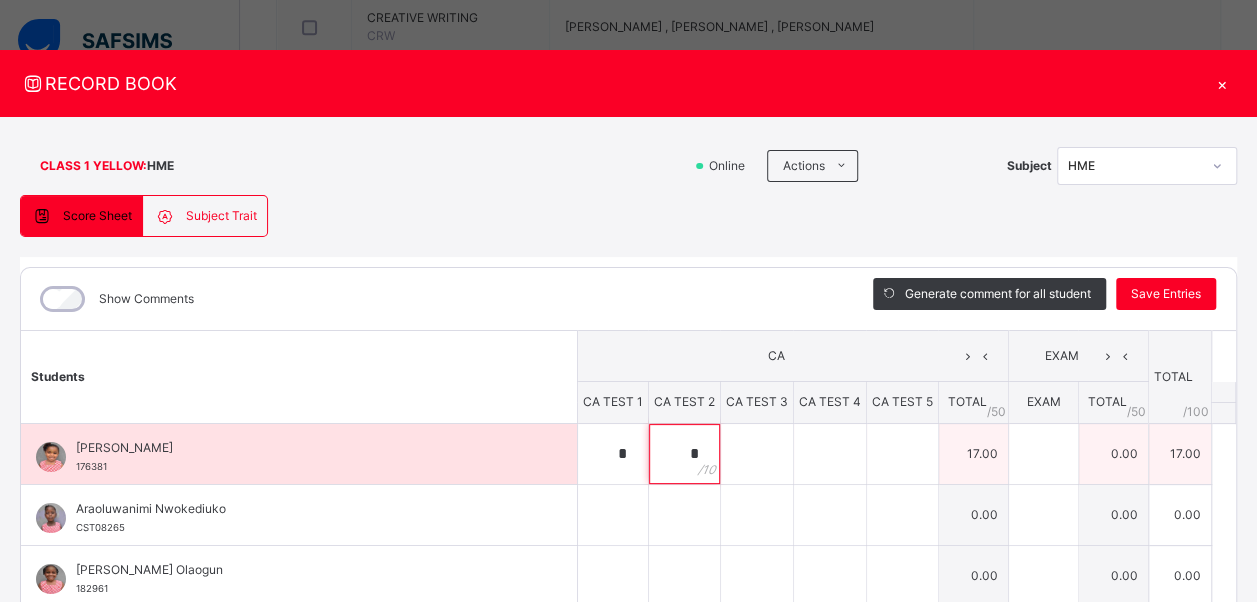 type on "*" 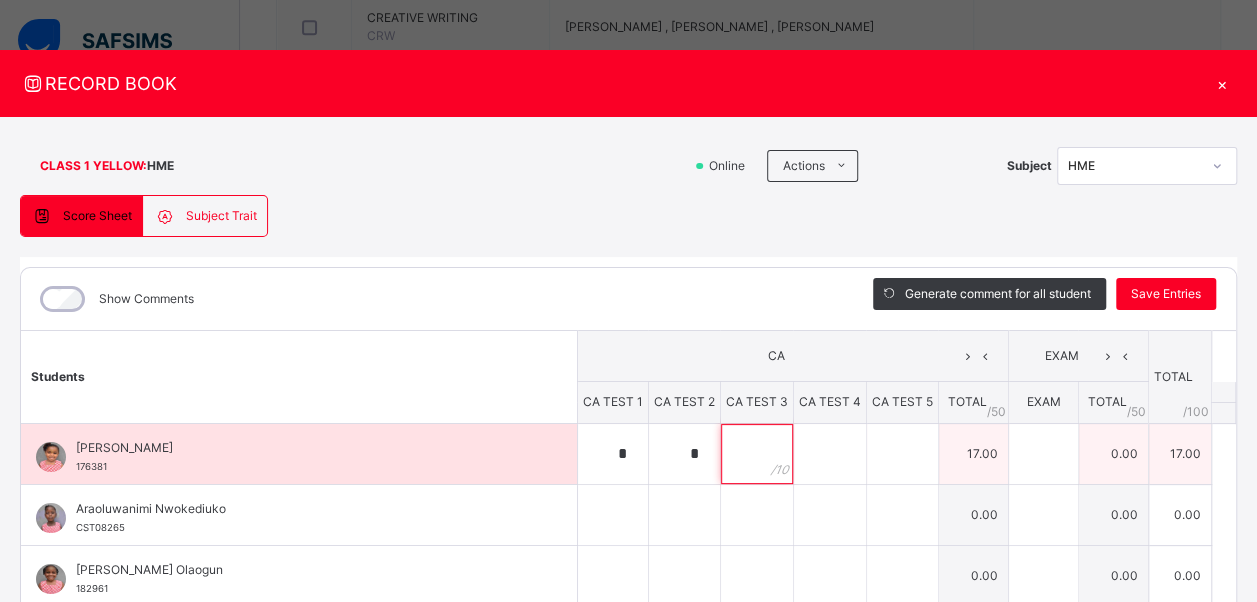 click at bounding box center (757, 454) 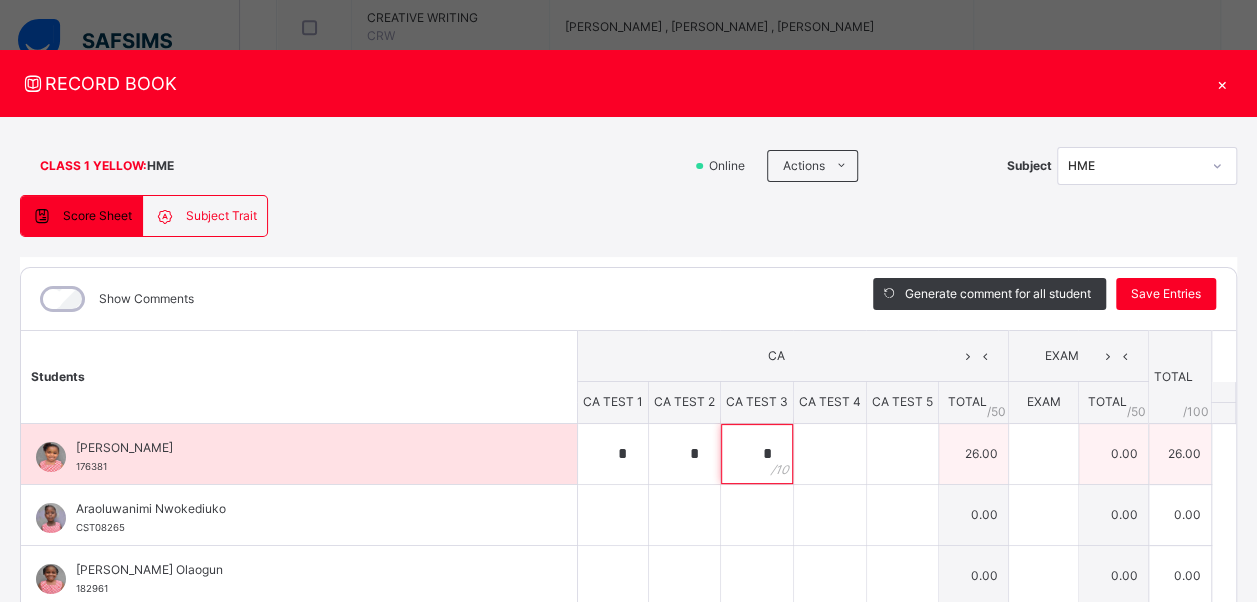 type on "*" 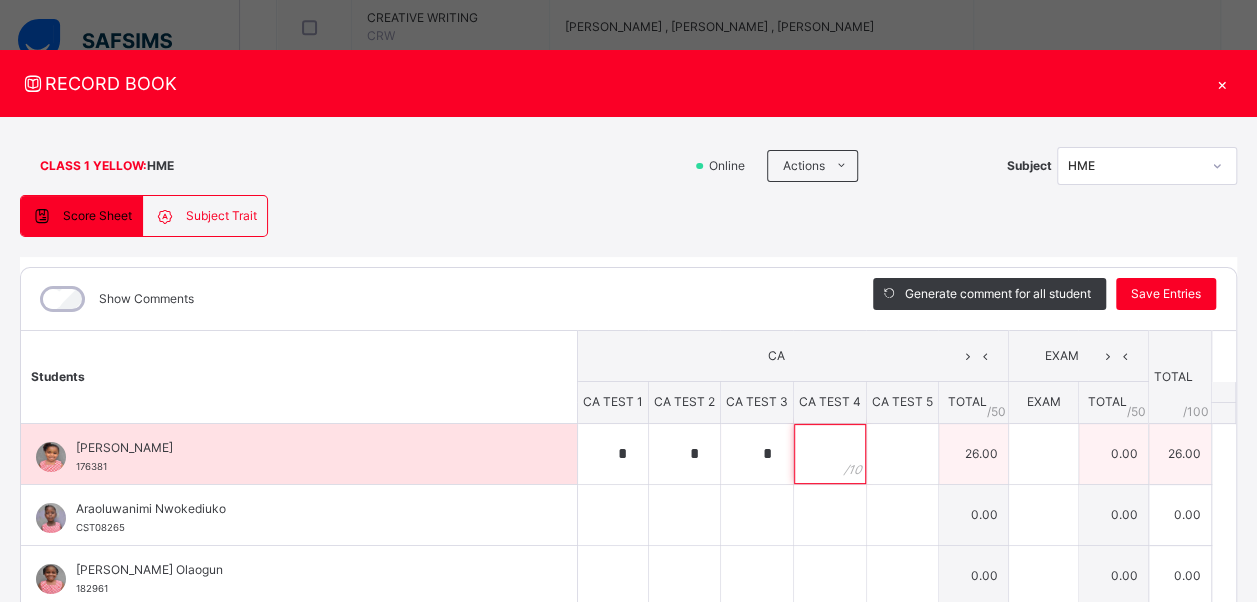 click at bounding box center [830, 454] 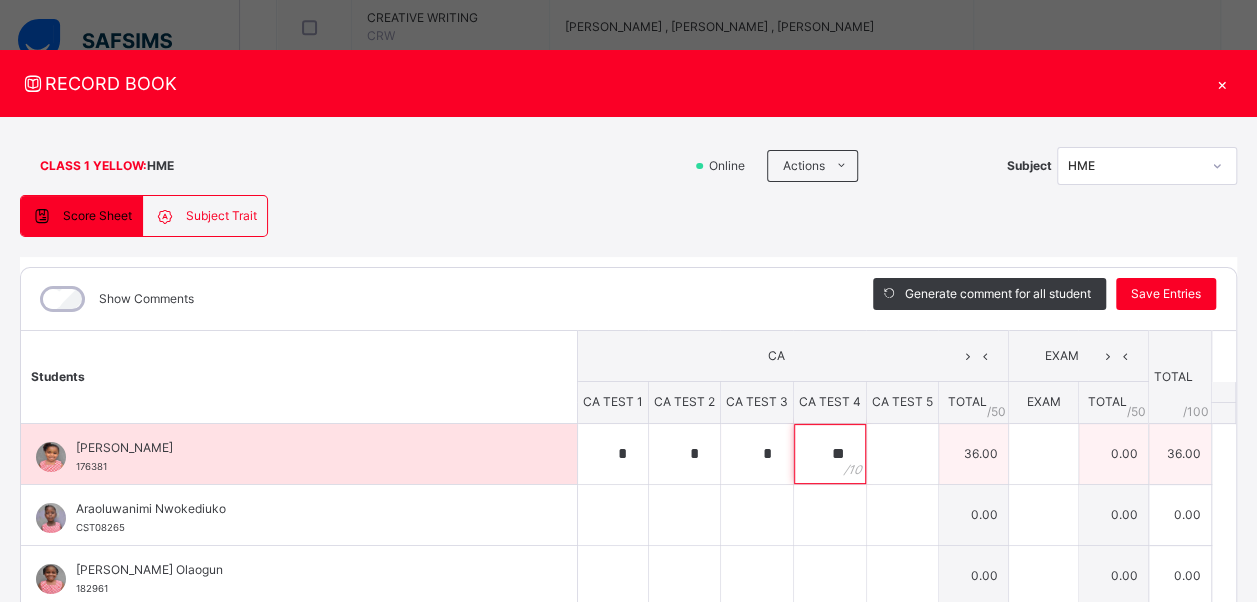 type on "**" 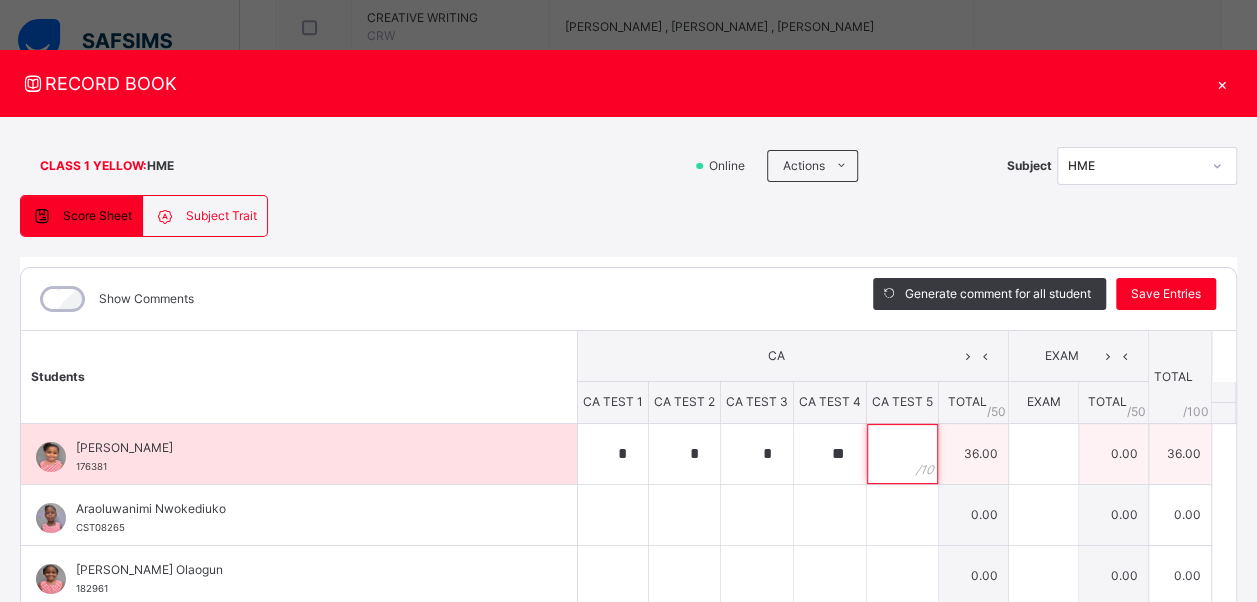 click at bounding box center [902, 454] 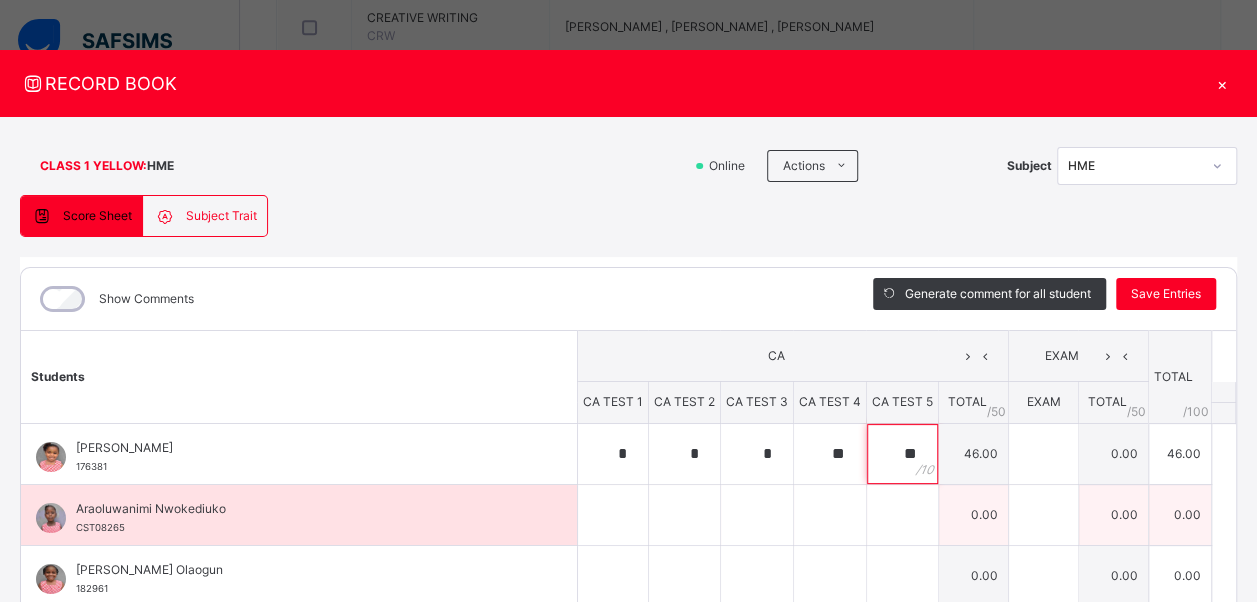 type on "**" 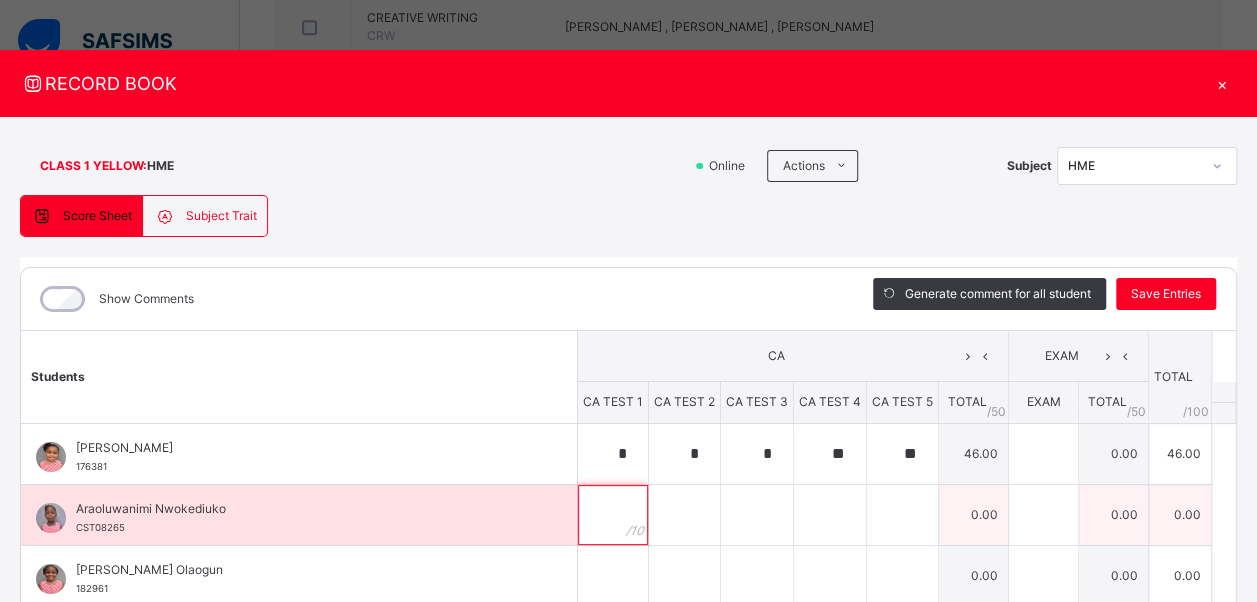 click at bounding box center (613, 515) 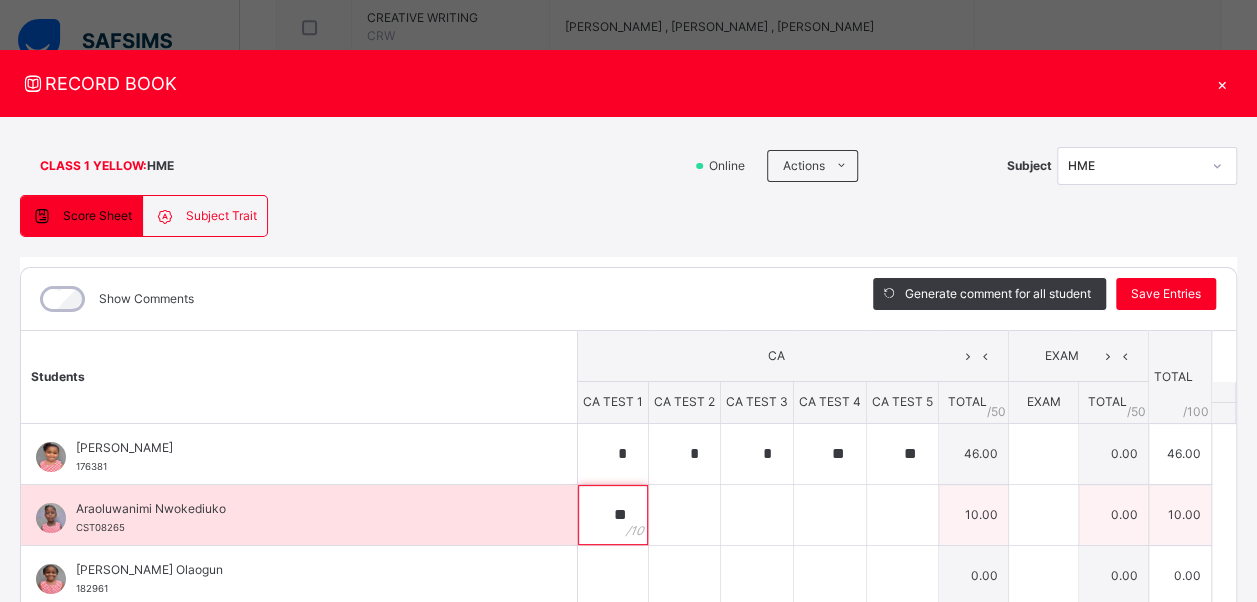 type on "**" 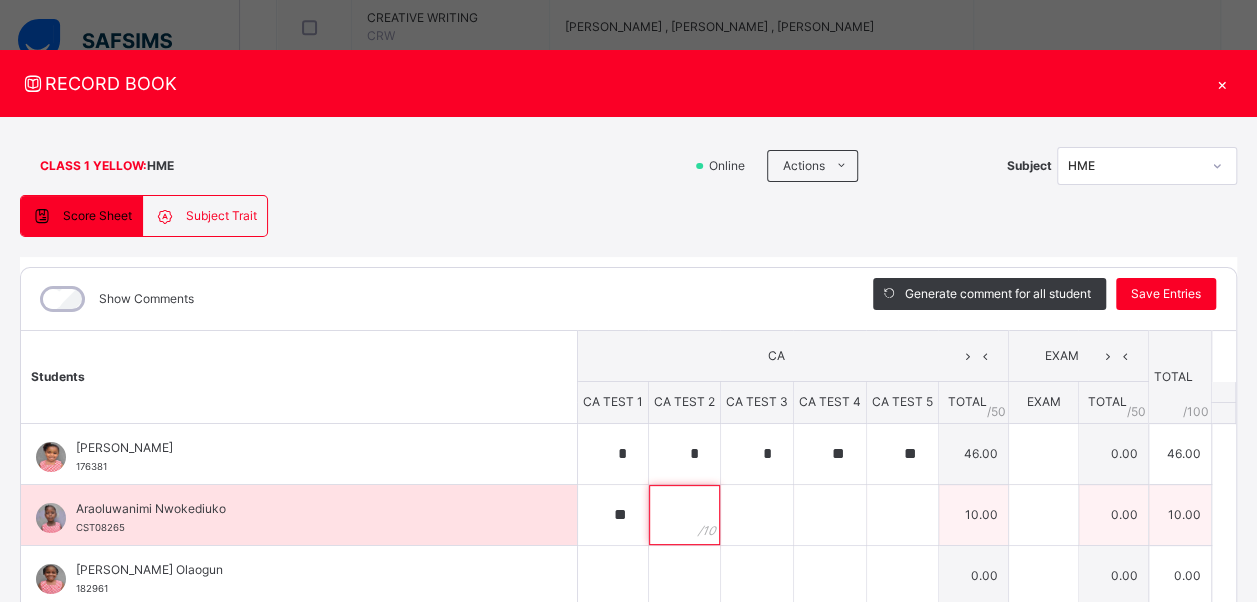 click at bounding box center (684, 515) 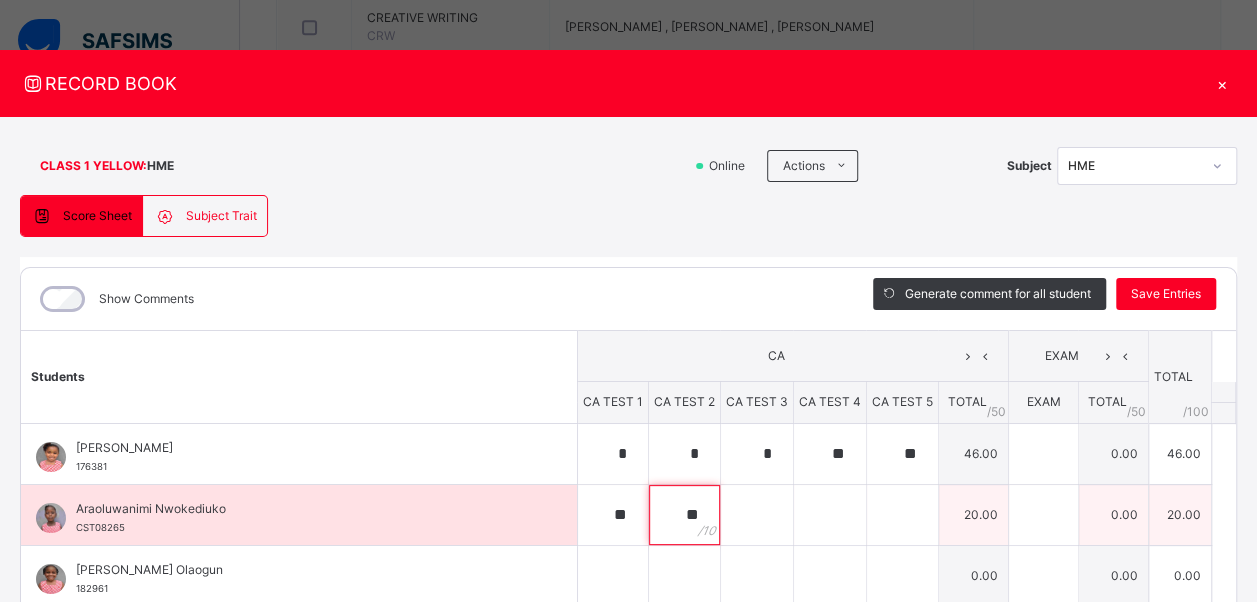 type on "**" 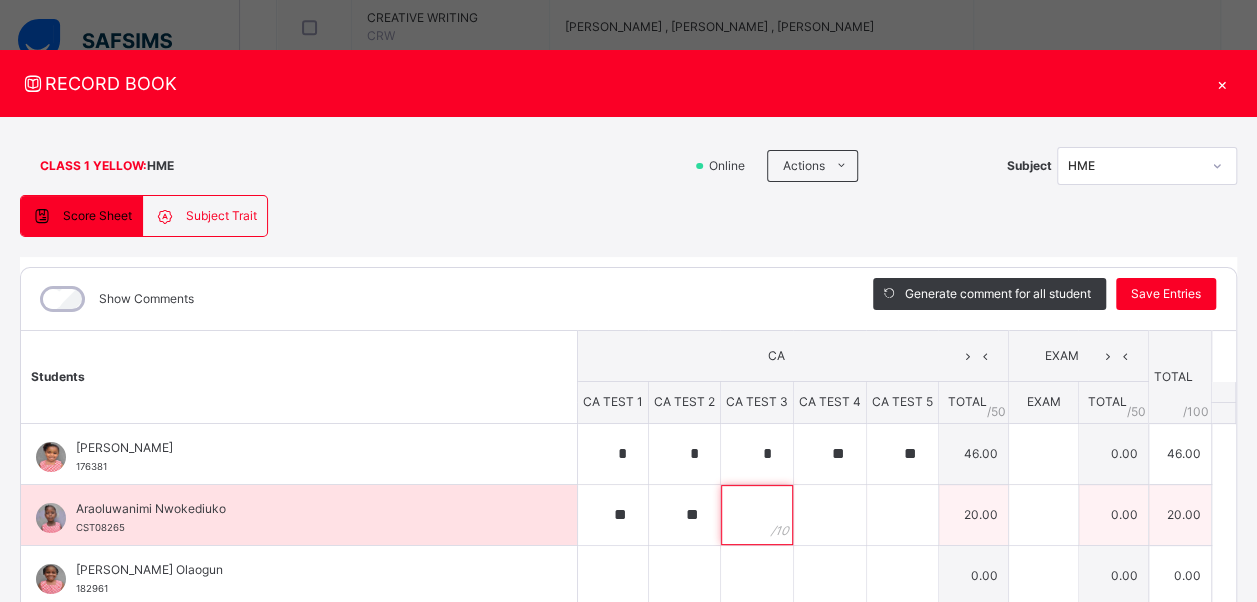 click at bounding box center (757, 515) 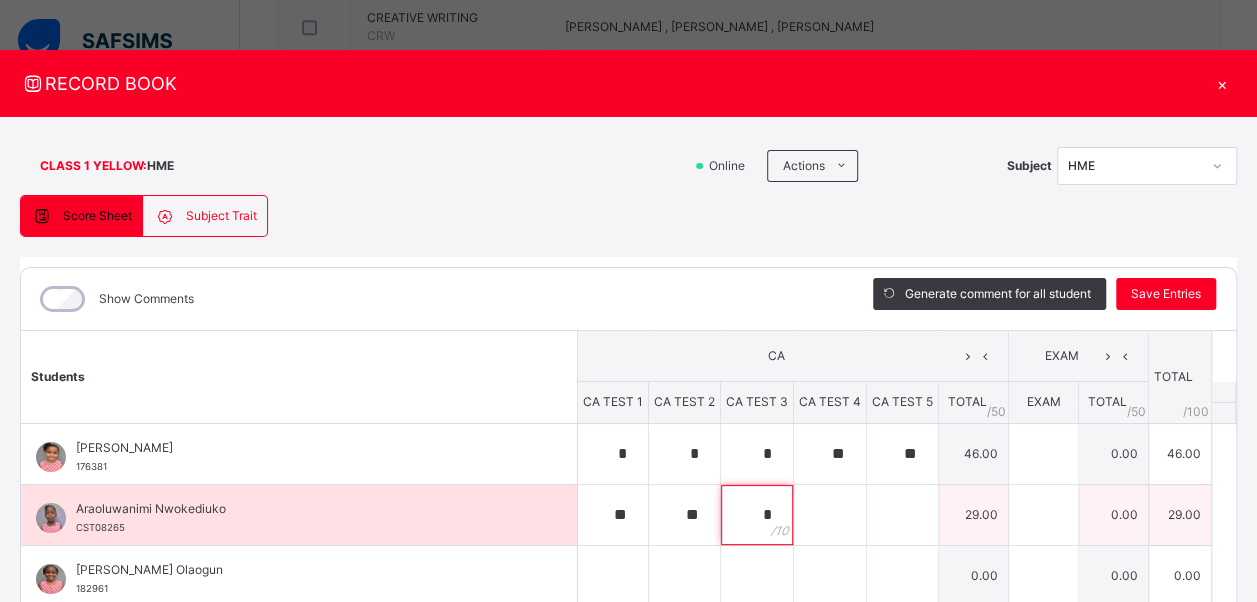 type on "*" 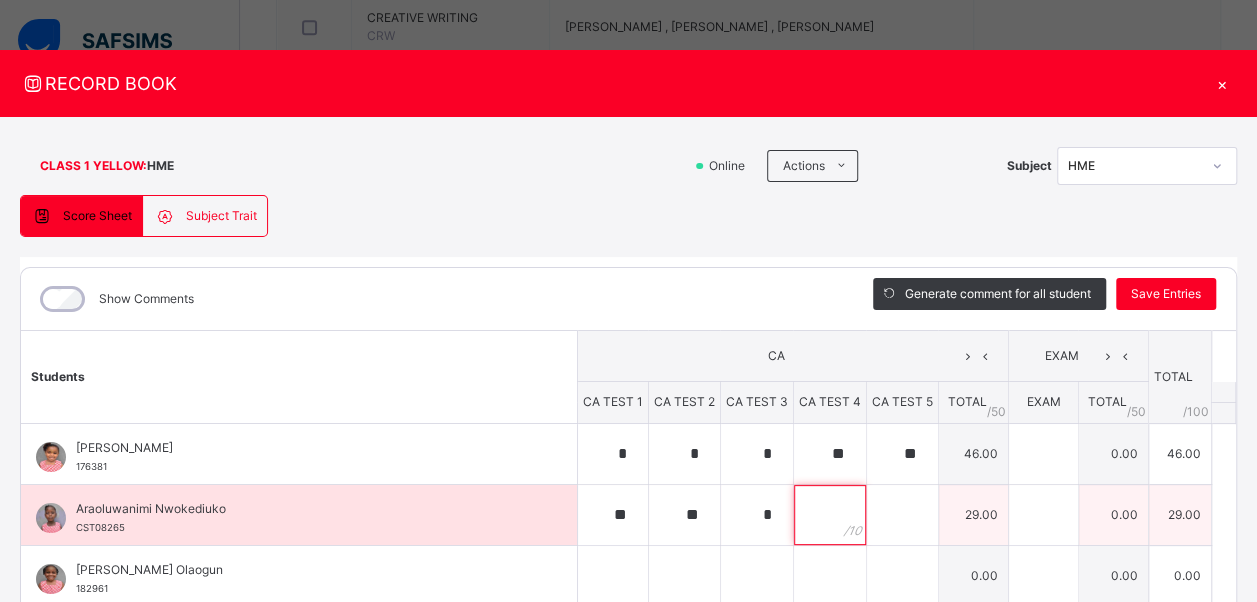 click at bounding box center [830, 515] 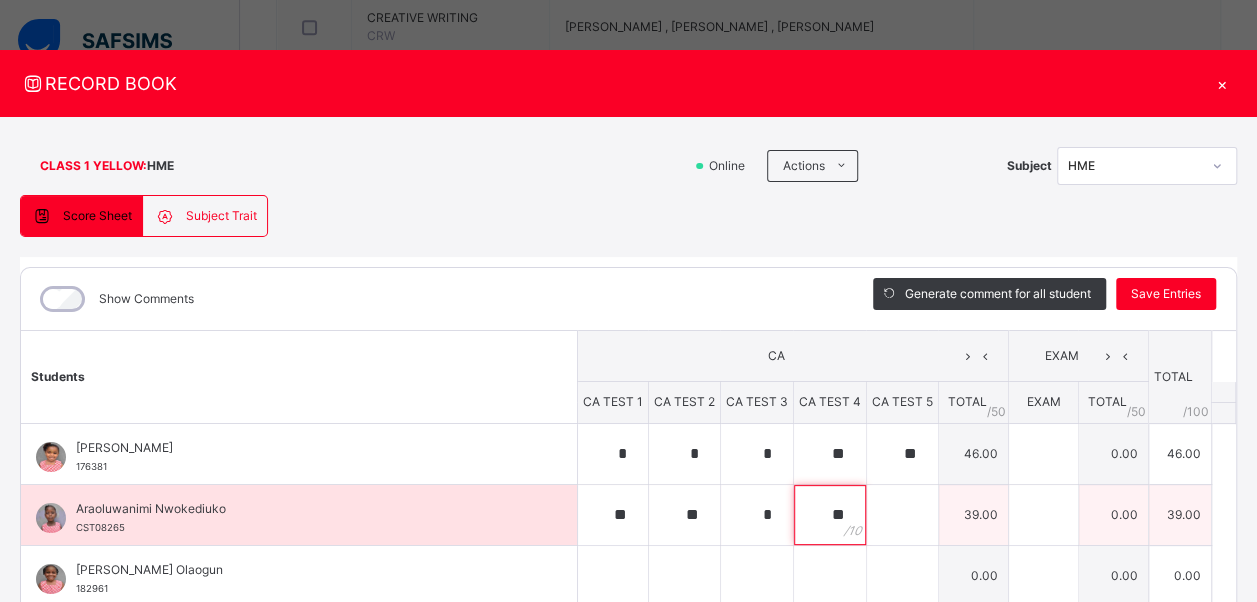 type on "**" 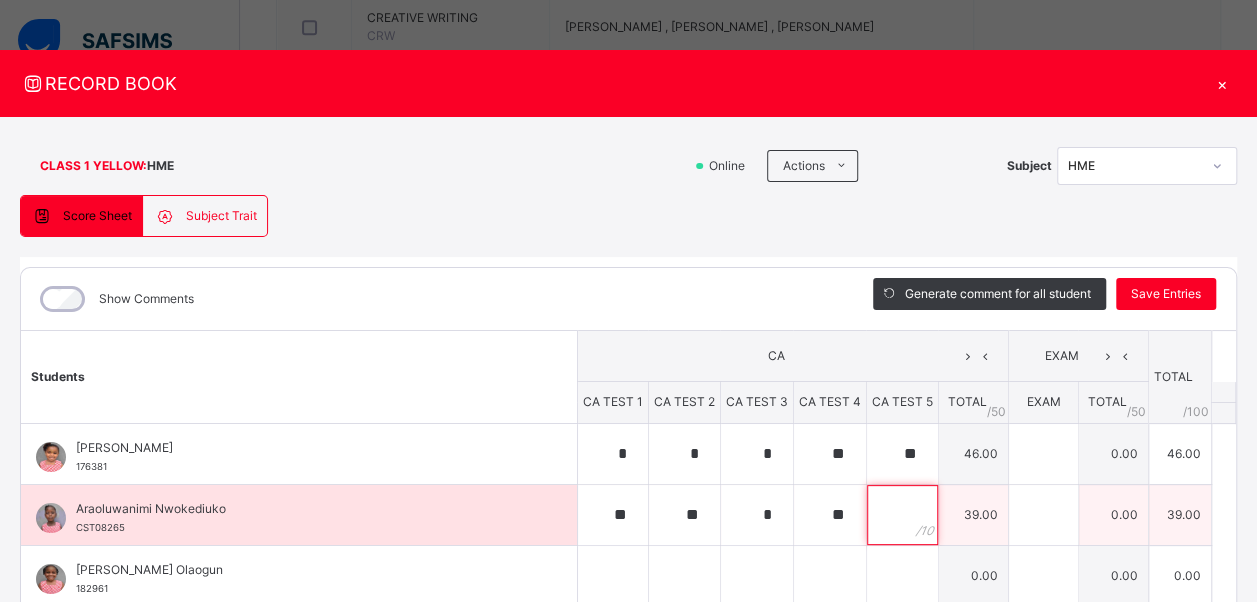 click at bounding box center (902, 515) 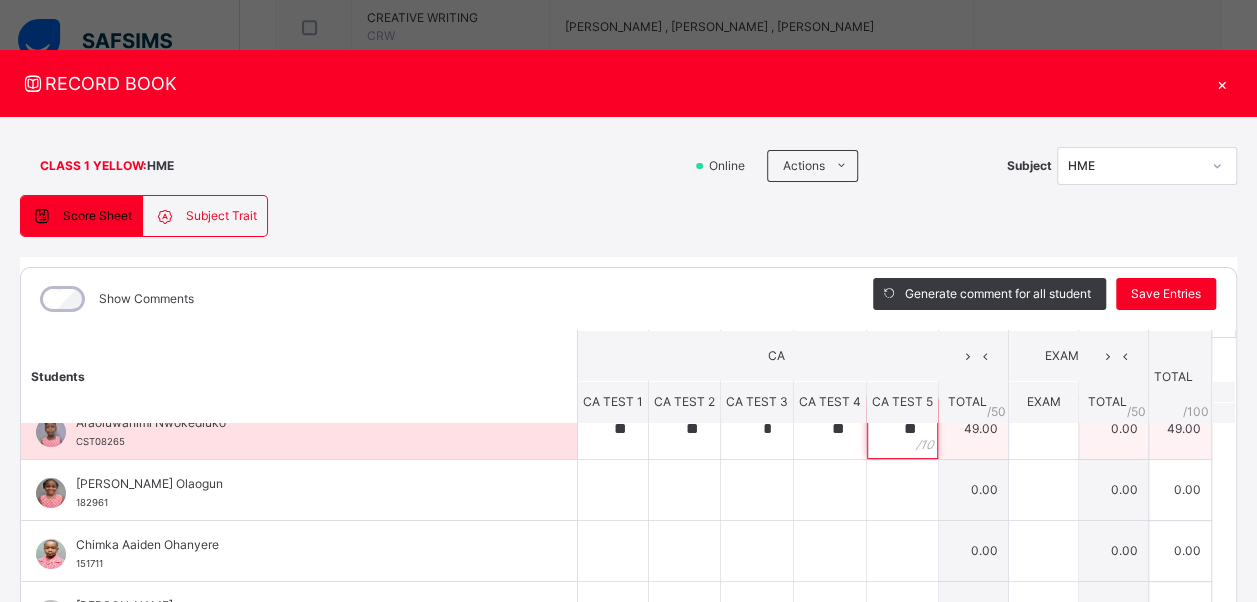 scroll, scrollTop: 92, scrollLeft: 0, axis: vertical 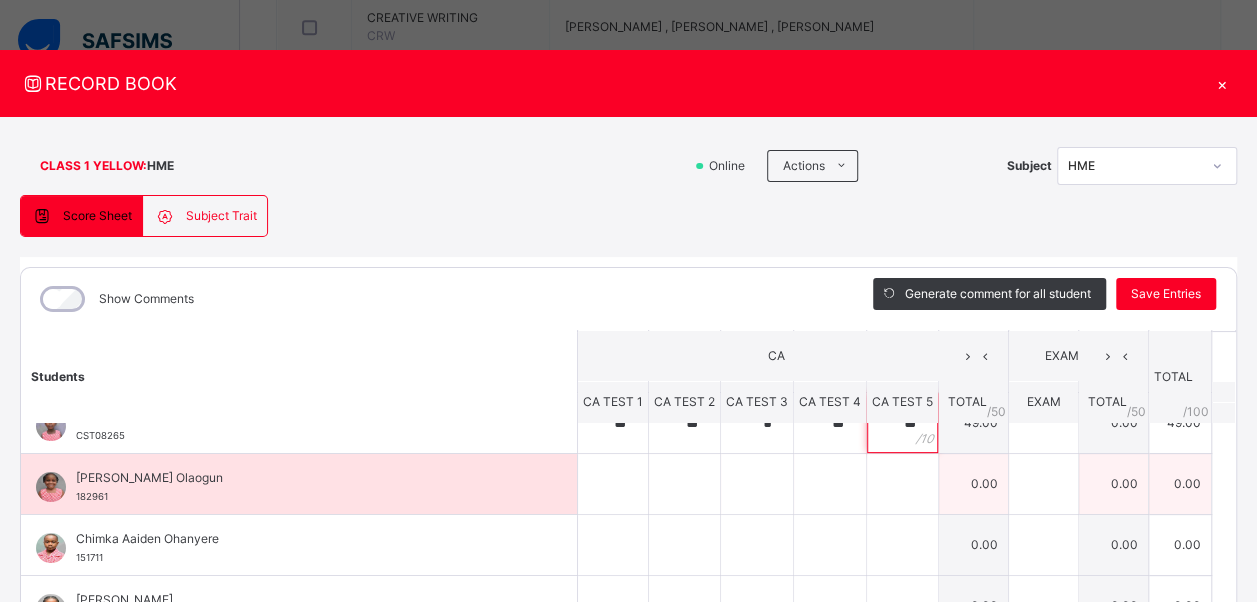 type on "**" 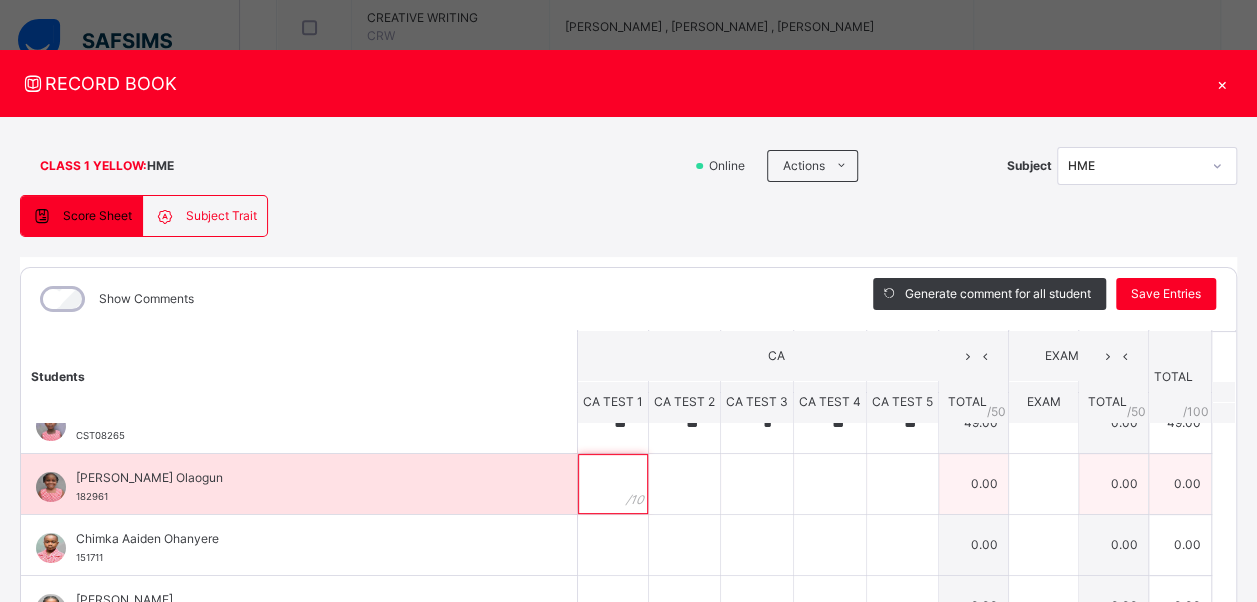 click at bounding box center [613, 484] 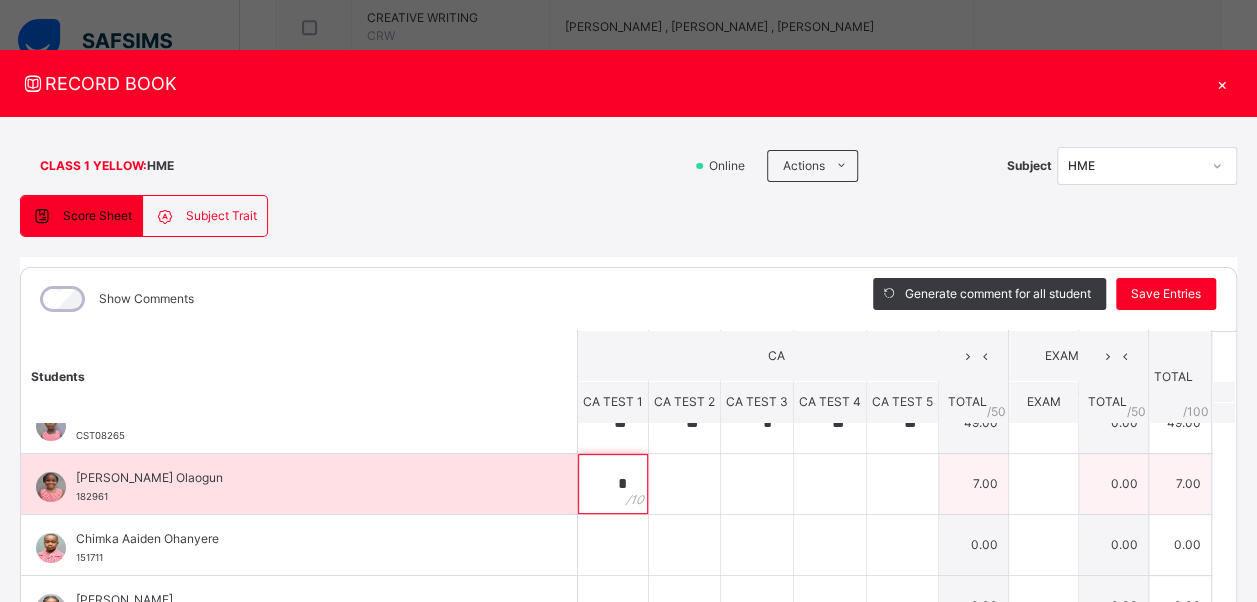 type on "*" 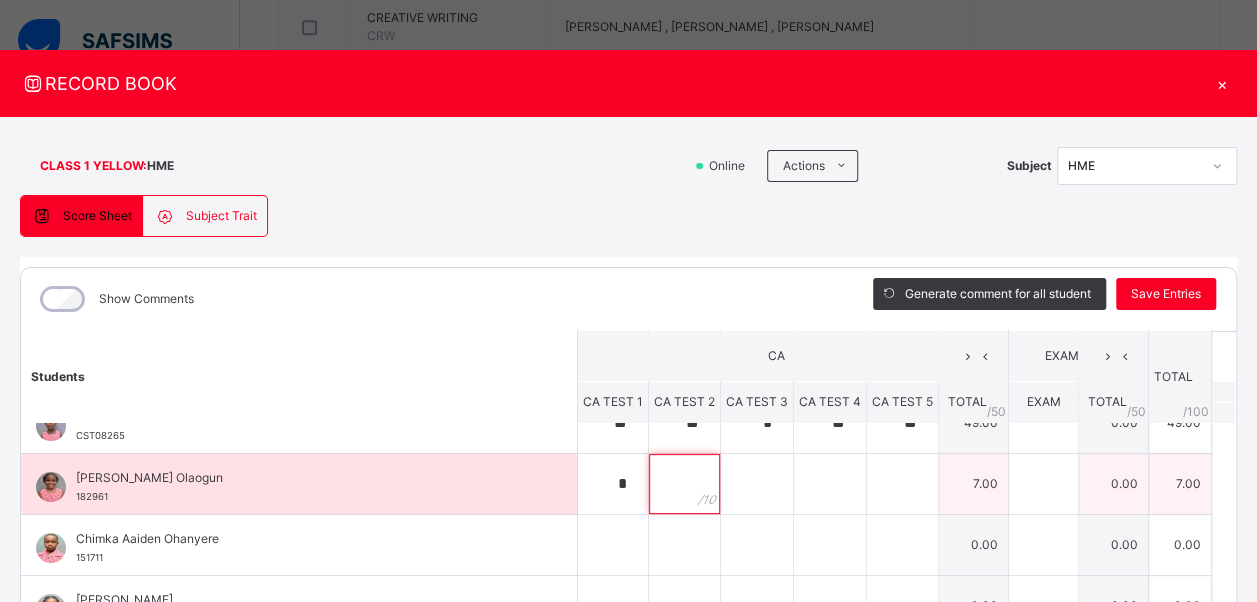 click at bounding box center [684, 484] 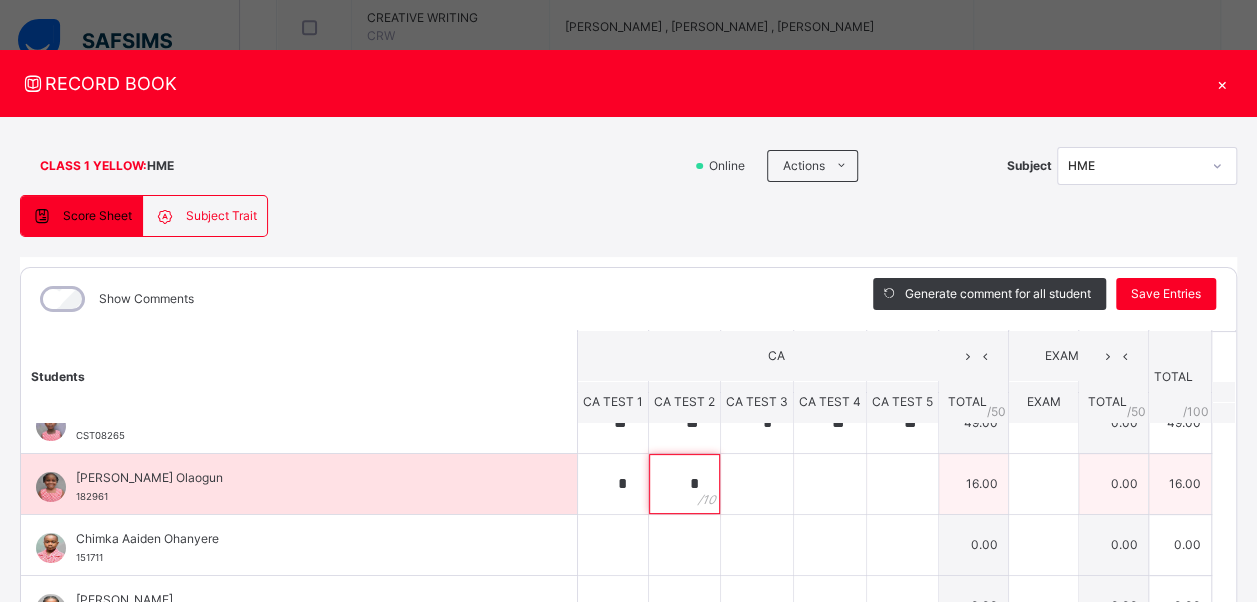 type on "*" 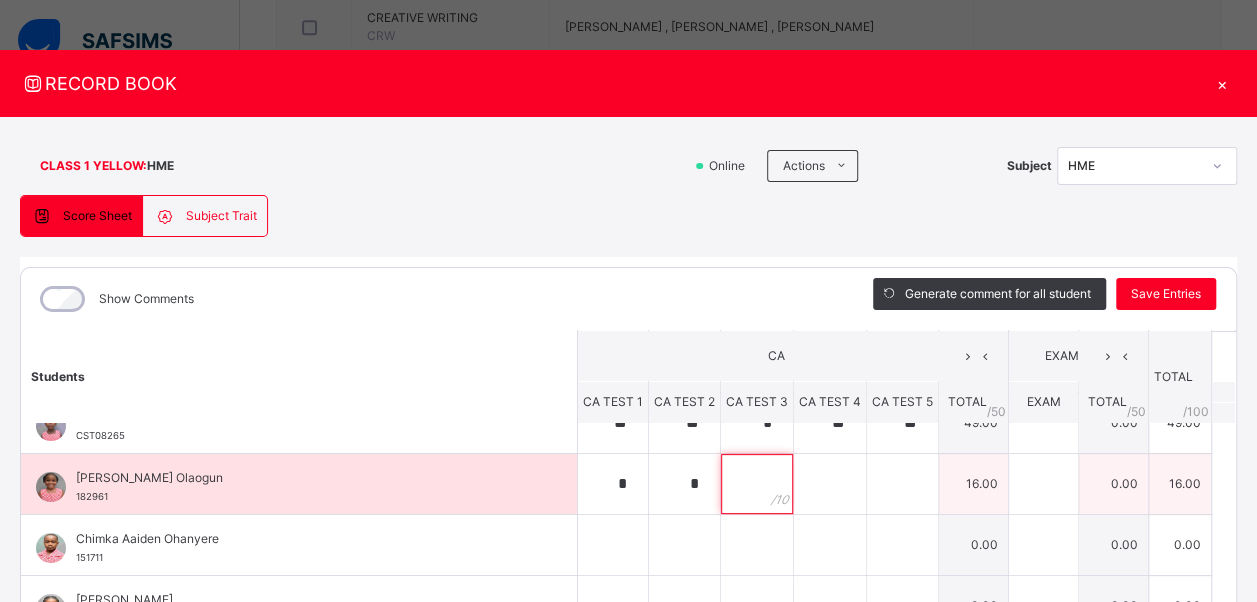 click at bounding box center (757, 484) 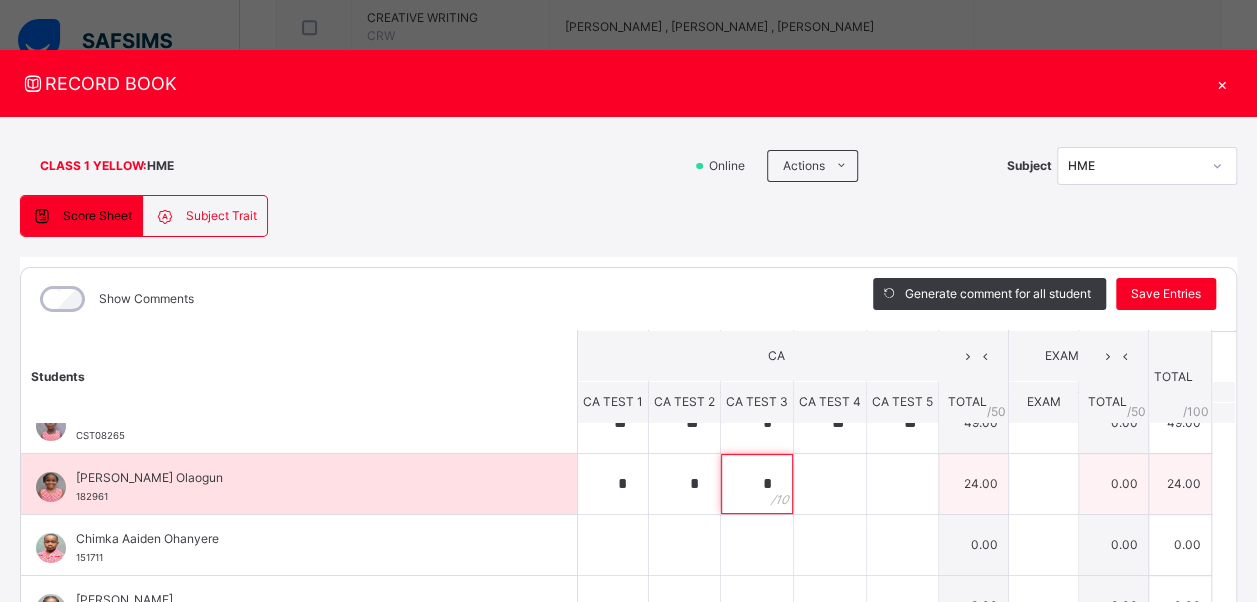type on "*" 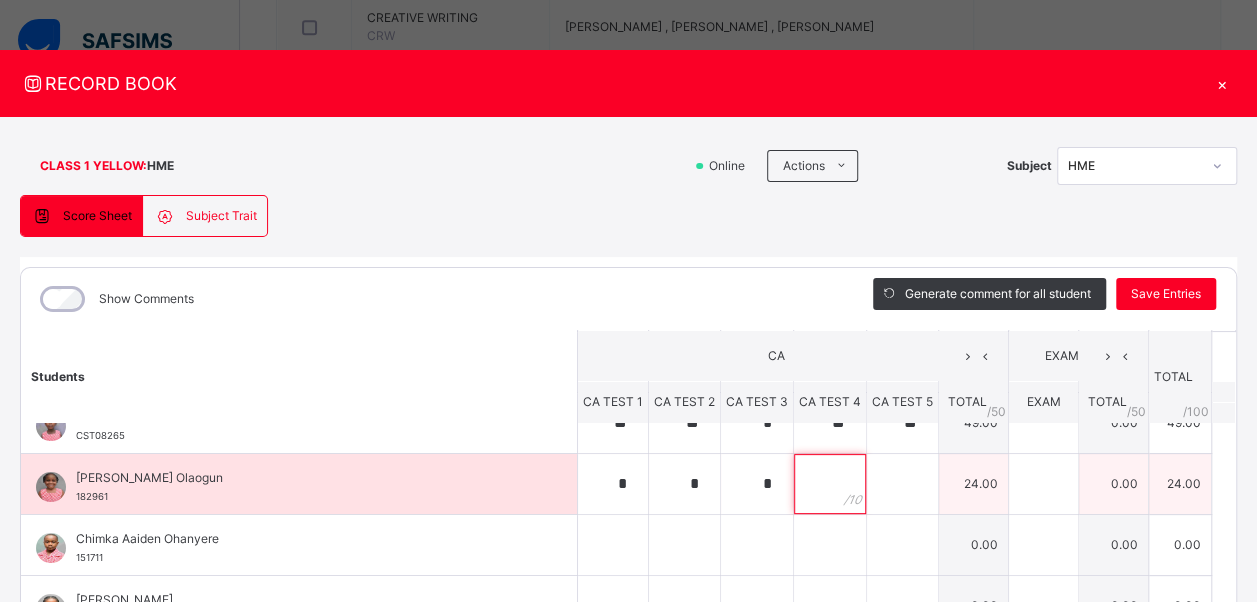 click at bounding box center (830, 484) 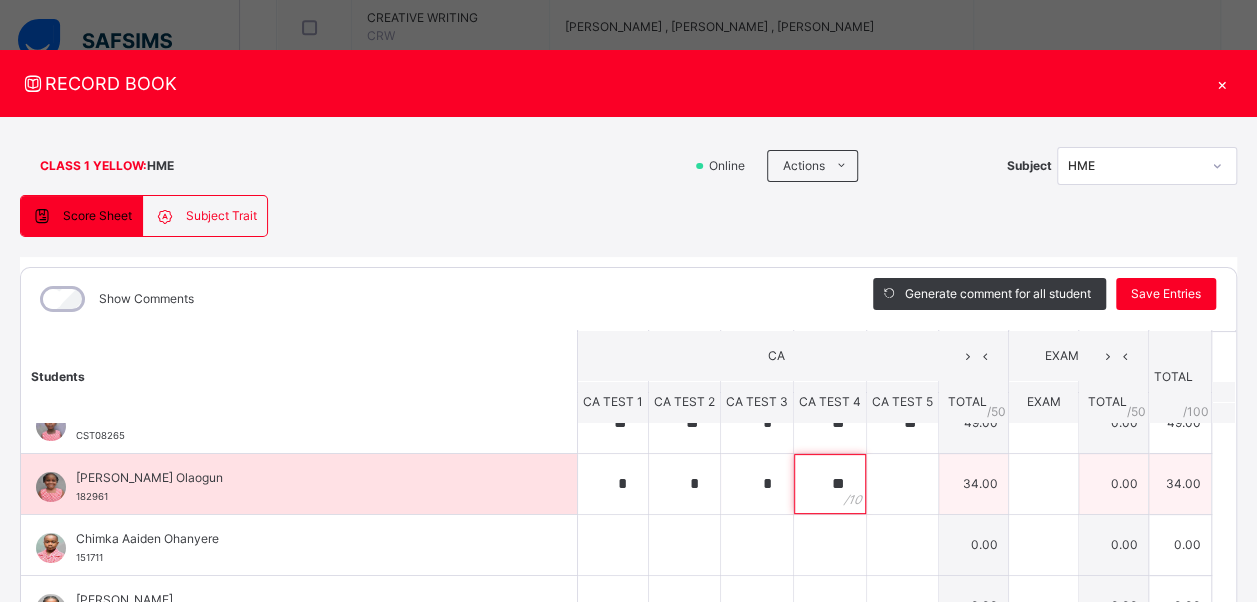 type on "**" 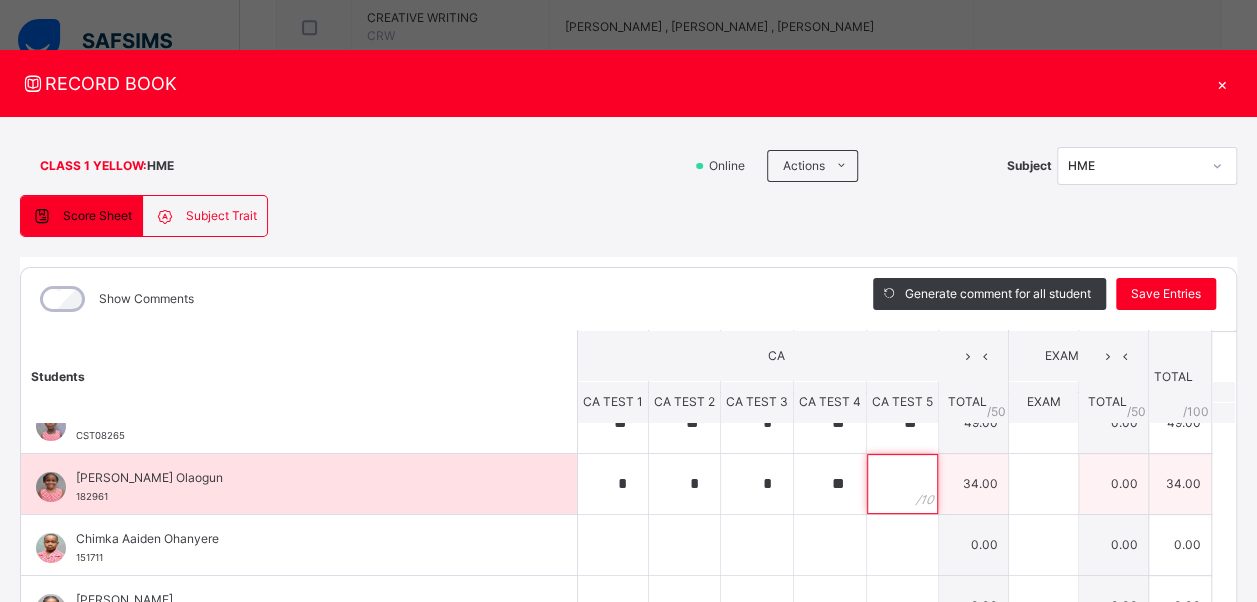 click at bounding box center [902, 484] 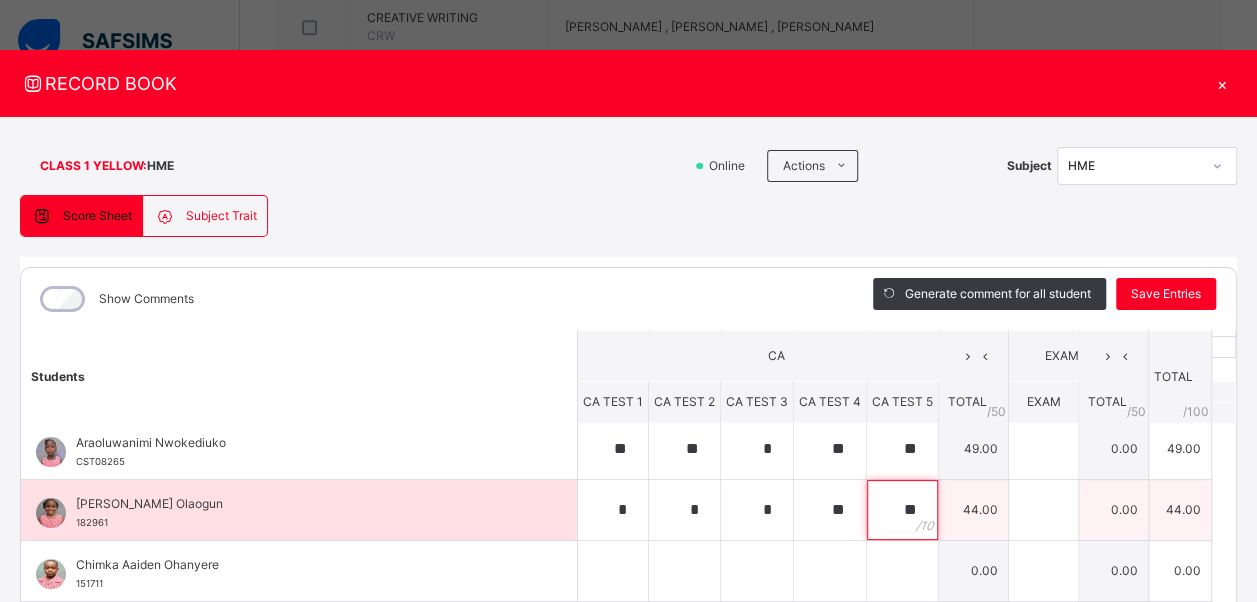 scroll, scrollTop: 64, scrollLeft: 0, axis: vertical 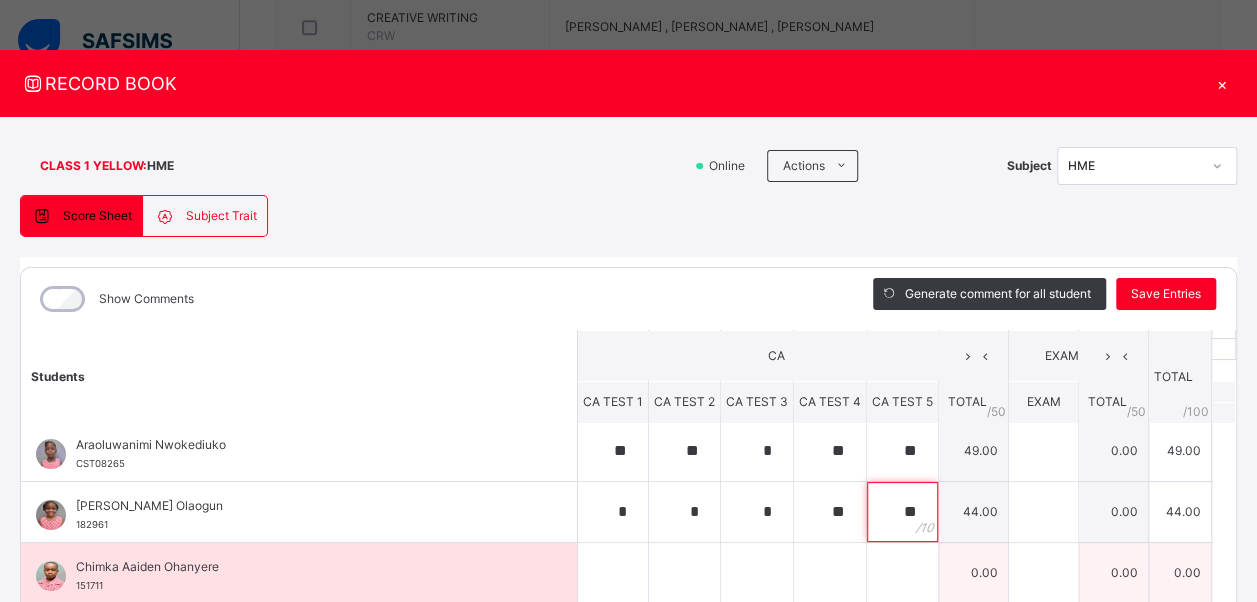 type on "**" 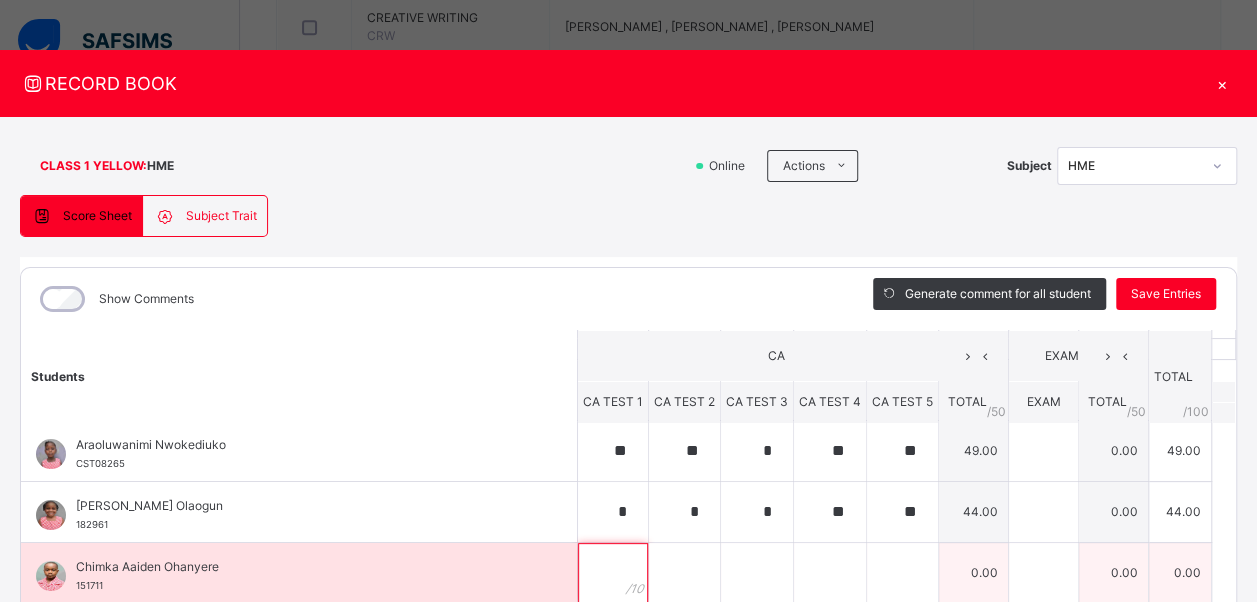 click at bounding box center (613, 573) 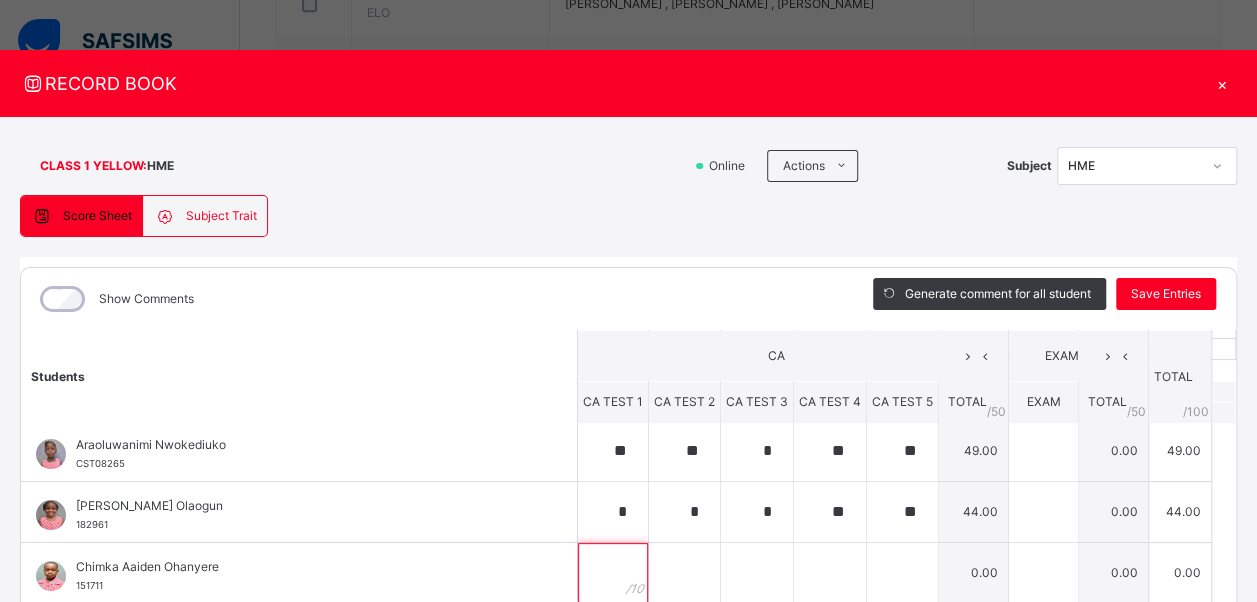 scroll, scrollTop: 808, scrollLeft: 0, axis: vertical 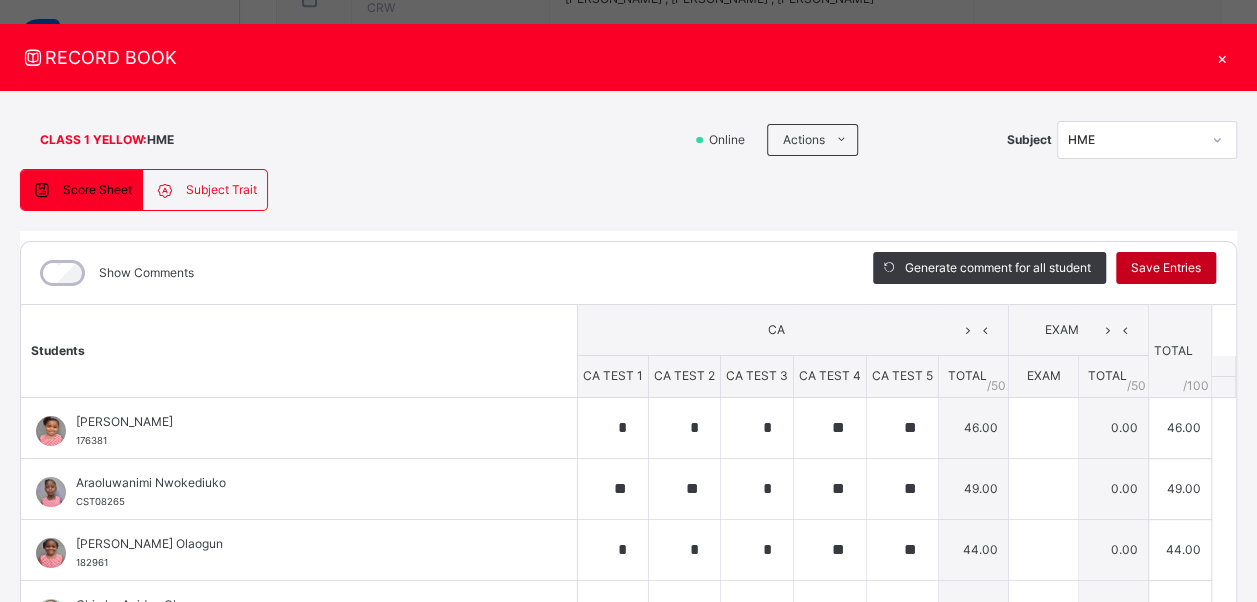 click on "Save Entries" at bounding box center [1166, 268] 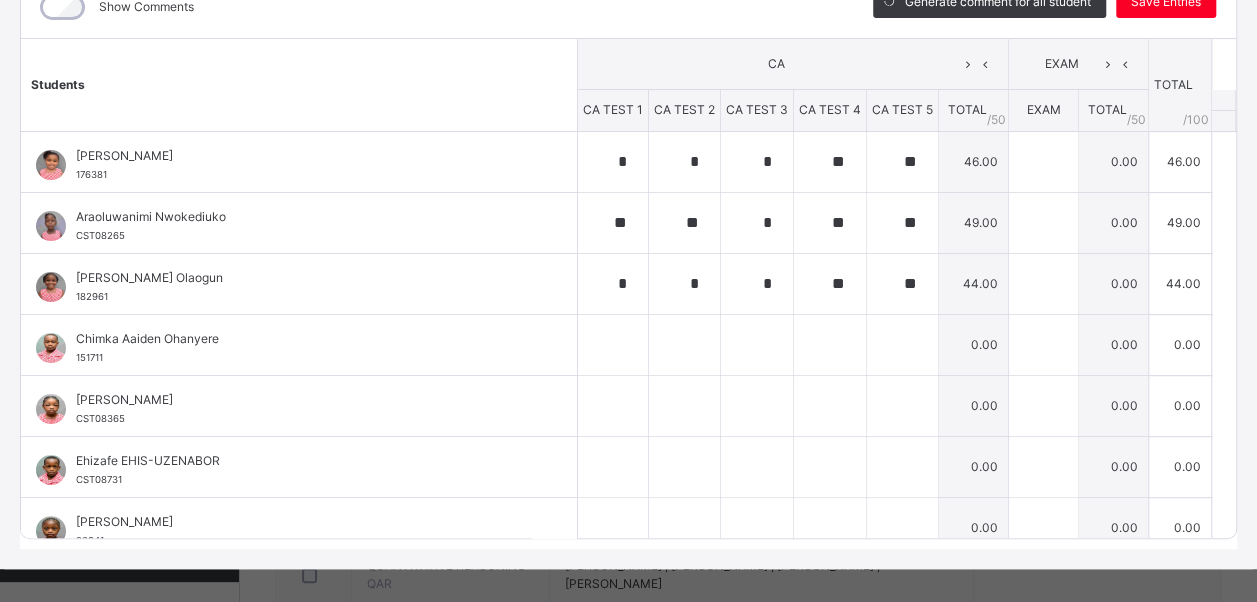 scroll, scrollTop: 294, scrollLeft: 0, axis: vertical 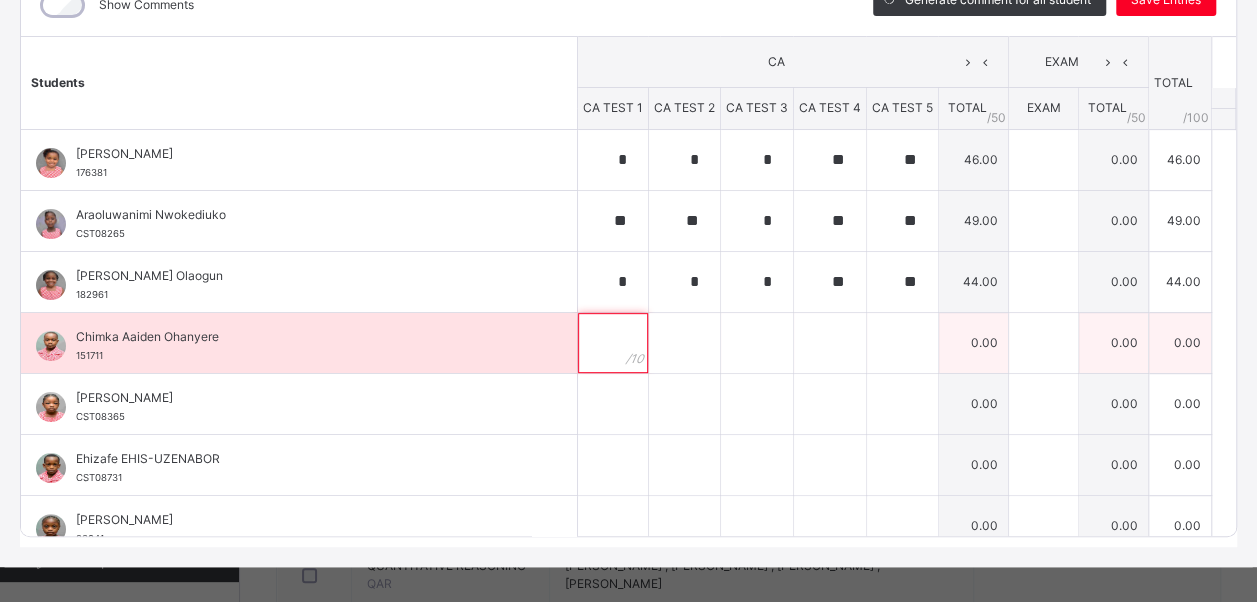 click at bounding box center (613, 343) 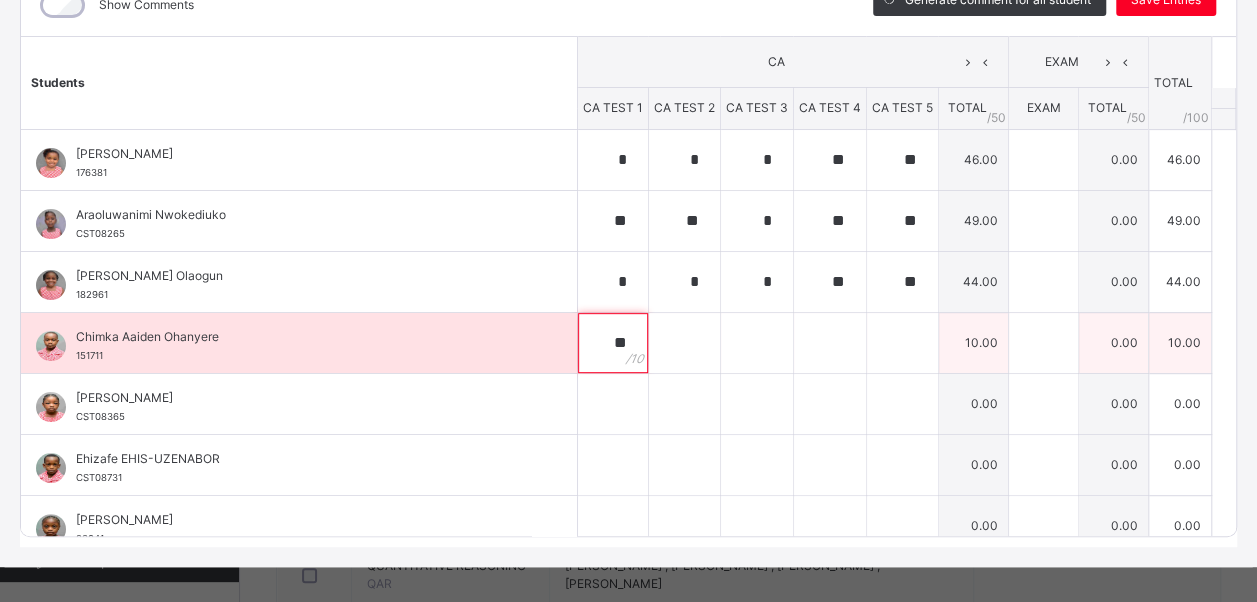 type on "**" 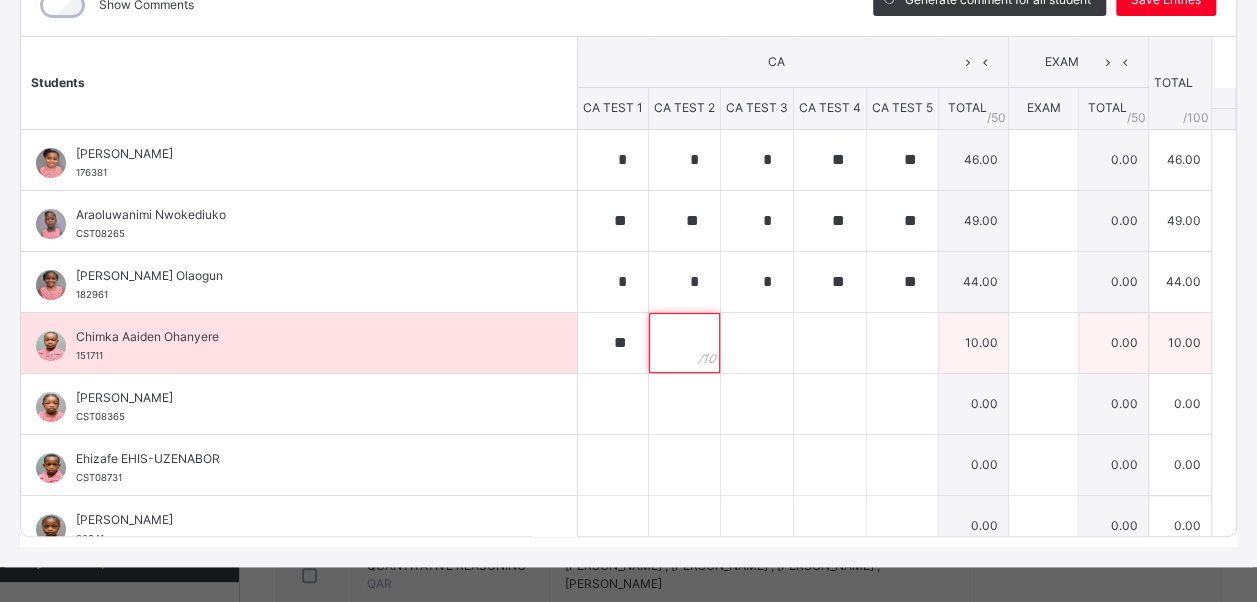 click at bounding box center (684, 343) 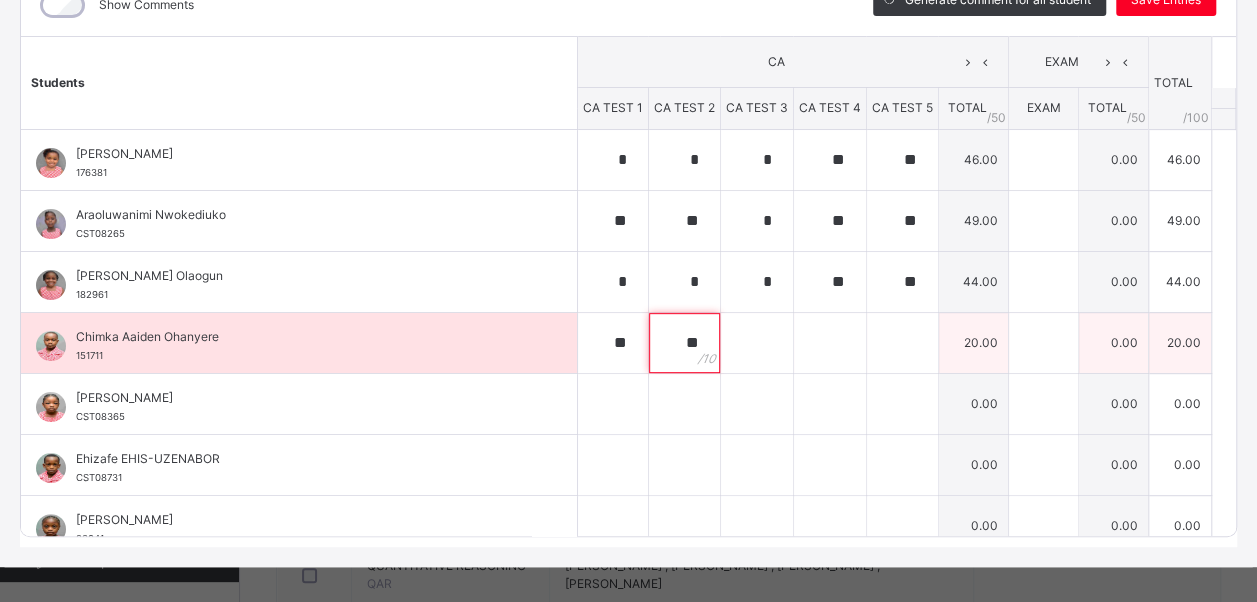 type on "**" 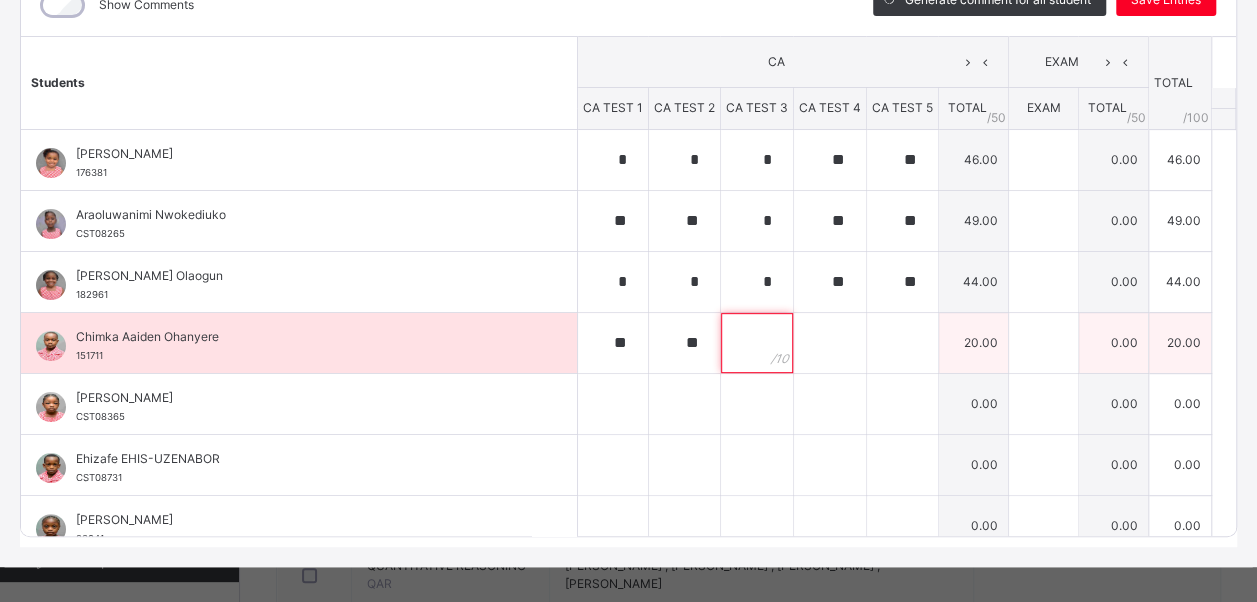 click at bounding box center (757, 343) 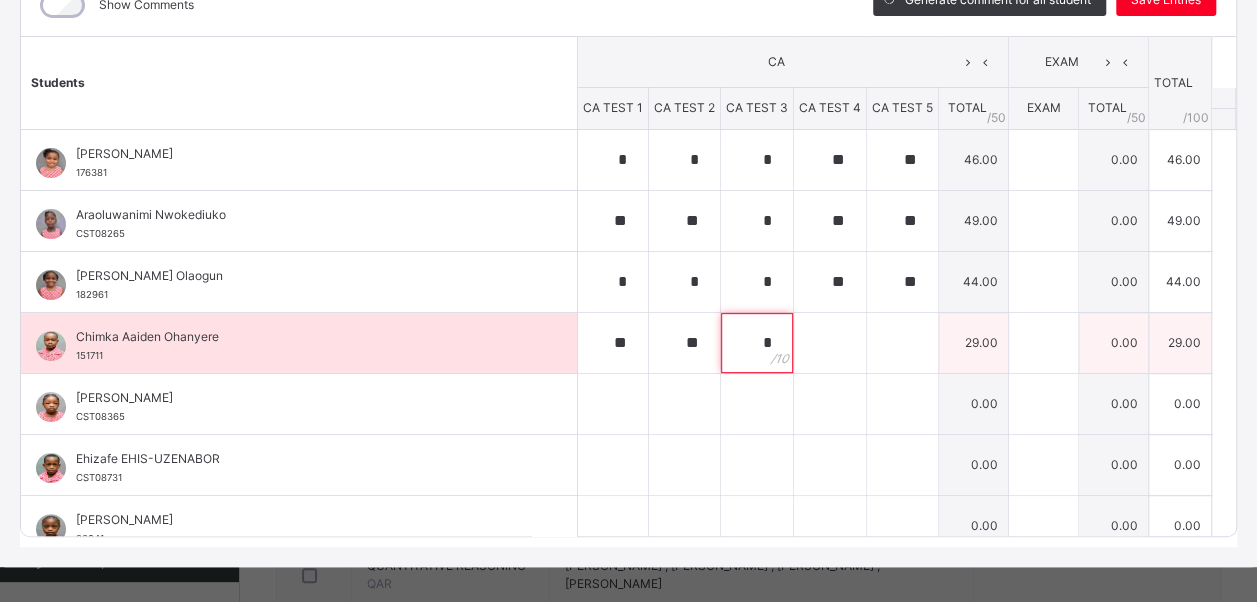 type on "*" 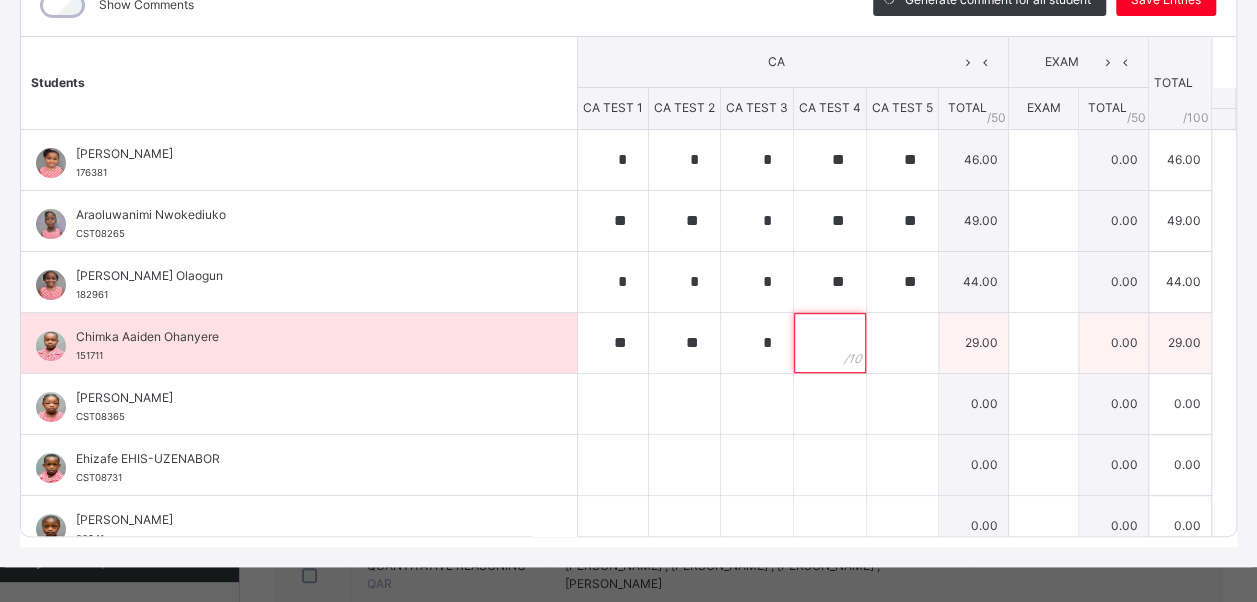 click at bounding box center [830, 343] 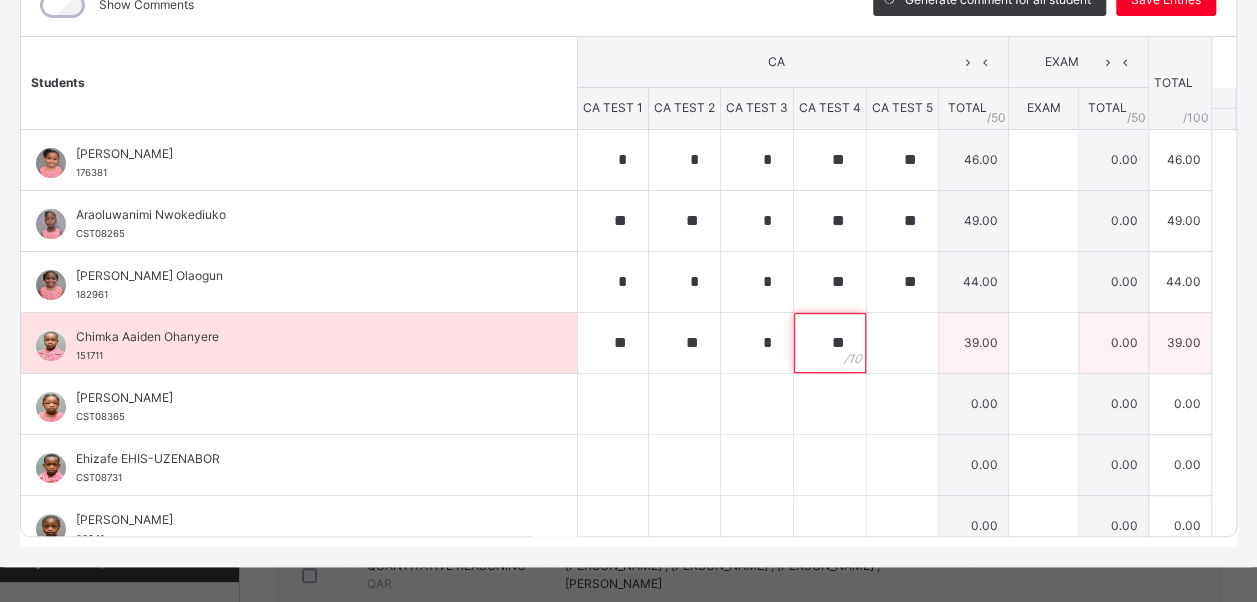 type on "**" 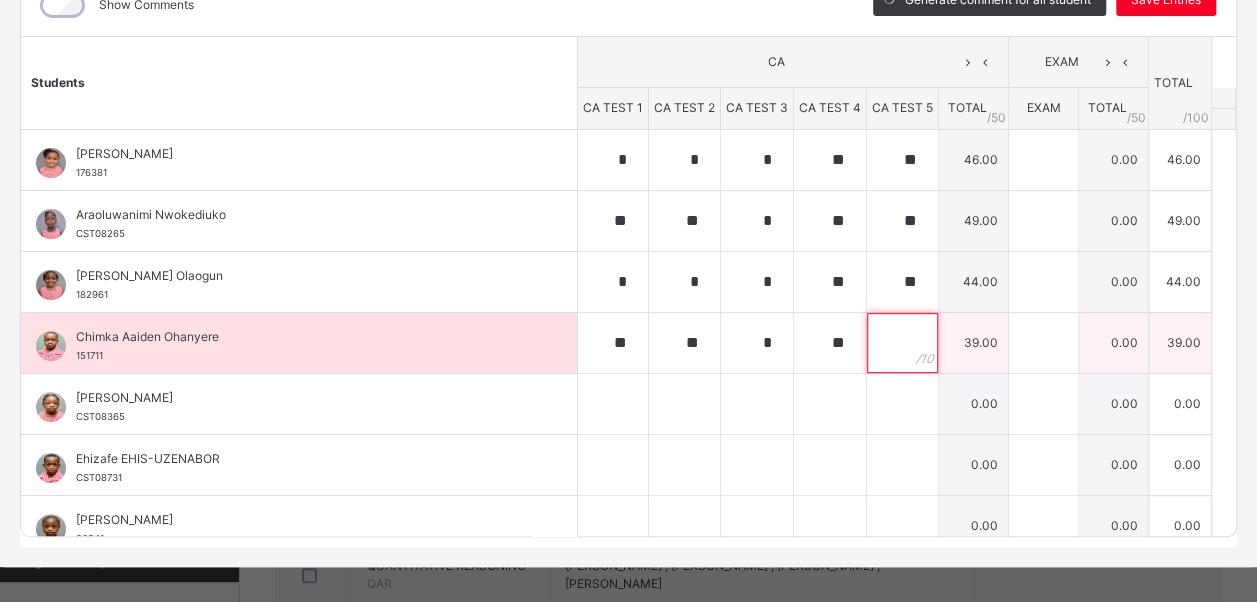 click at bounding box center [902, 343] 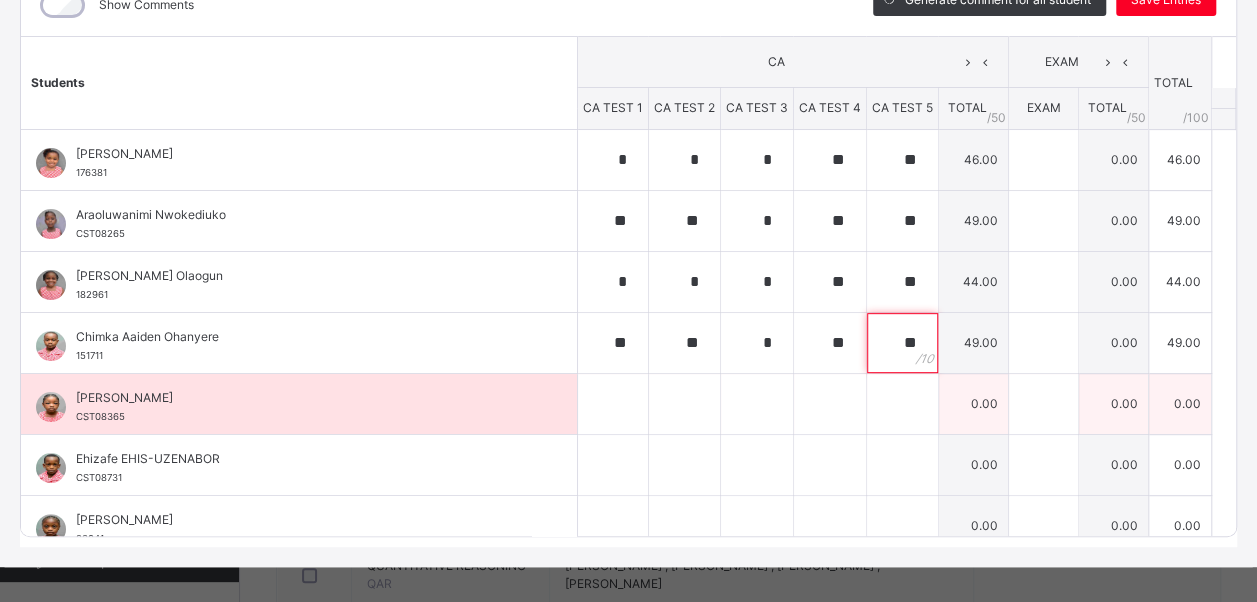 type on "**" 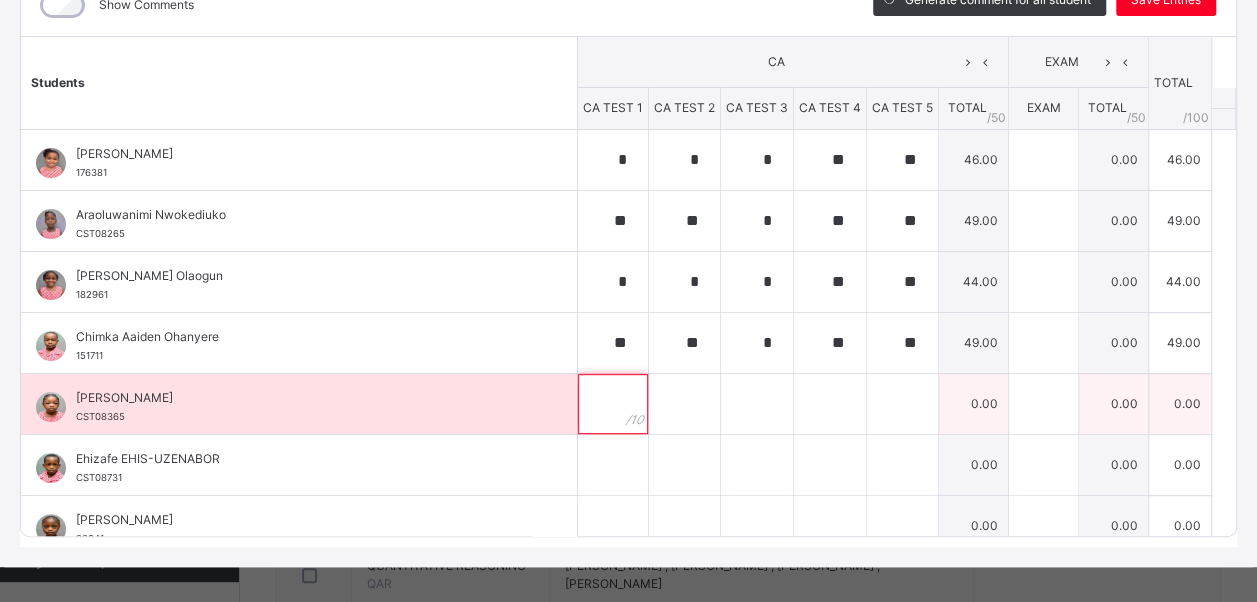 click at bounding box center (613, 404) 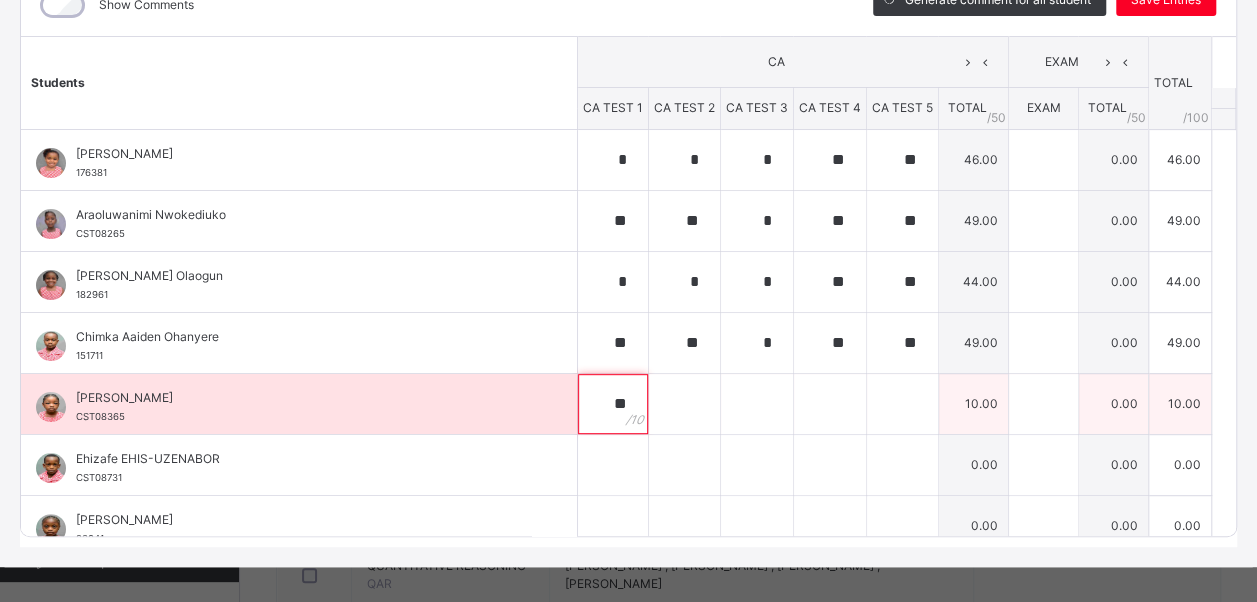 type on "**" 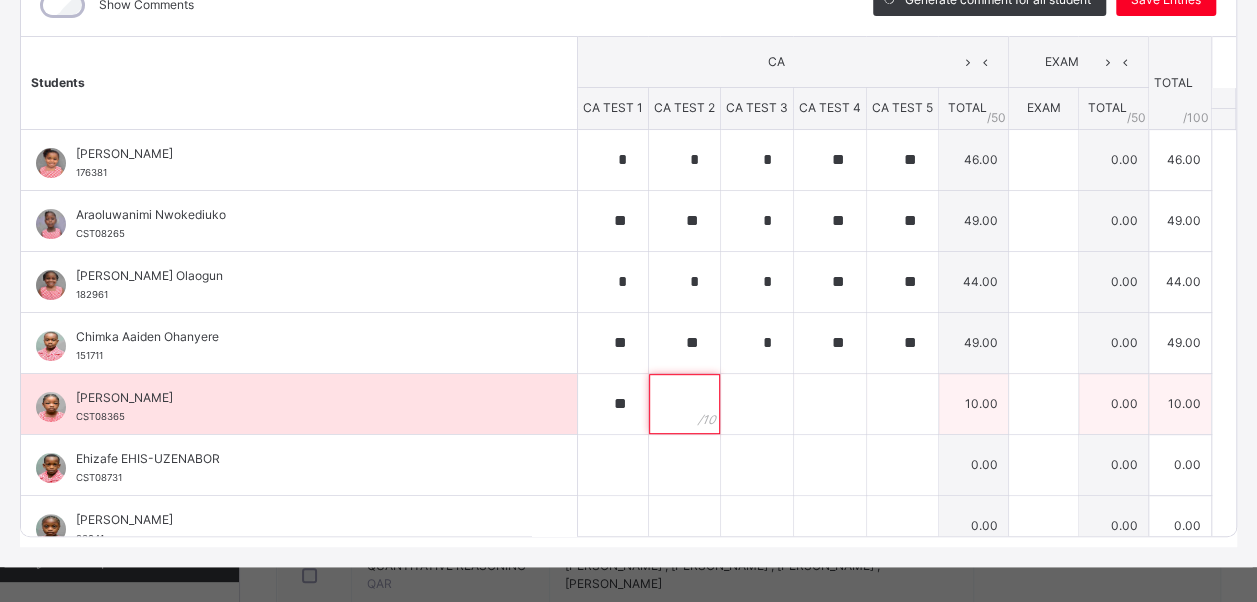 click at bounding box center (684, 404) 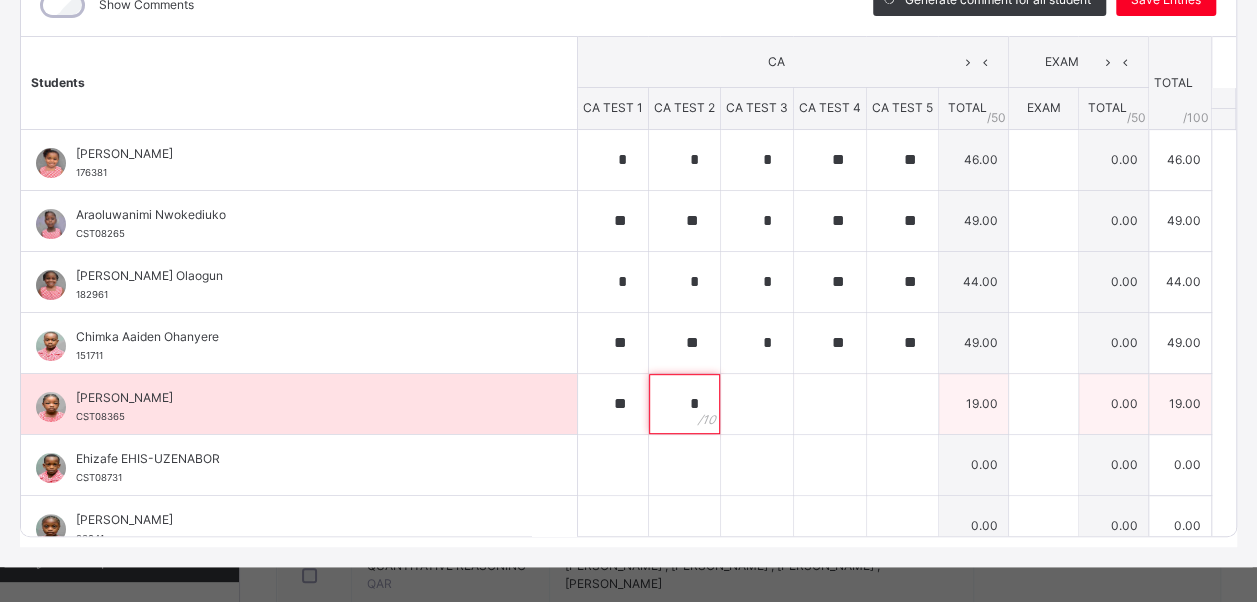 type on "*" 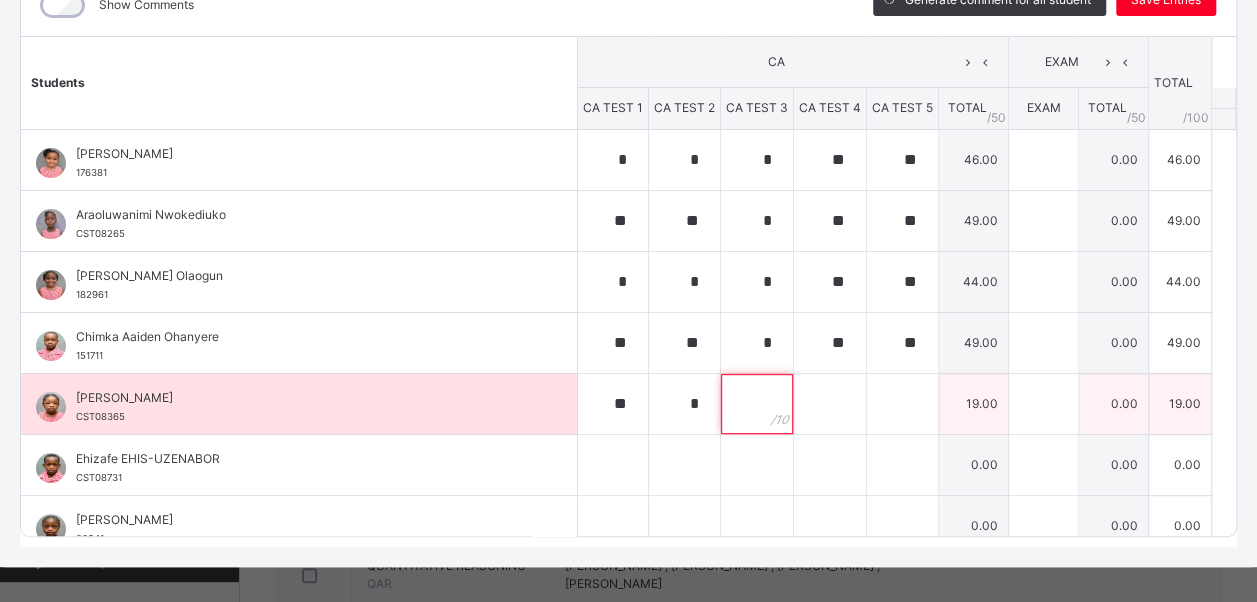 click at bounding box center [757, 404] 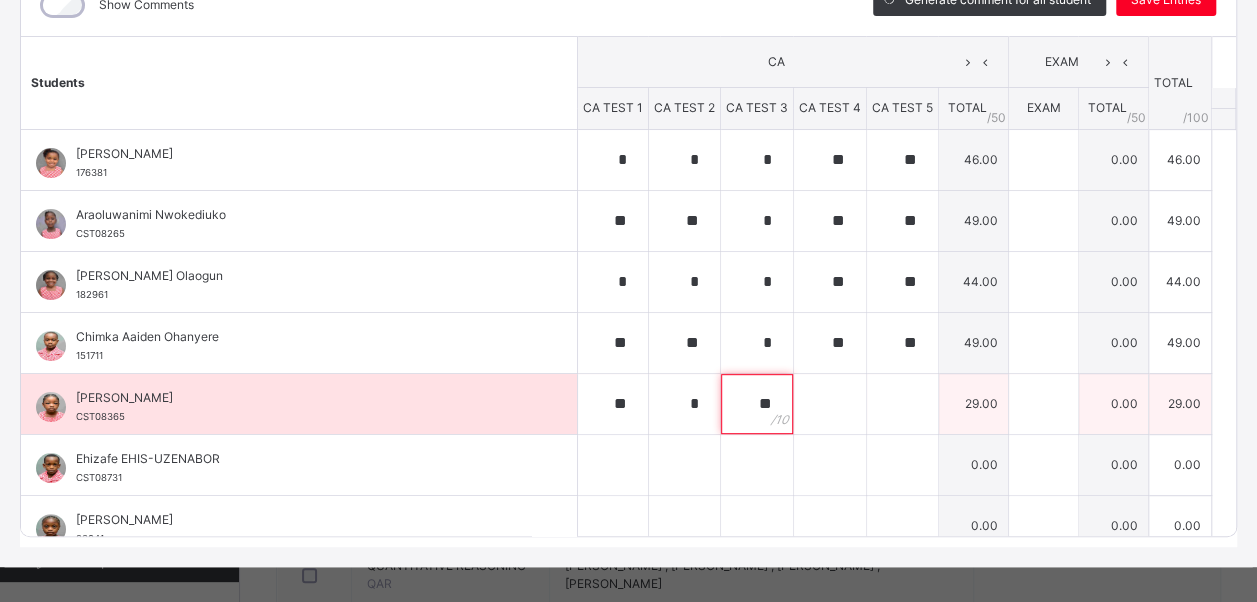 type on "**" 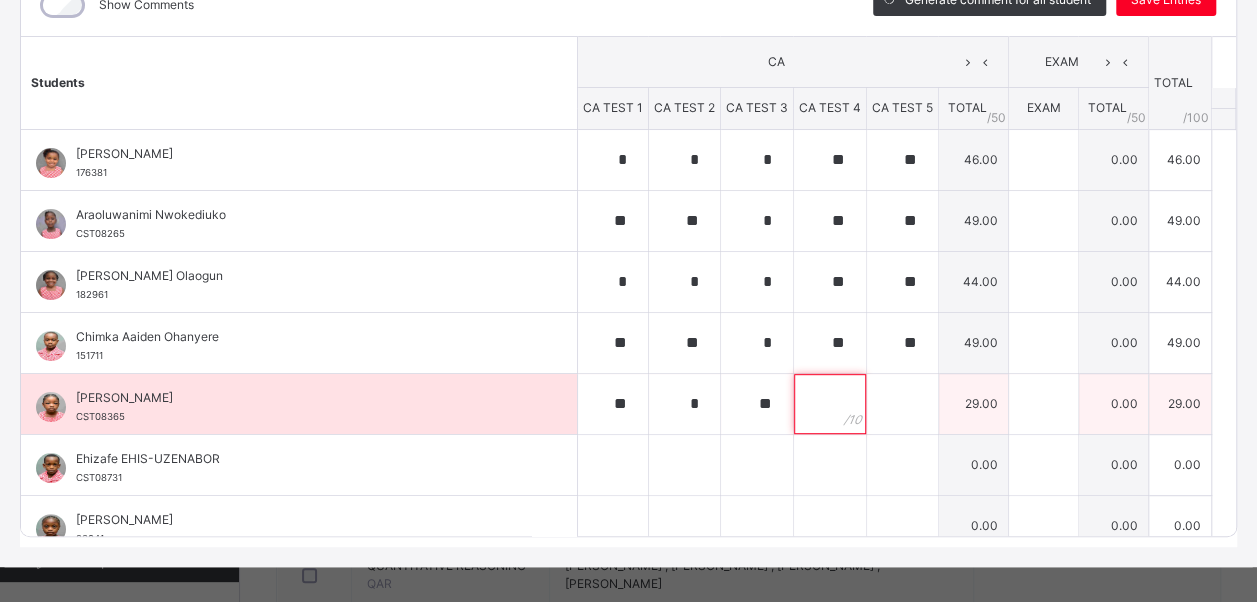 click at bounding box center (830, 404) 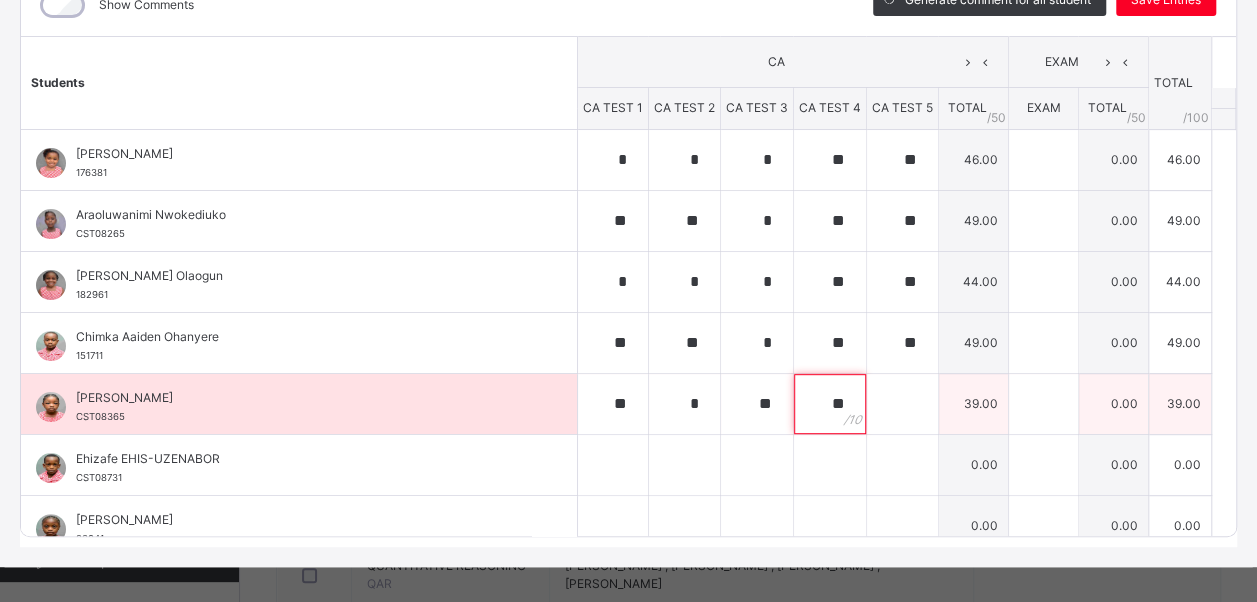 type on "**" 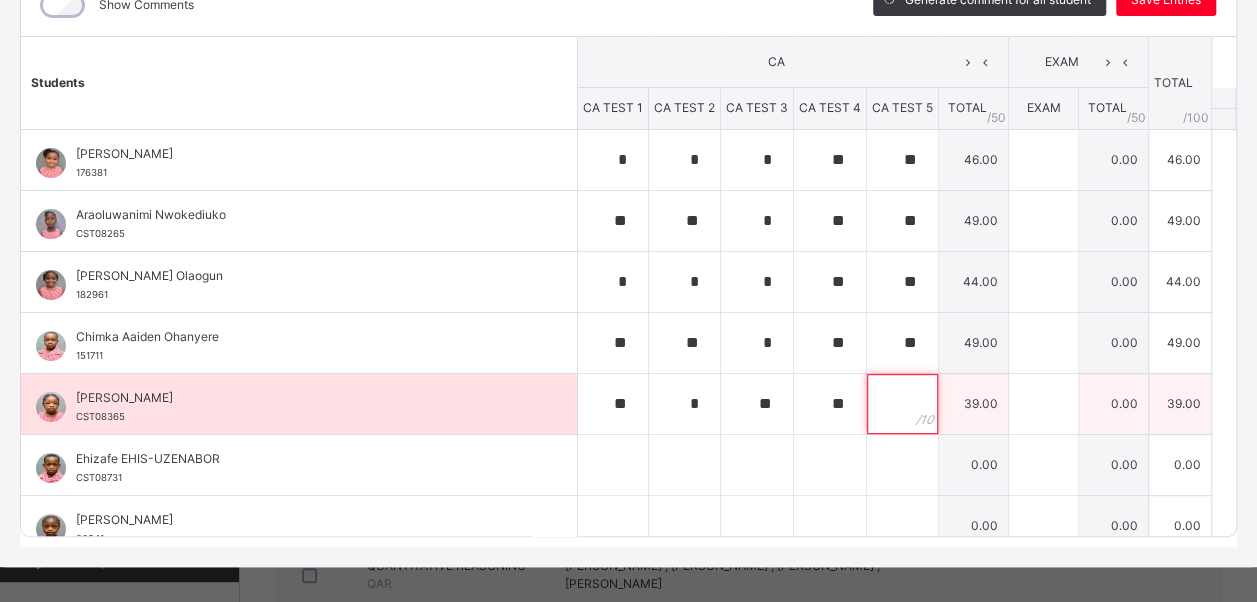 click at bounding box center [902, 404] 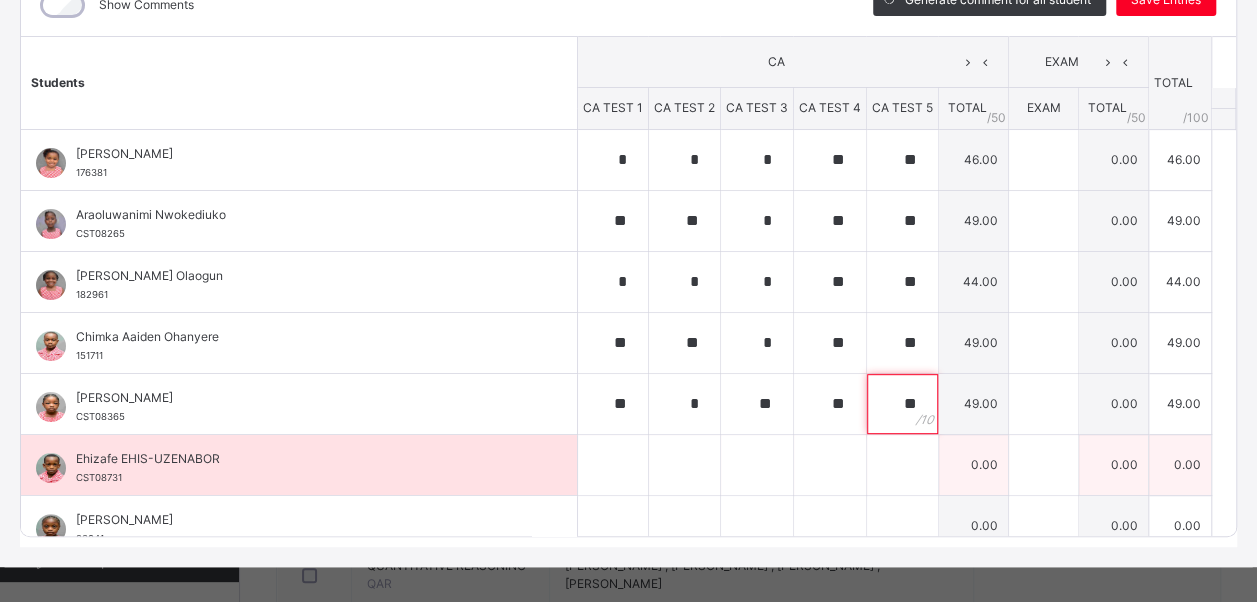type on "**" 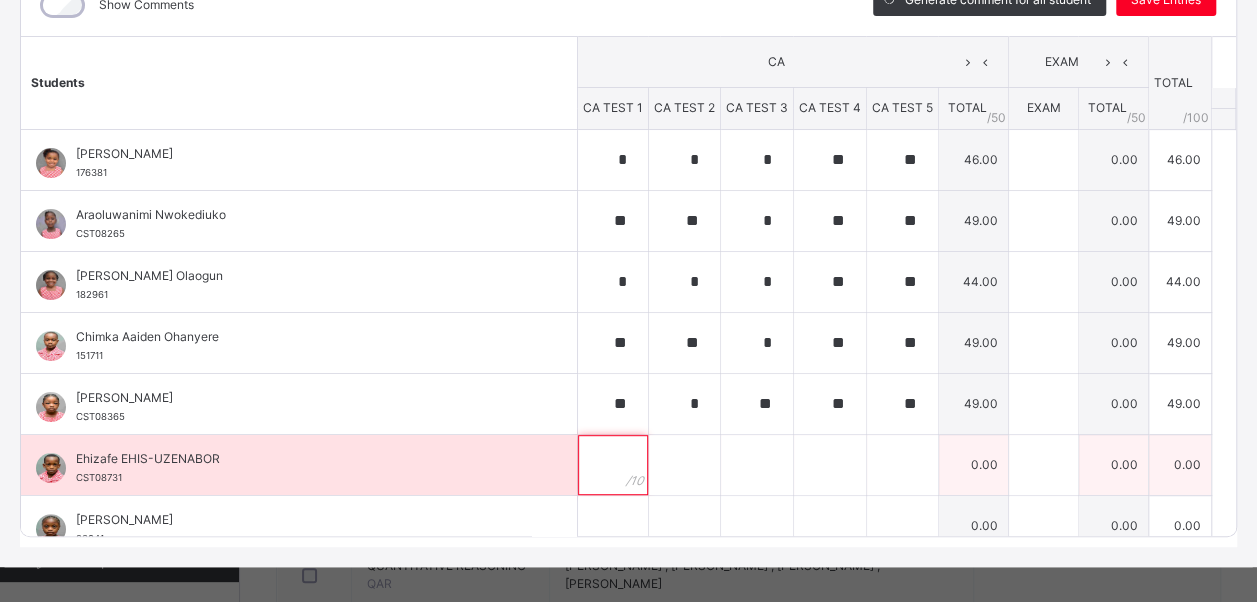 click at bounding box center [613, 465] 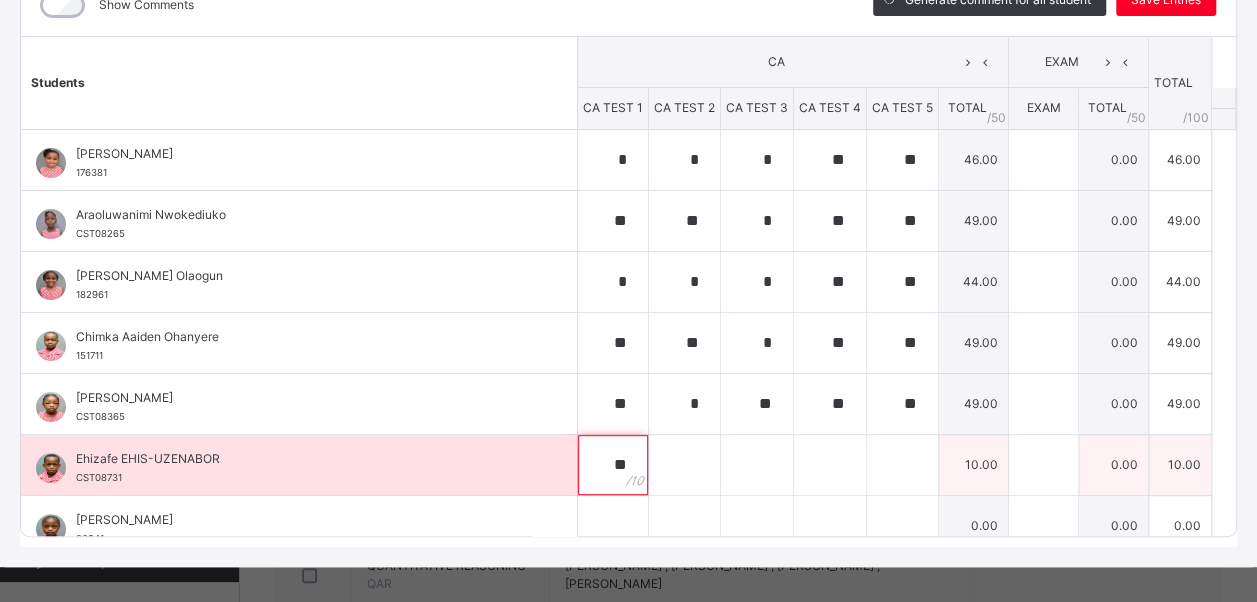 type on "**" 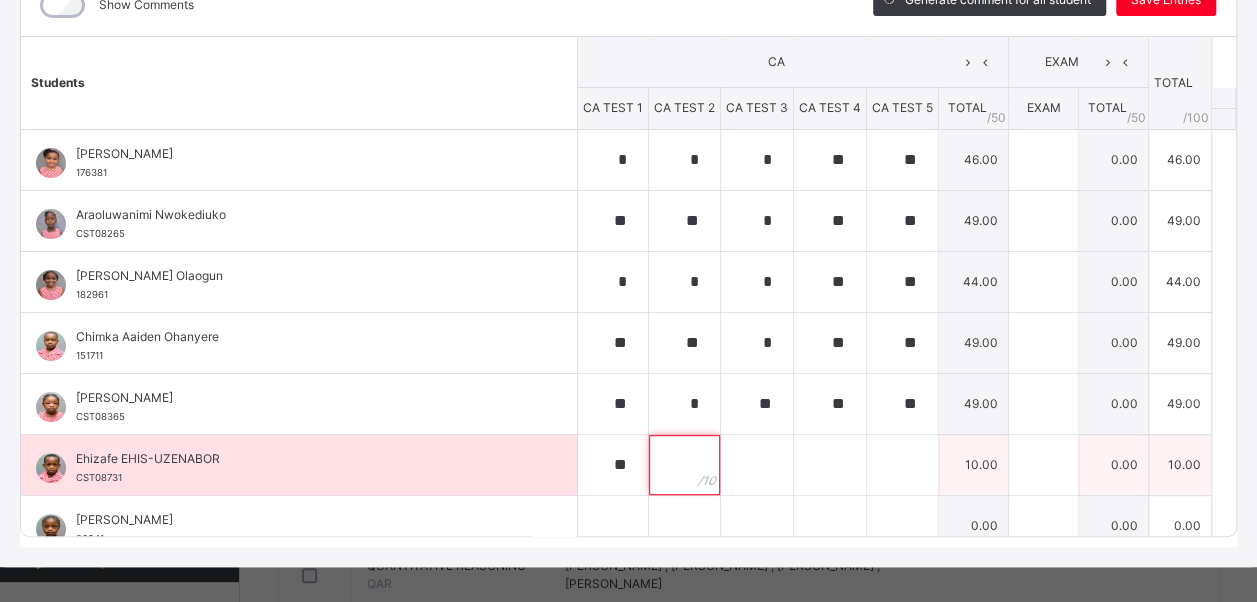click at bounding box center (684, 465) 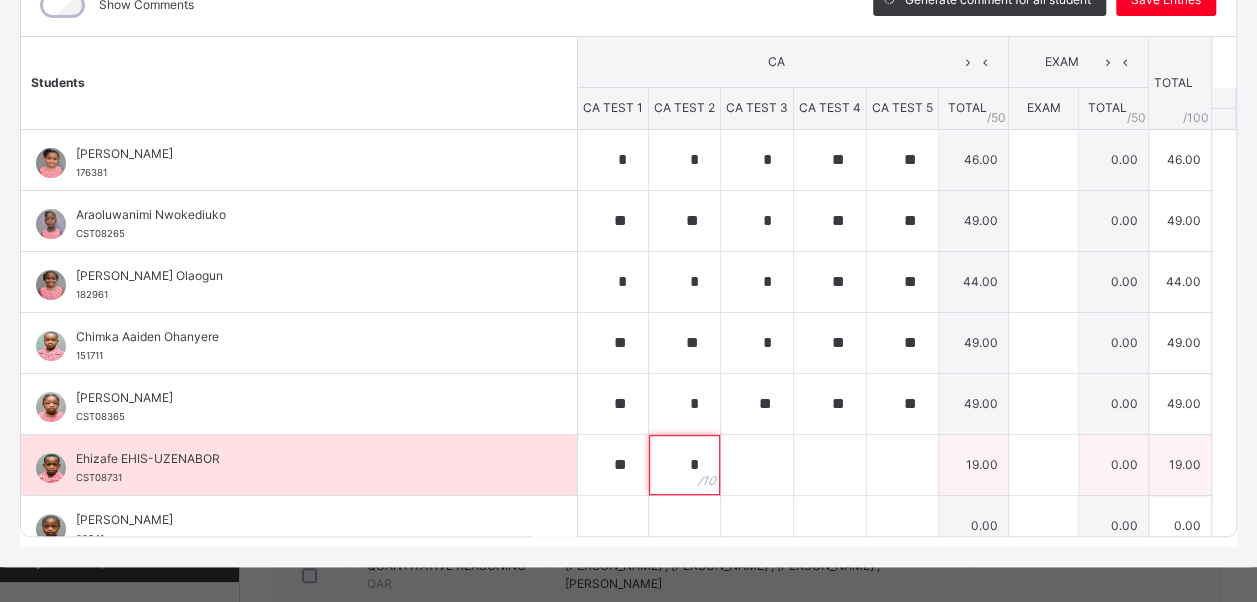 type on "*" 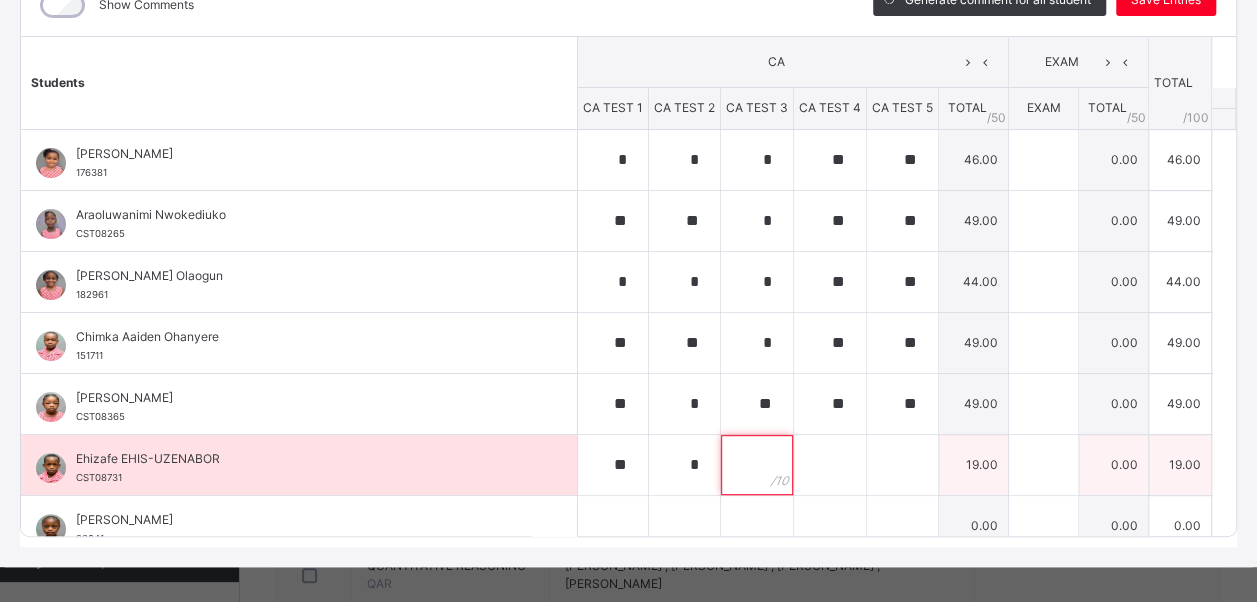 click at bounding box center [757, 465] 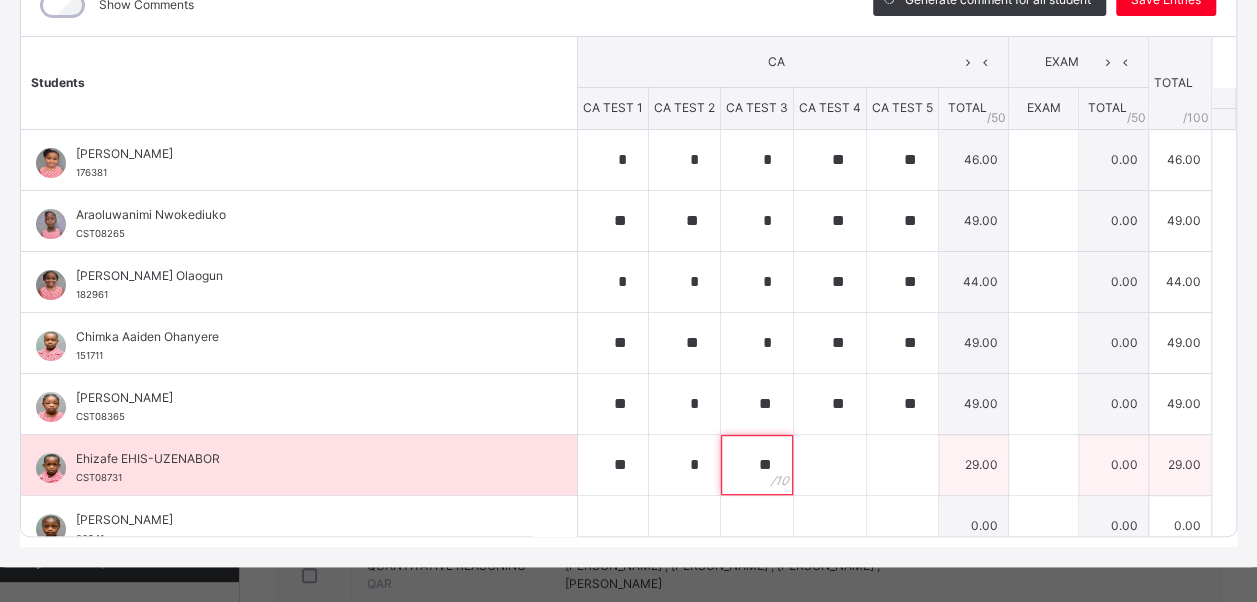 type on "**" 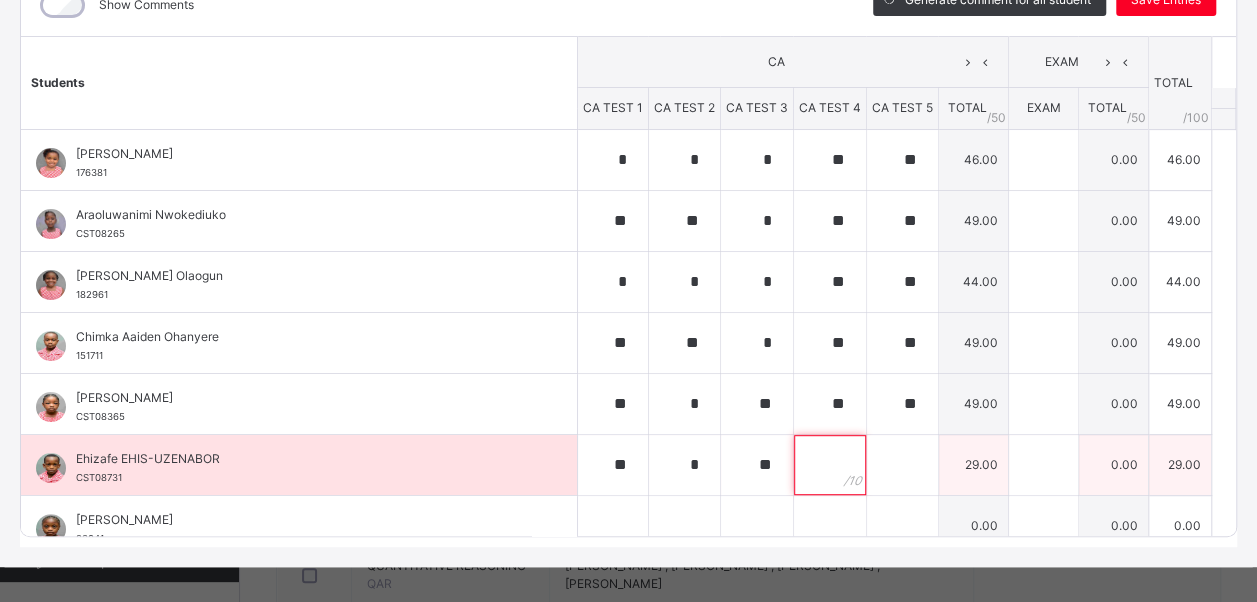 click at bounding box center (830, 465) 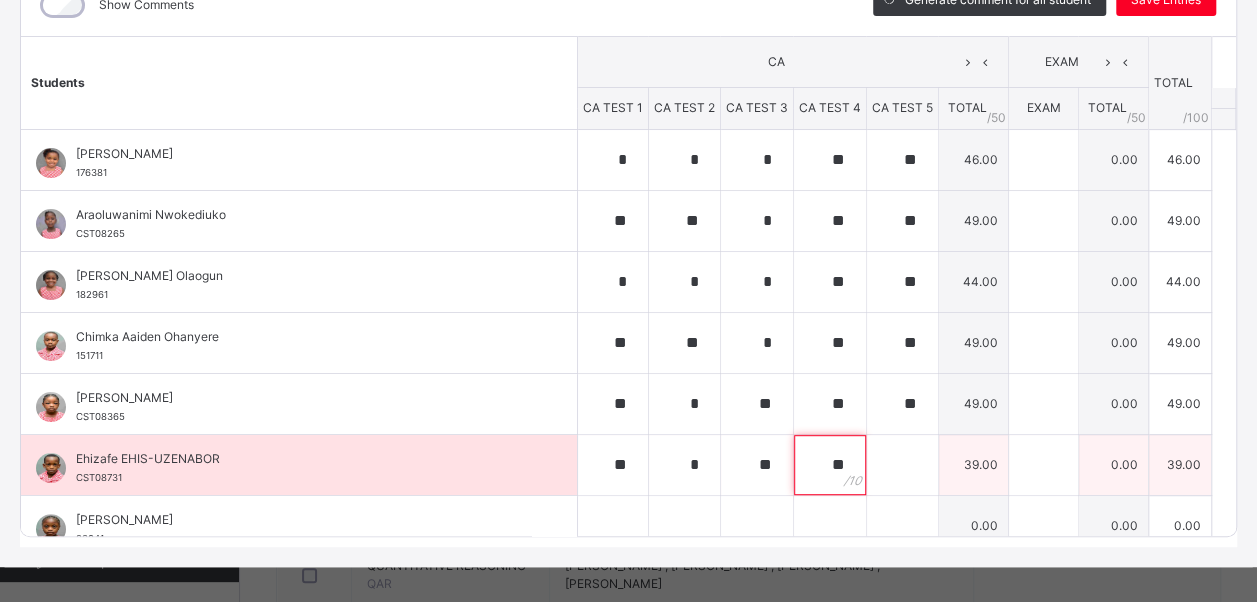 type on "**" 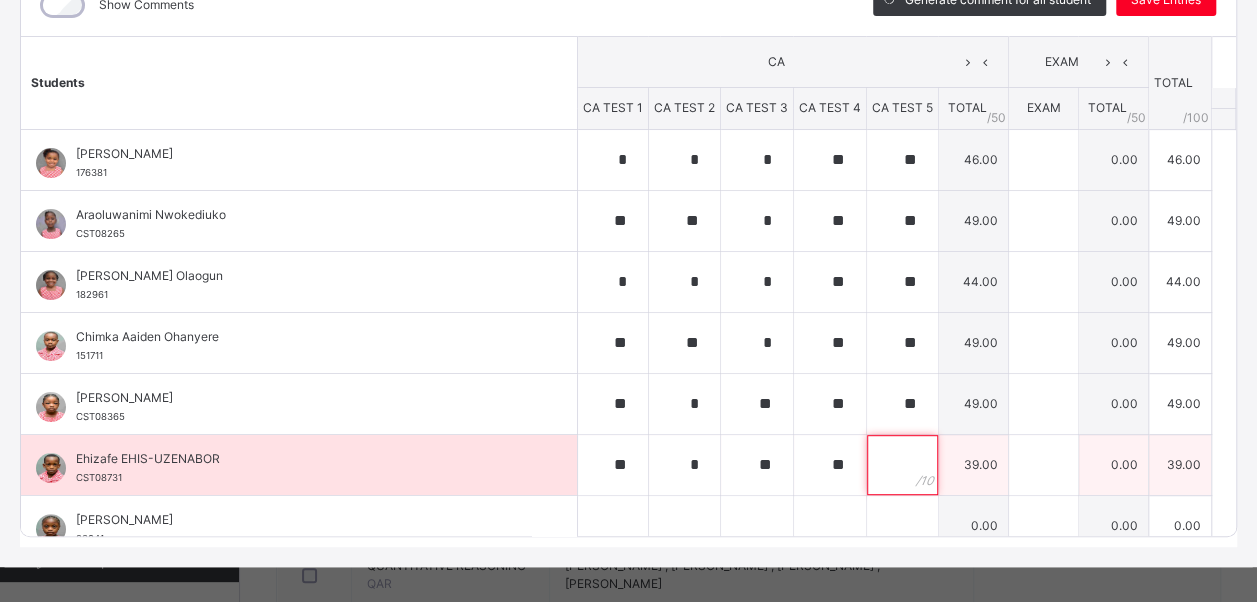 click at bounding box center [902, 465] 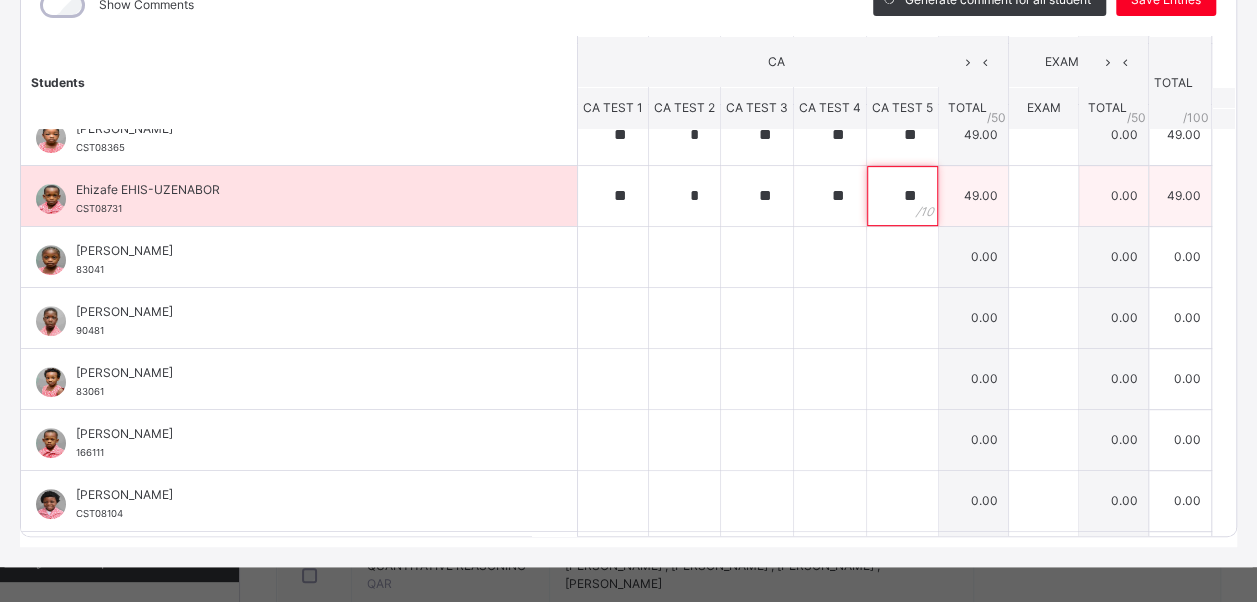 scroll, scrollTop: 272, scrollLeft: 0, axis: vertical 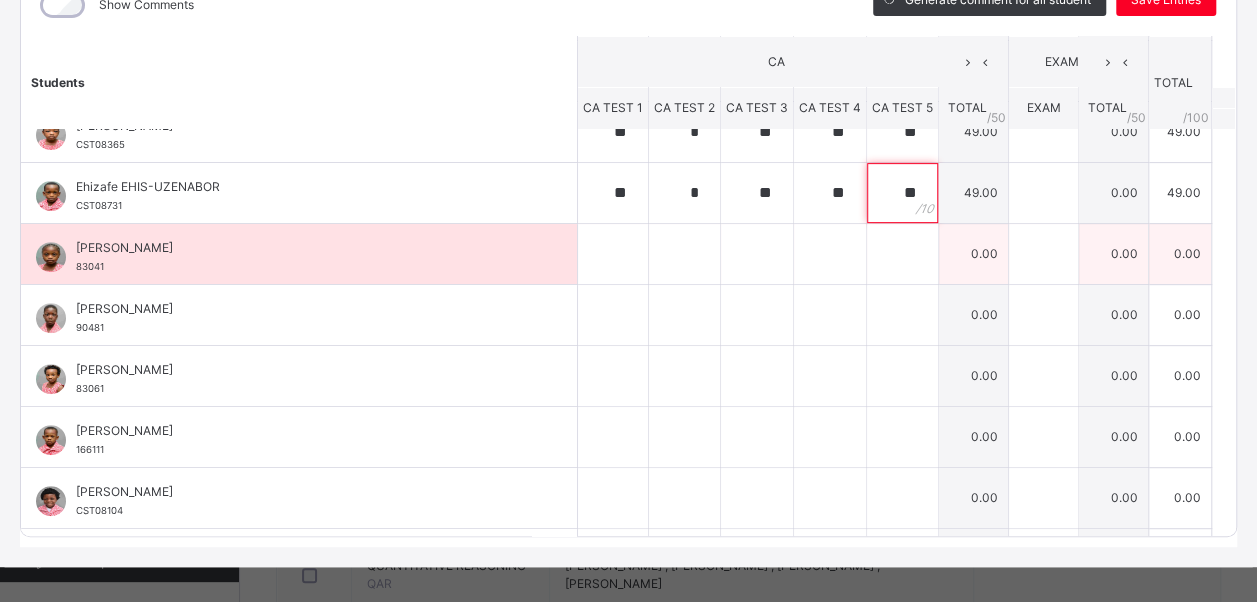 type on "**" 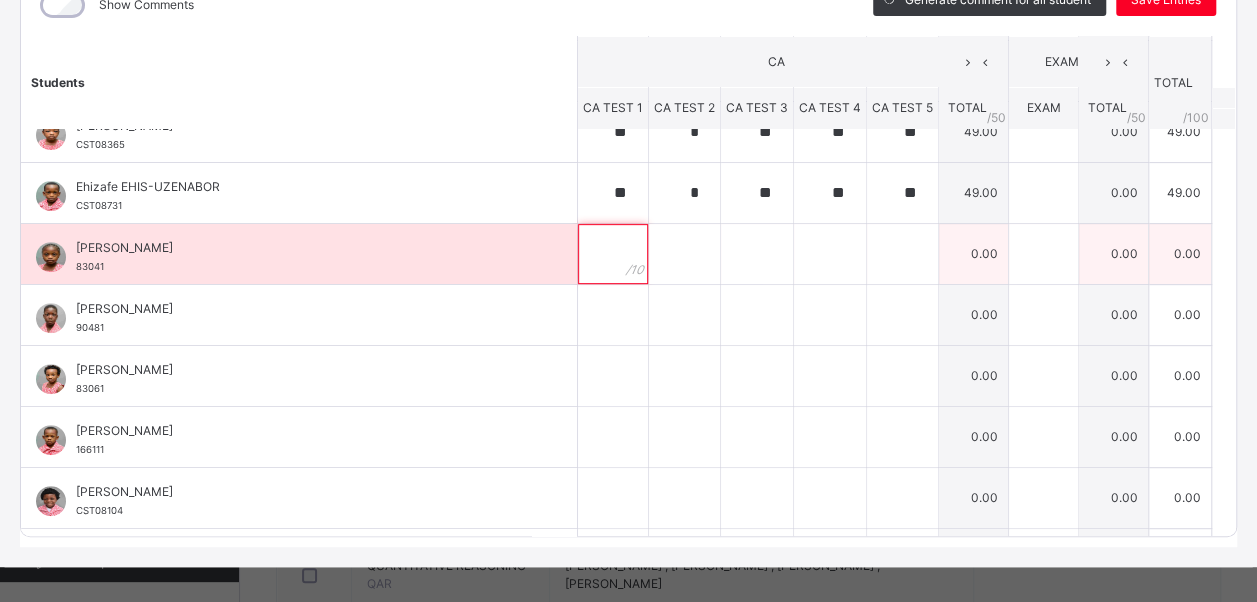 click at bounding box center [613, 254] 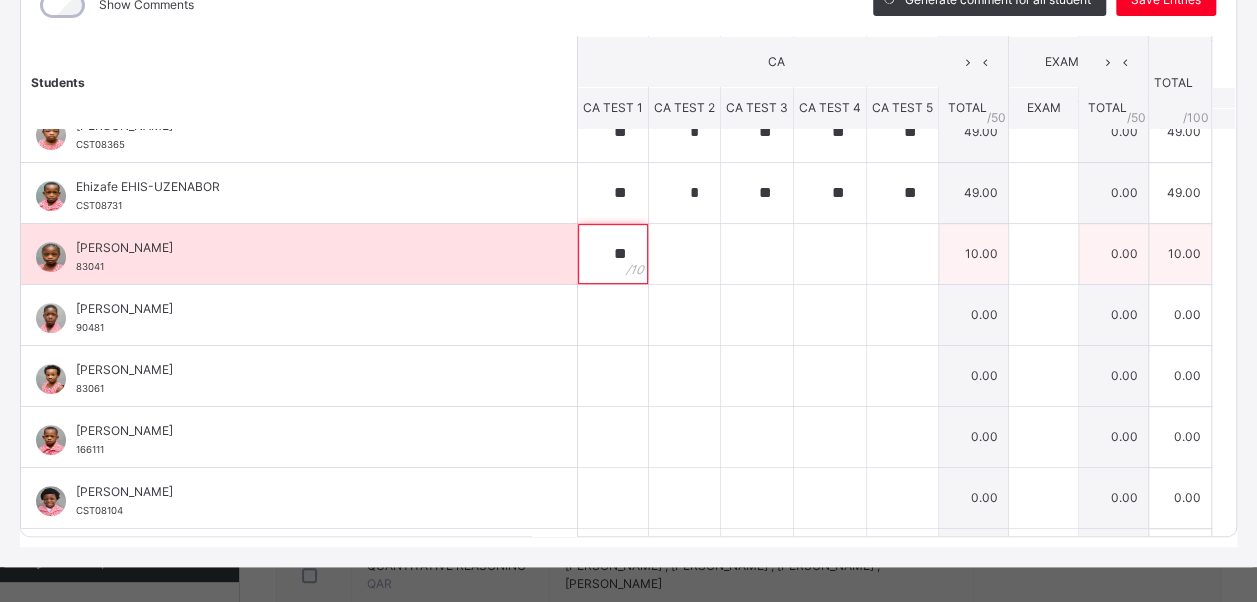 type on "**" 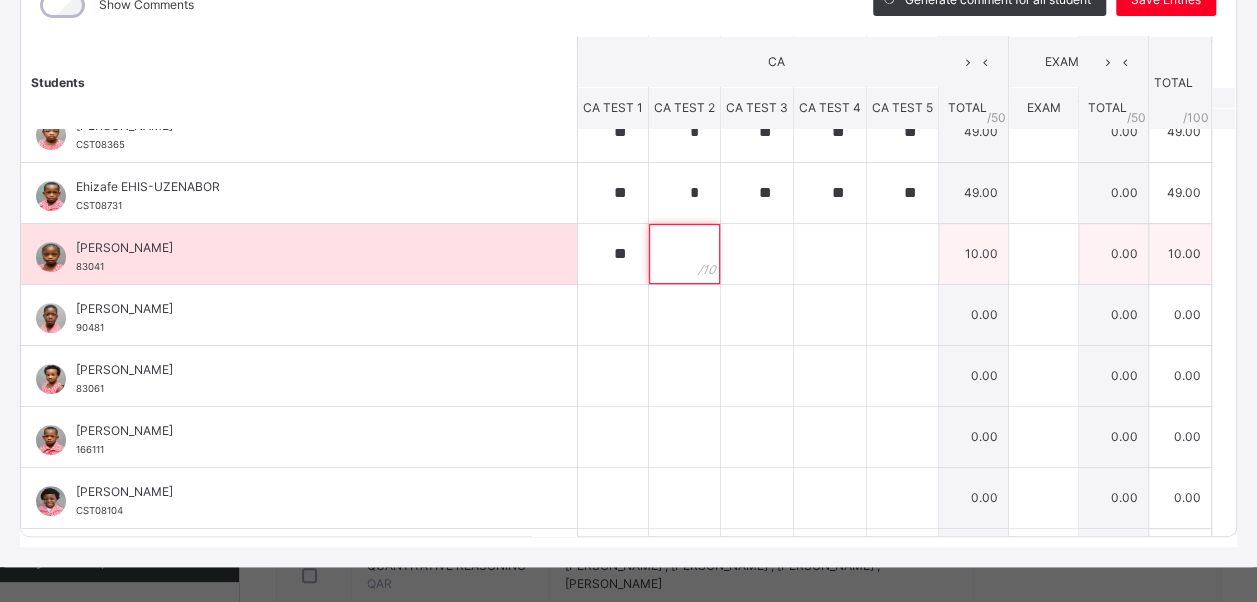 click at bounding box center [684, 254] 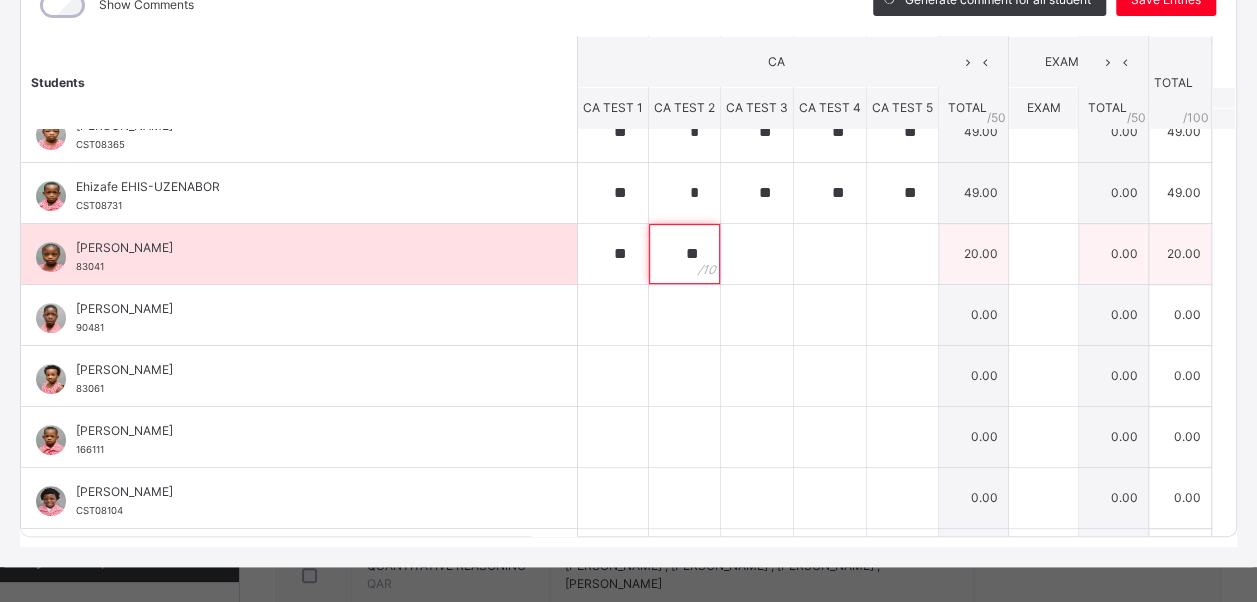 type on "**" 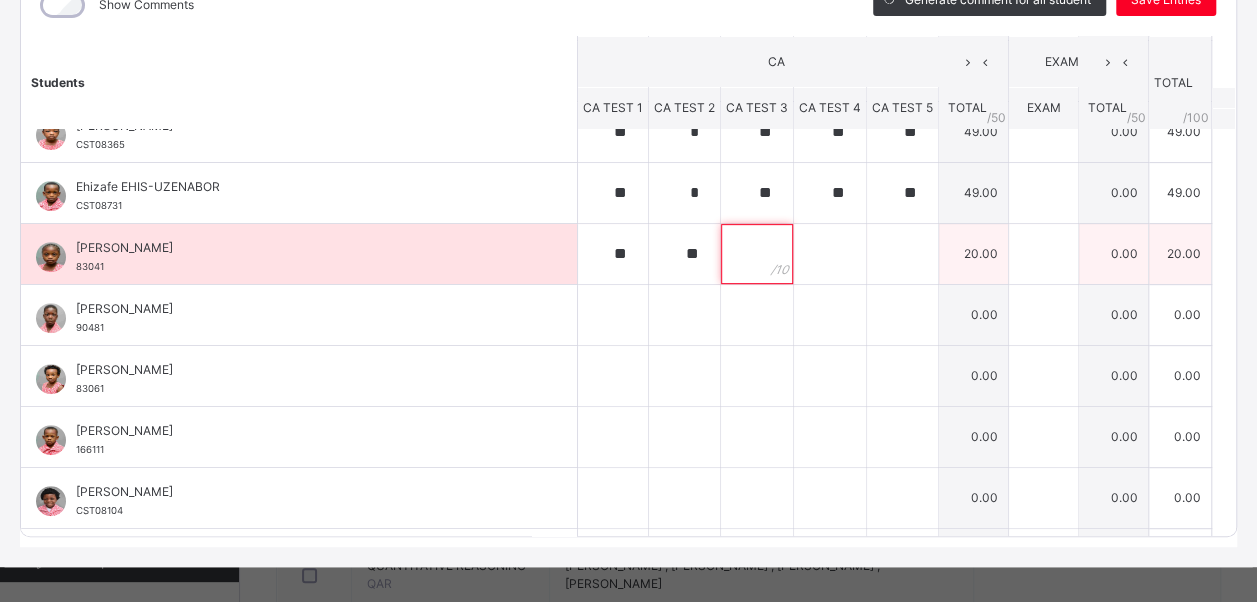 click at bounding box center [757, 254] 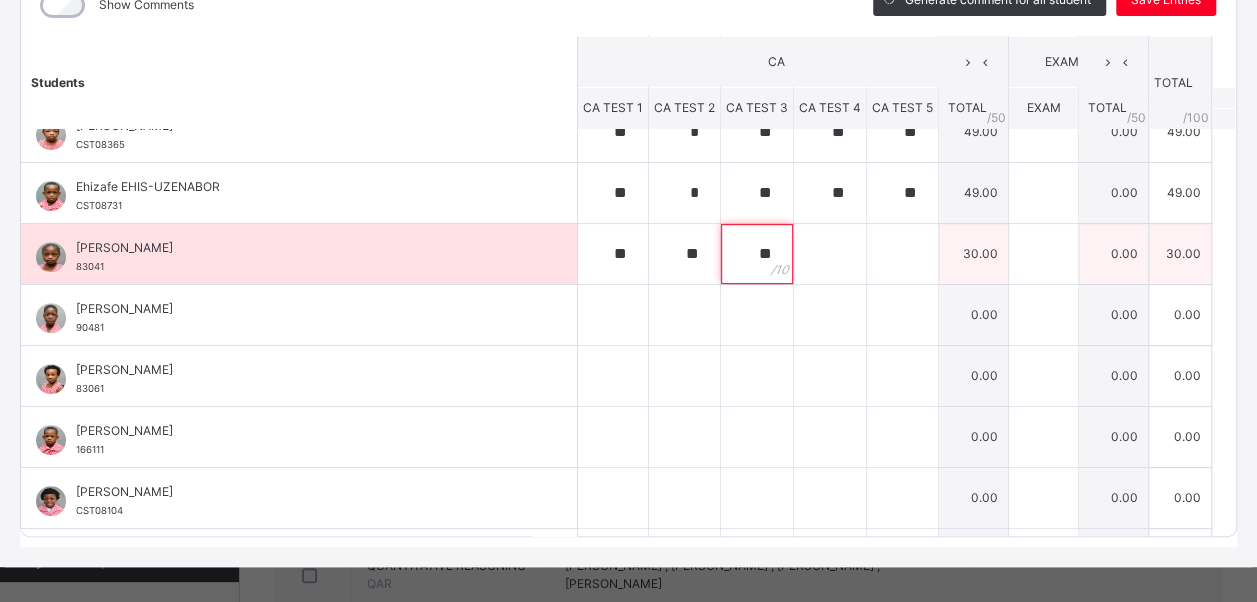 type on "**" 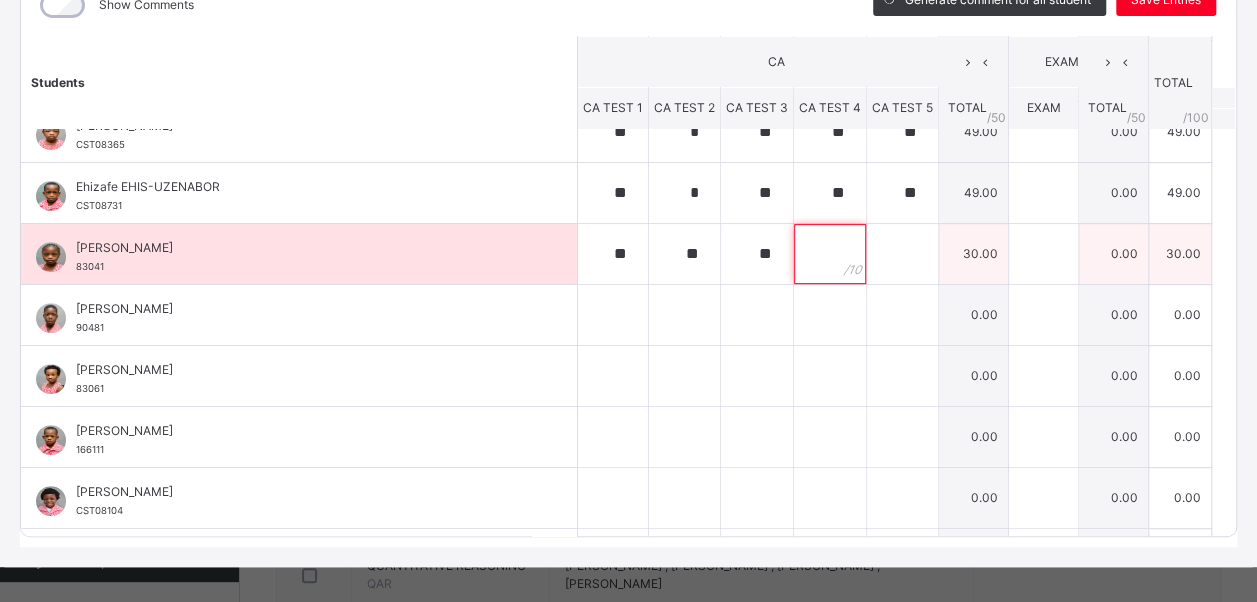 click at bounding box center [830, 254] 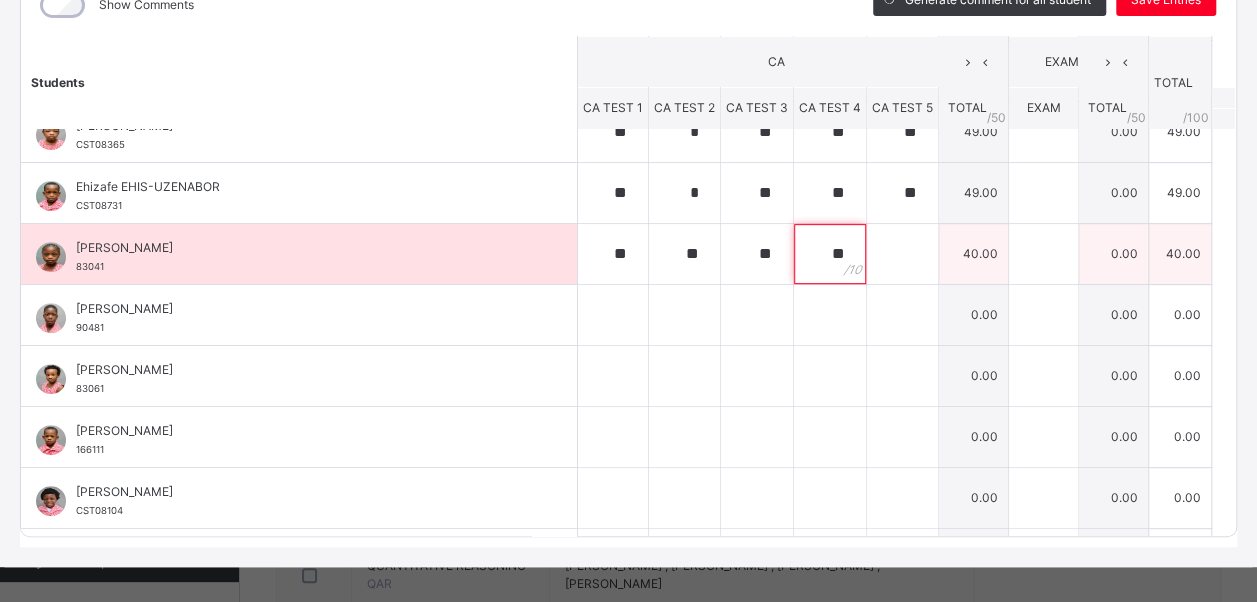 type on "**" 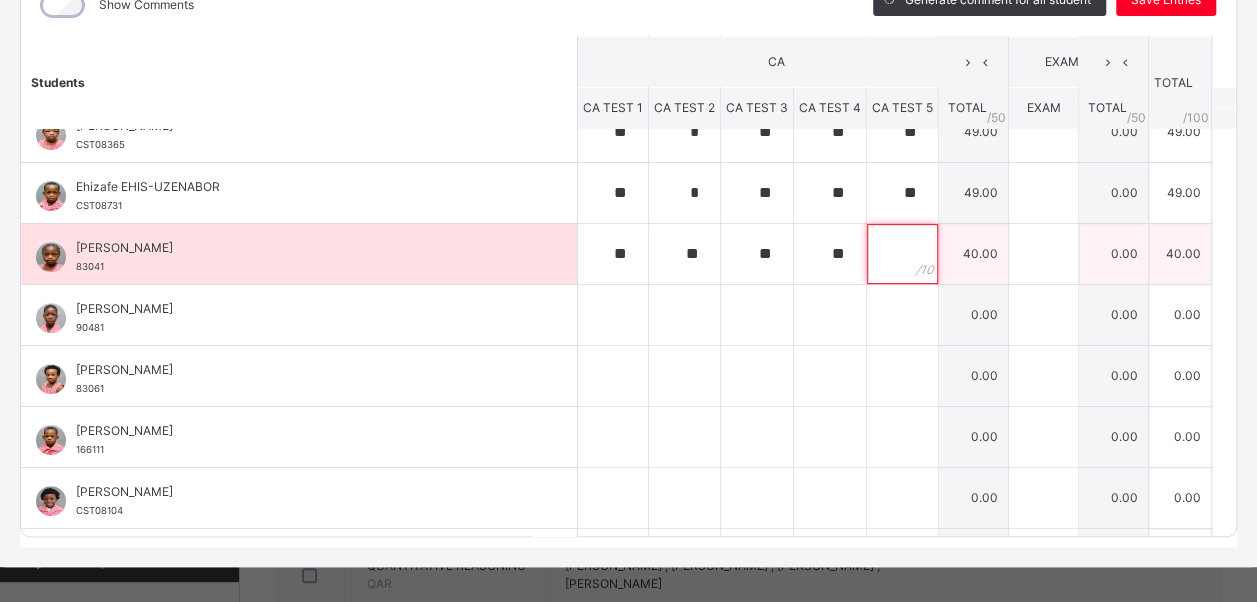 click at bounding box center [902, 254] 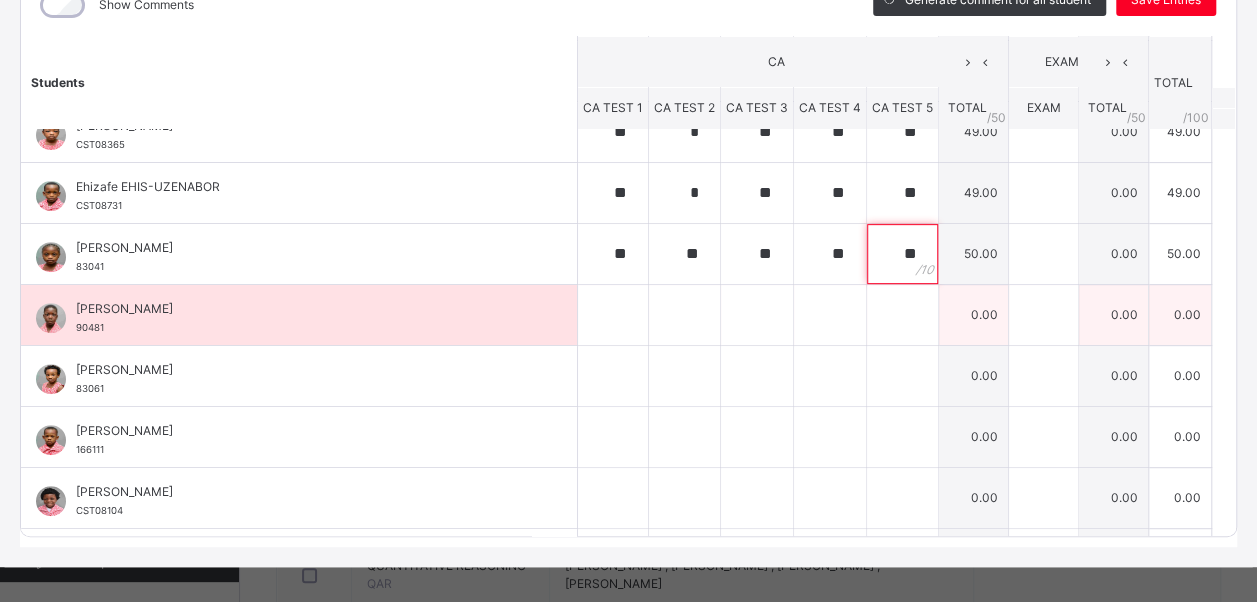 type on "**" 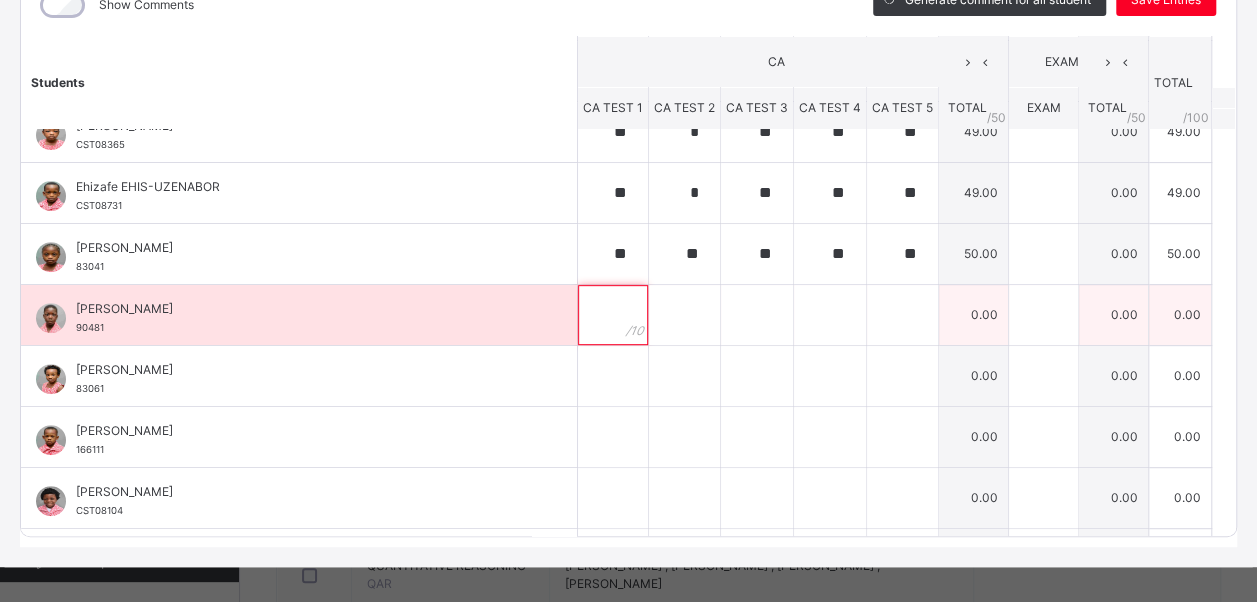 click at bounding box center [613, 315] 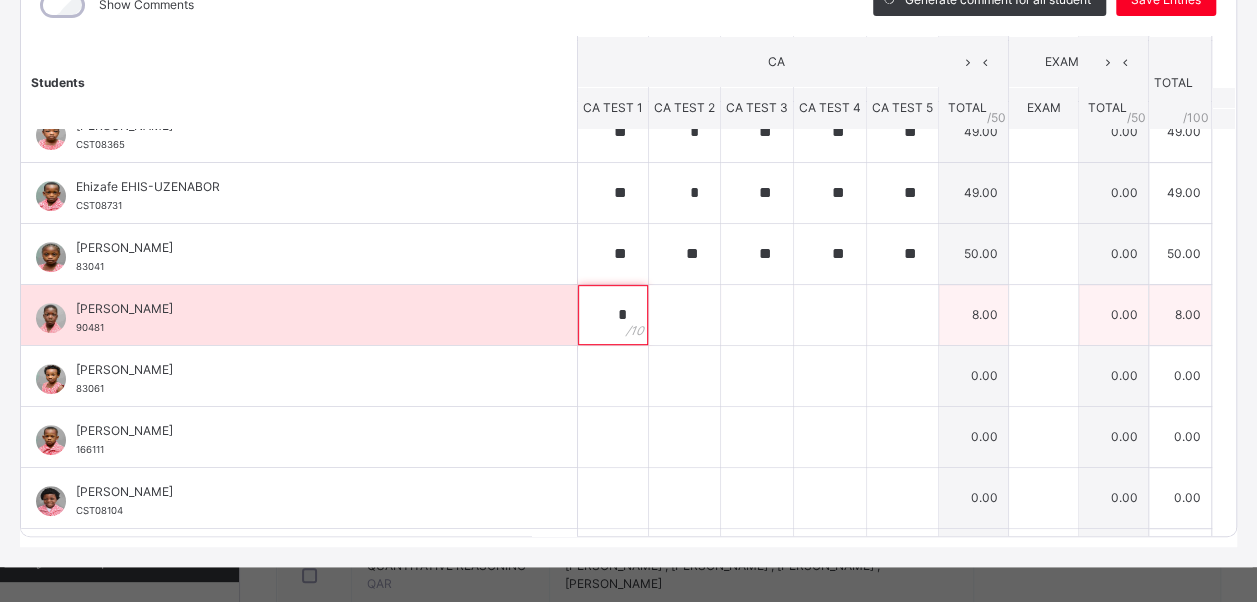 type on "*" 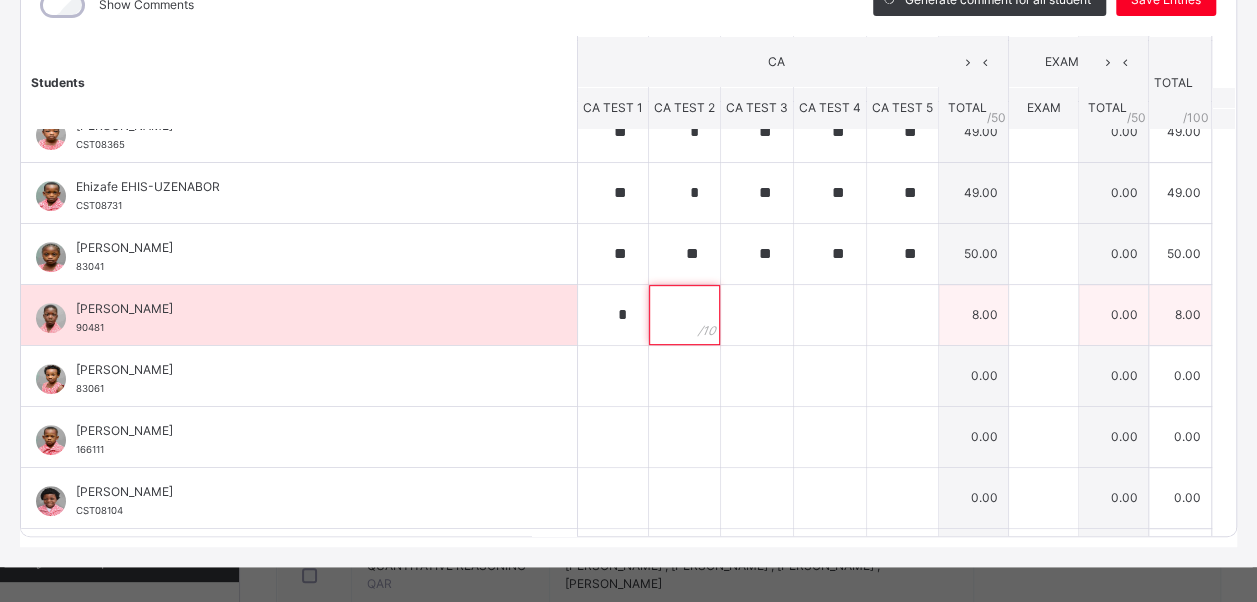 click at bounding box center [684, 315] 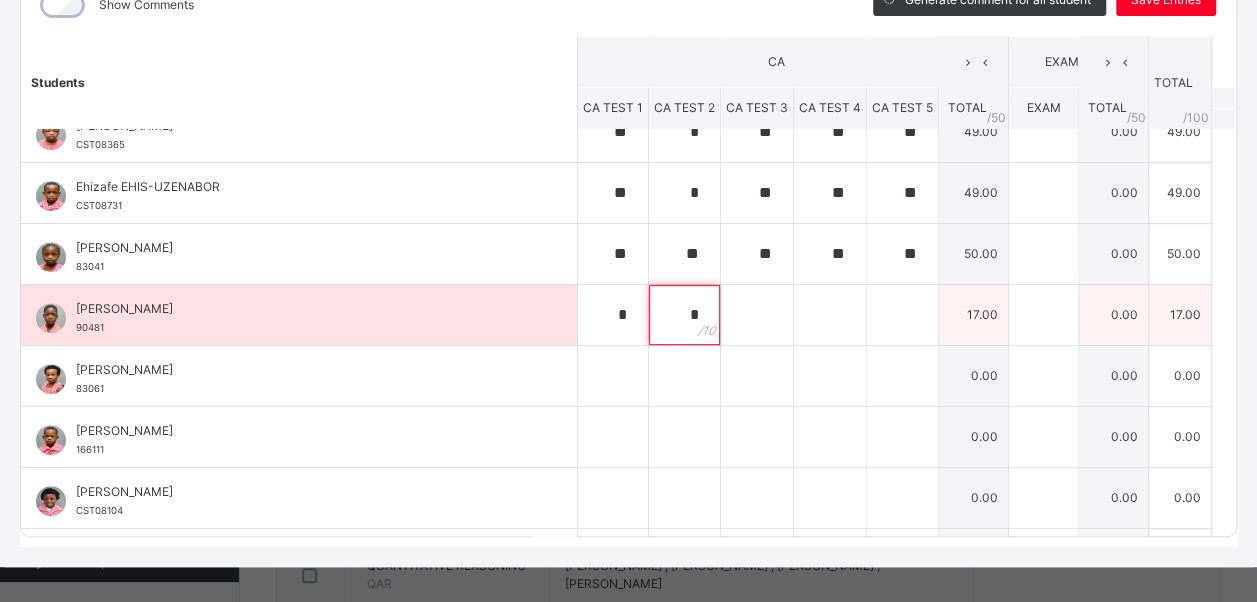 type on "*" 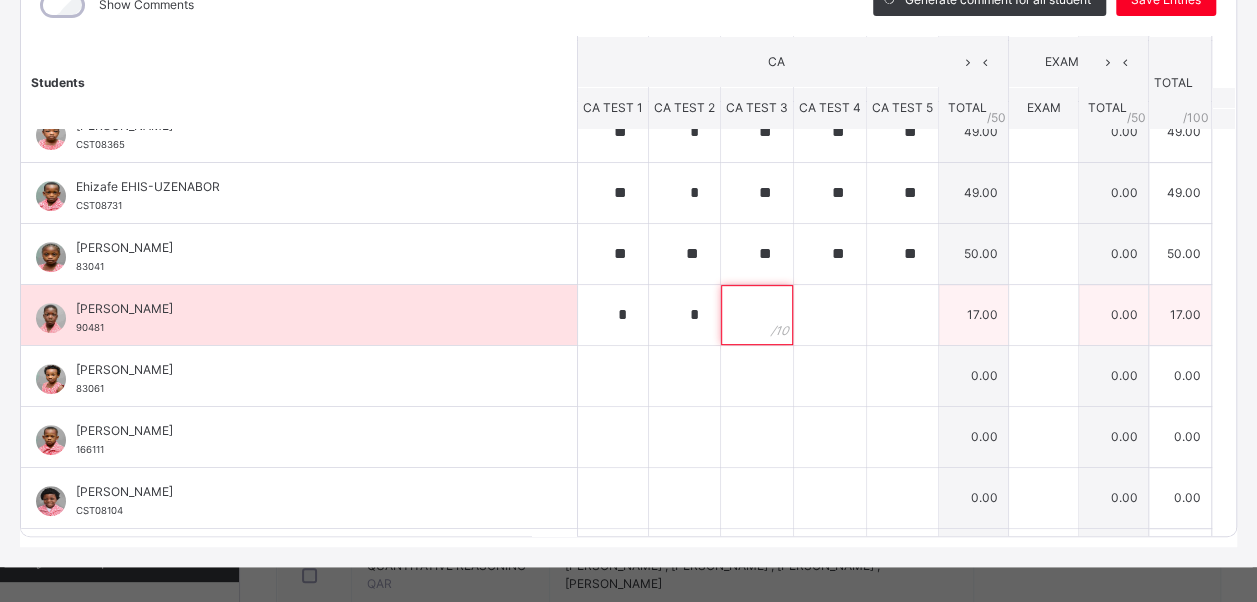 click at bounding box center (757, 315) 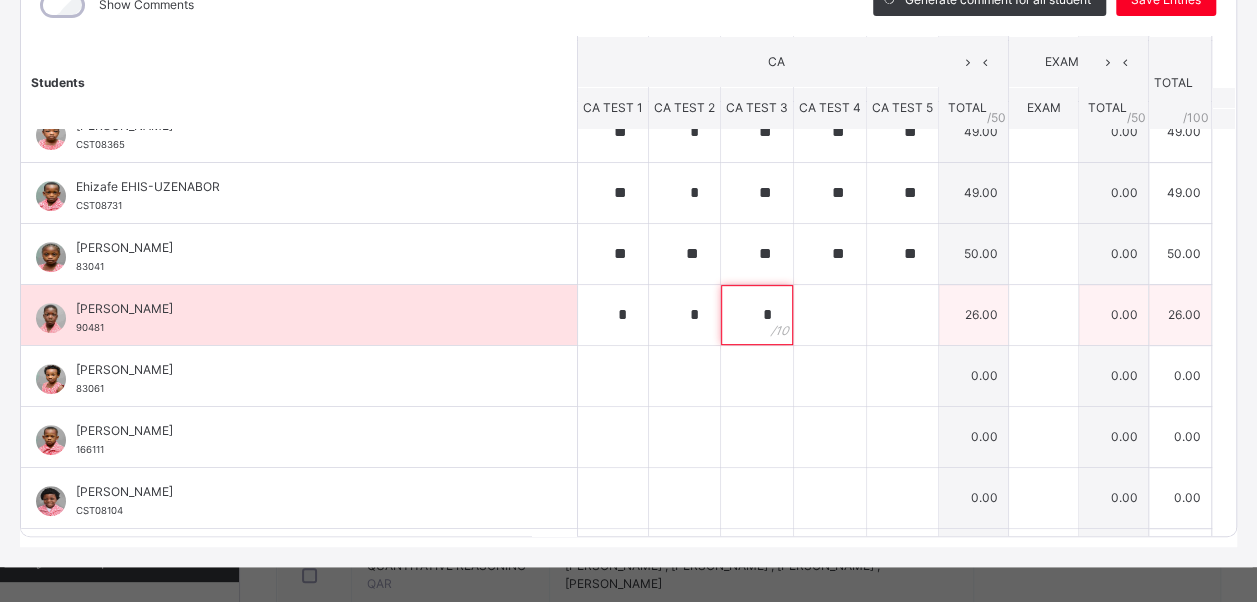 type on "*" 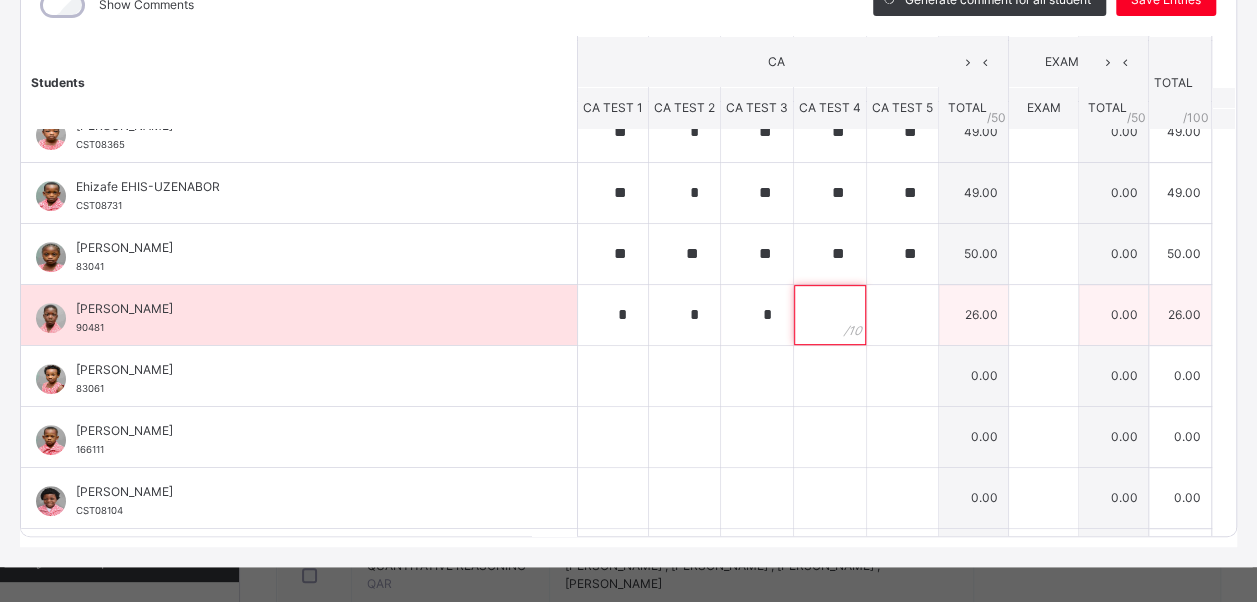 click at bounding box center [830, 315] 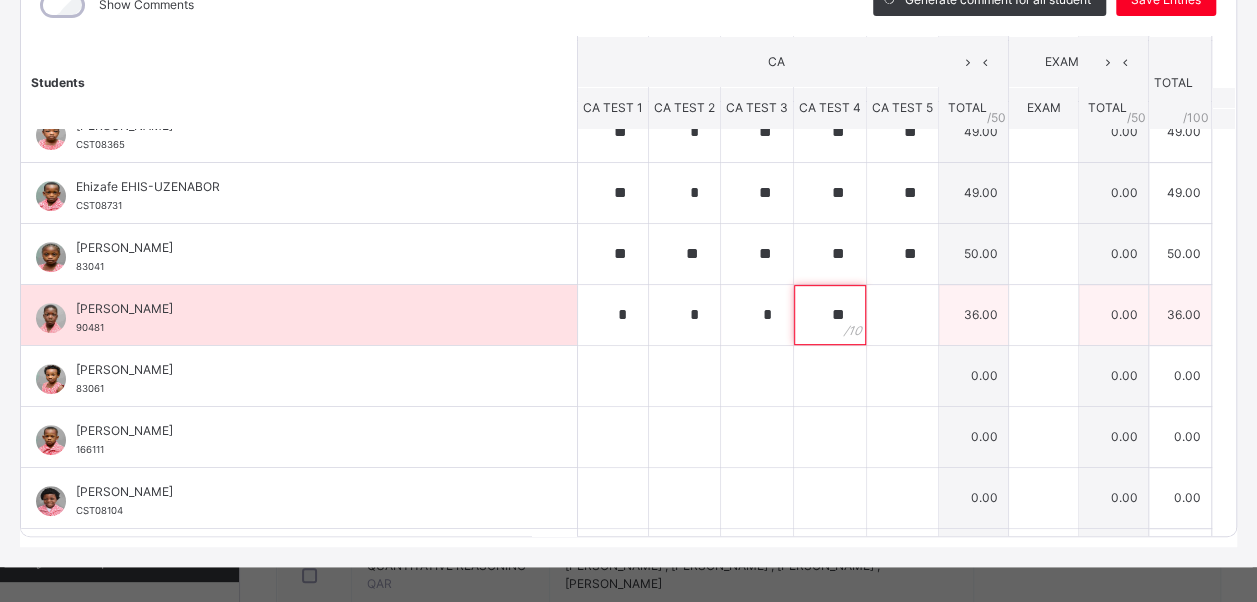 type on "**" 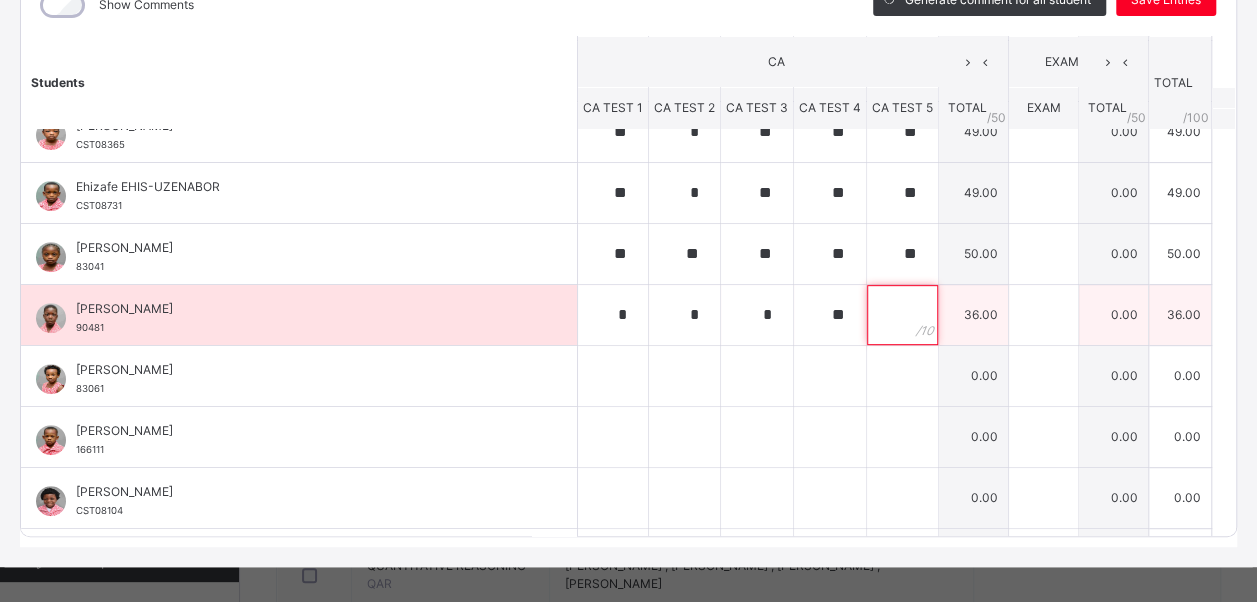 click at bounding box center (902, 315) 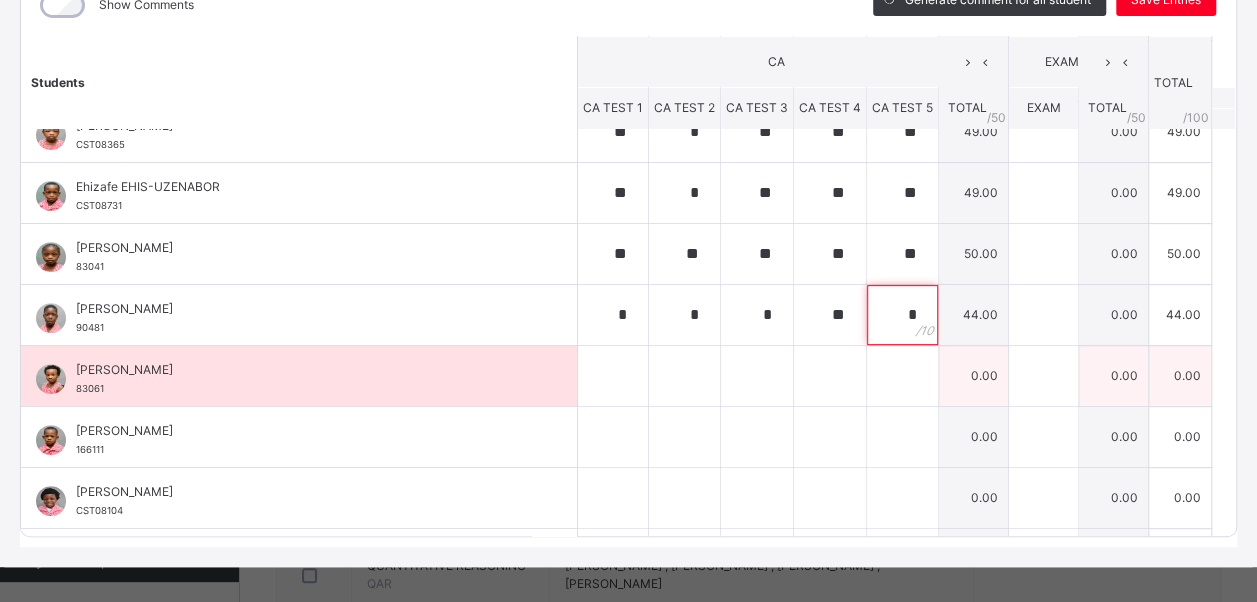 type on "*" 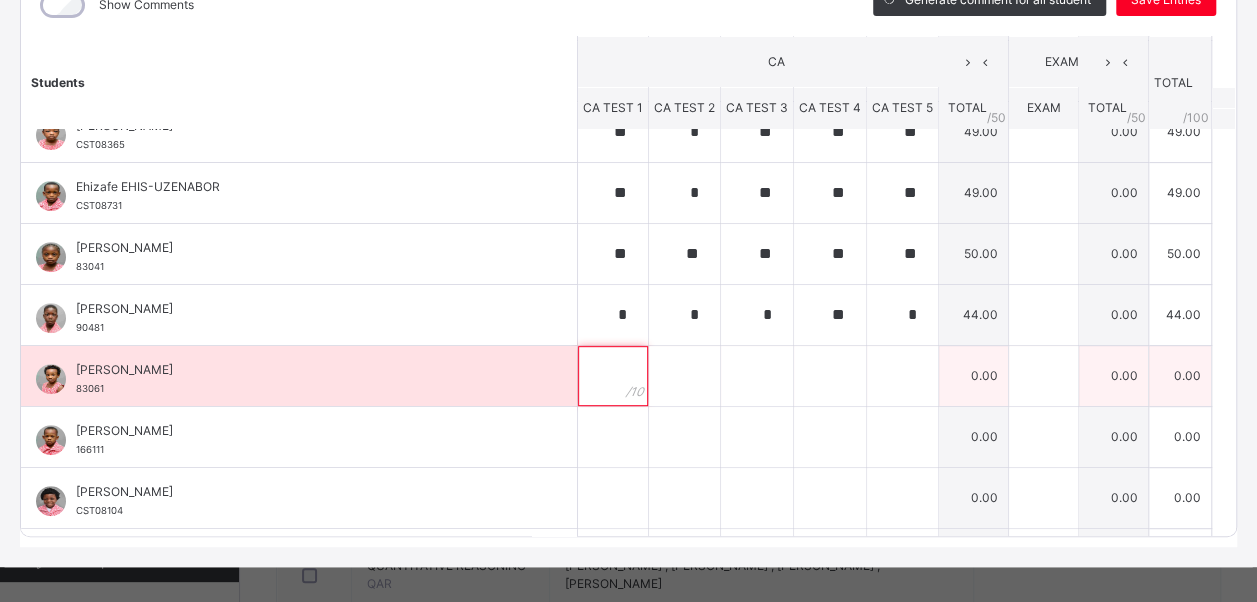 click at bounding box center (613, 376) 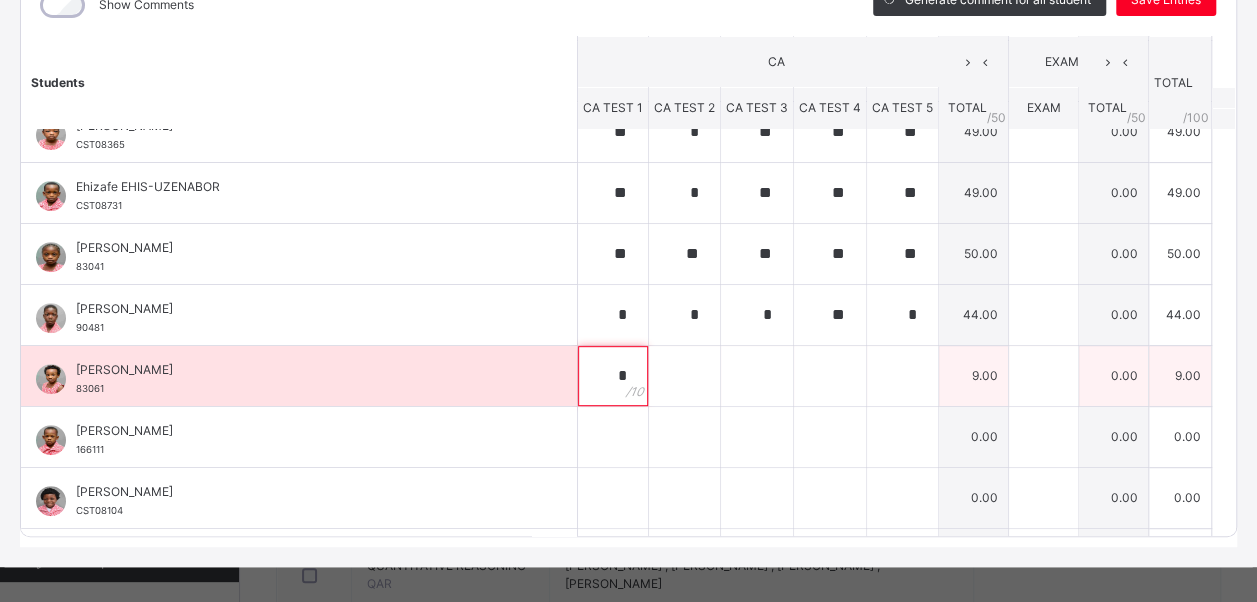 type on "*" 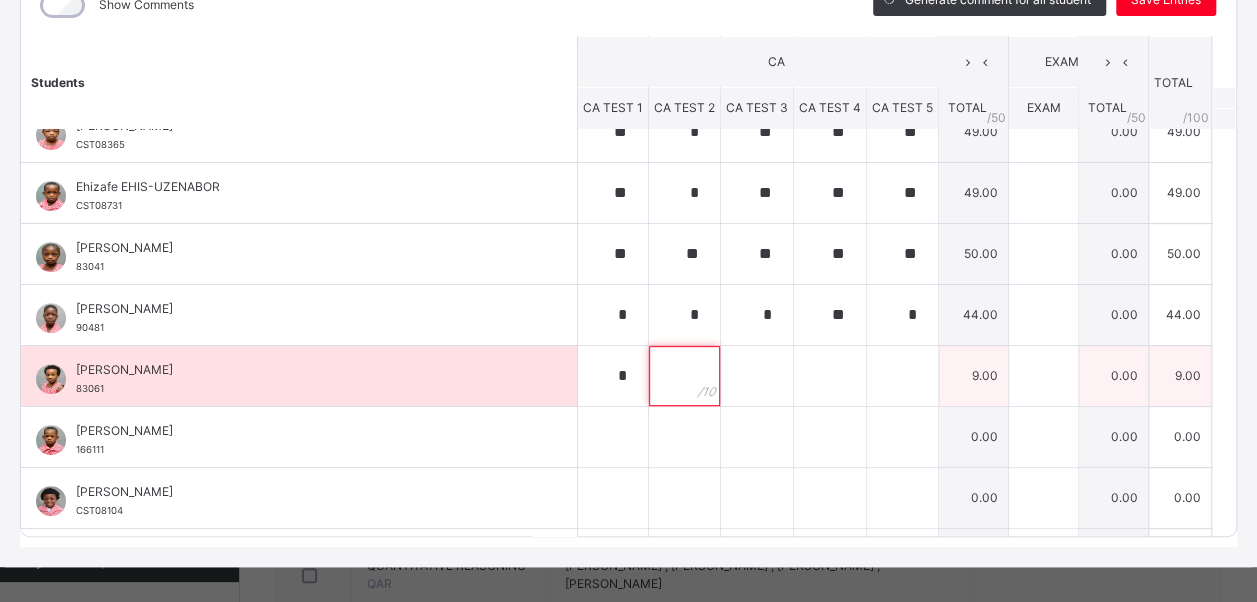 click at bounding box center (684, 376) 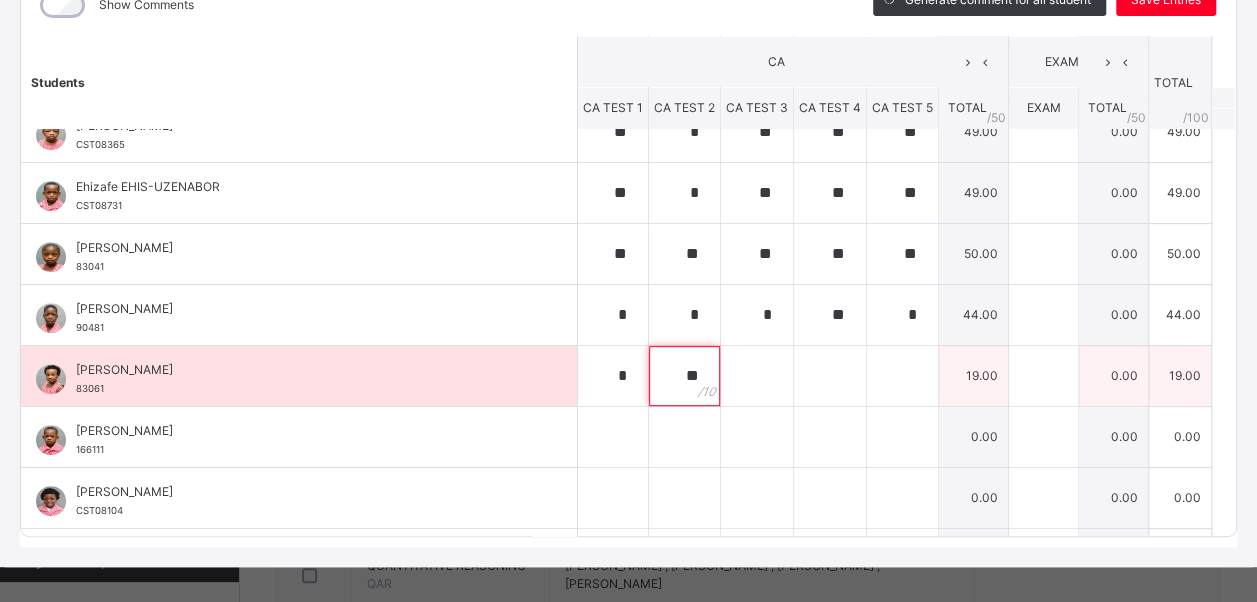 type on "**" 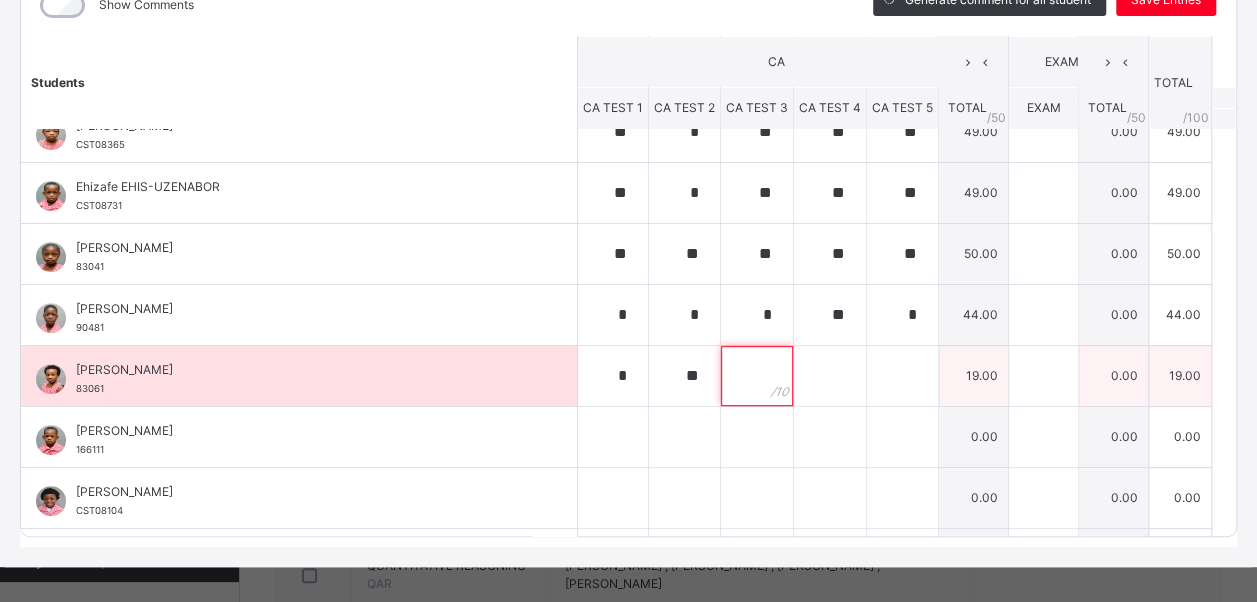 click at bounding box center [757, 376] 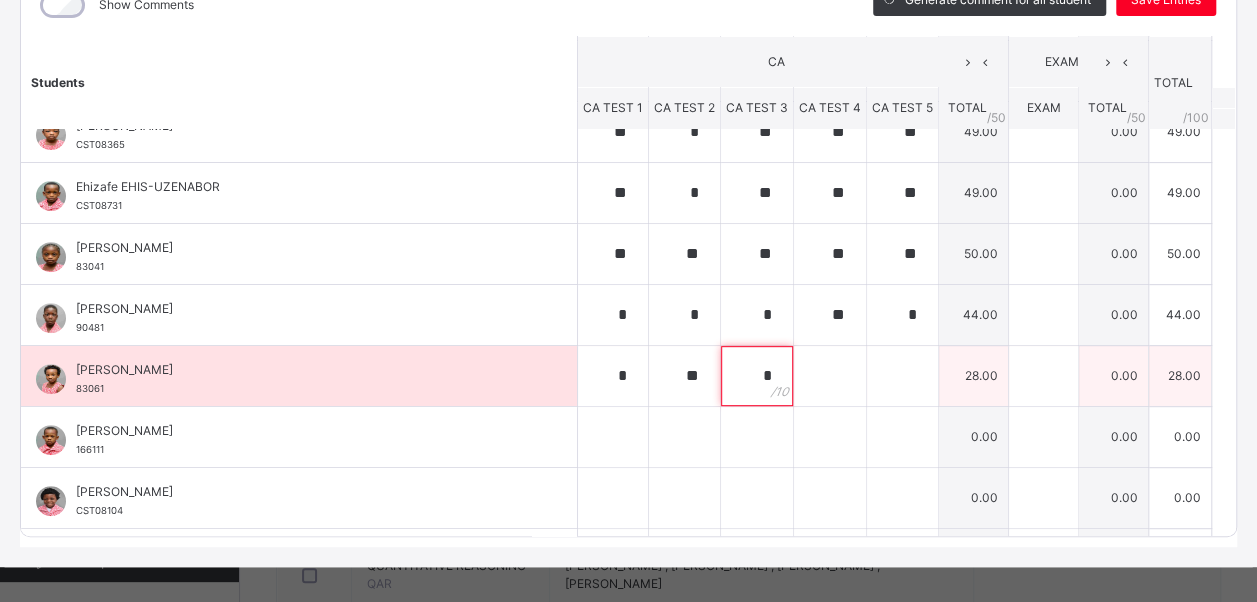 type on "*" 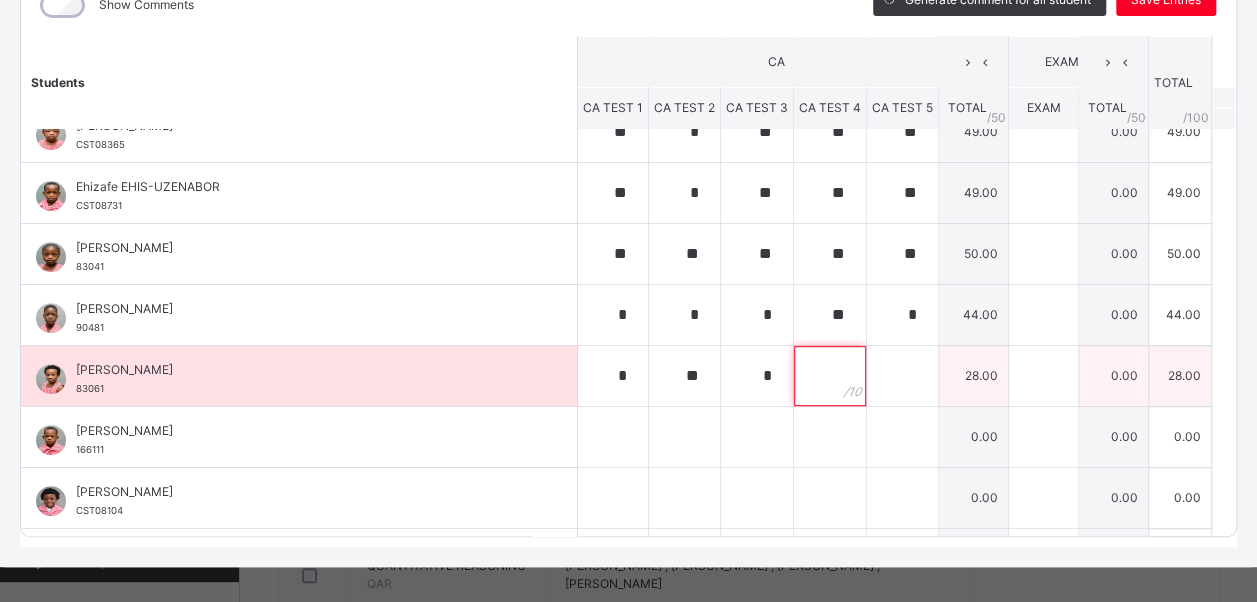 click at bounding box center (830, 376) 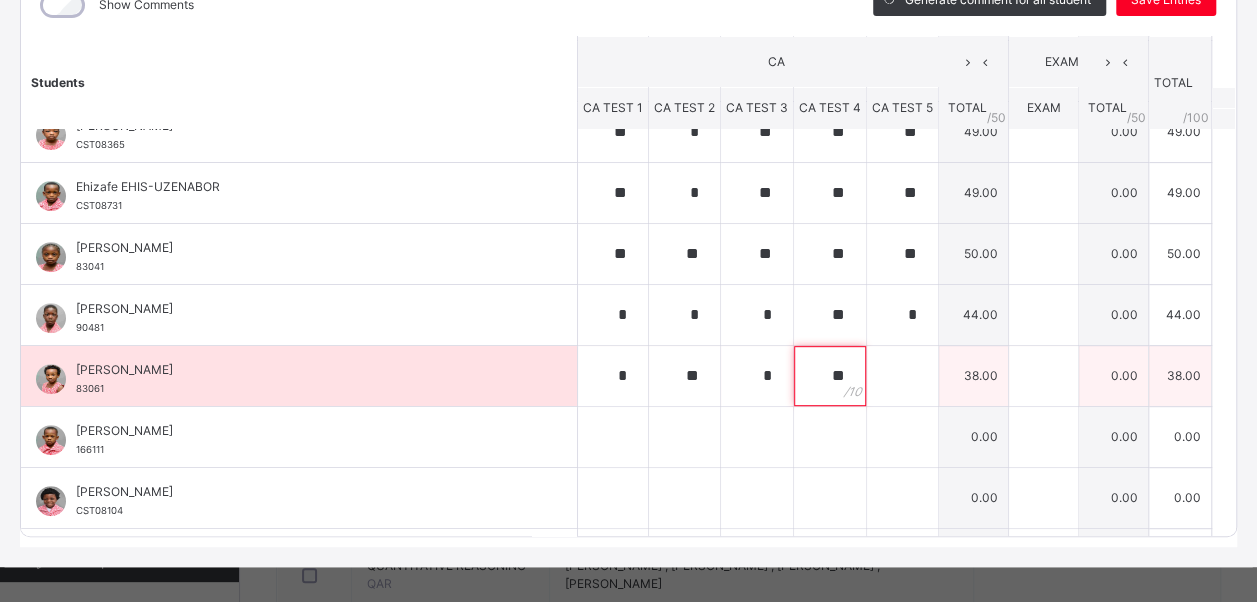 type on "**" 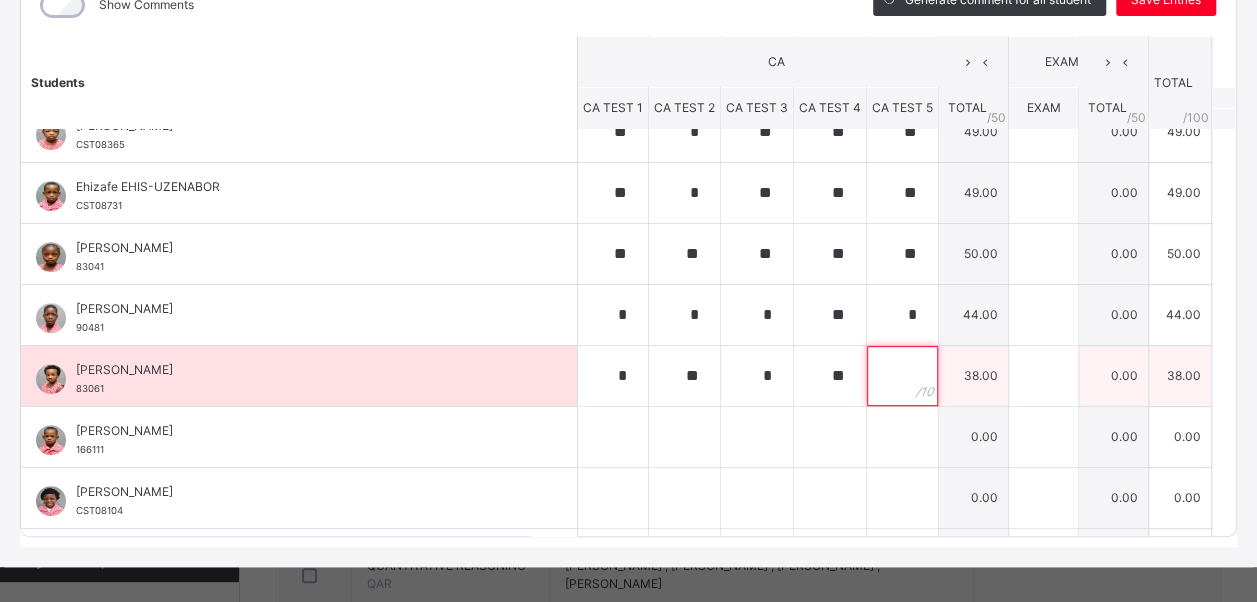 click at bounding box center (902, 376) 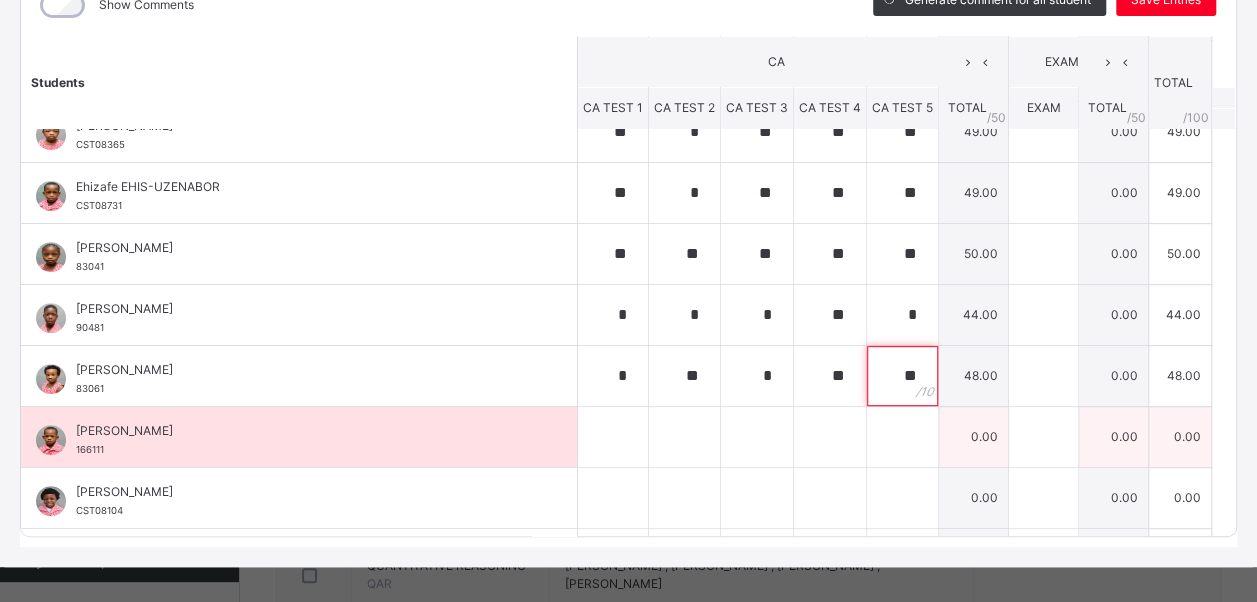 type on "**" 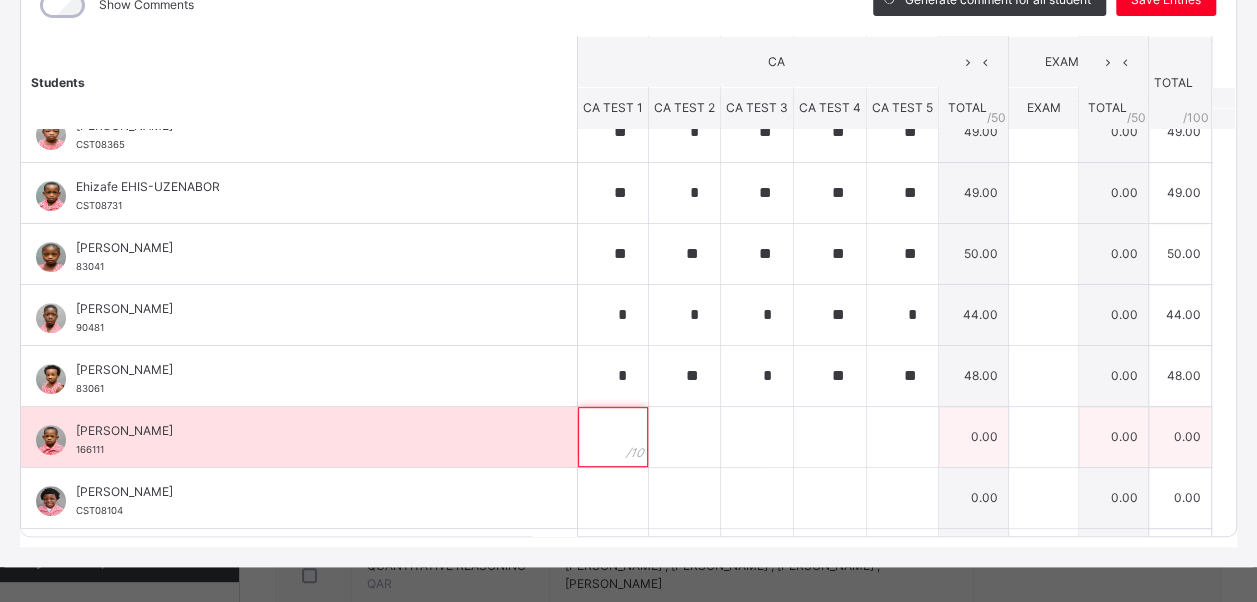 click at bounding box center (613, 437) 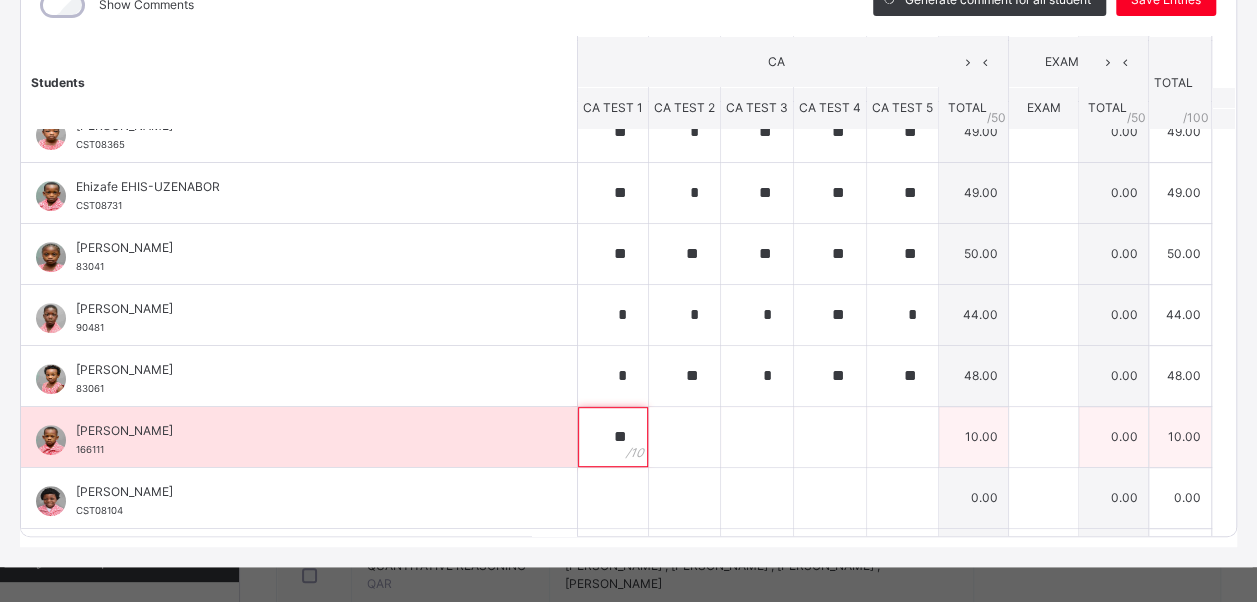 type on "**" 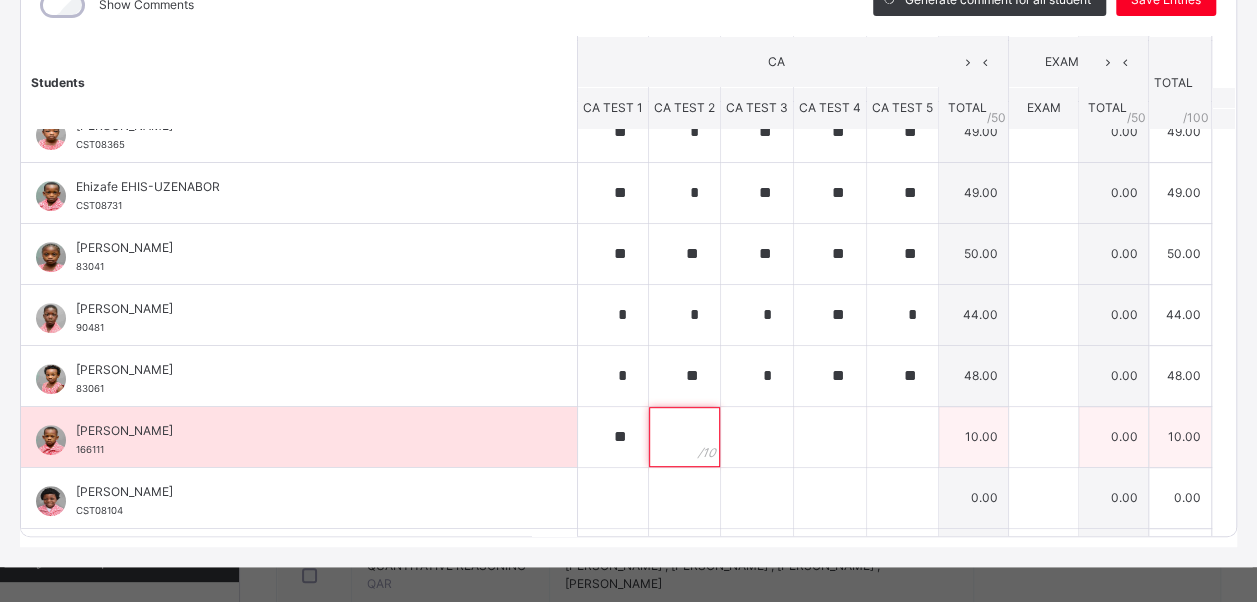 click at bounding box center [684, 437] 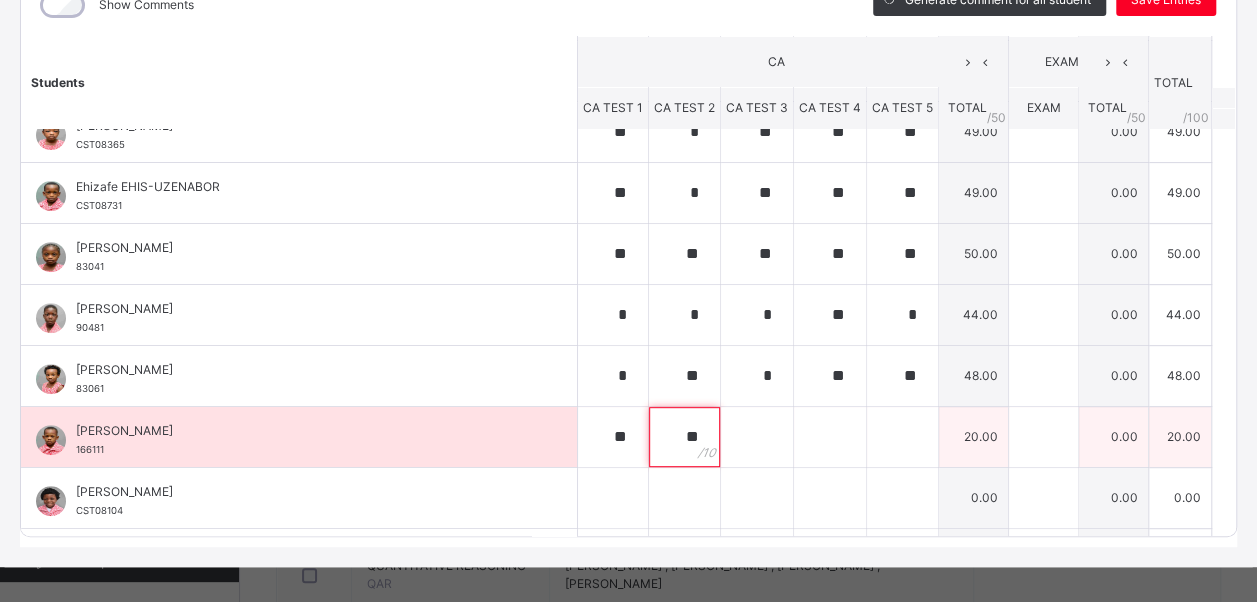 type on "**" 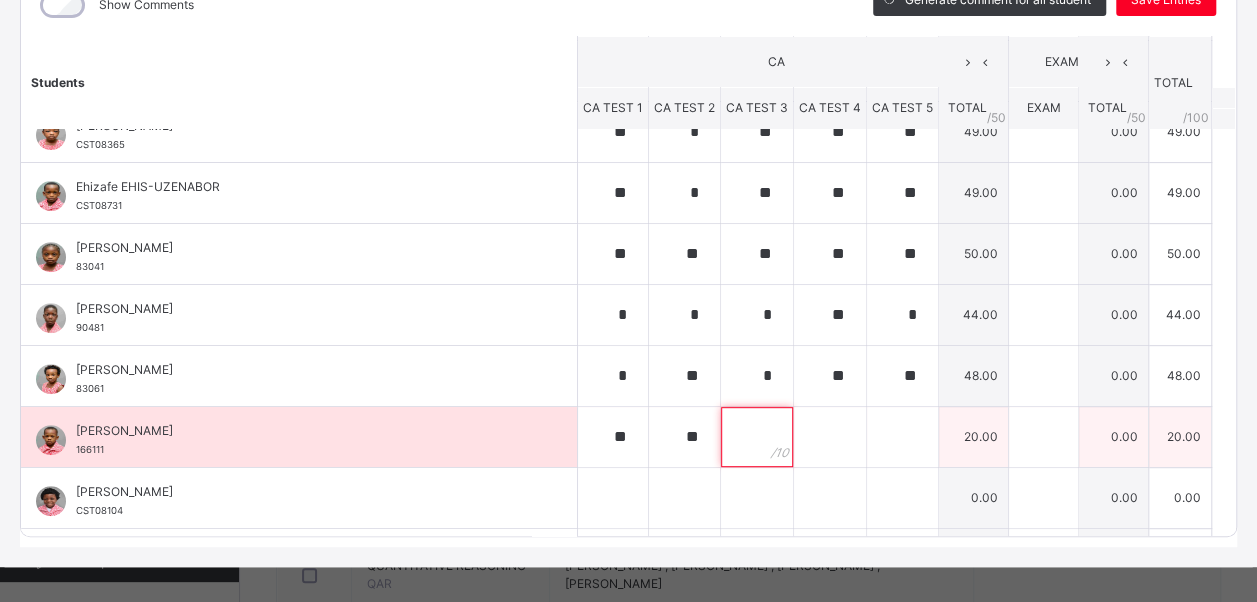 click at bounding box center [757, 437] 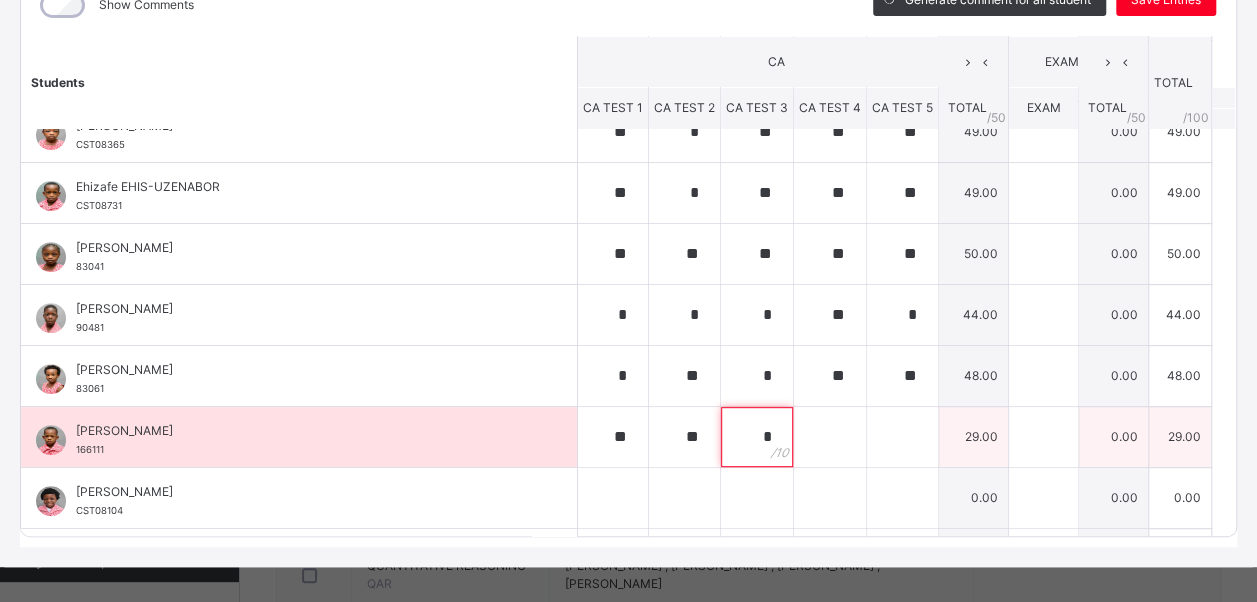 type on "*" 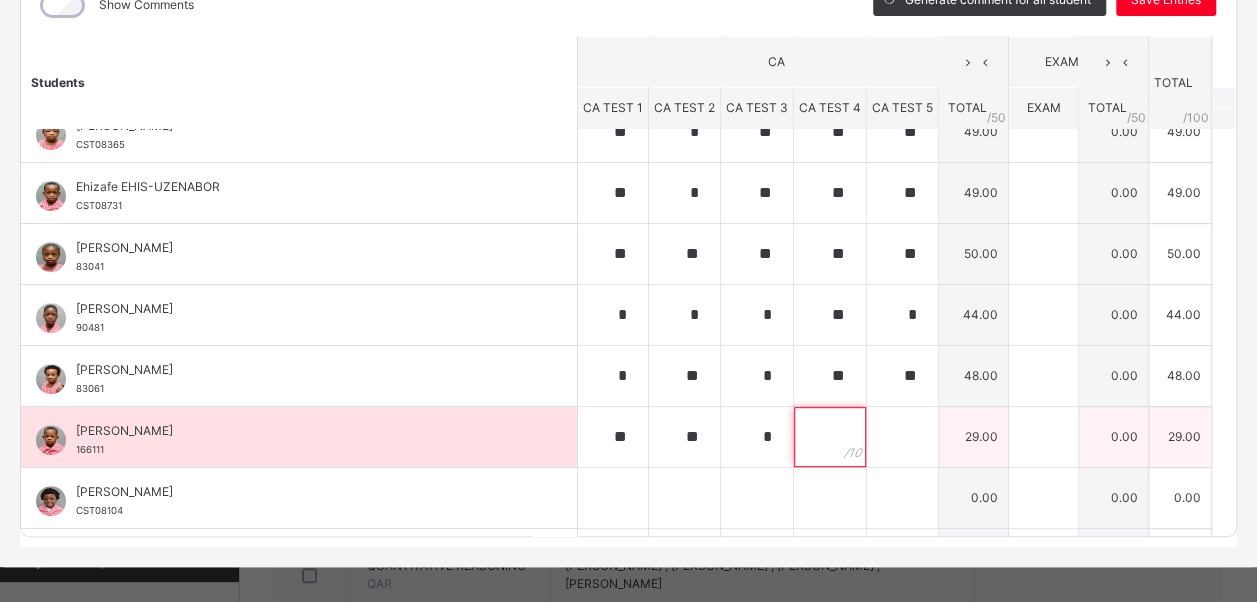 click at bounding box center (830, 437) 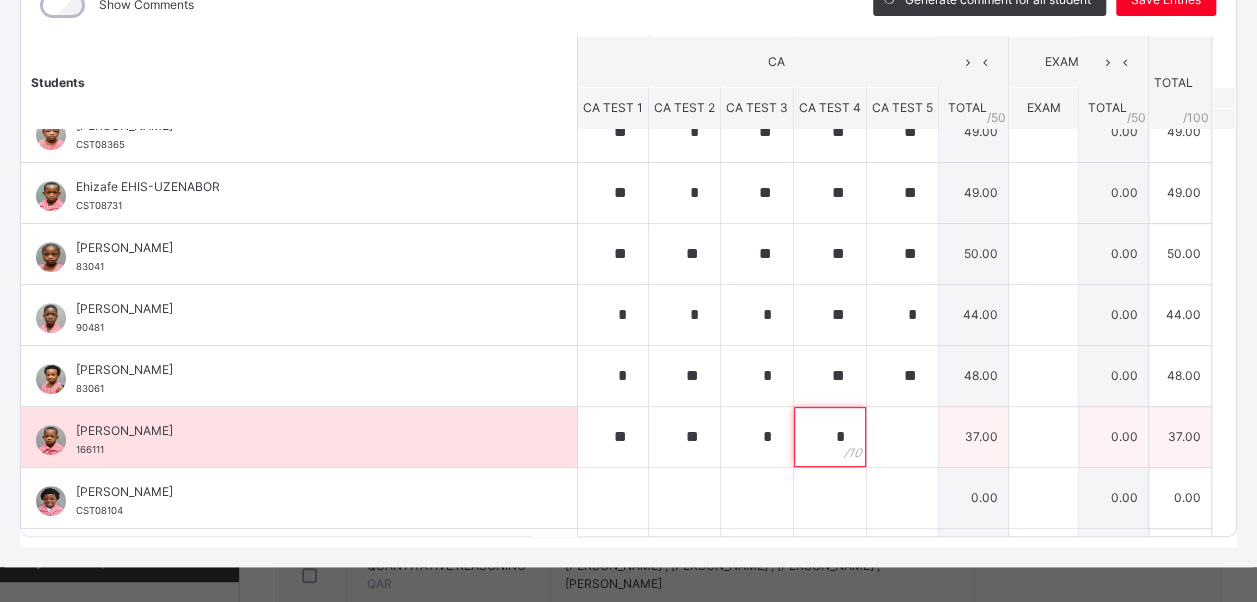type on "*" 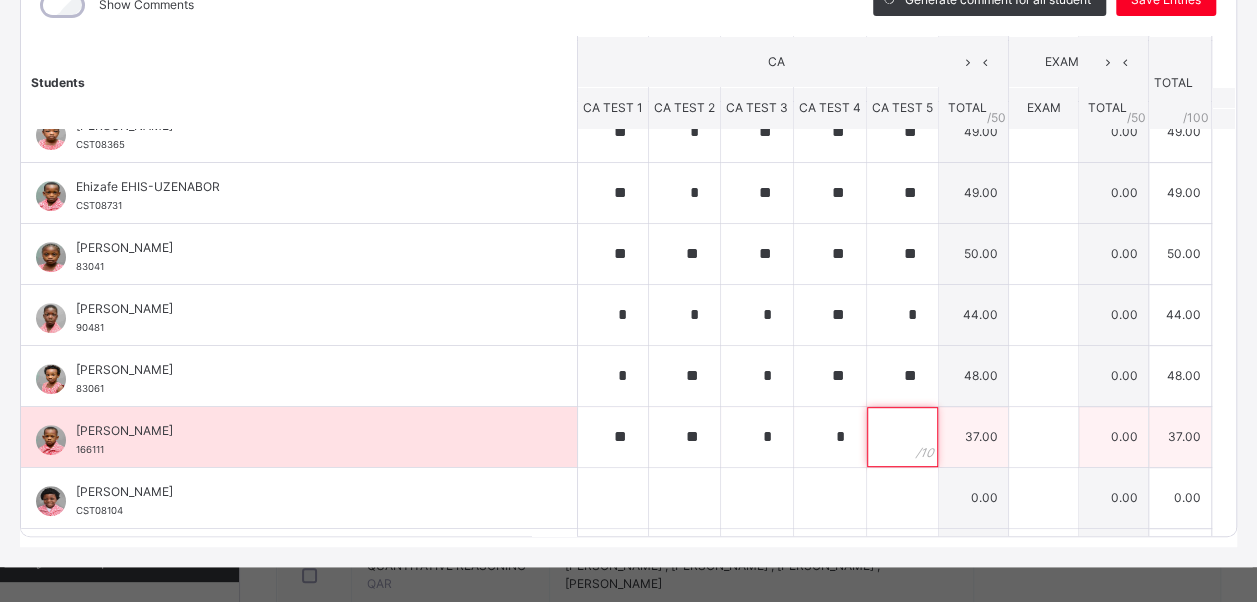 click at bounding box center (902, 437) 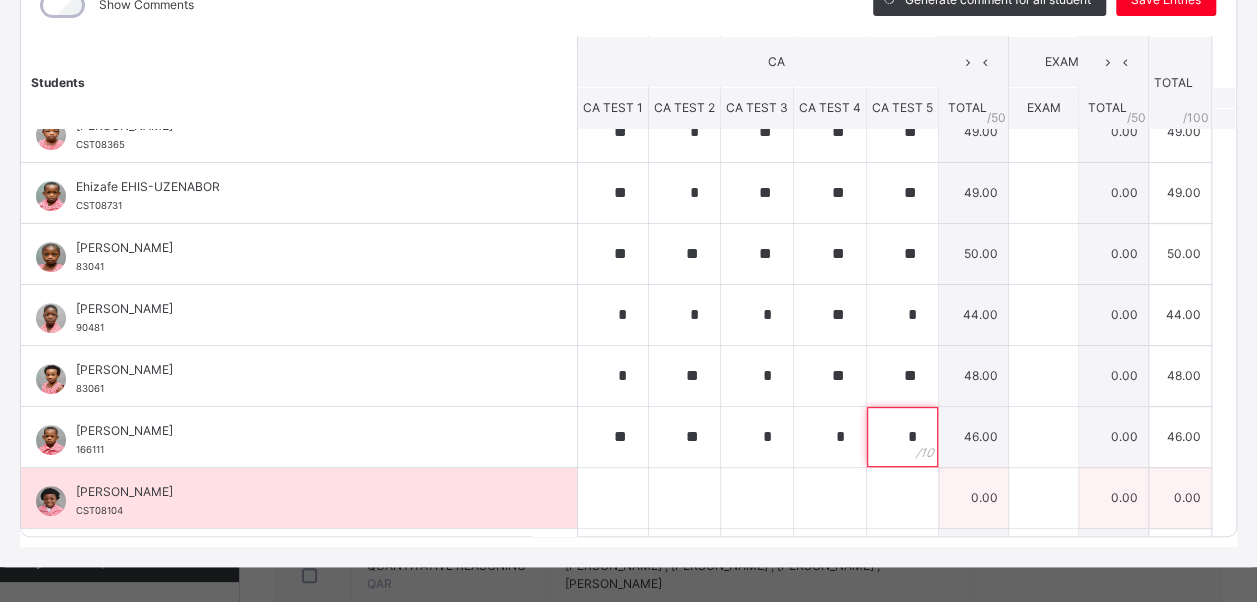 type on "*" 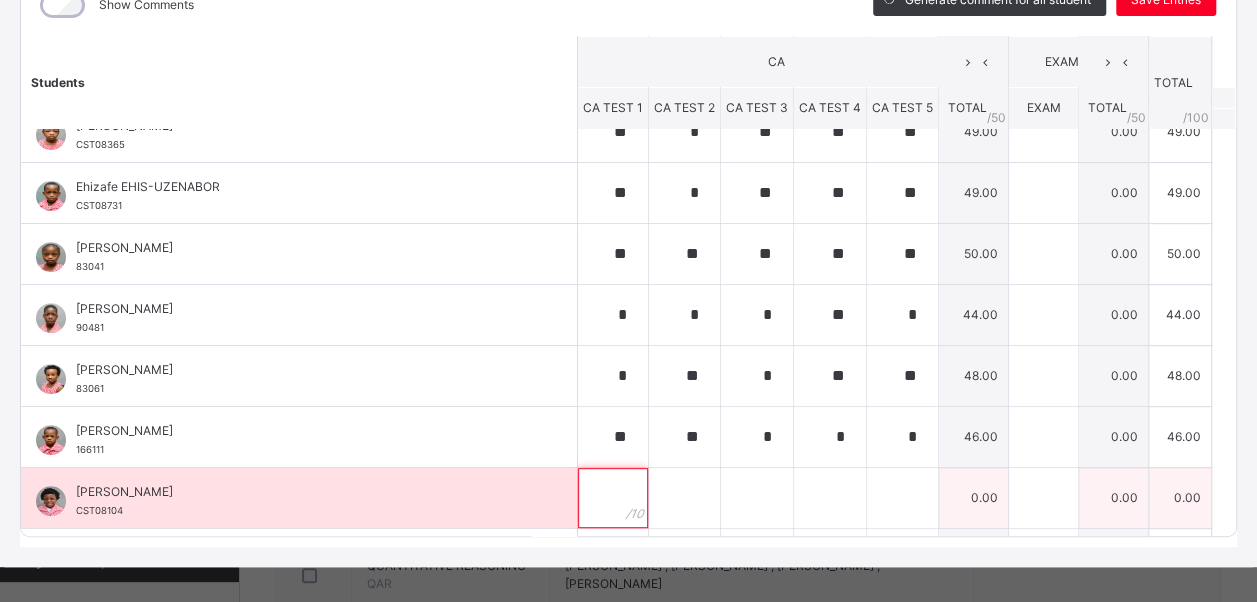 click at bounding box center [613, 498] 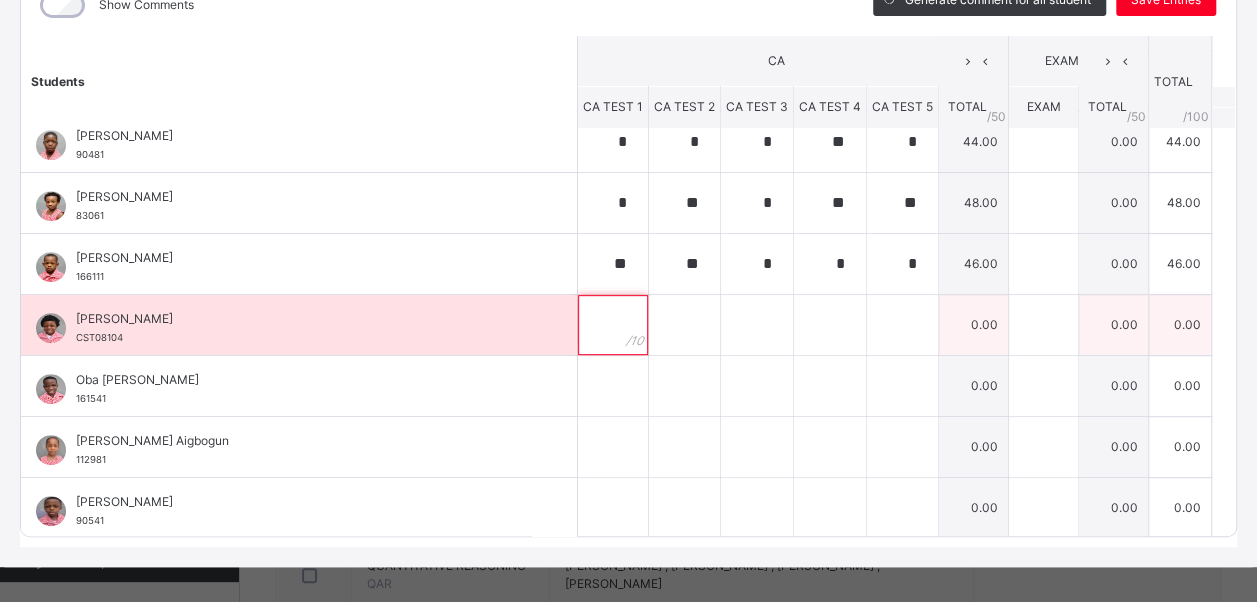 scroll, scrollTop: 446, scrollLeft: 0, axis: vertical 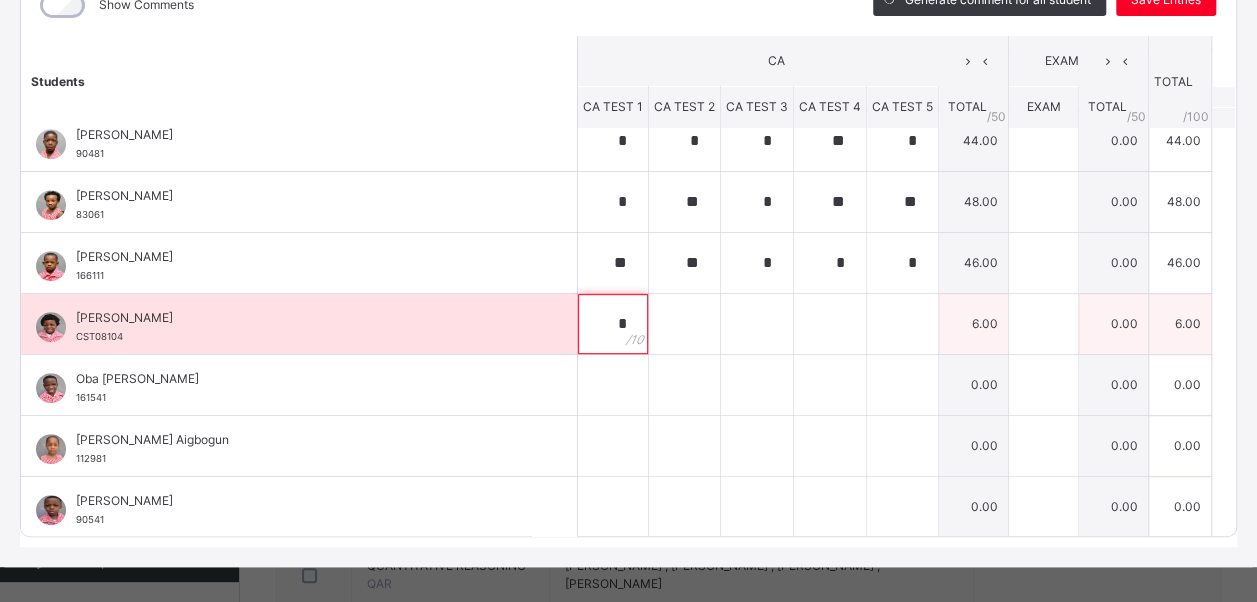 type on "*" 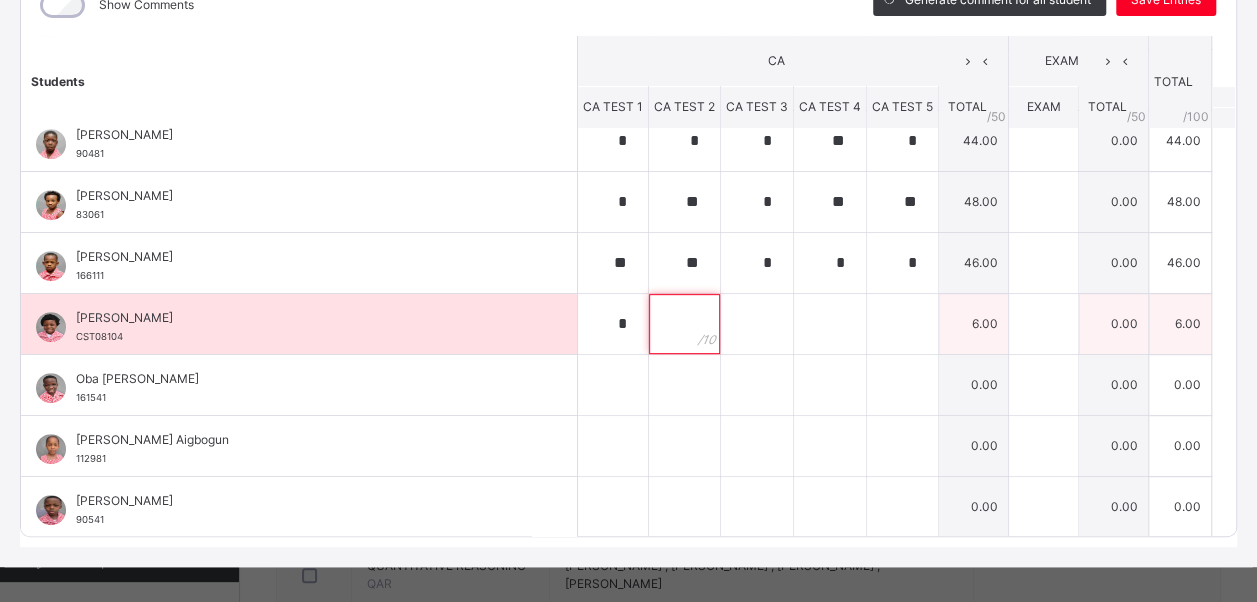 click at bounding box center [684, 324] 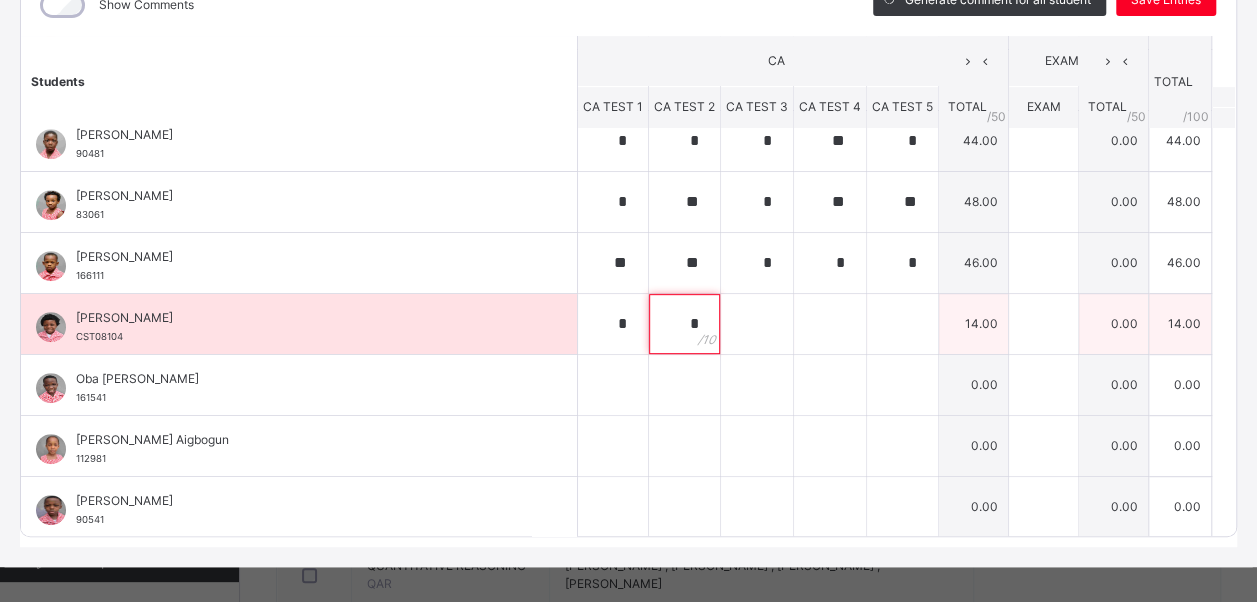 type on "*" 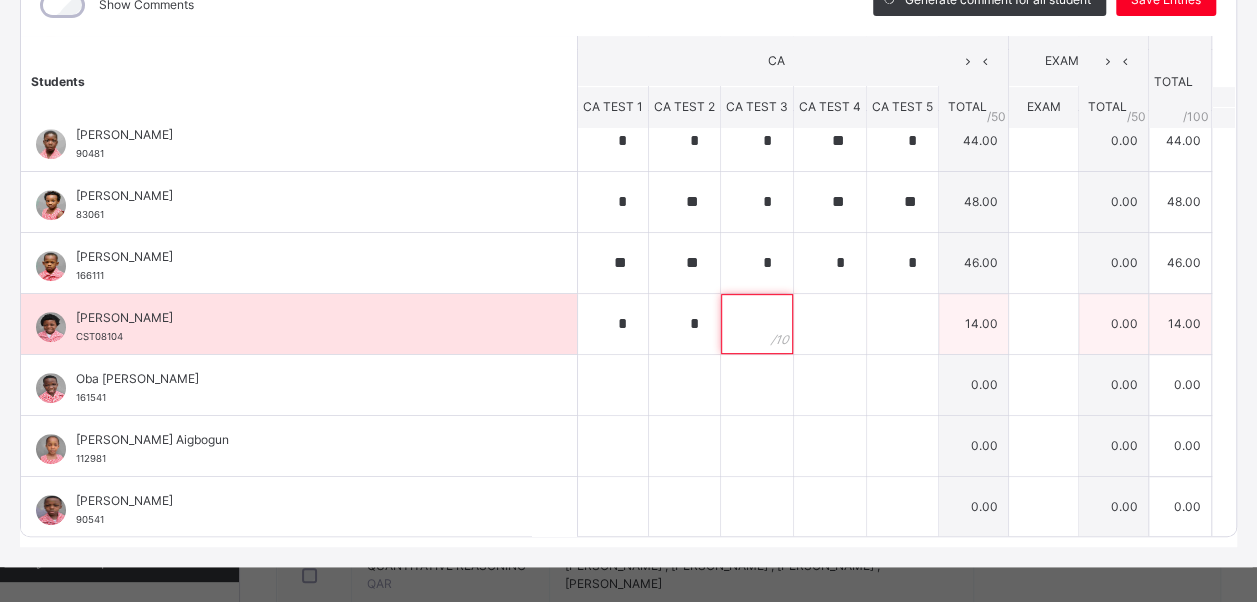 click at bounding box center (757, 324) 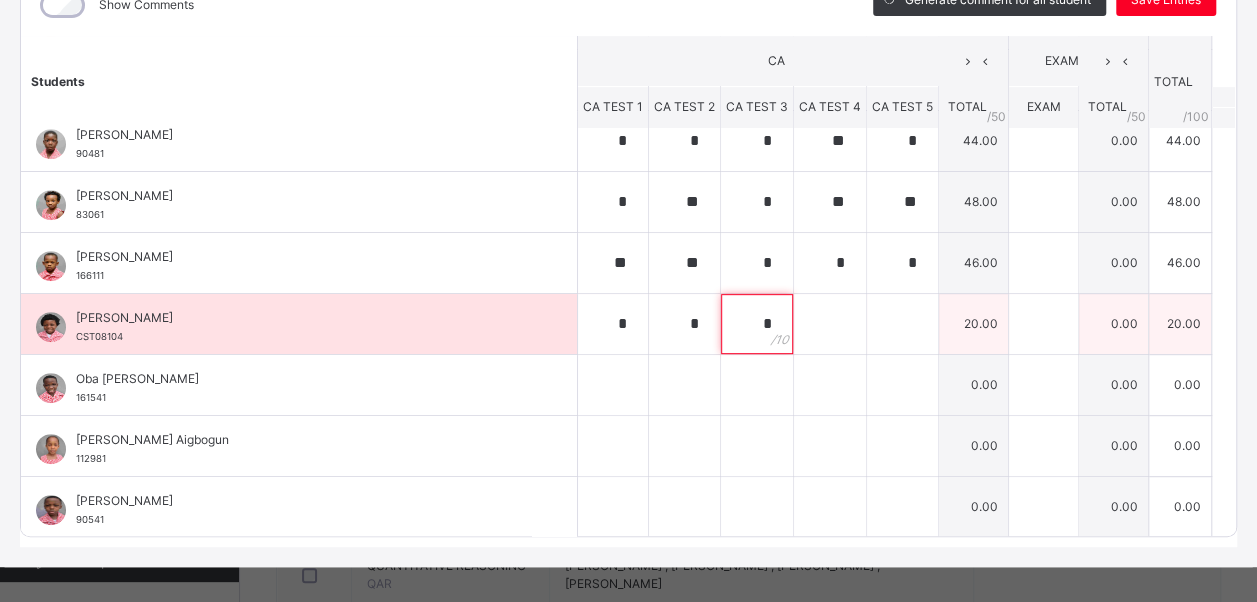 type on "*" 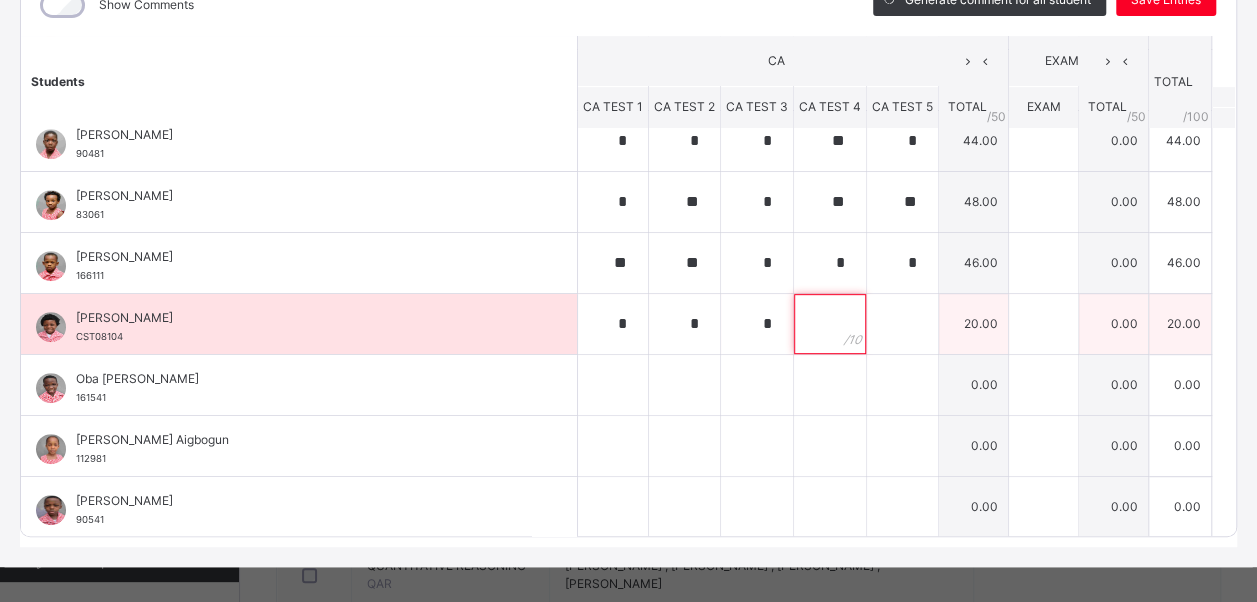 click at bounding box center (830, 324) 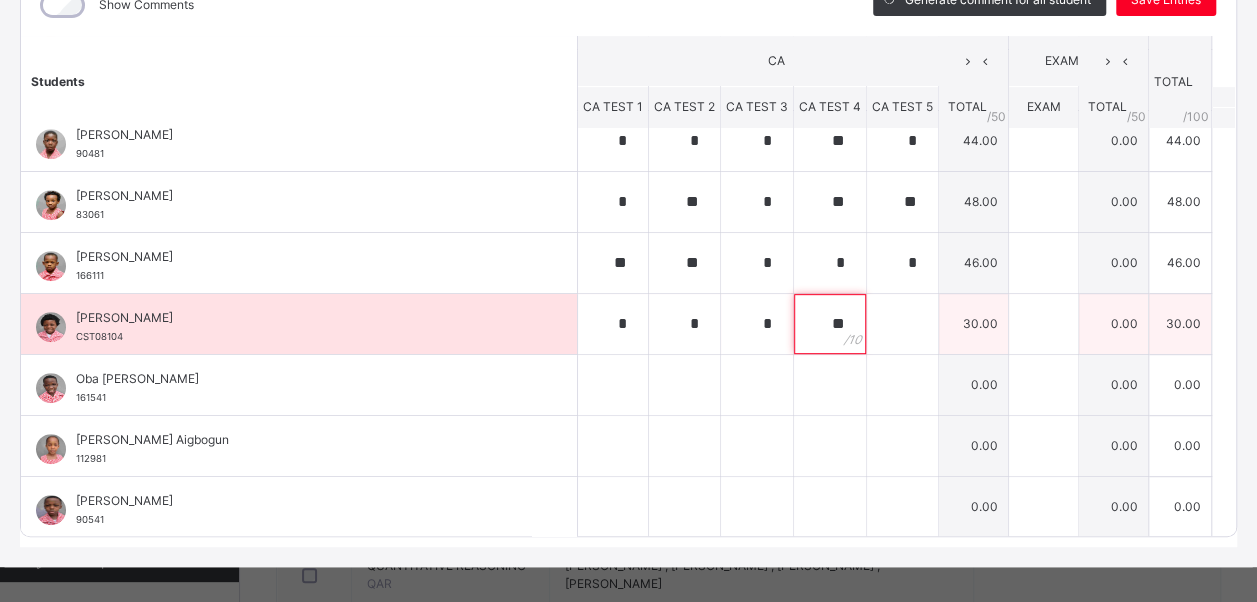 type on "**" 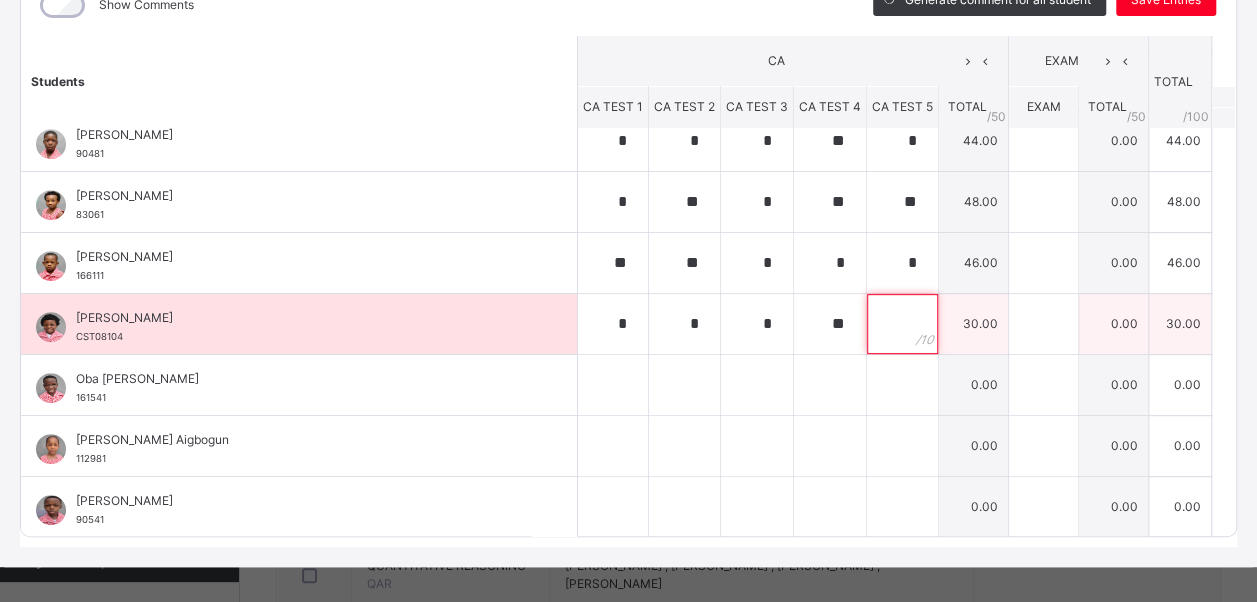click at bounding box center [902, 324] 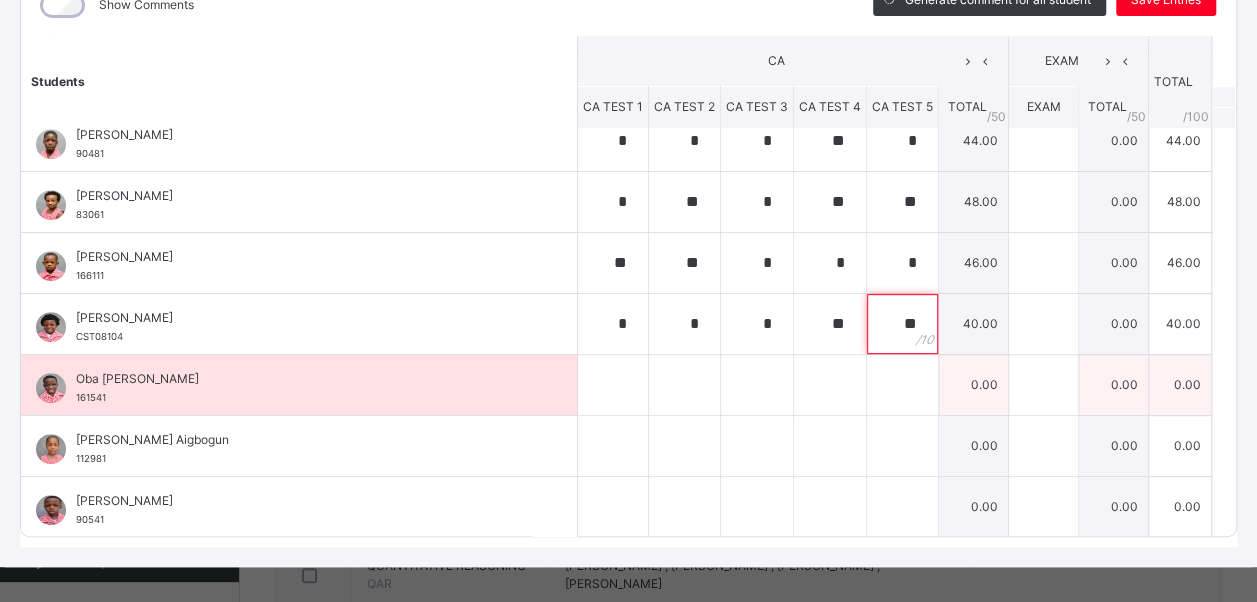 type on "**" 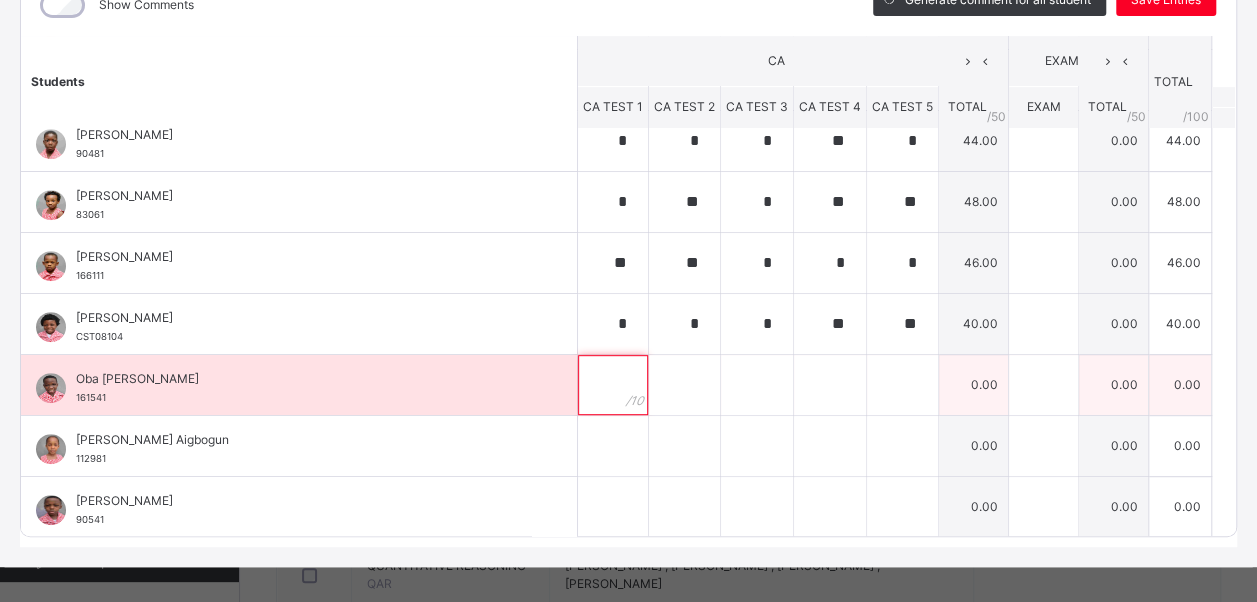 click at bounding box center (613, 385) 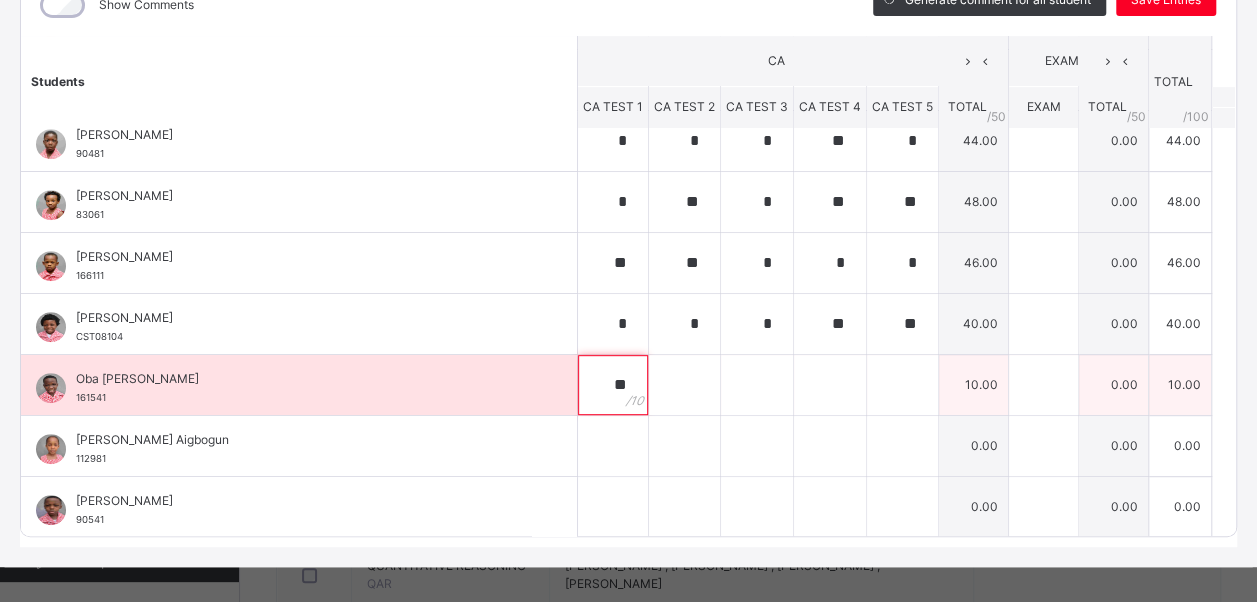 type on "**" 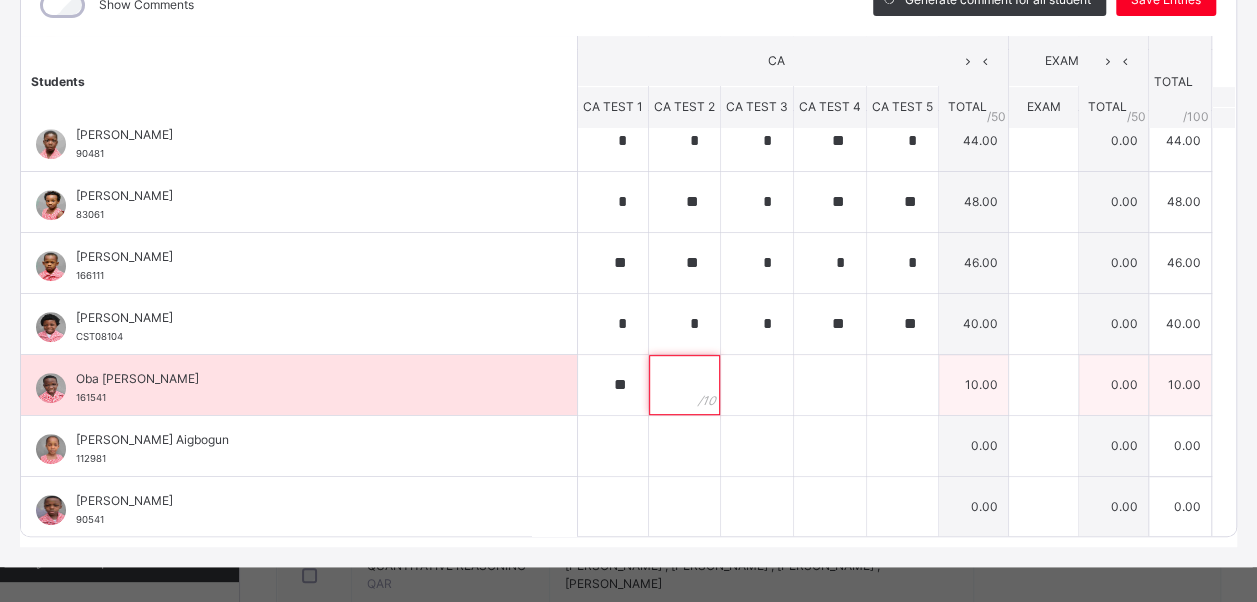 click at bounding box center [684, 385] 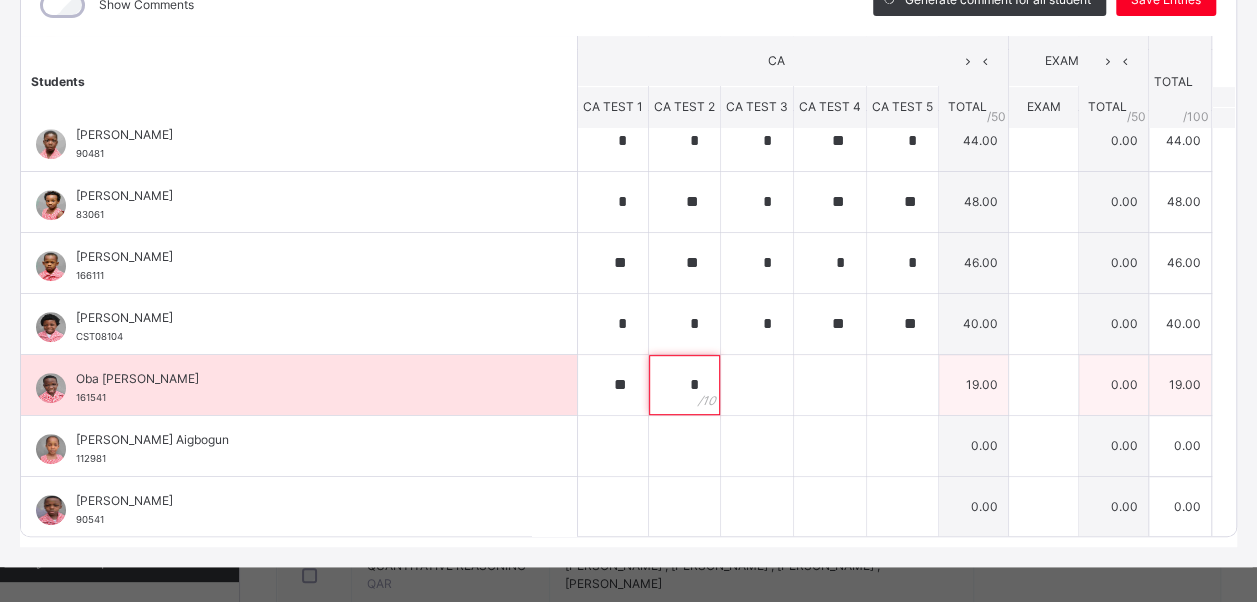 type on "*" 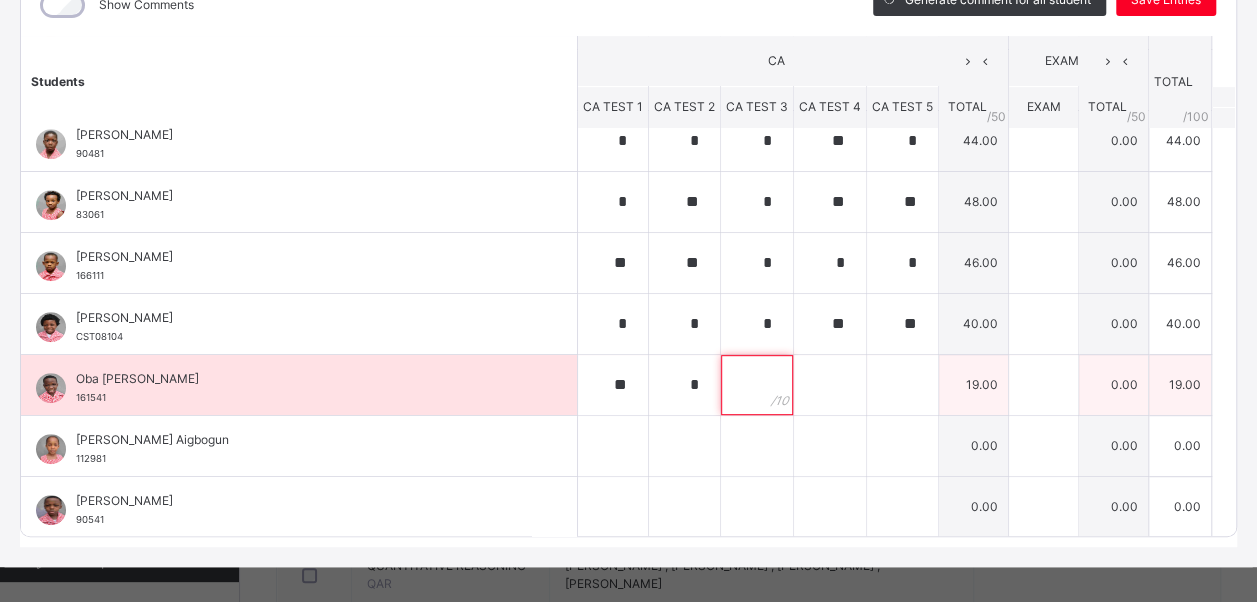 click at bounding box center [757, 385] 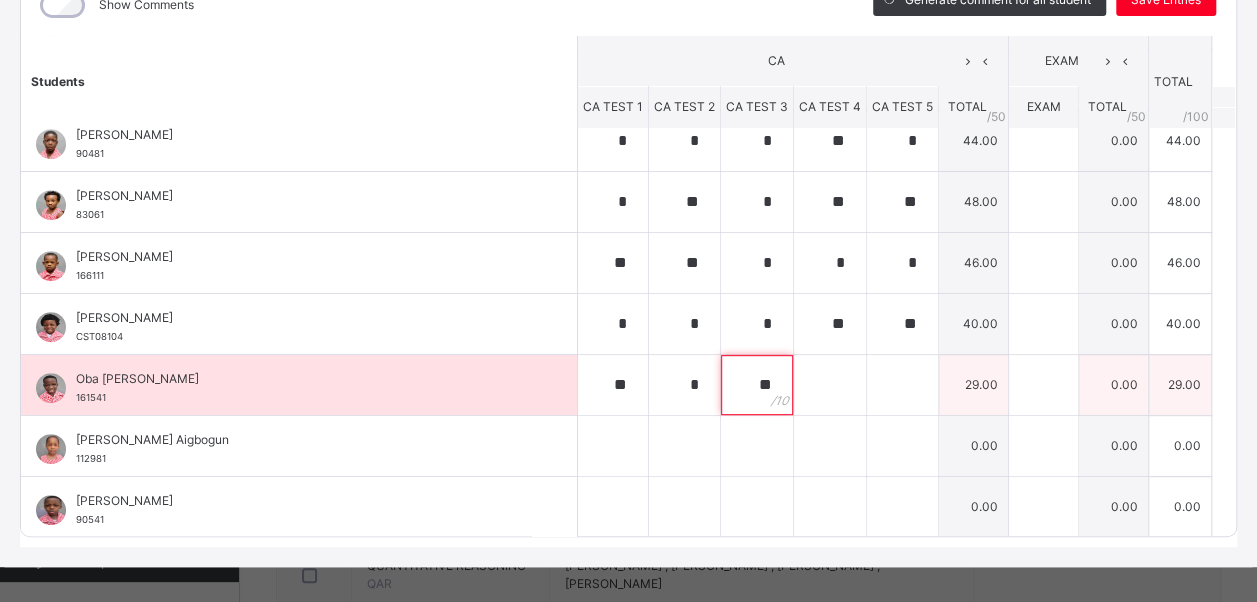 type on "**" 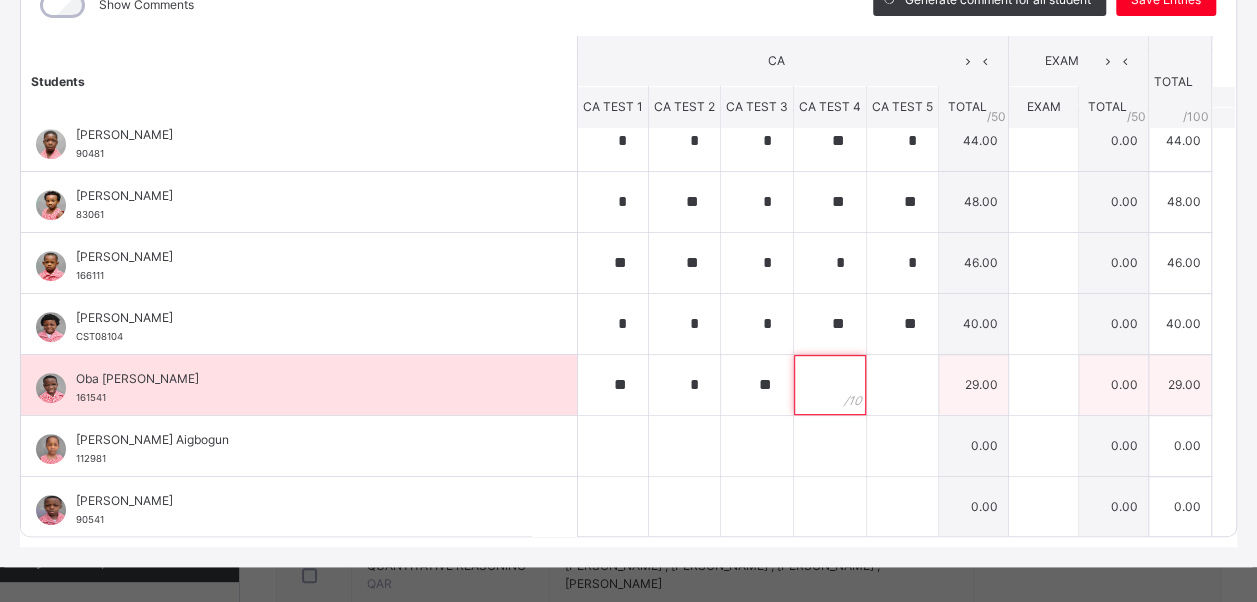 click at bounding box center (830, 385) 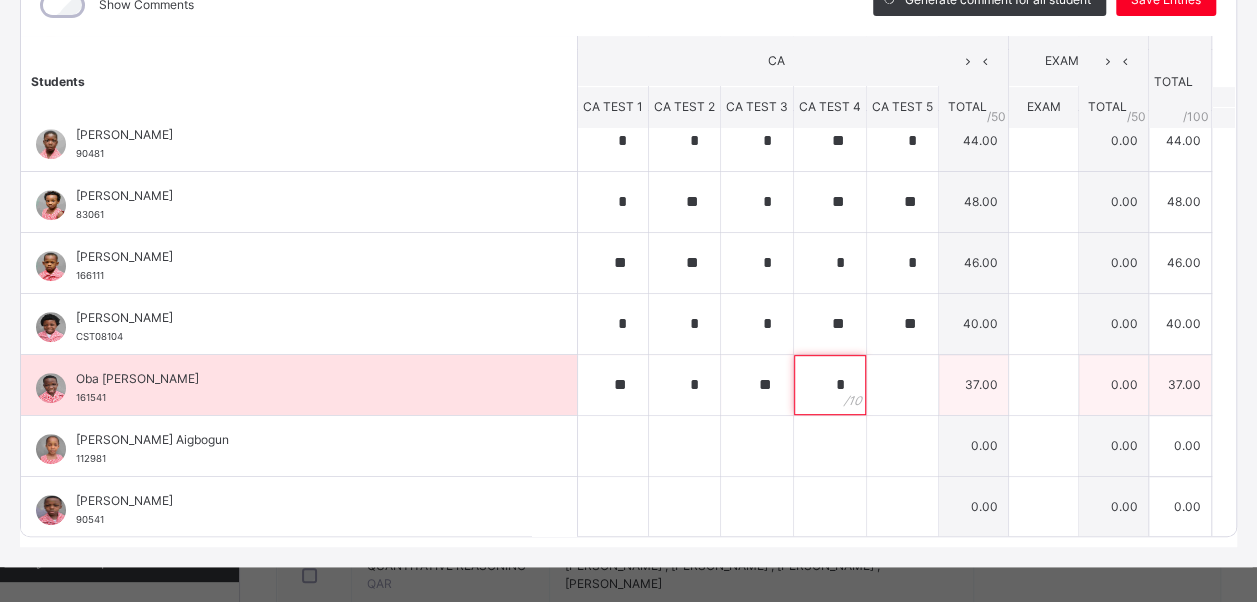 type on "*" 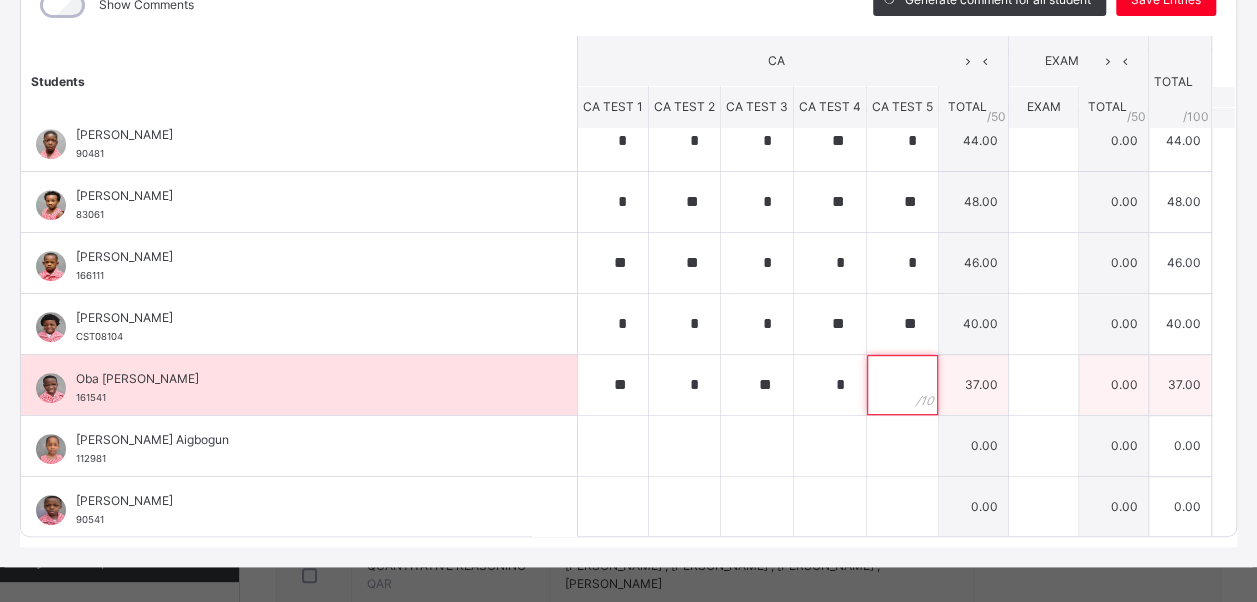 click at bounding box center (902, 385) 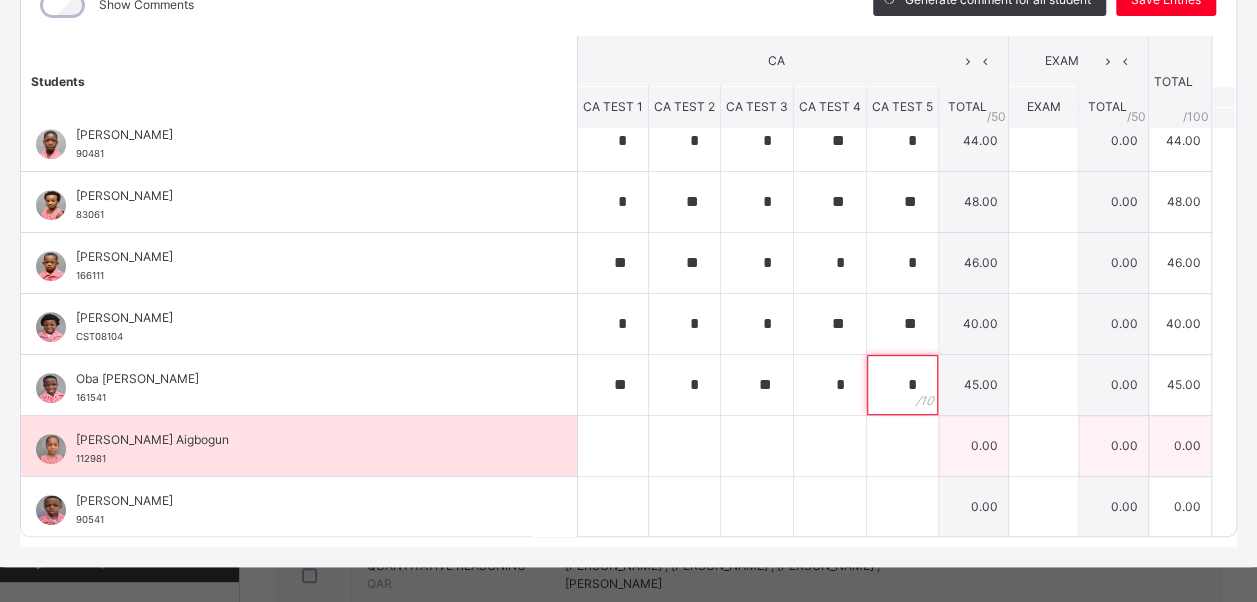 type on "*" 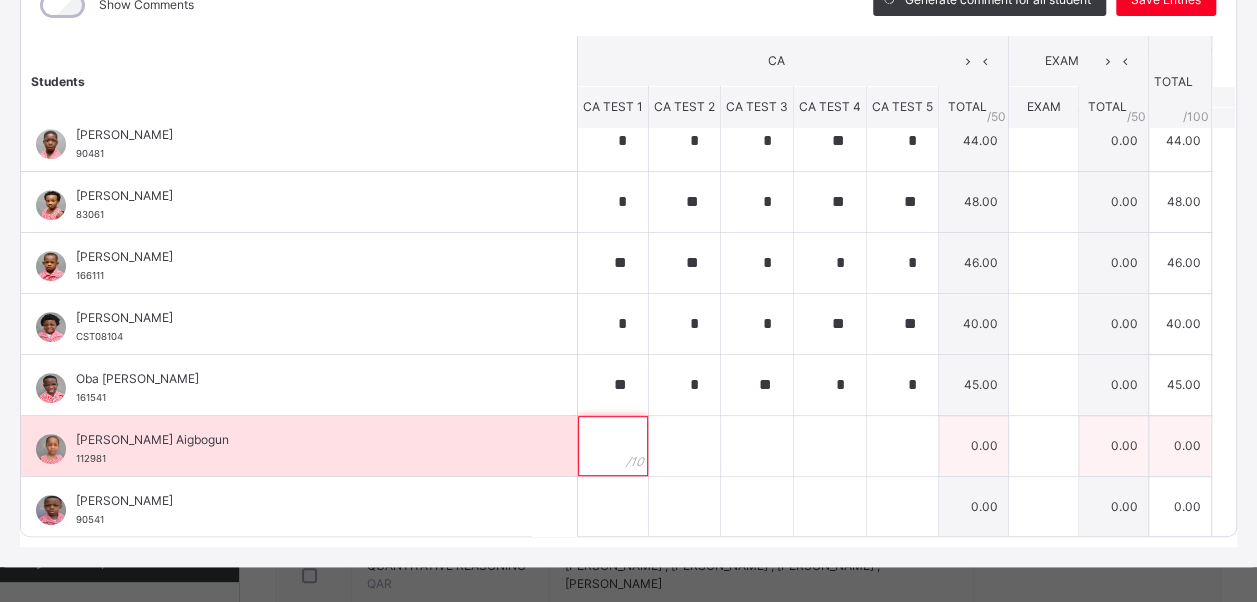 click at bounding box center (613, 446) 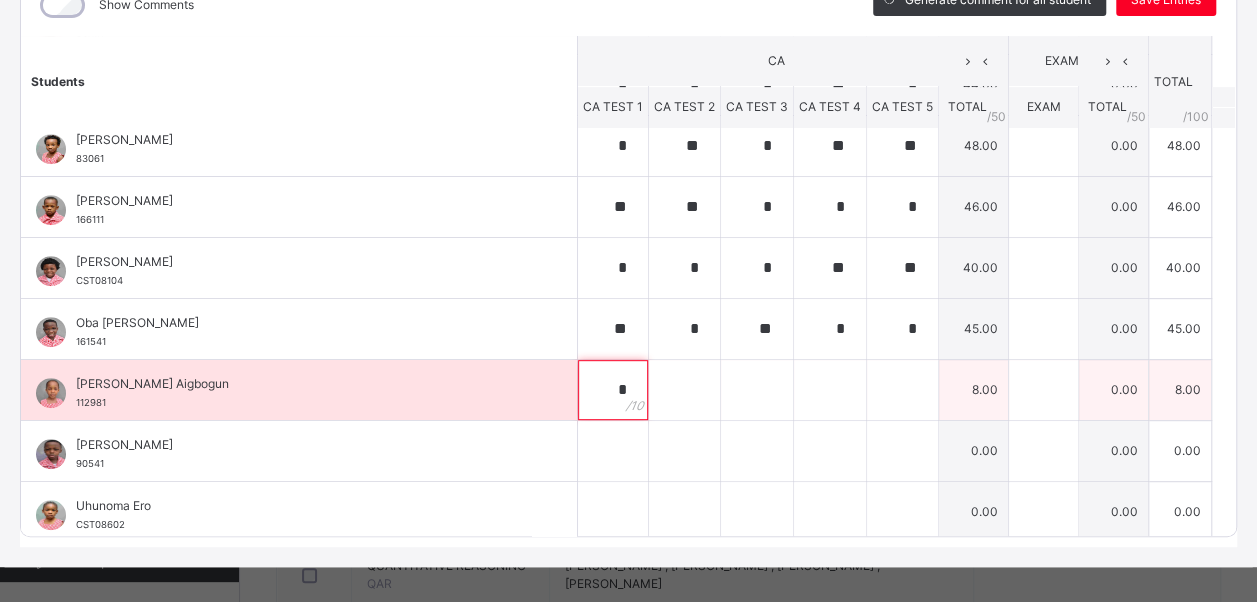 type on "*" 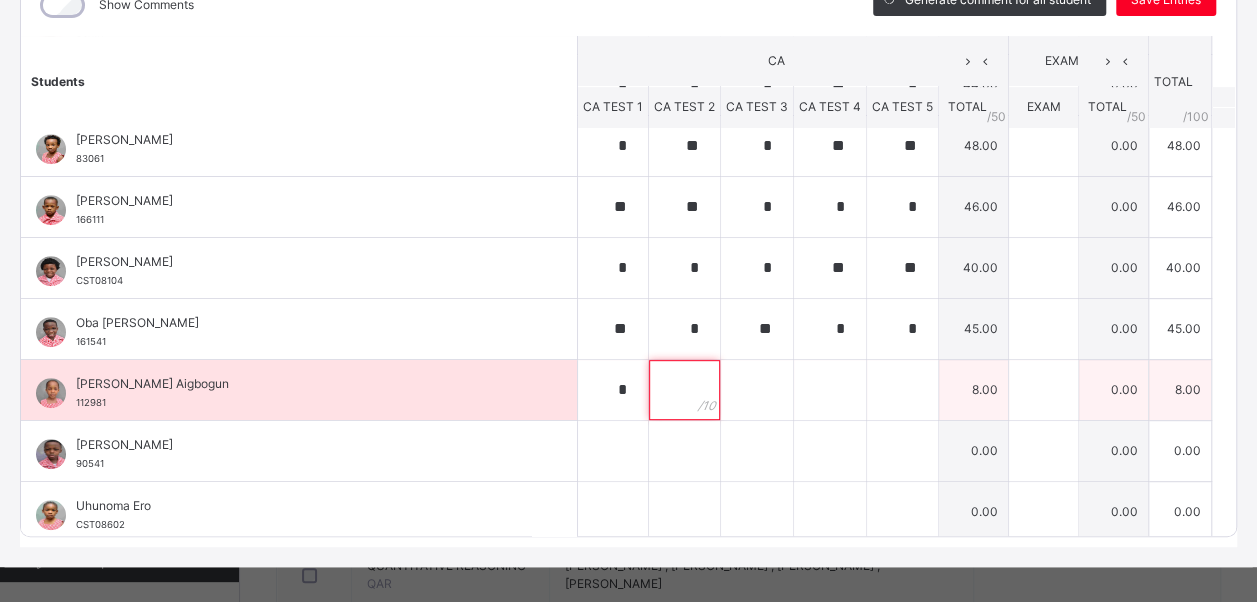 click at bounding box center (684, 390) 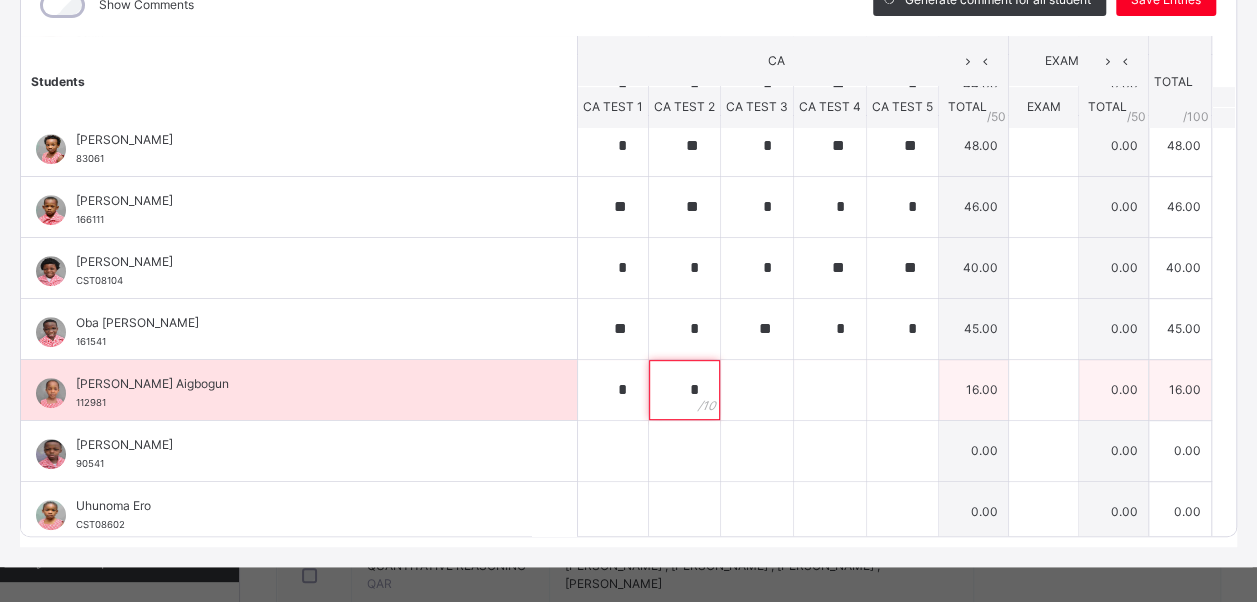type on "*" 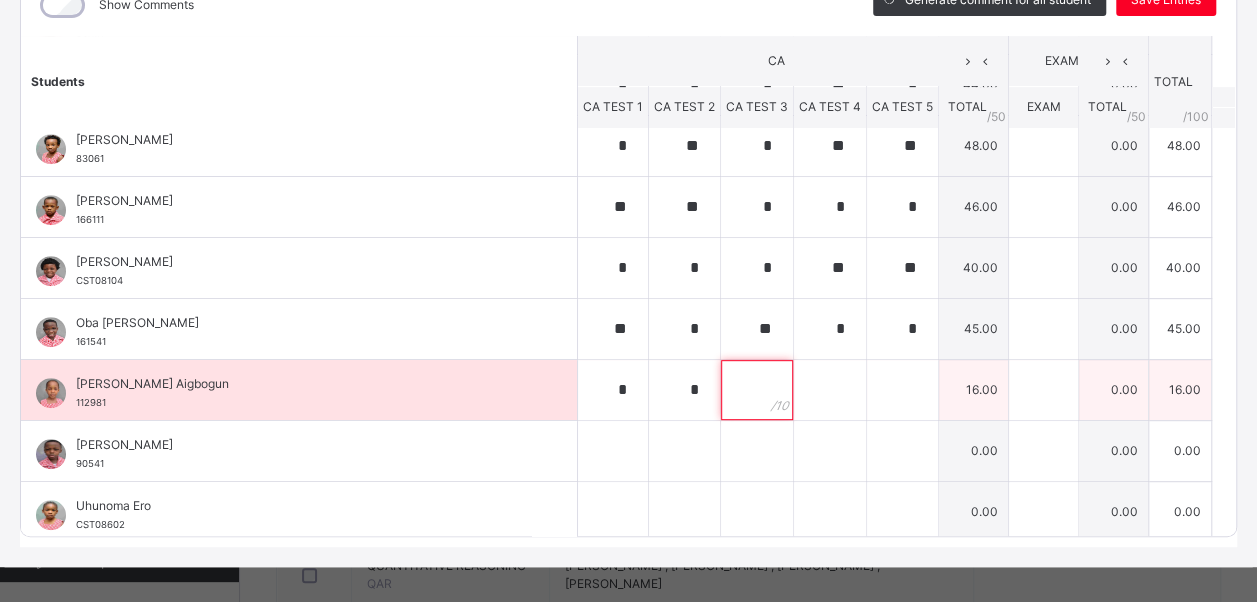 click at bounding box center (757, 390) 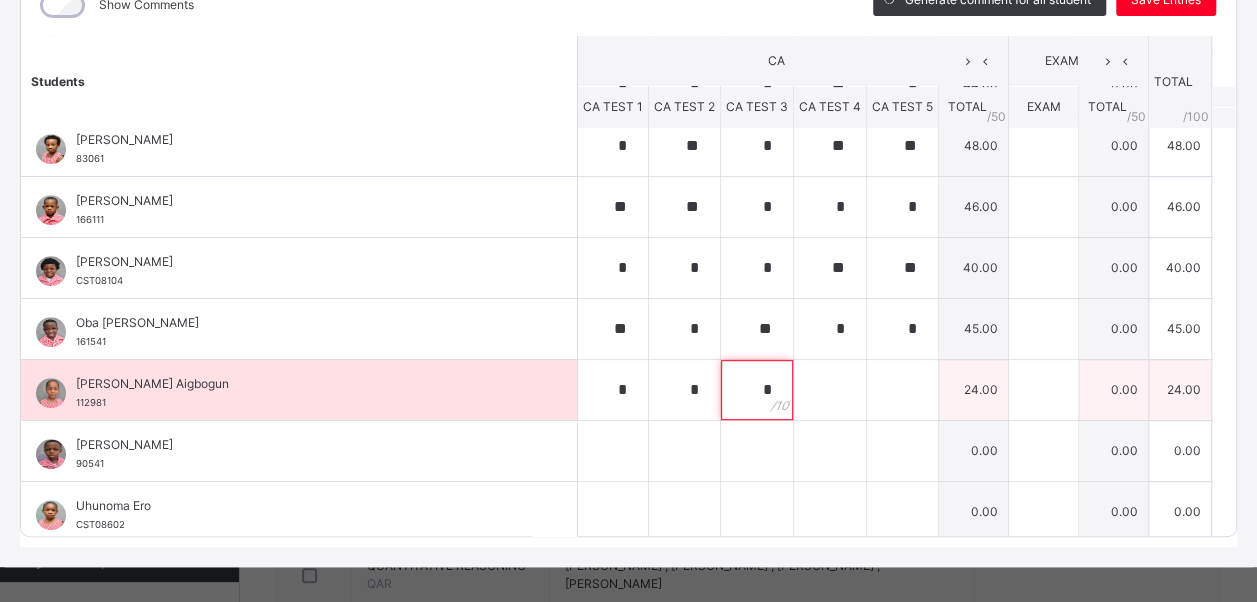 type on "*" 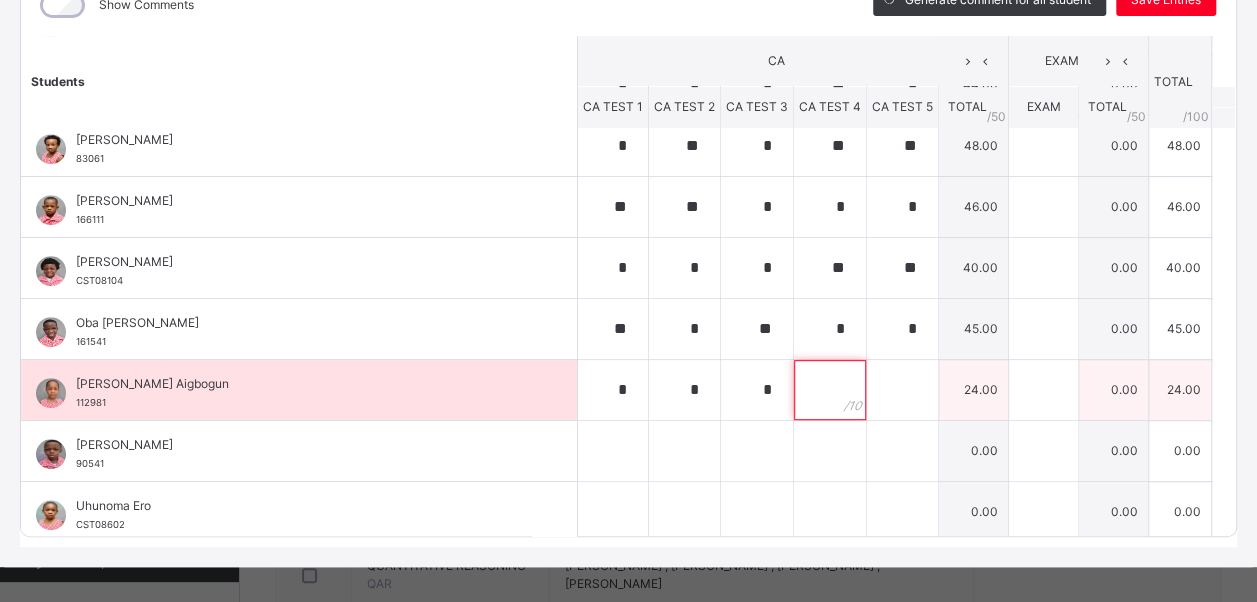 click at bounding box center [830, 390] 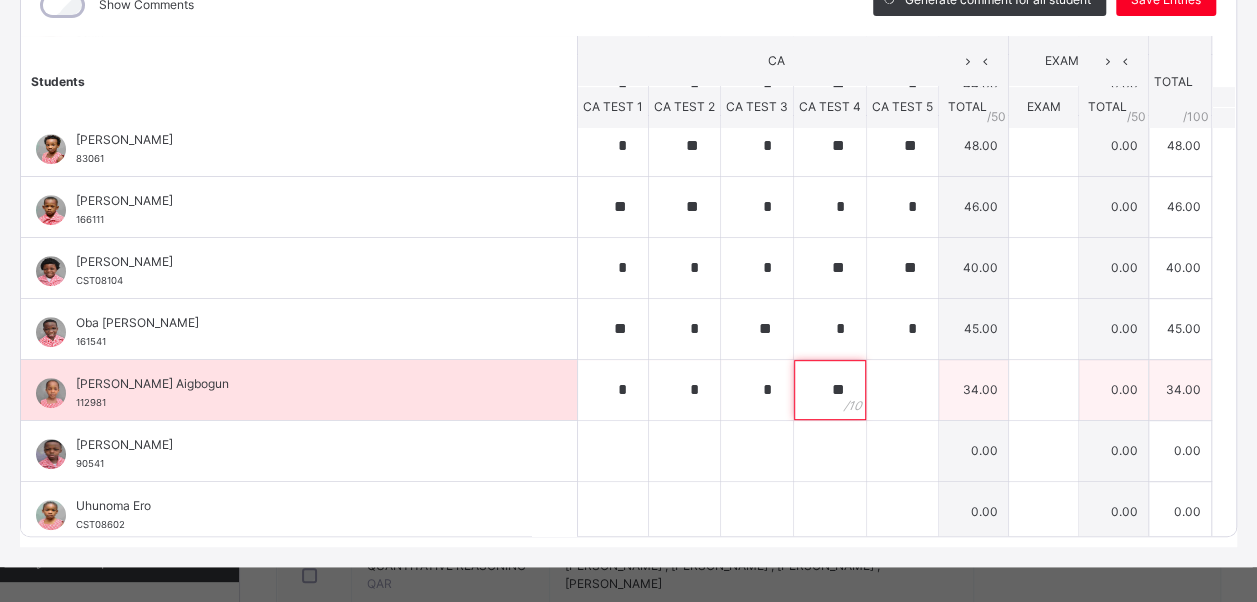 type on "**" 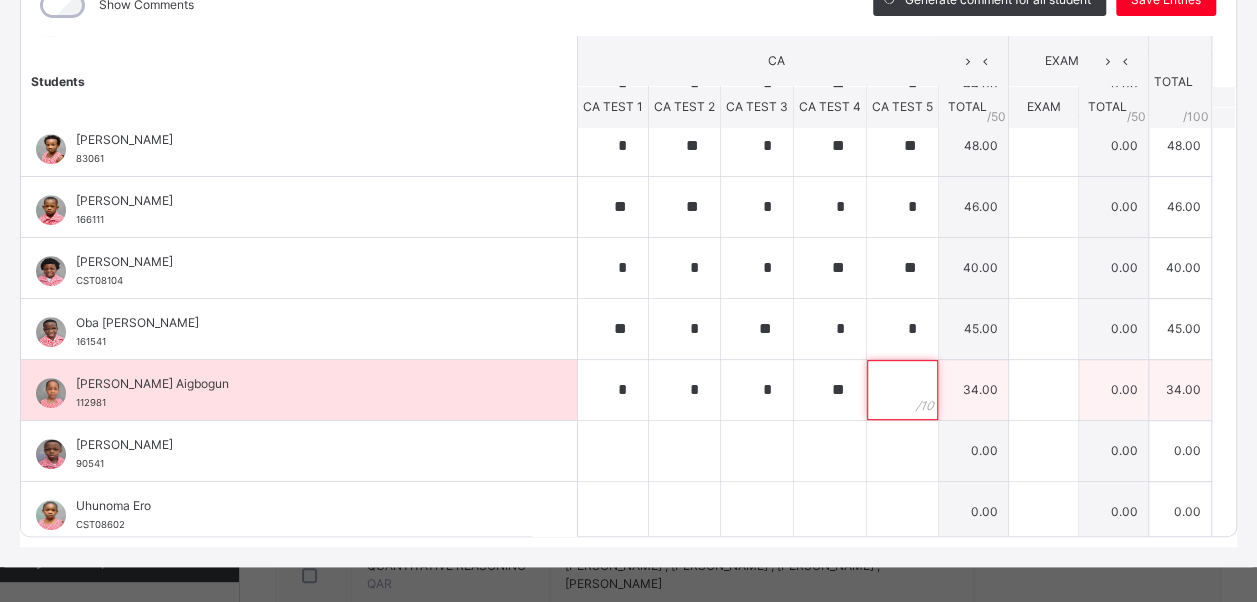 click at bounding box center [902, 390] 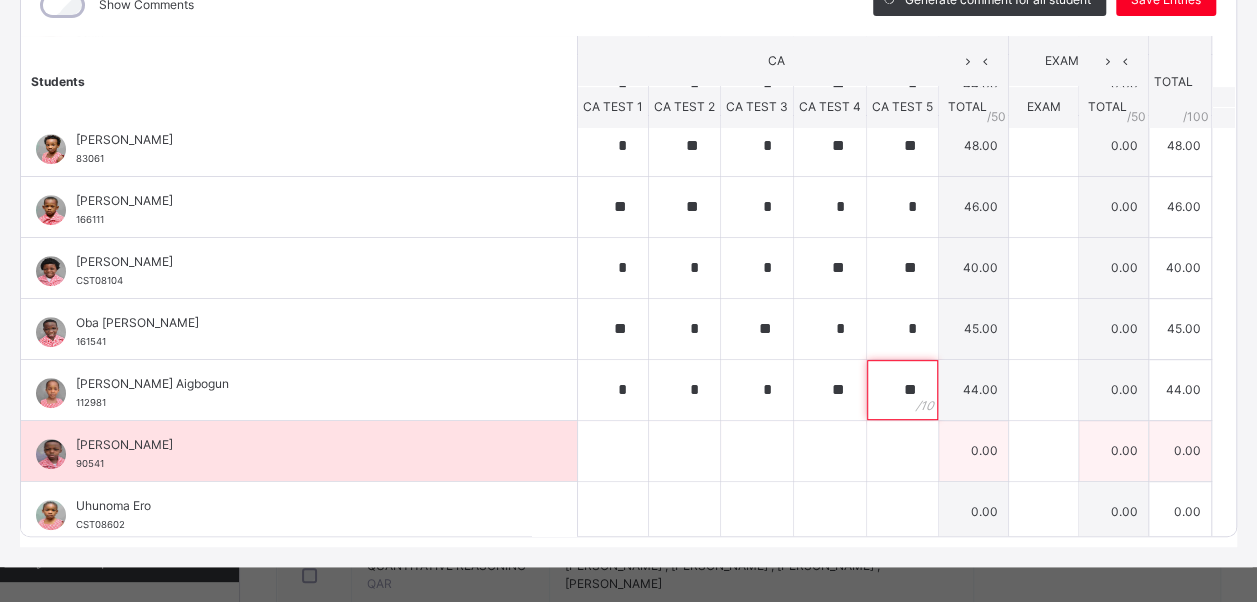 type on "**" 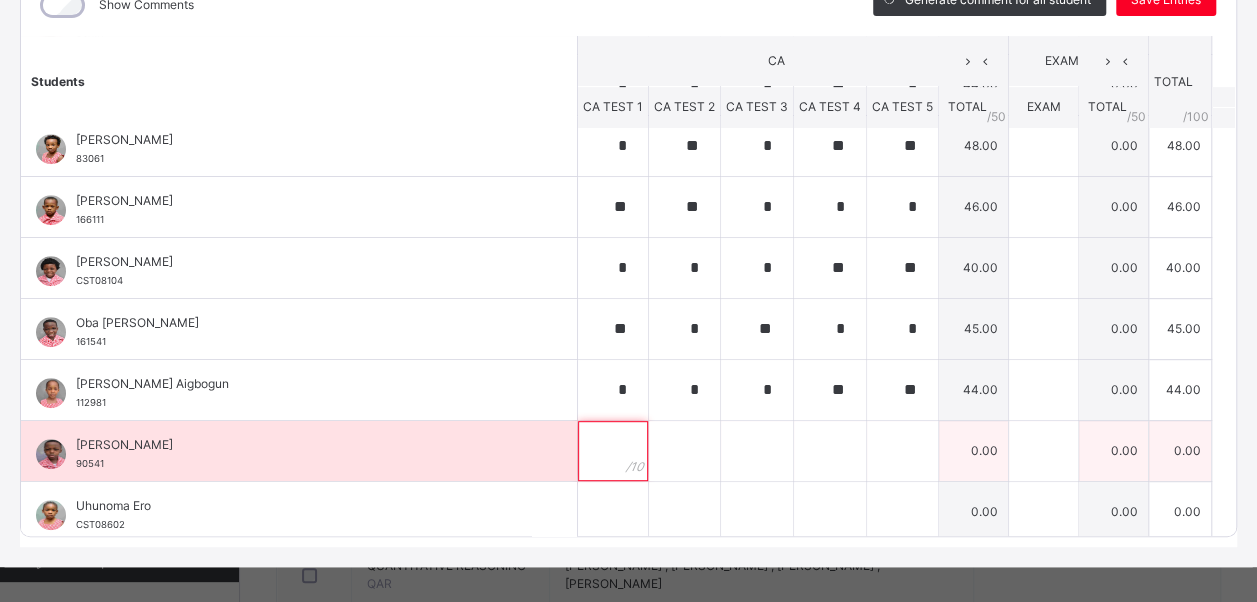 click at bounding box center [613, 451] 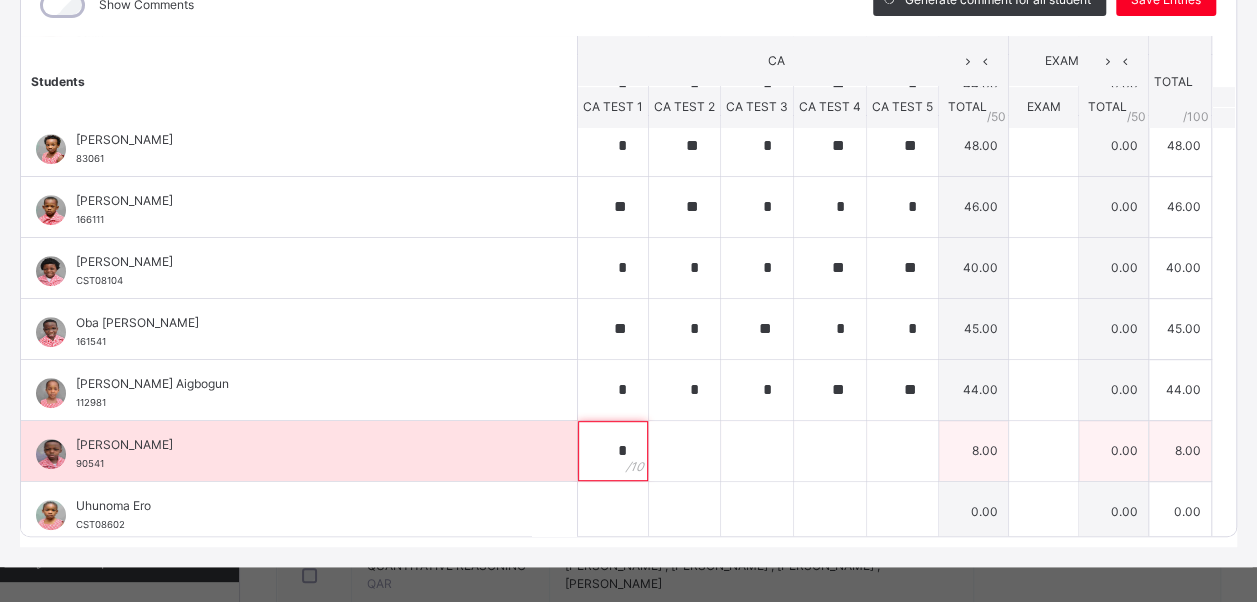 type on "*" 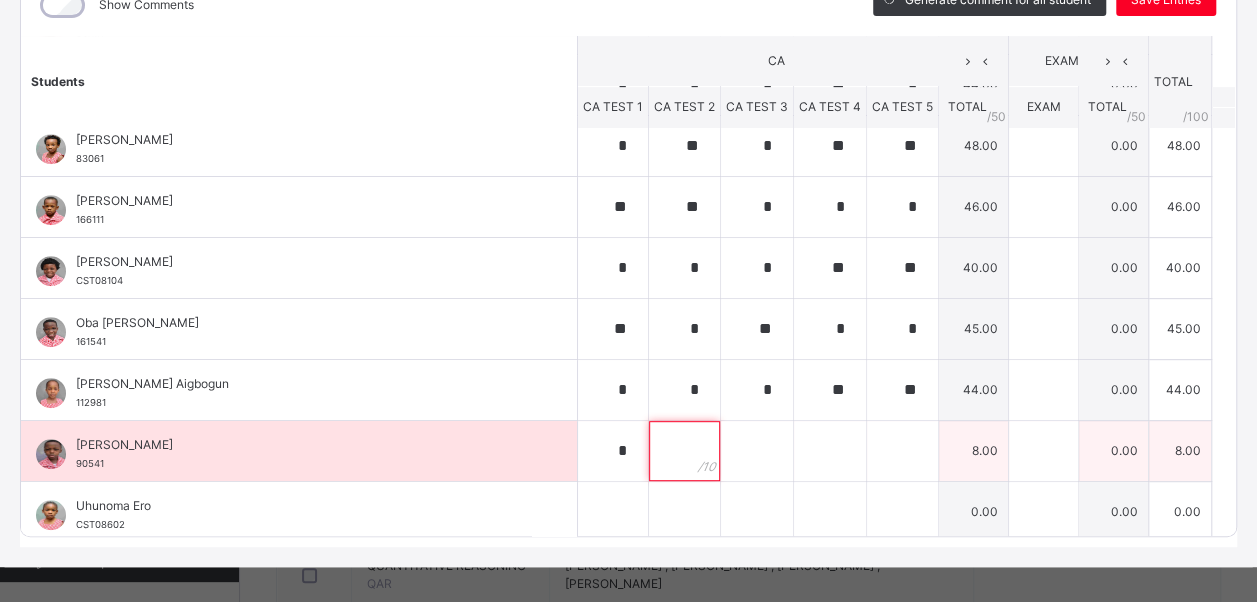 click at bounding box center [684, 451] 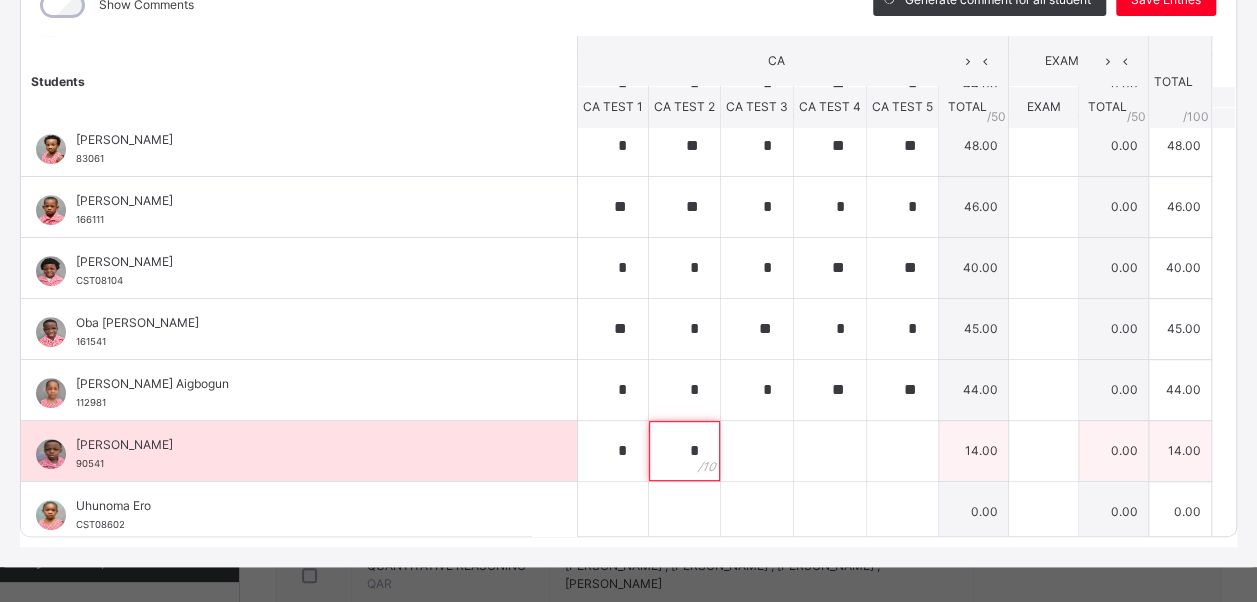 type on "*" 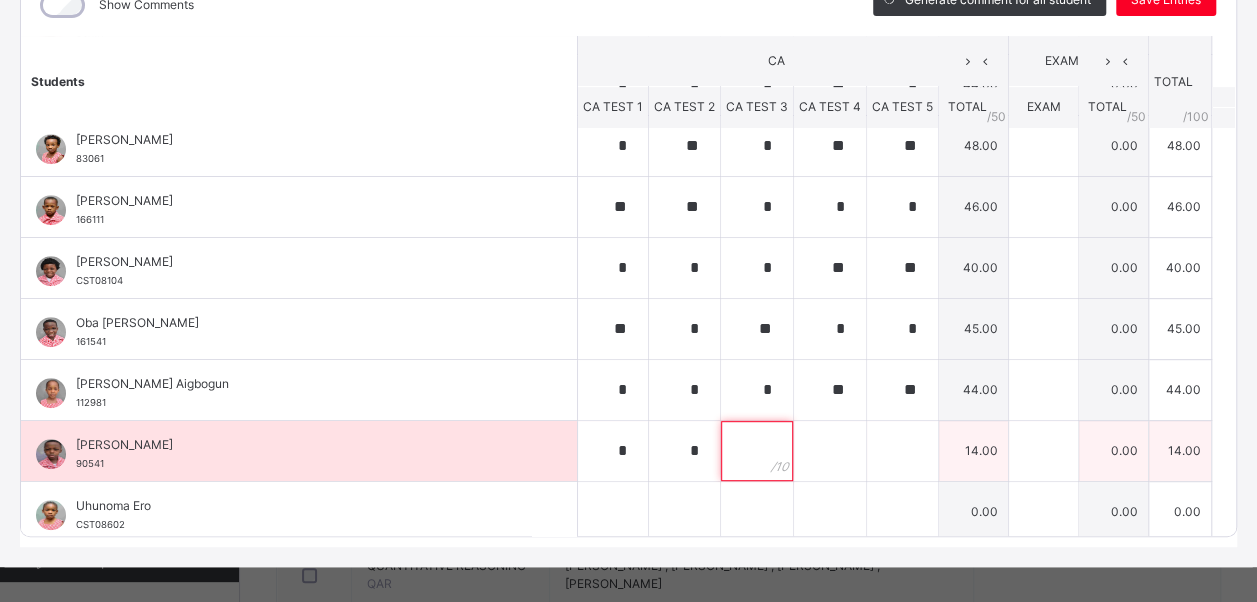 click at bounding box center [757, 451] 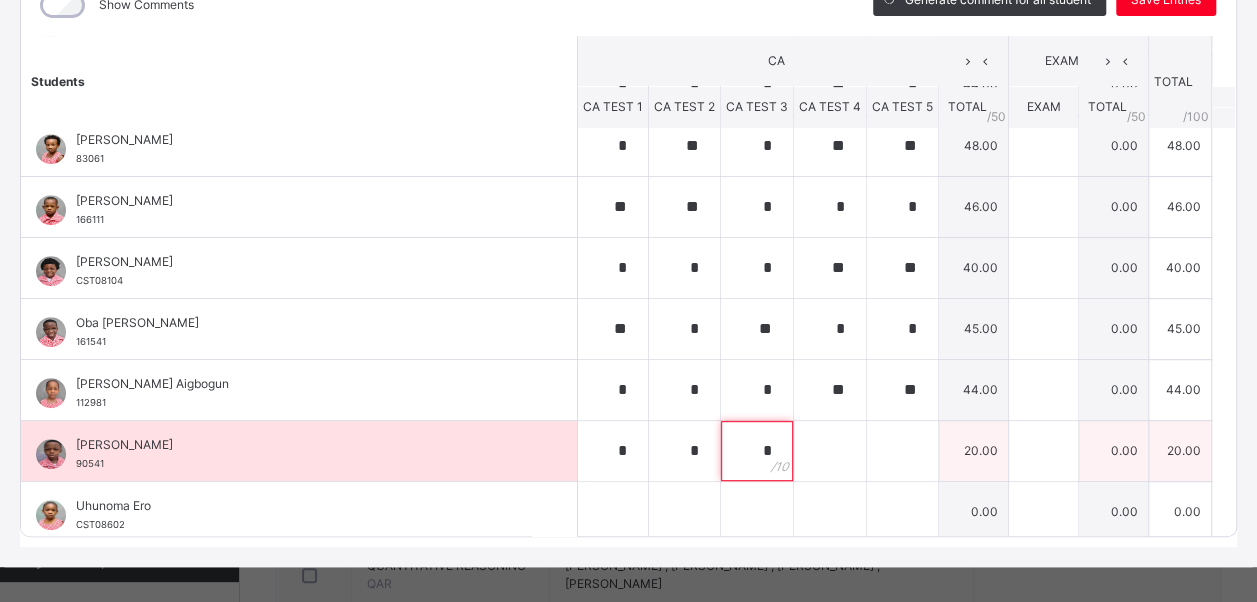 type on "*" 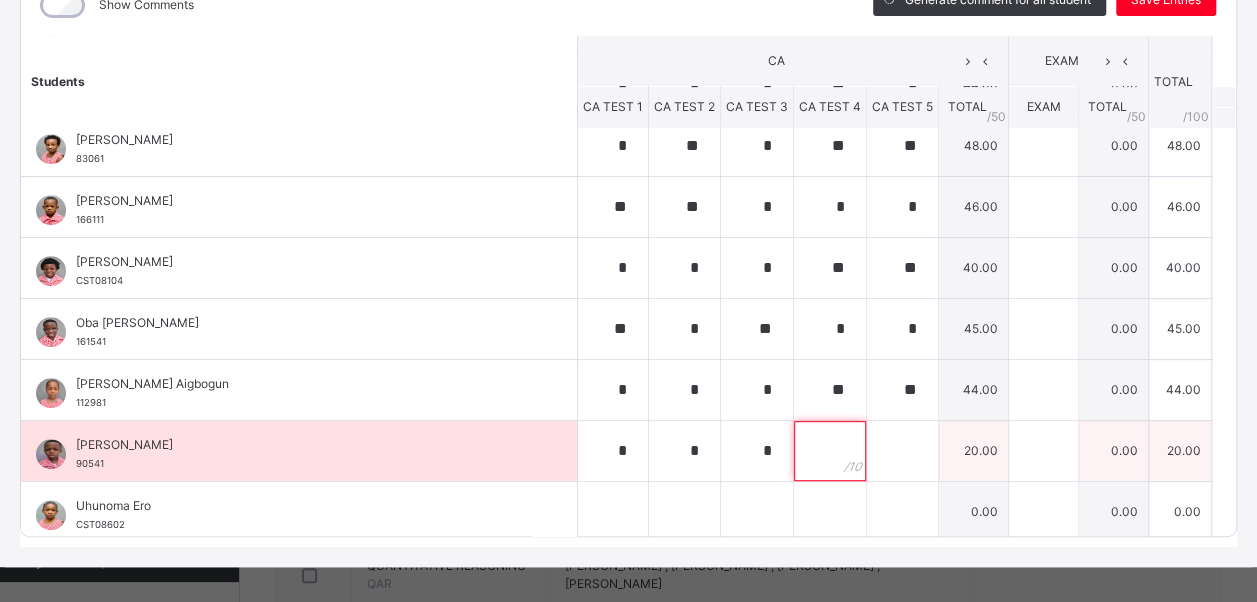 click at bounding box center (830, 451) 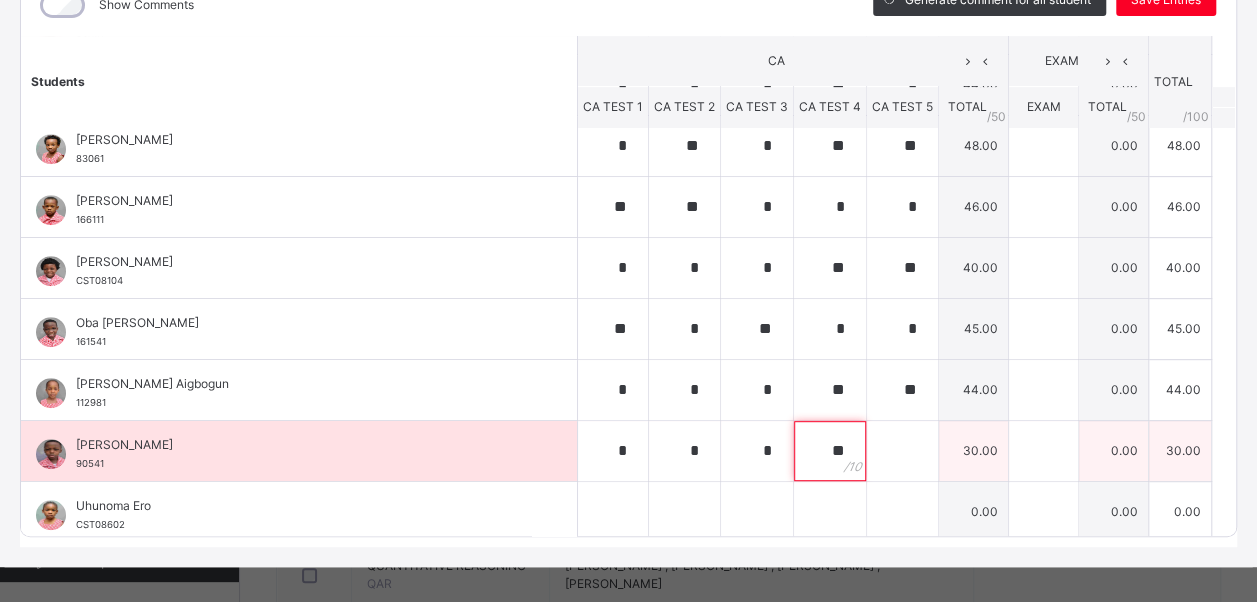 type on "**" 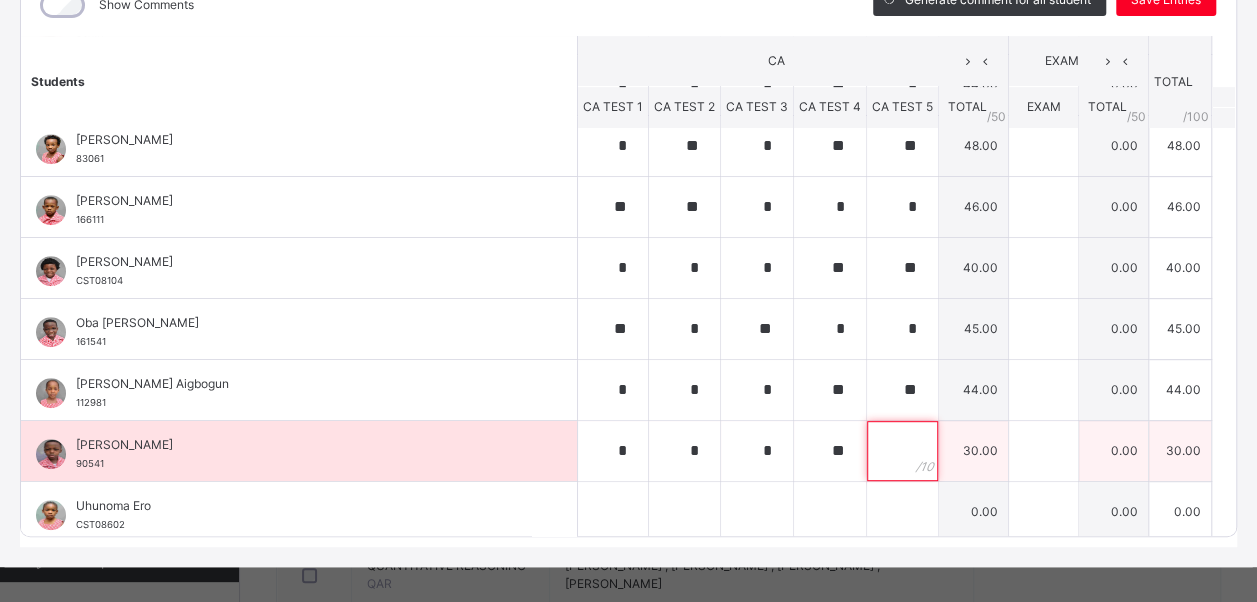 click at bounding box center (902, 451) 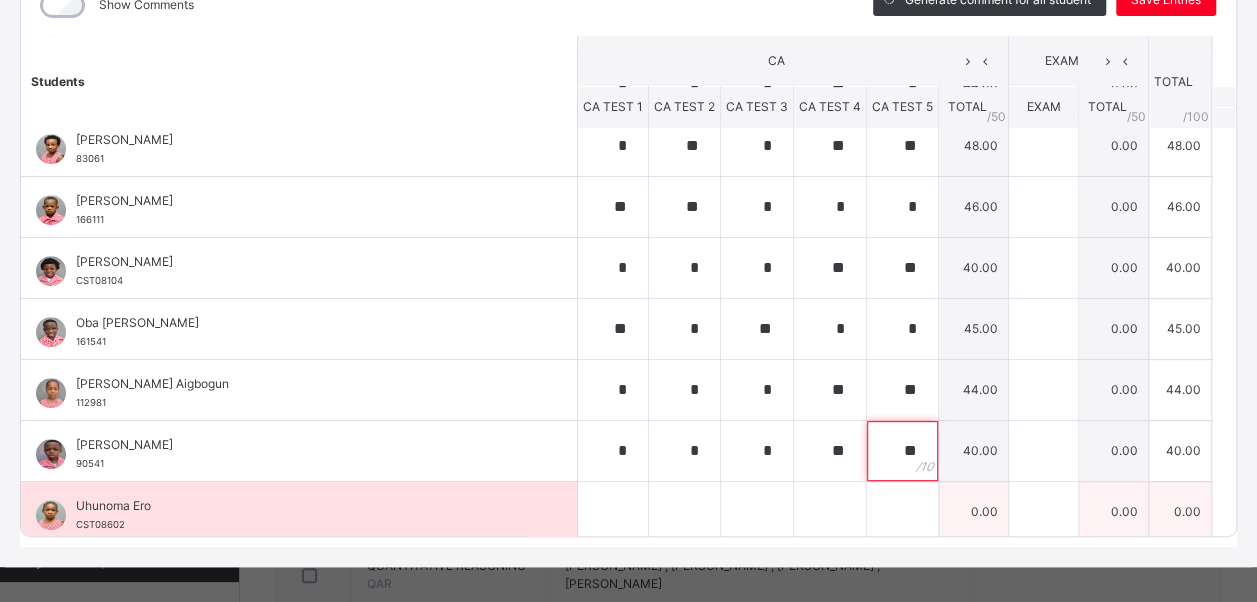 type on "**" 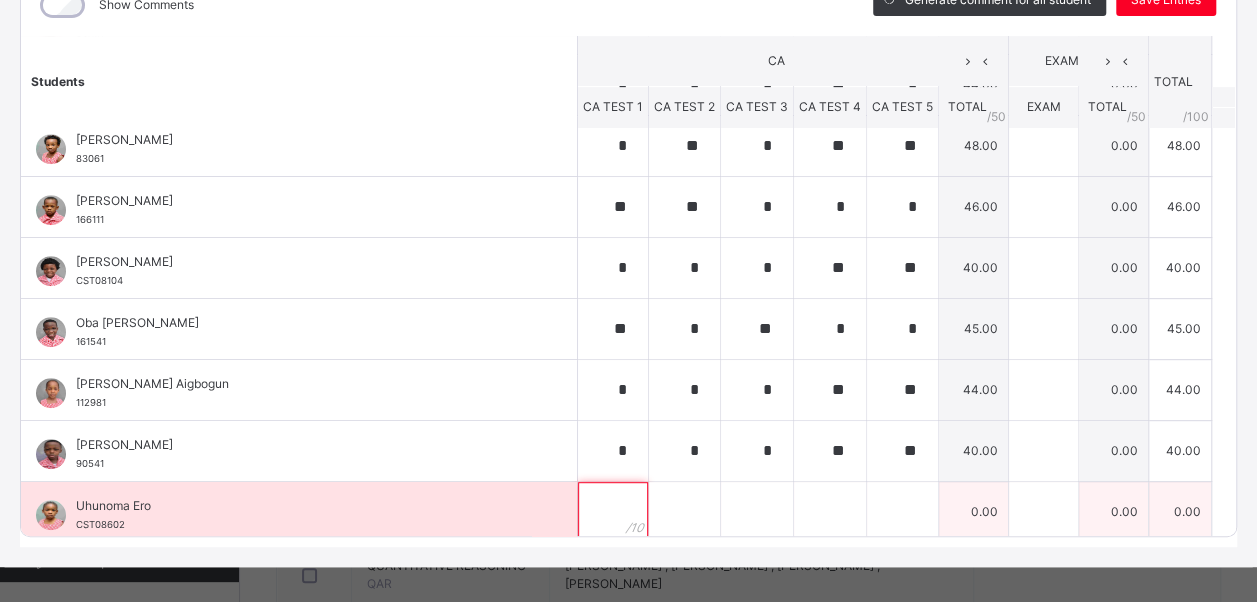 click at bounding box center [613, 512] 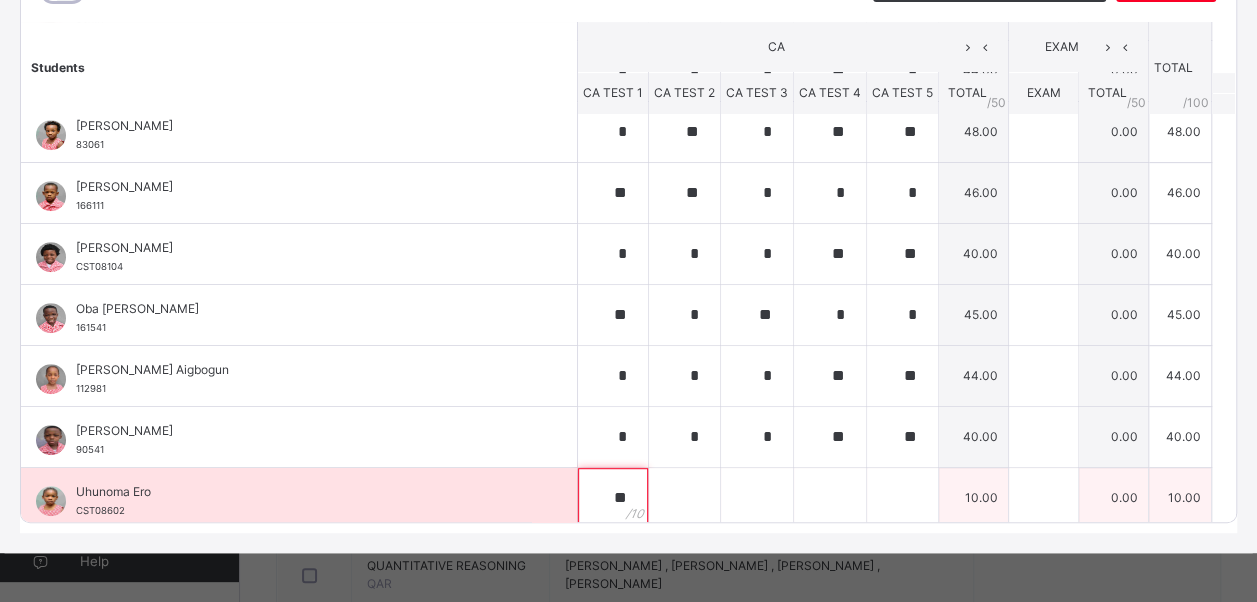 type on "**" 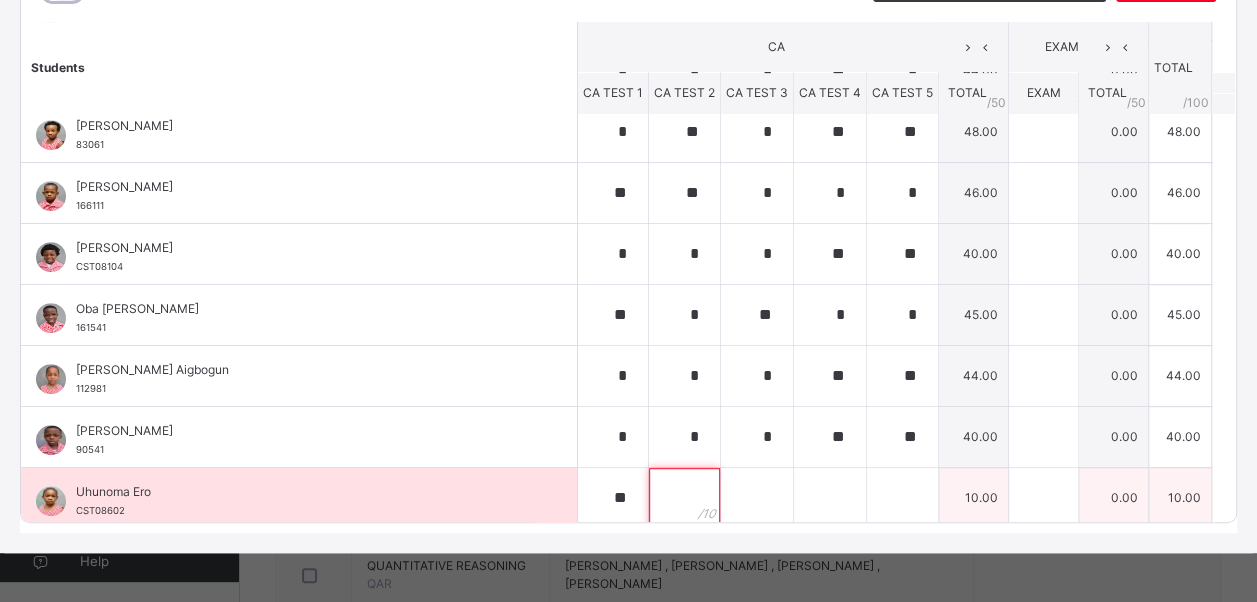 click at bounding box center (684, 498) 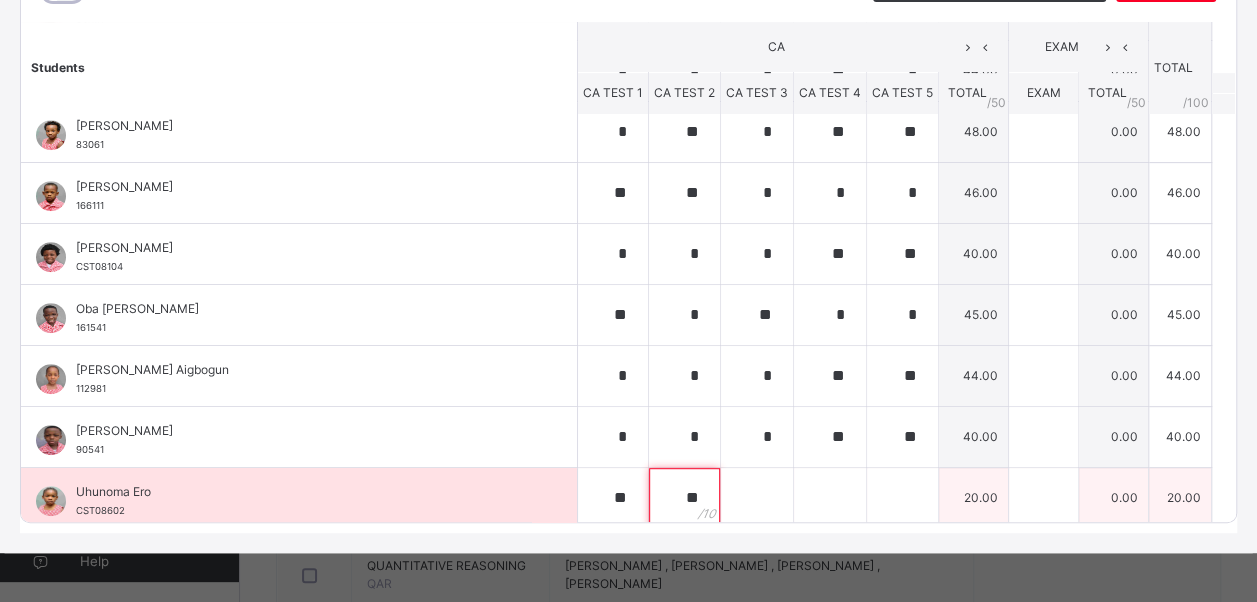 type on "**" 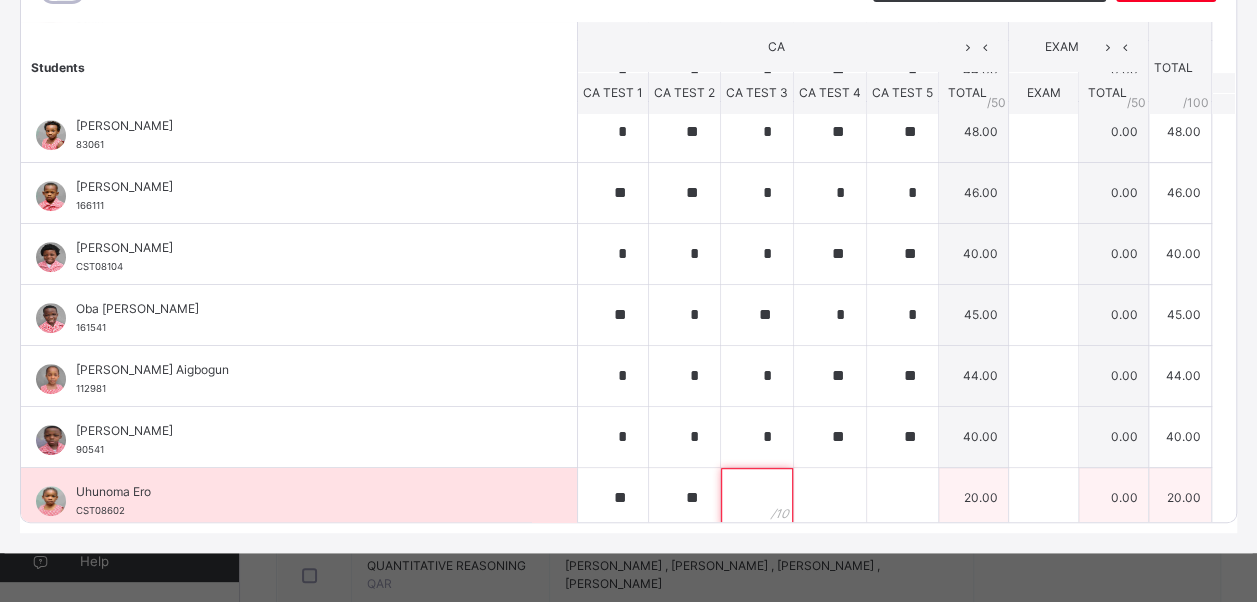 click at bounding box center [757, 498] 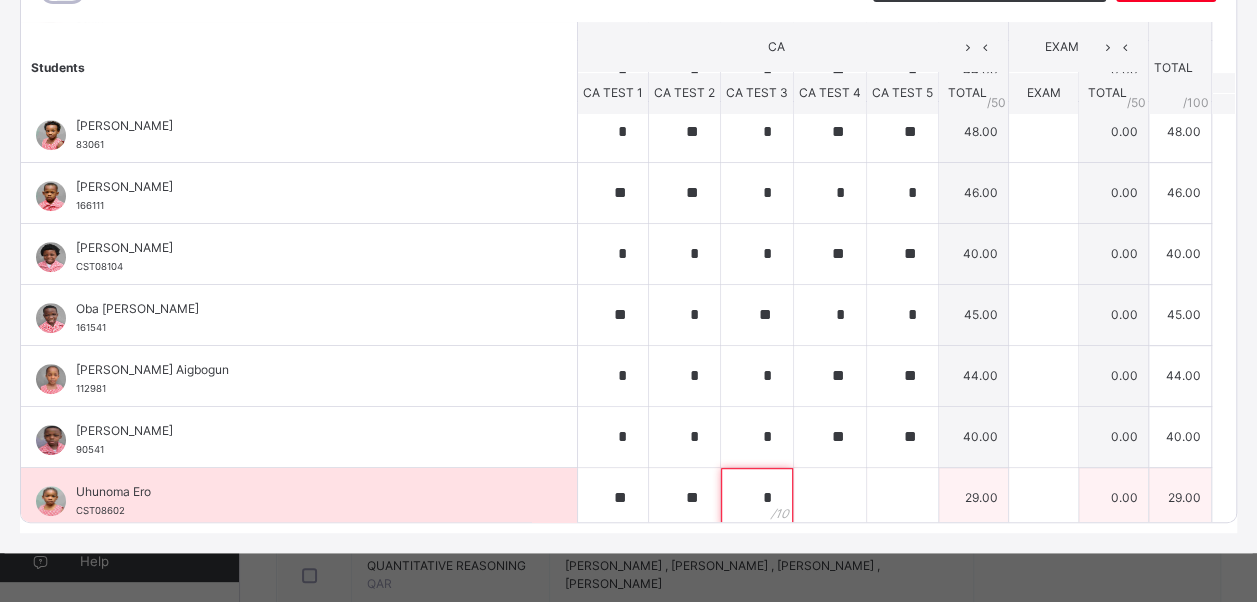type on "*" 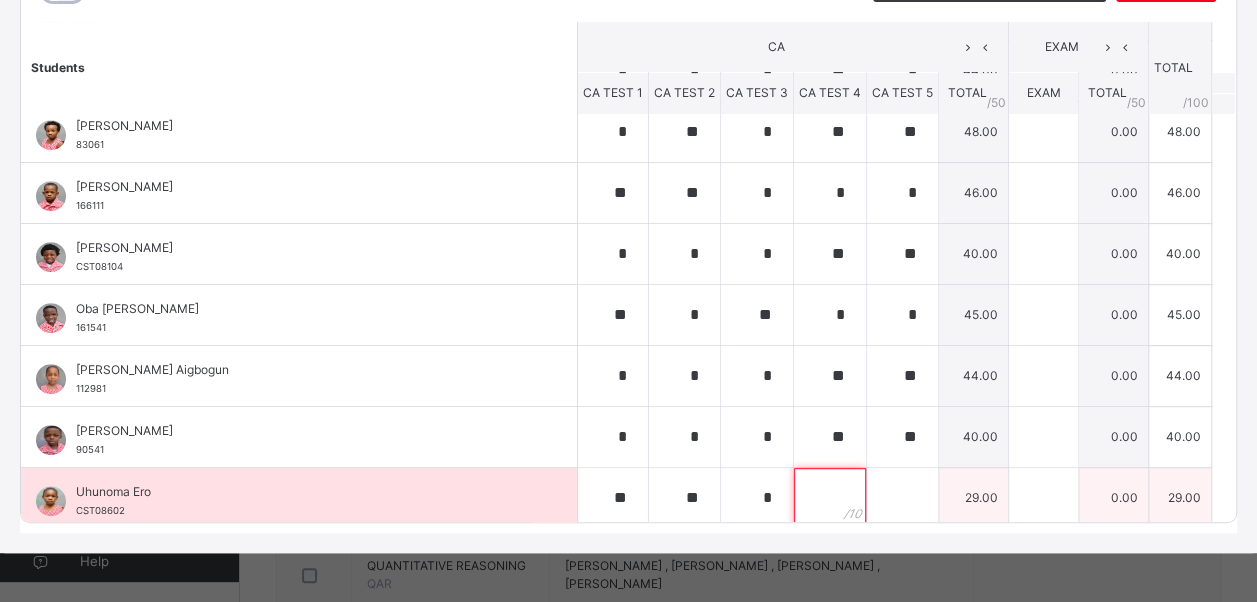 click at bounding box center [830, 498] 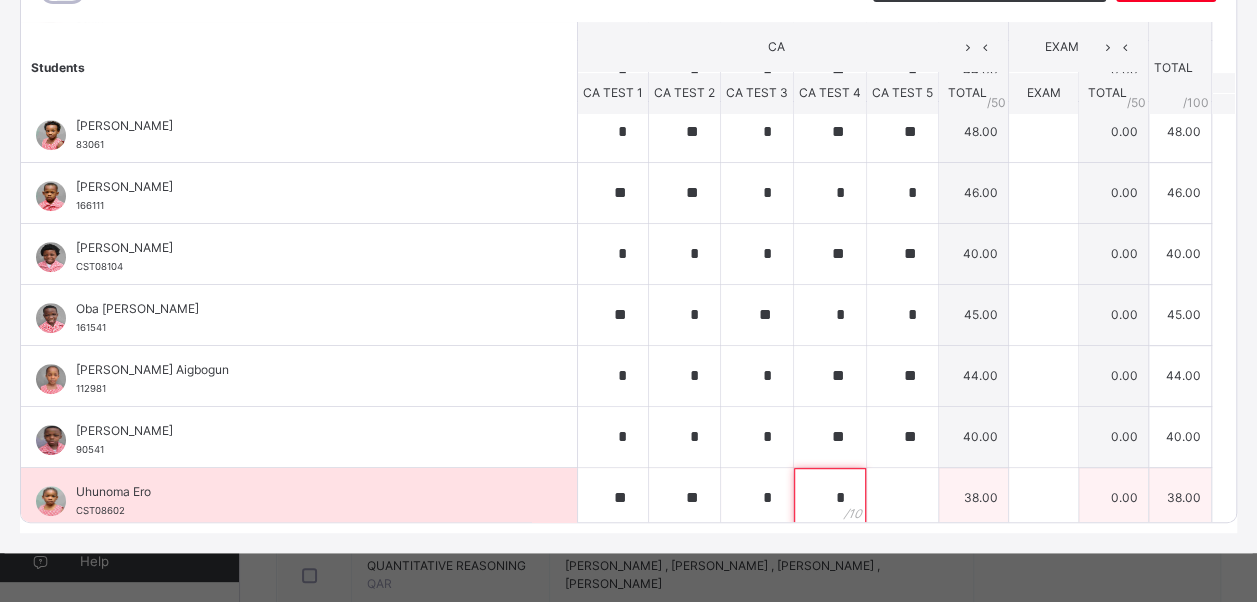 type on "*" 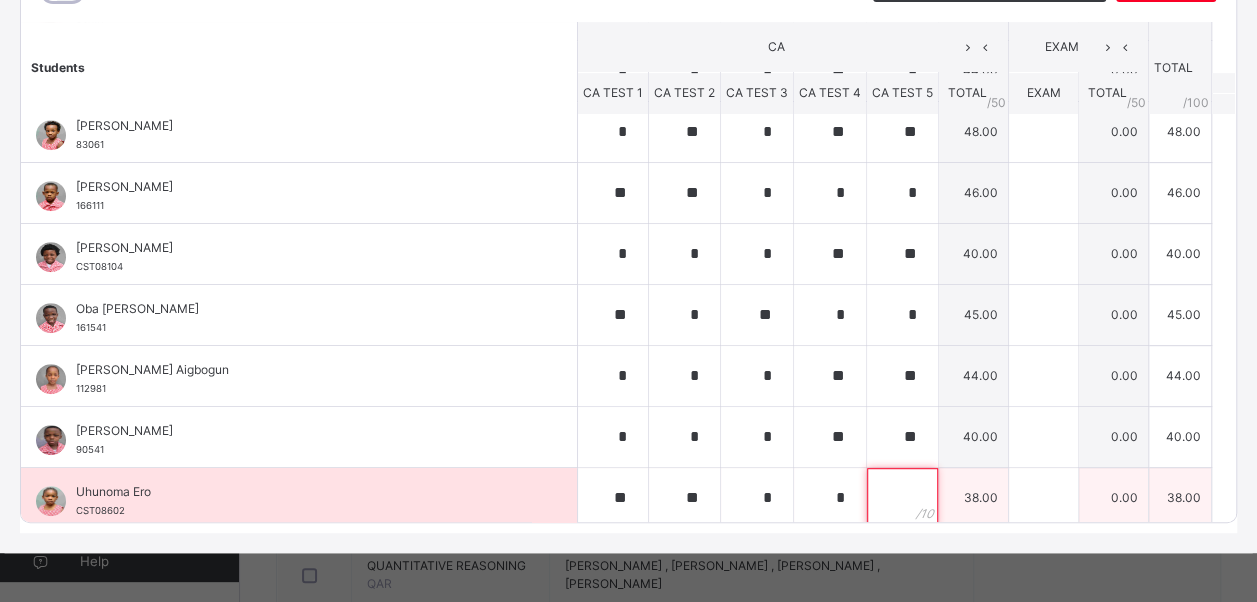 click at bounding box center (902, 498) 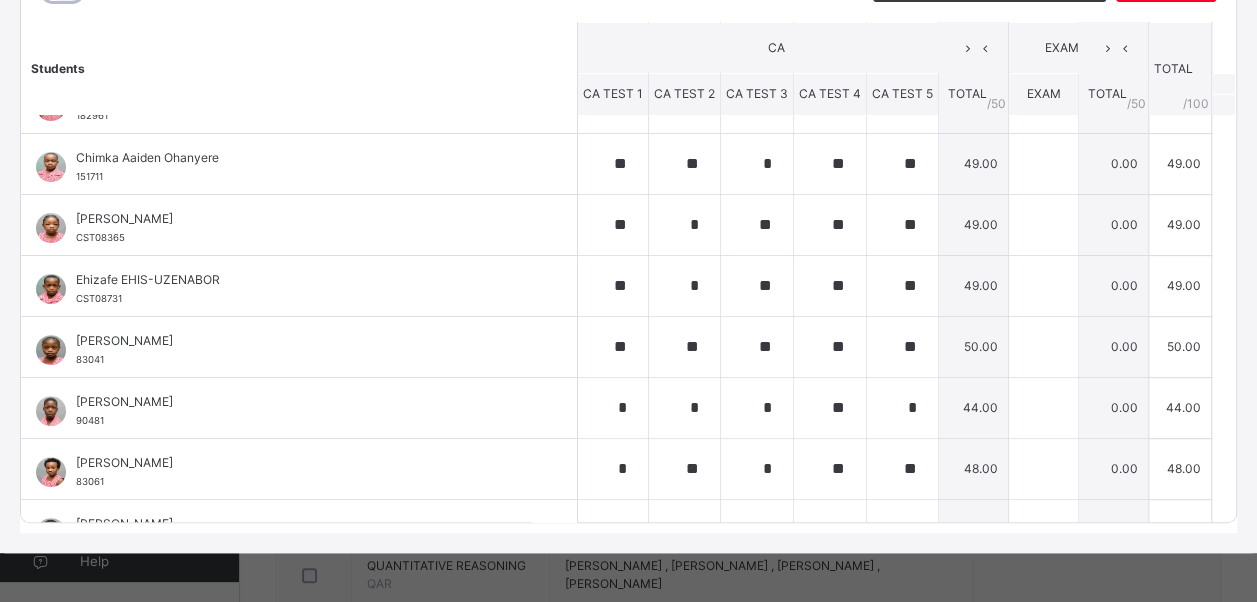scroll, scrollTop: 0, scrollLeft: 0, axis: both 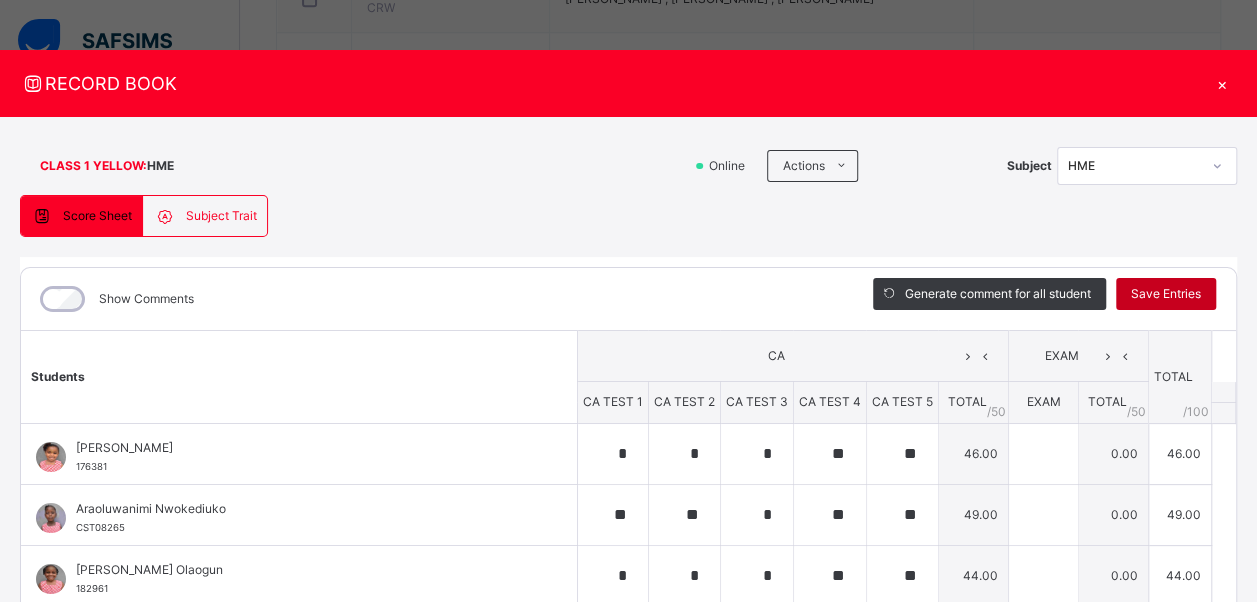 type on "*" 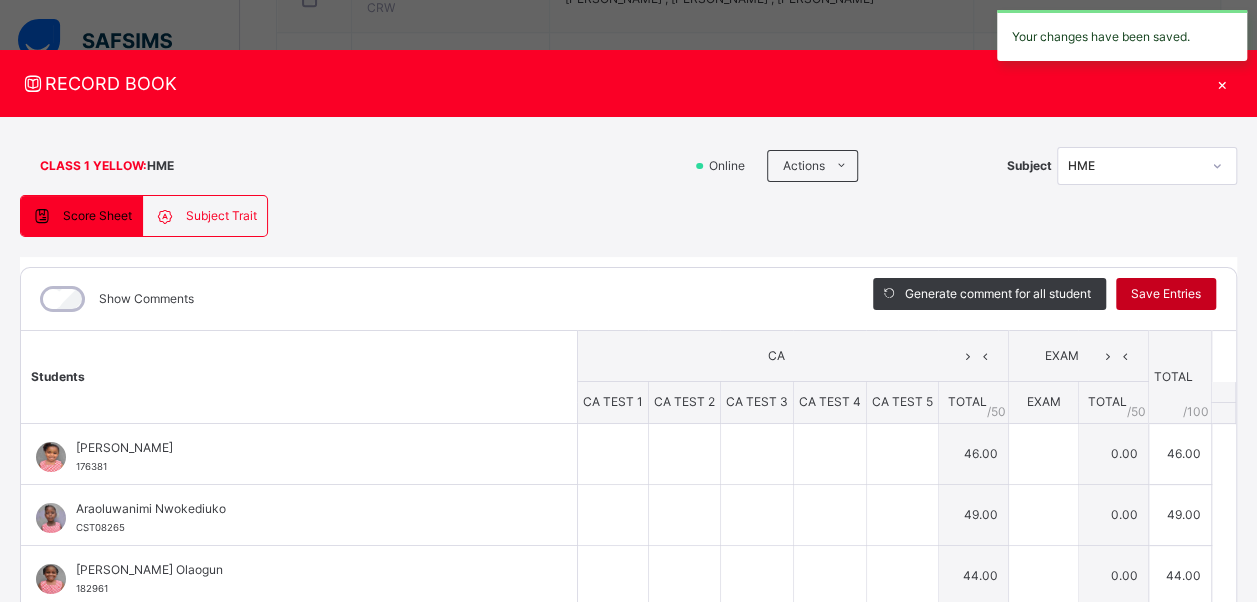 type on "*" 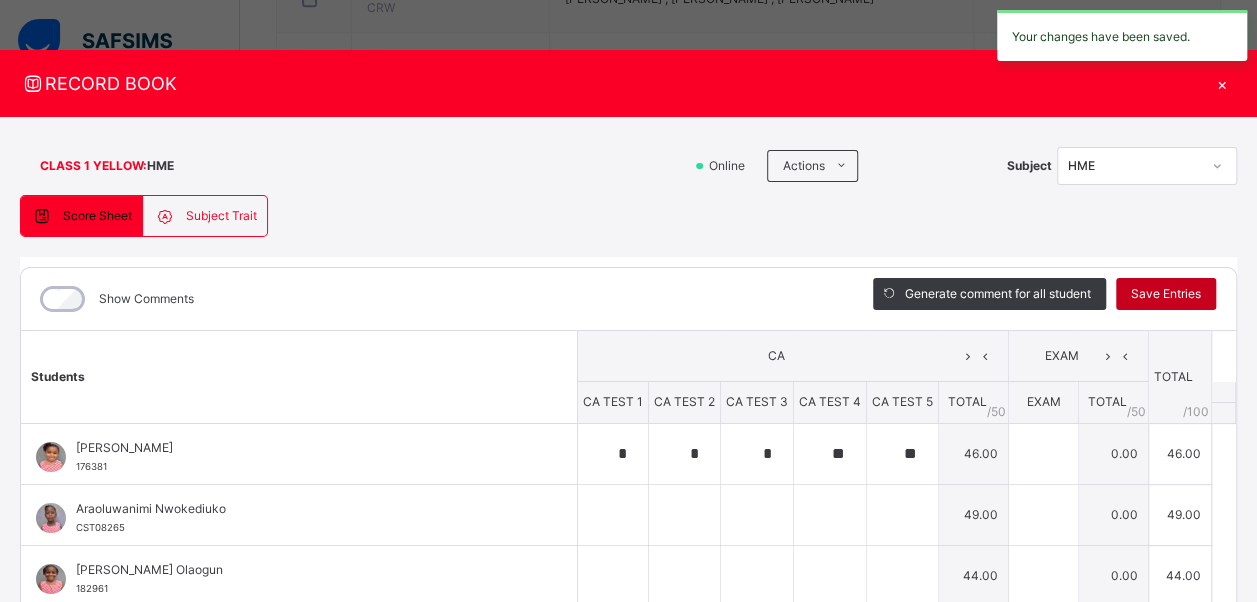 type on "**" 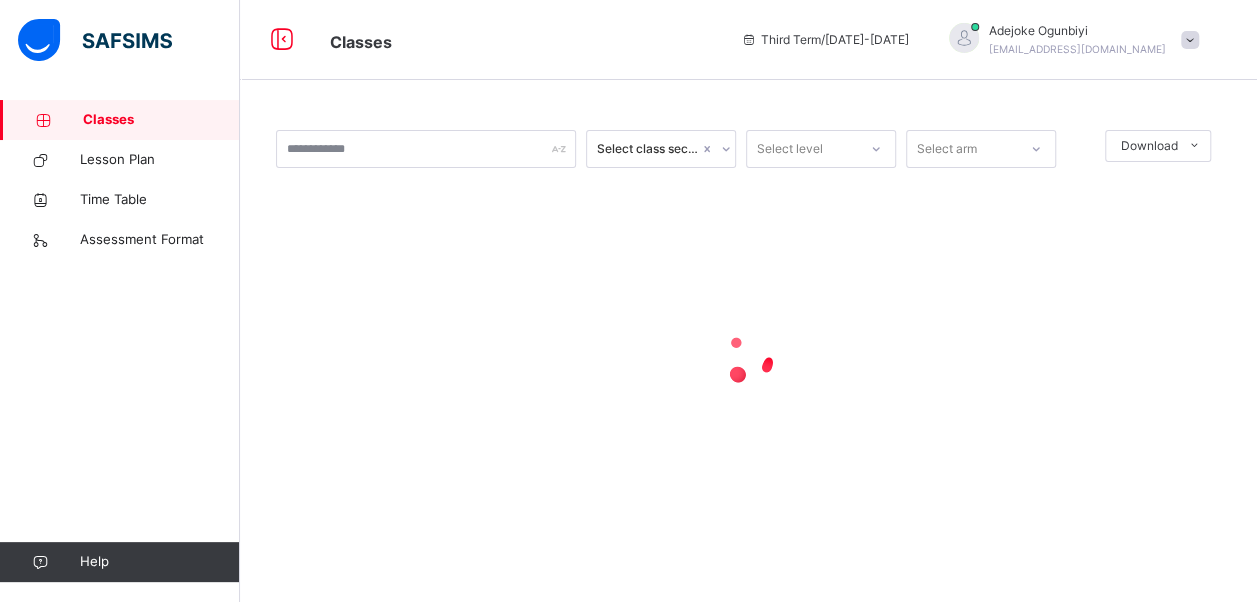 scroll, scrollTop: 0, scrollLeft: 0, axis: both 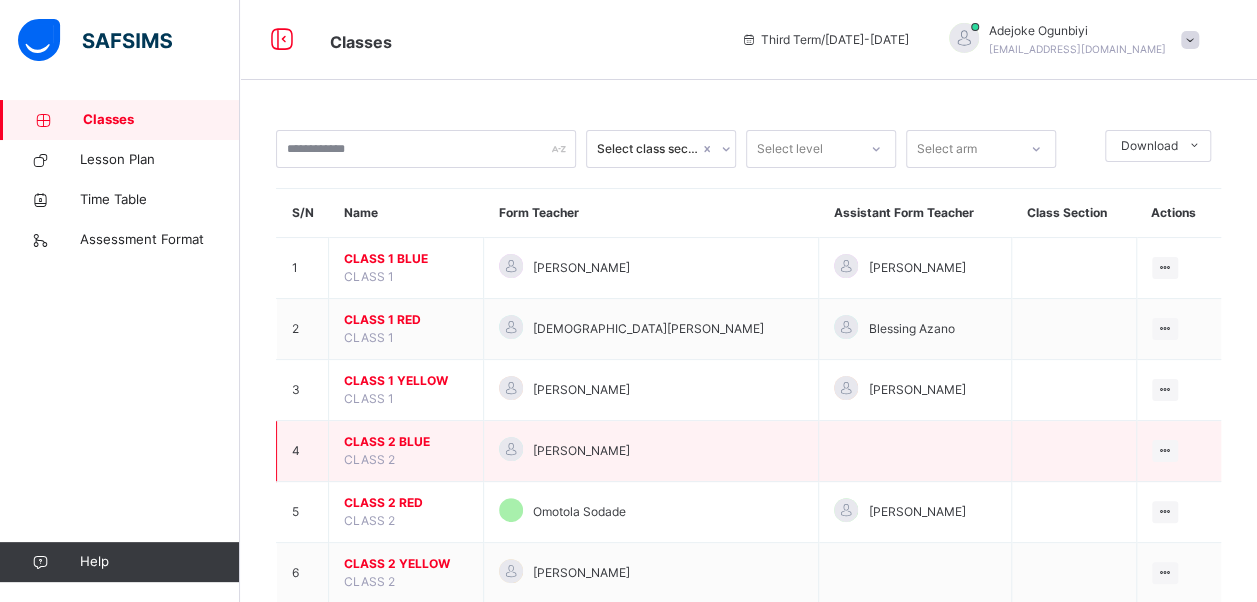 click on "CLASS 2   BLUE" at bounding box center [406, 442] 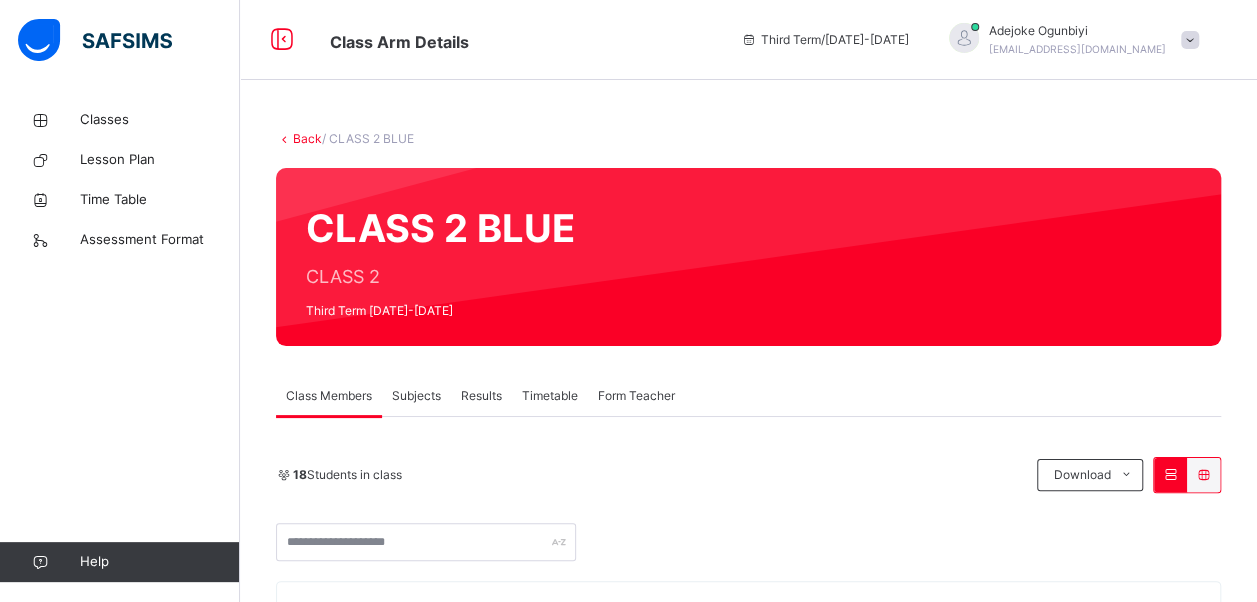 click on "Subjects" at bounding box center (416, 396) 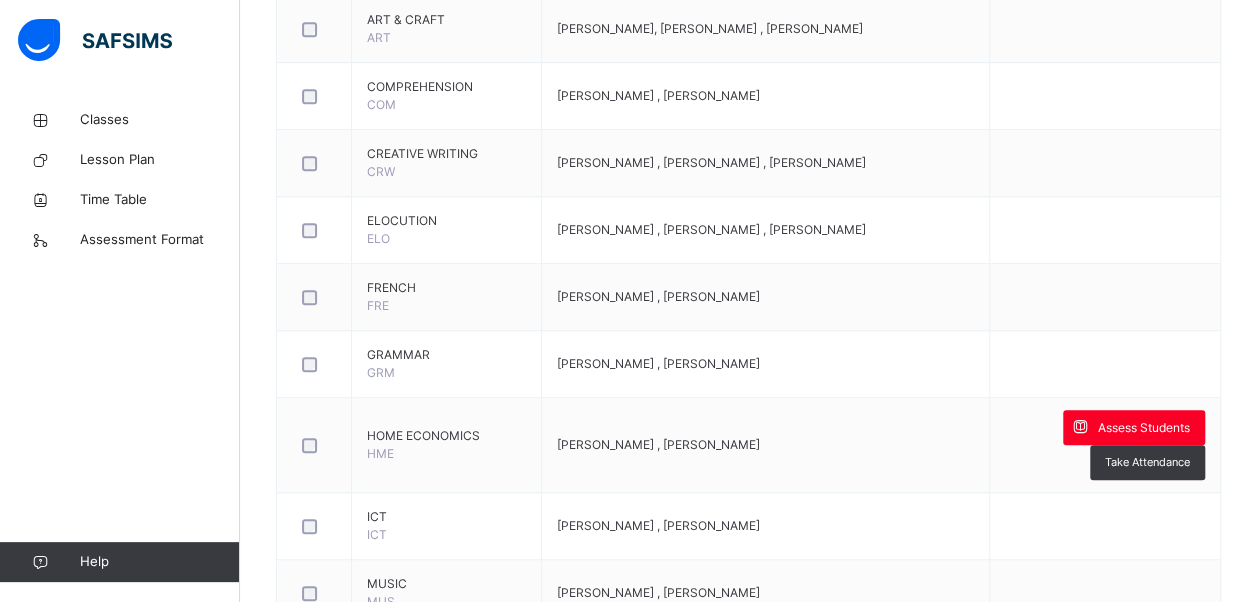 scroll, scrollTop: 649, scrollLeft: 0, axis: vertical 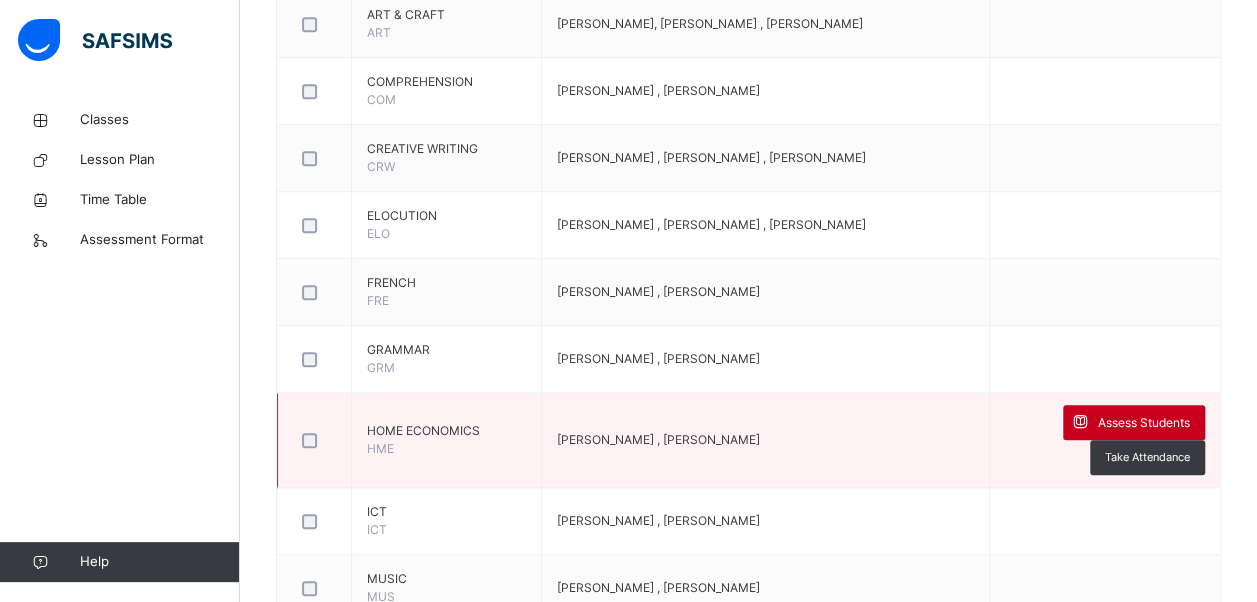 click on "Assess Students" at bounding box center (1144, 423) 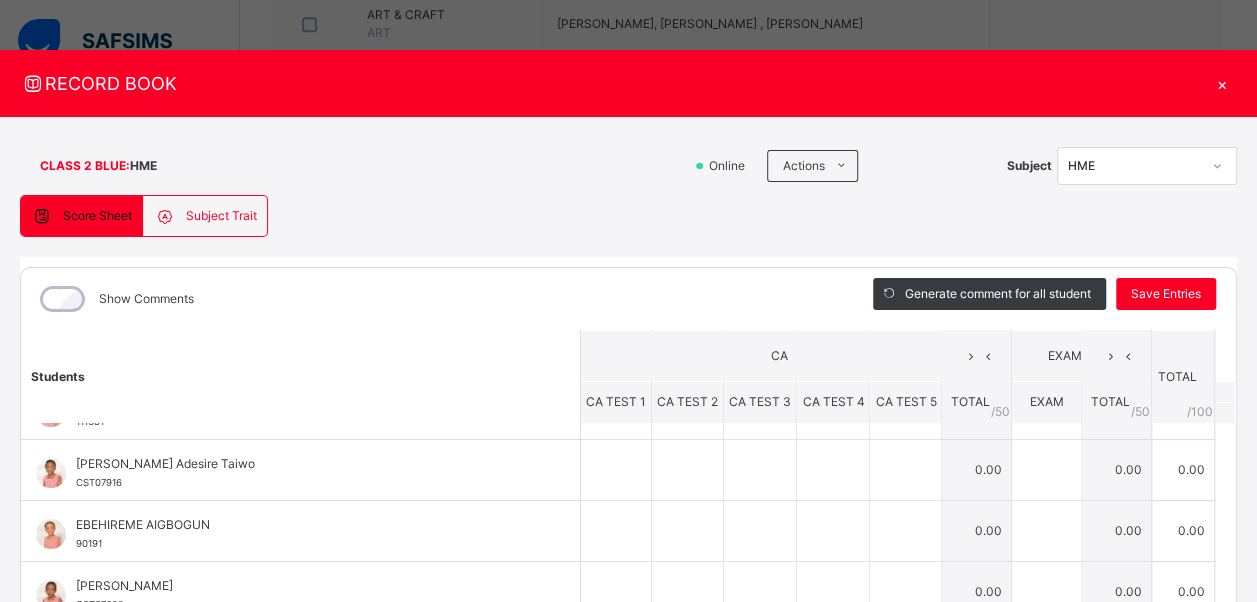 scroll, scrollTop: 0, scrollLeft: 0, axis: both 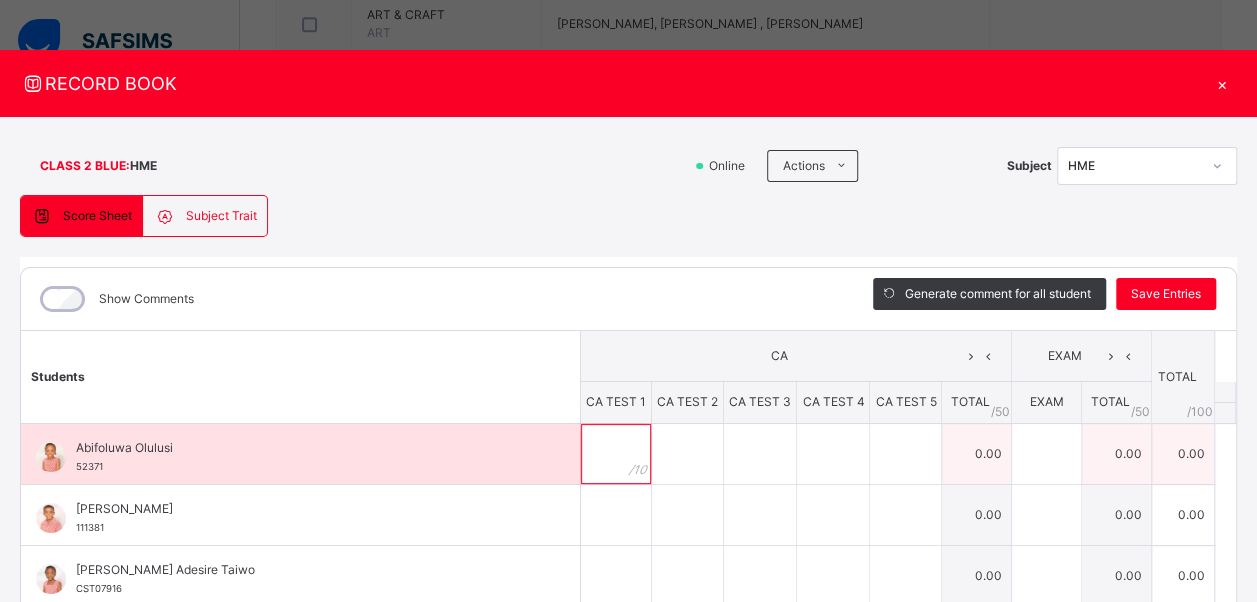 click at bounding box center (616, 454) 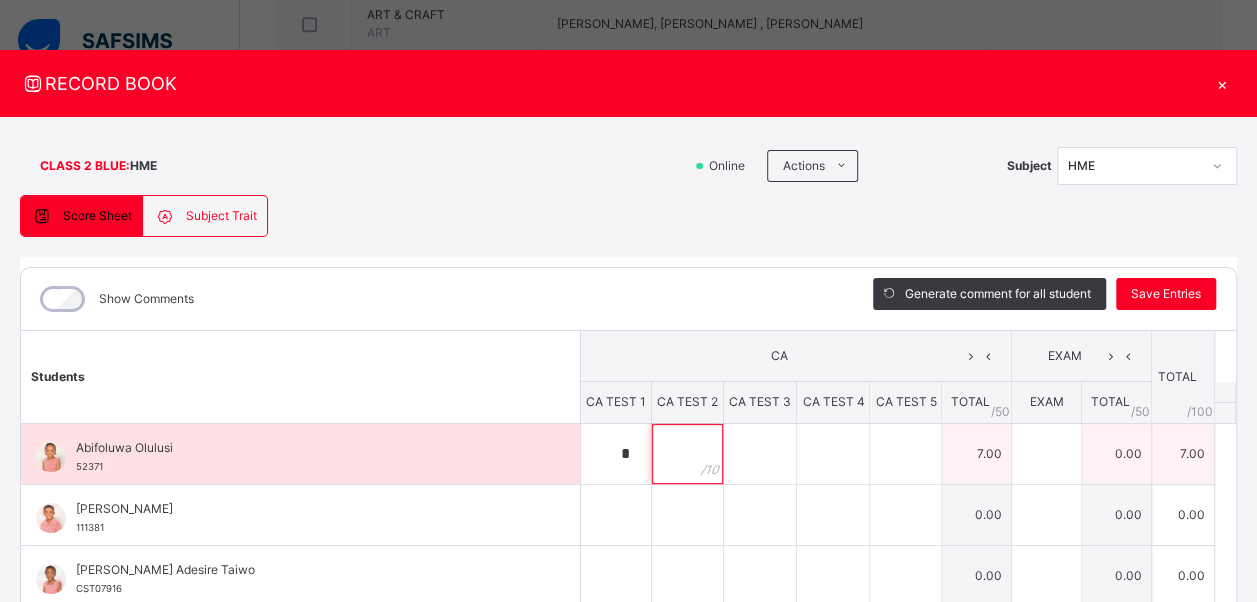 click at bounding box center [687, 454] 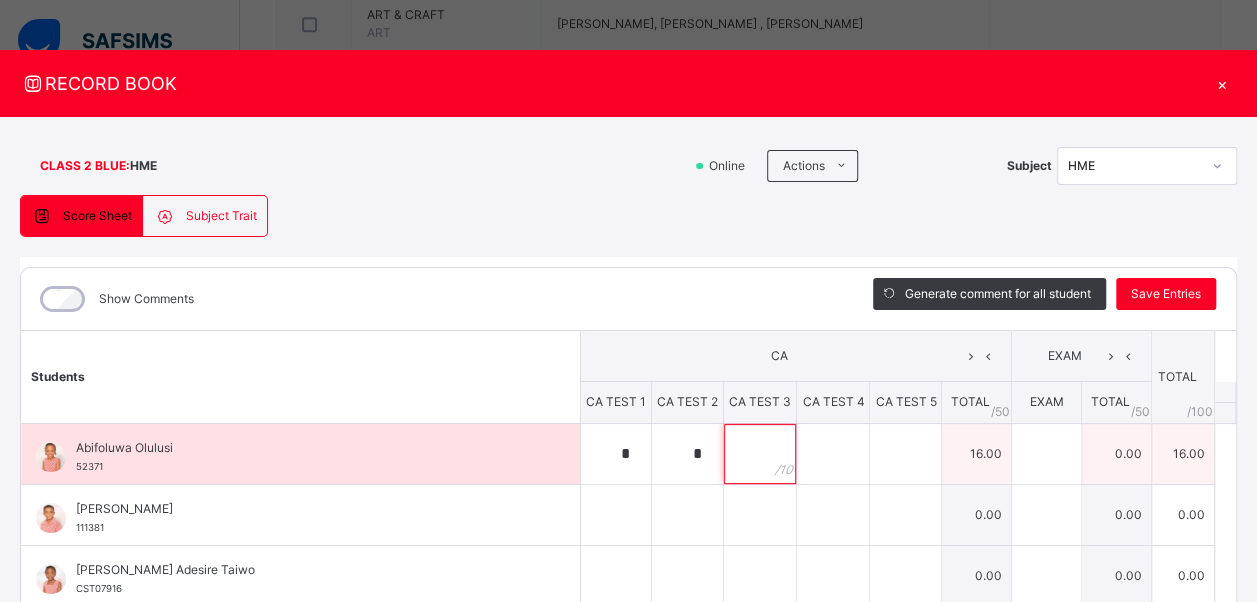 click at bounding box center (760, 454) 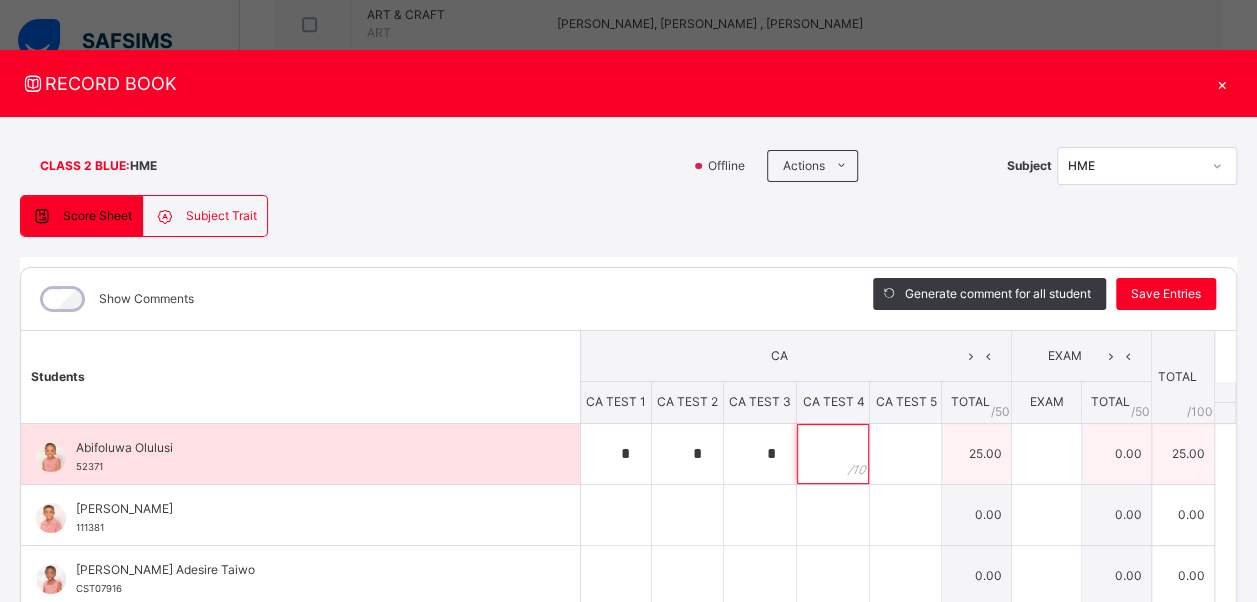 click at bounding box center [833, 454] 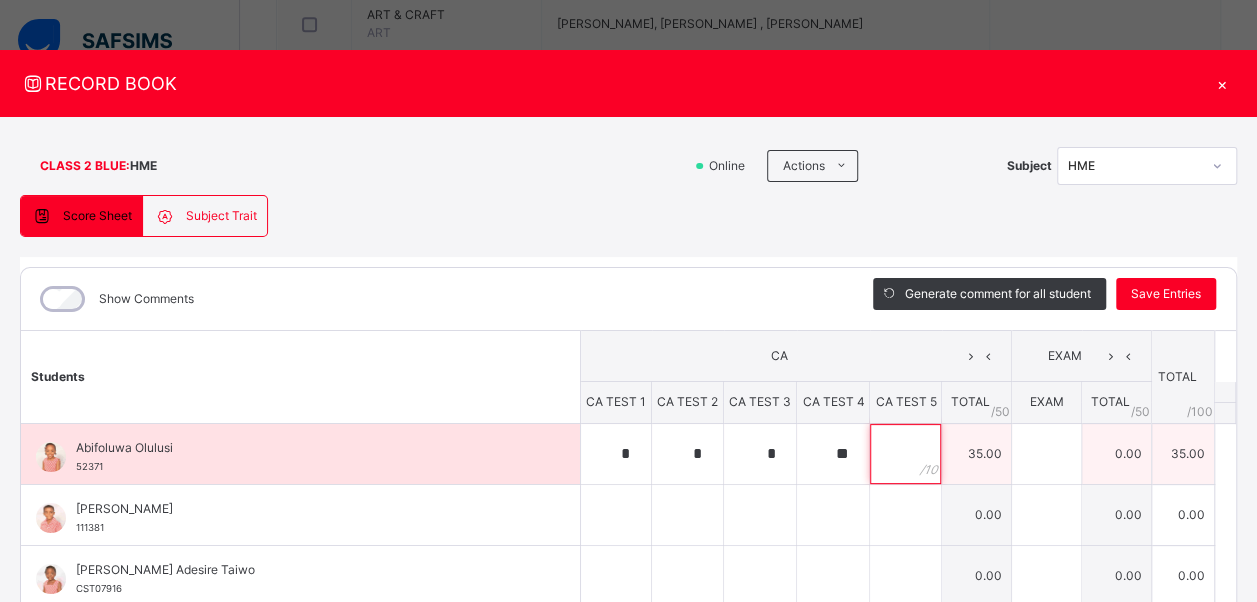 click at bounding box center (905, 454) 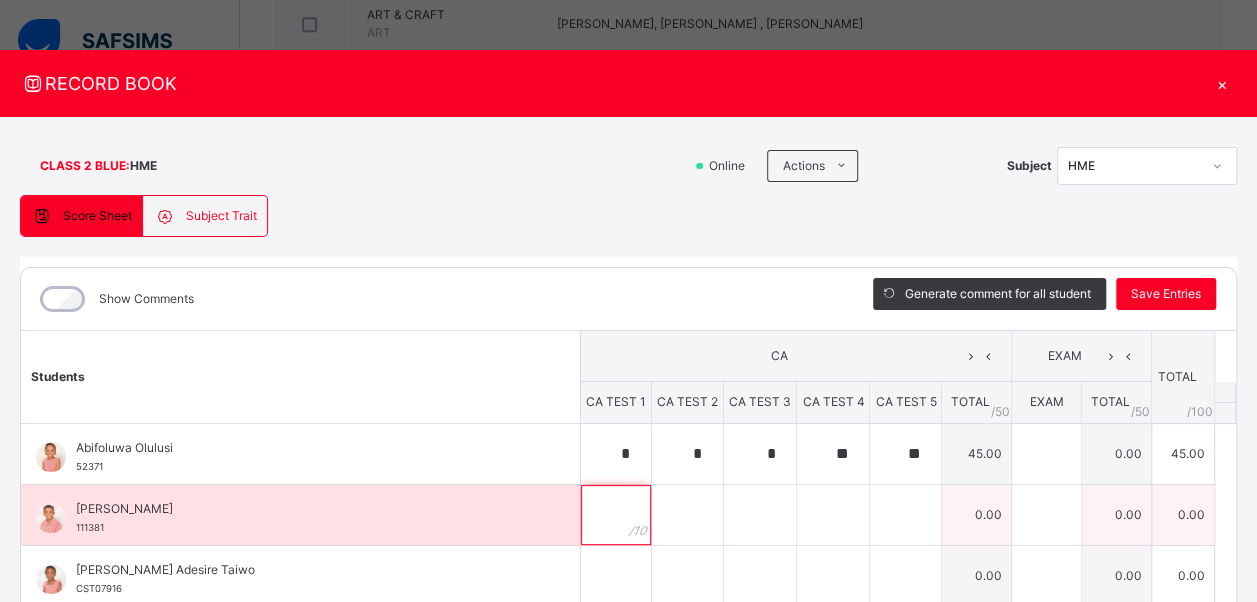 click at bounding box center (616, 515) 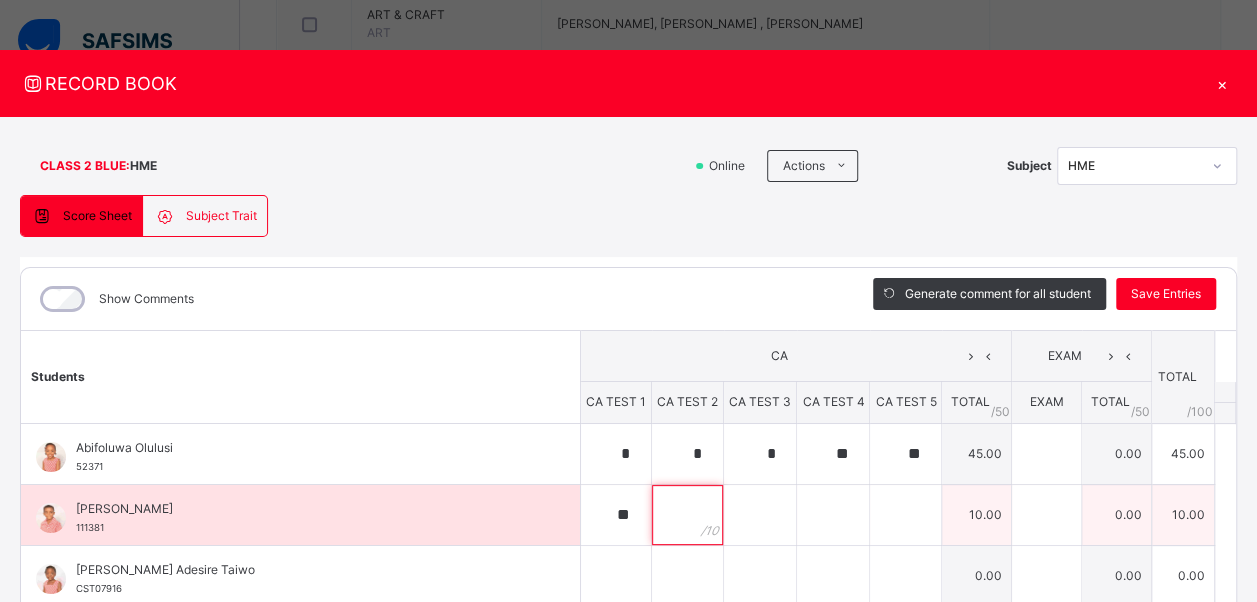 click at bounding box center [687, 515] 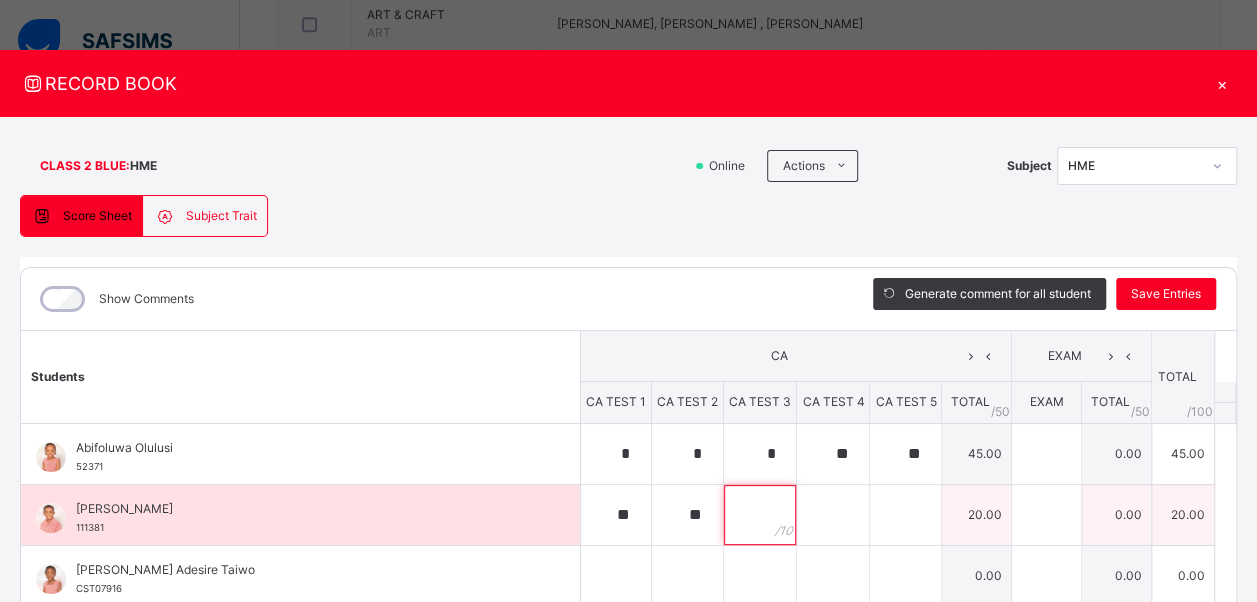 click at bounding box center [760, 515] 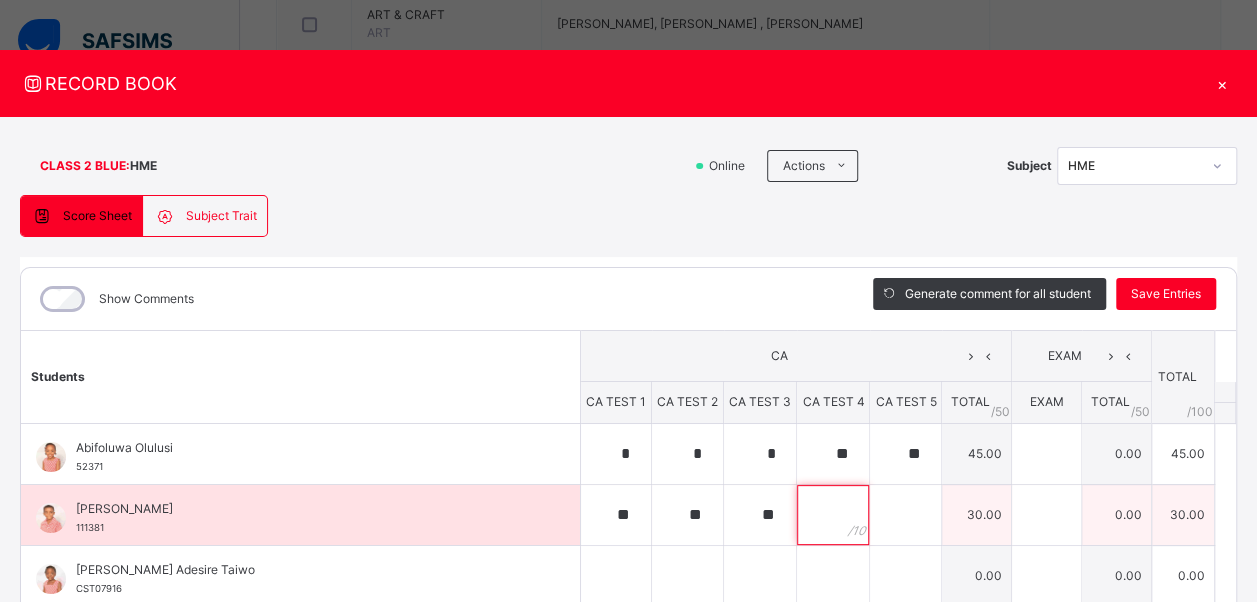 click at bounding box center (833, 515) 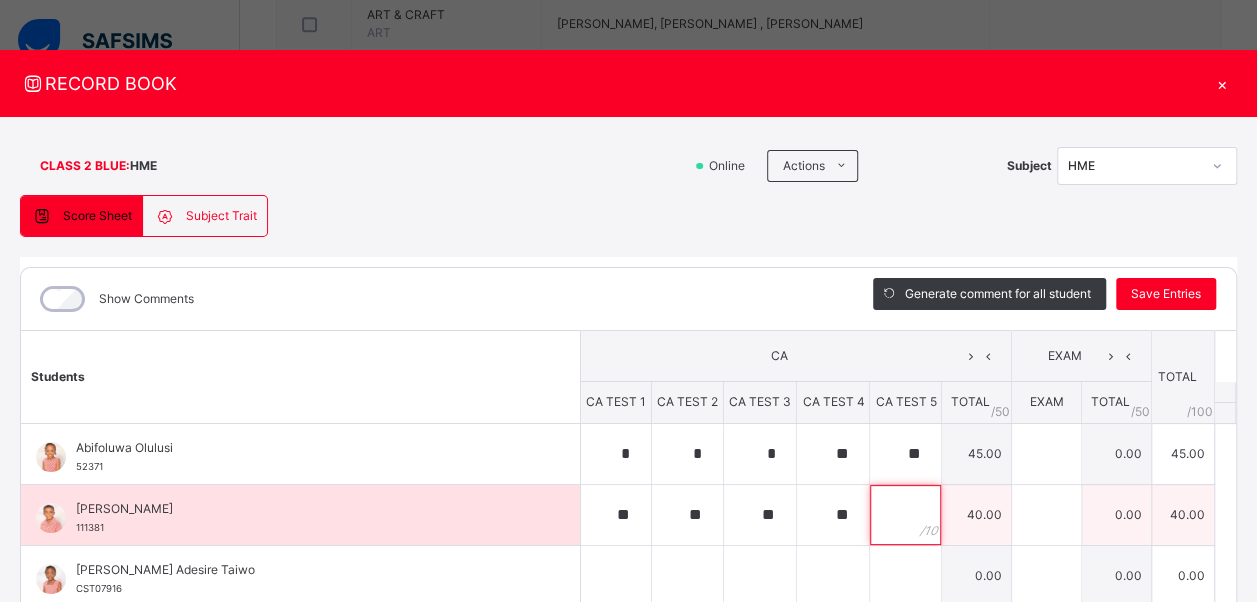 click at bounding box center [905, 515] 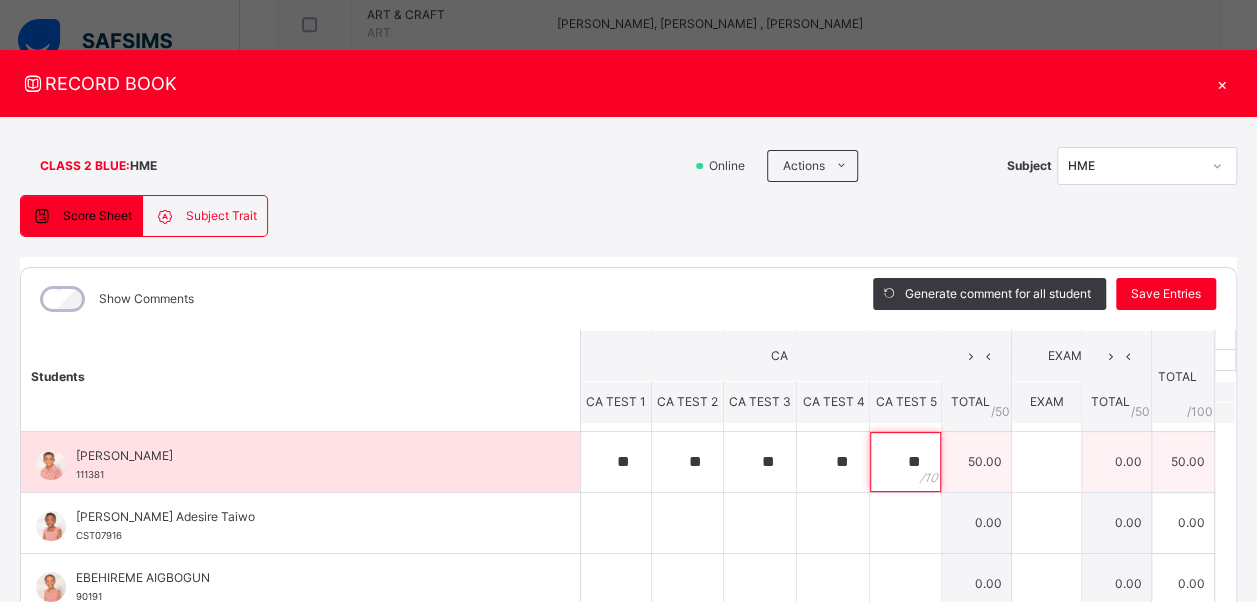 scroll, scrollTop: 52, scrollLeft: 0, axis: vertical 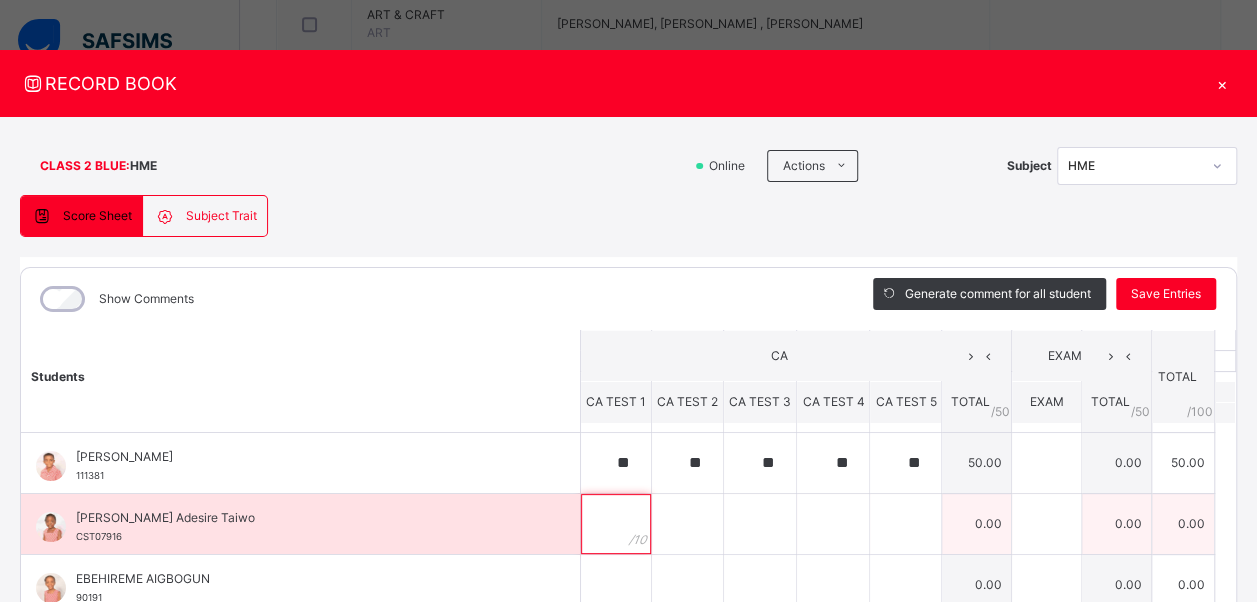 click at bounding box center [616, 524] 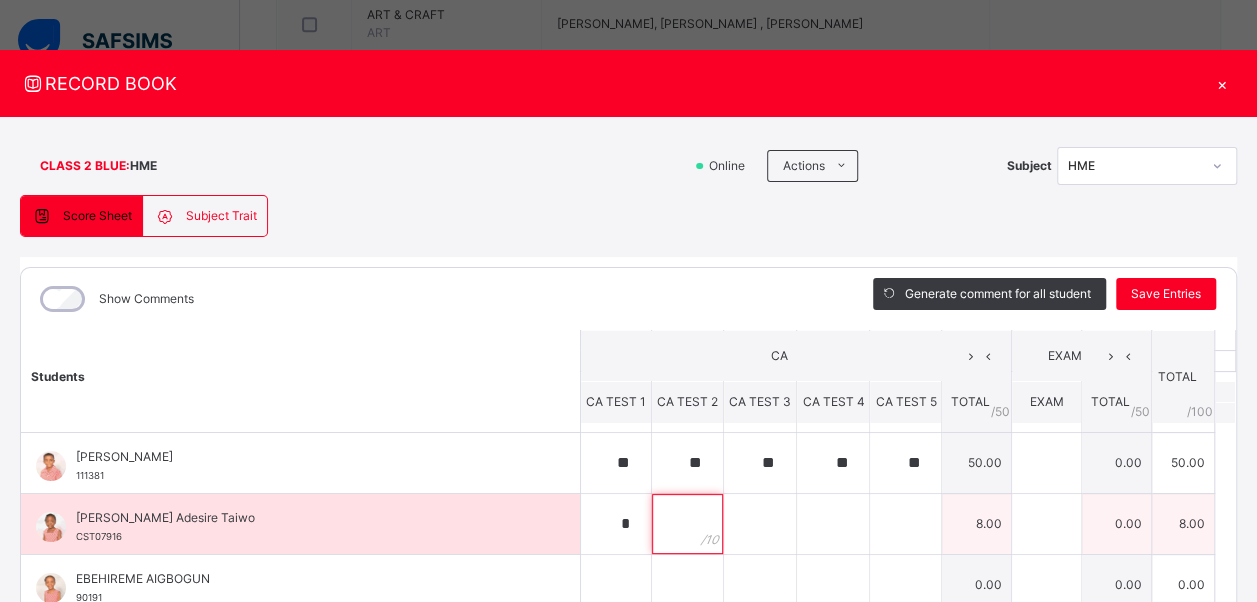 click at bounding box center (687, 524) 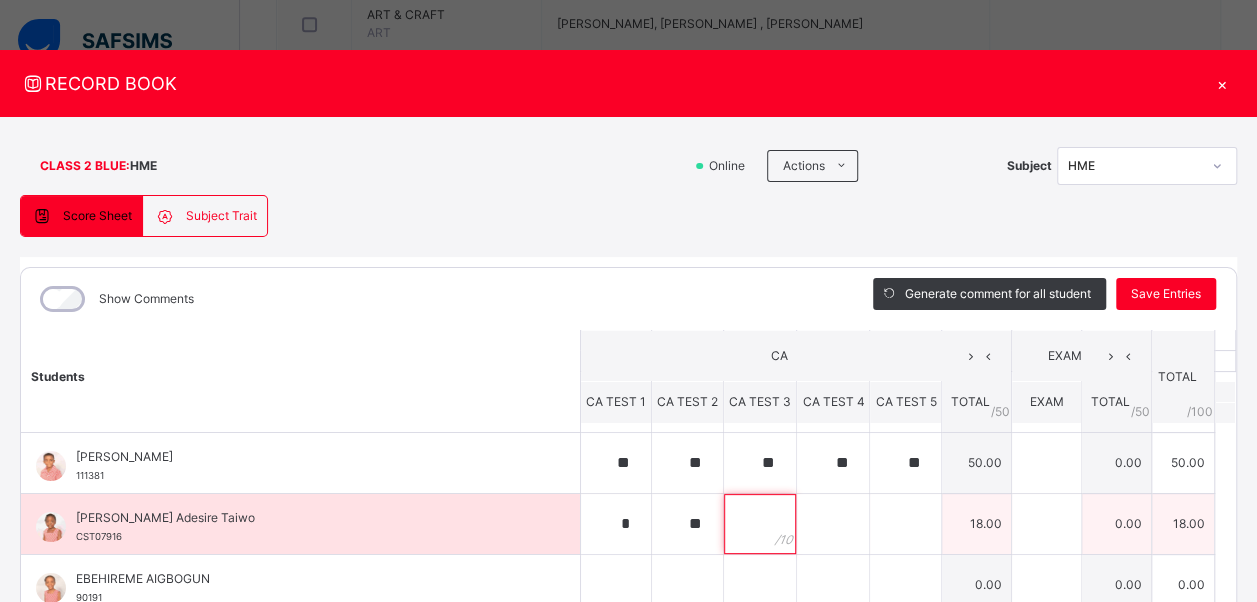 click at bounding box center [760, 524] 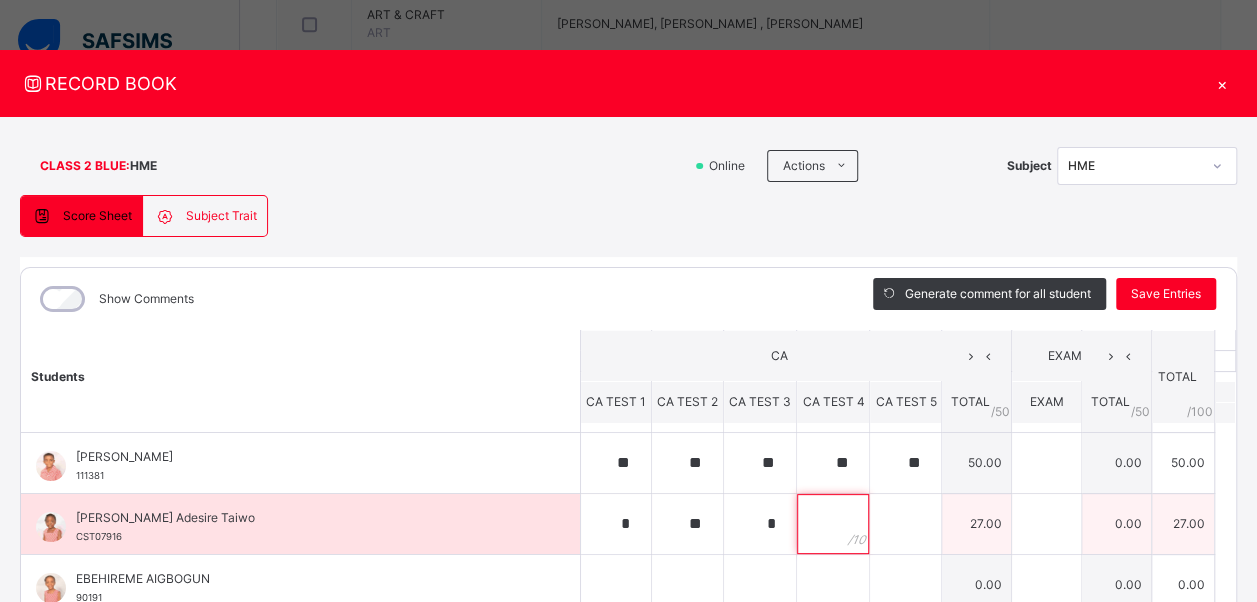 click at bounding box center [833, 524] 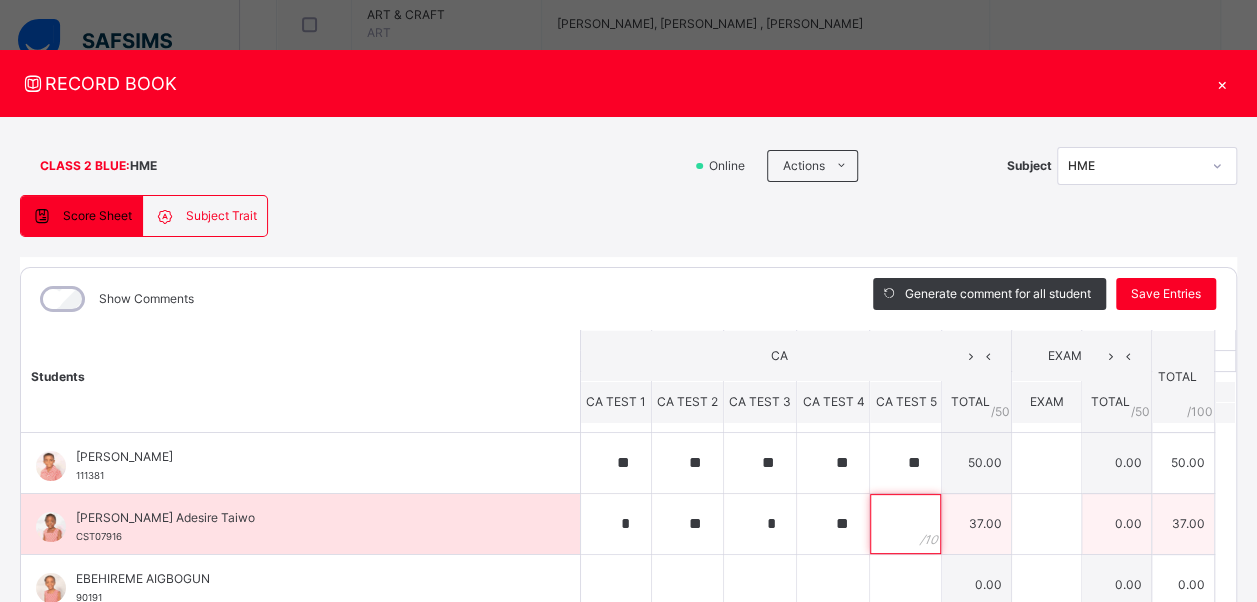 click at bounding box center [905, 524] 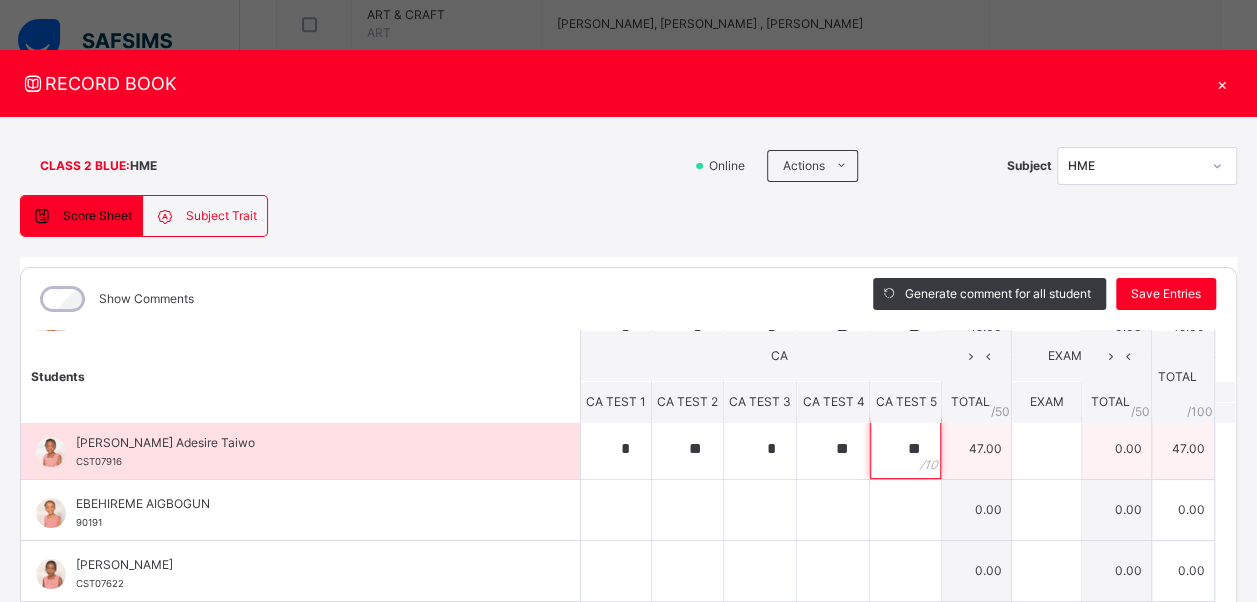 scroll, scrollTop: 128, scrollLeft: 0, axis: vertical 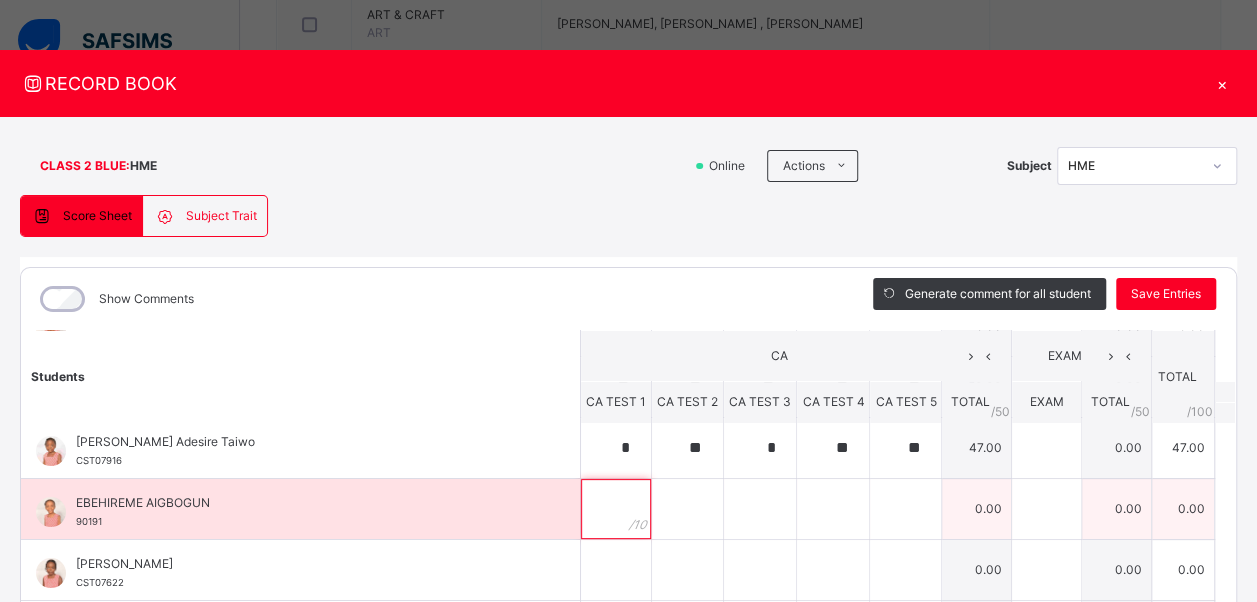 click at bounding box center (616, 509) 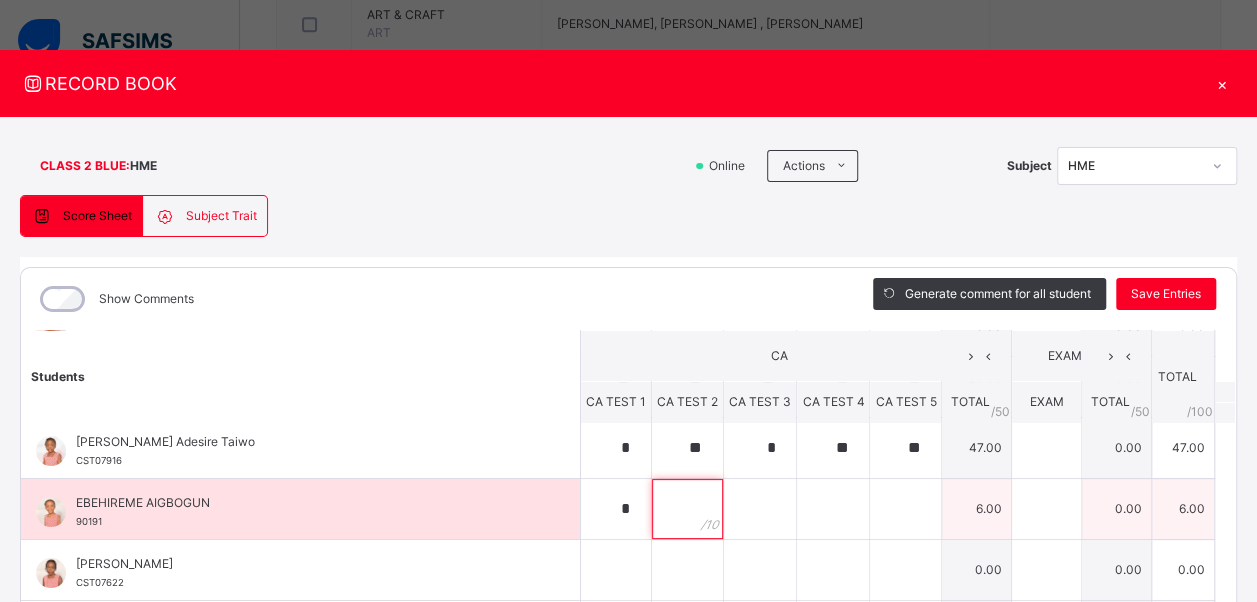 click at bounding box center (687, 509) 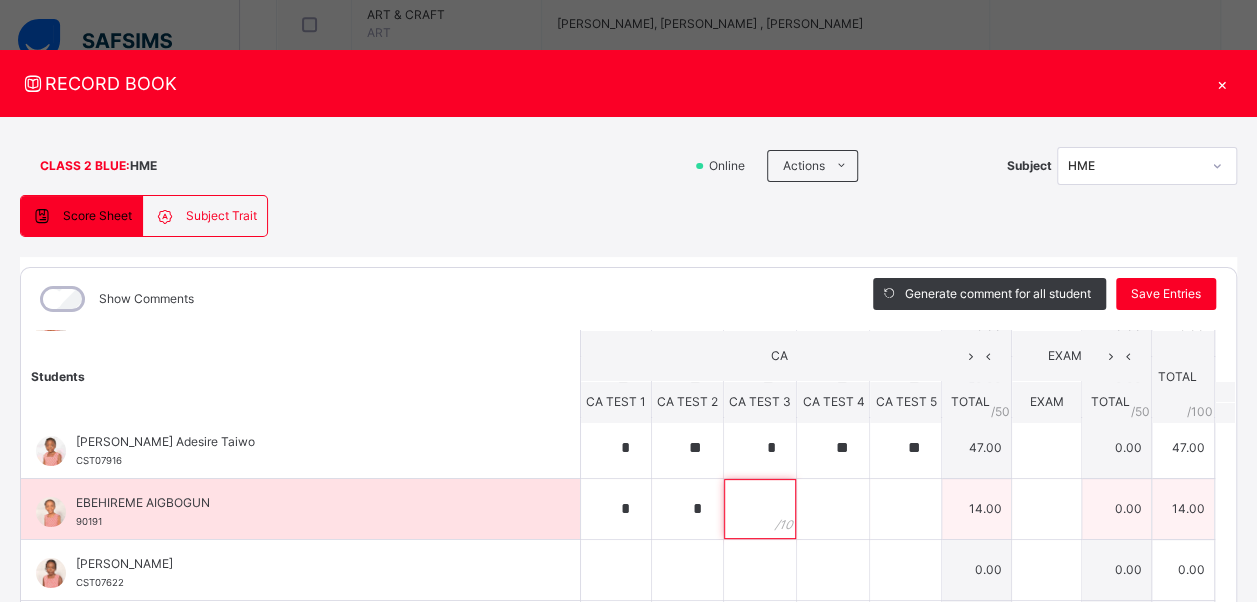 click at bounding box center (760, 509) 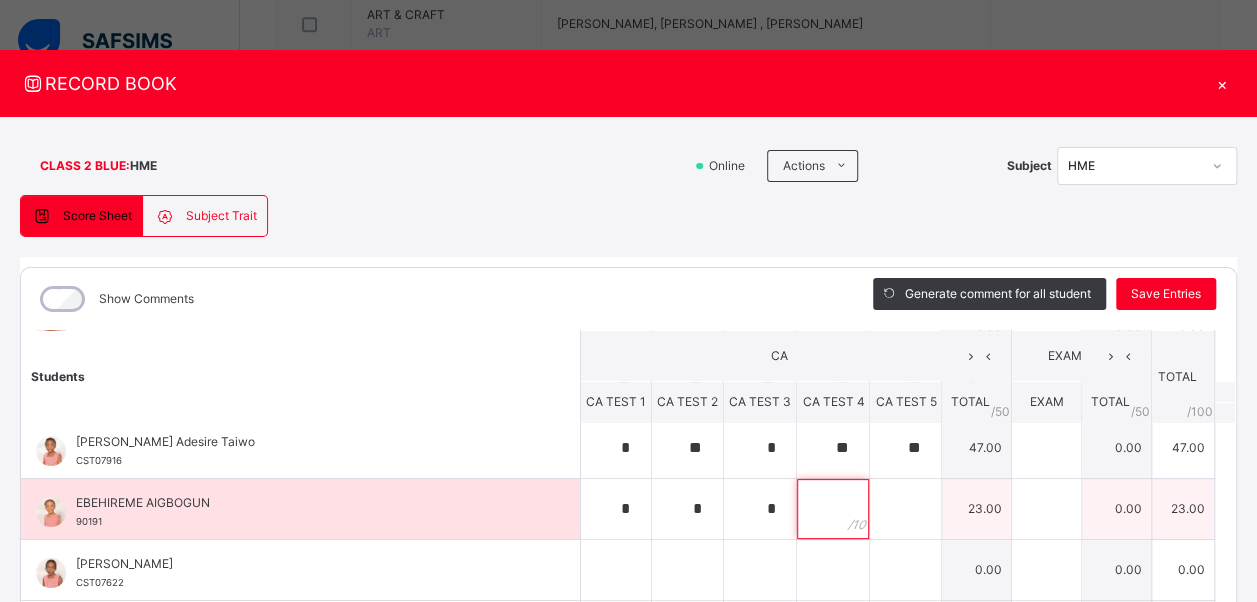 click at bounding box center [833, 509] 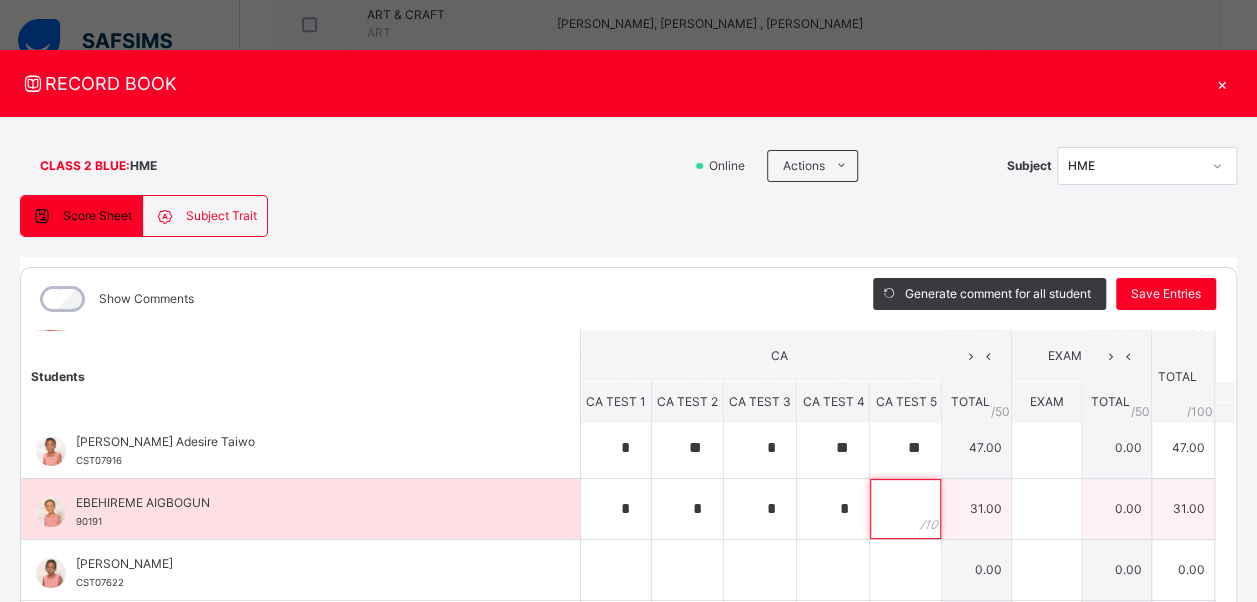 click at bounding box center [905, 509] 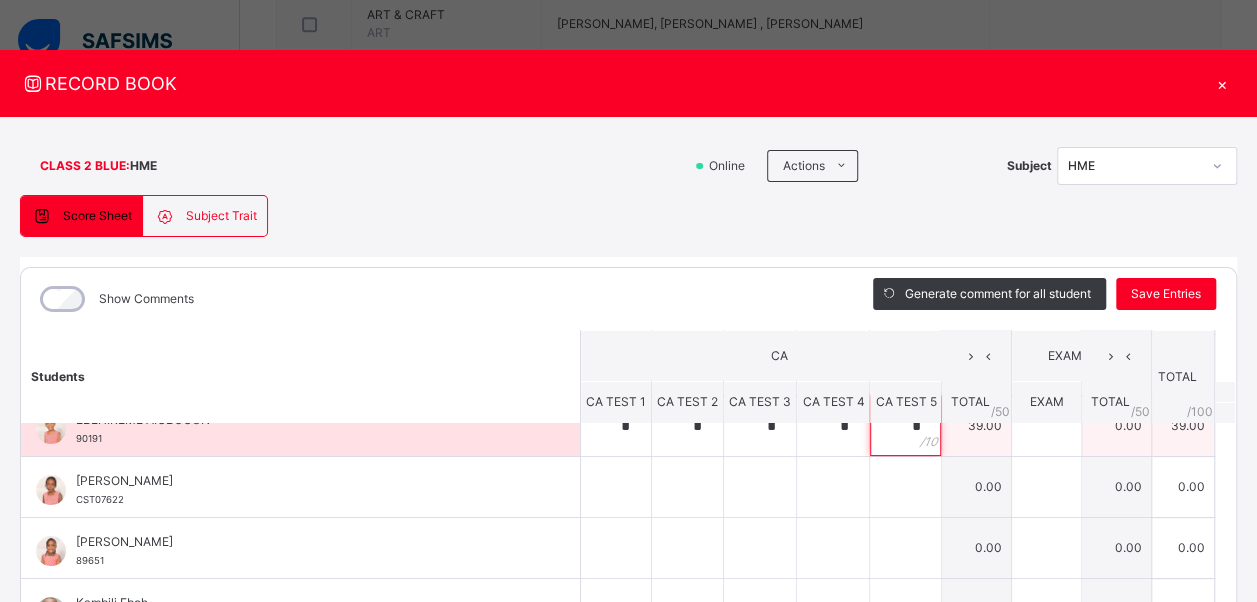 scroll, scrollTop: 212, scrollLeft: 0, axis: vertical 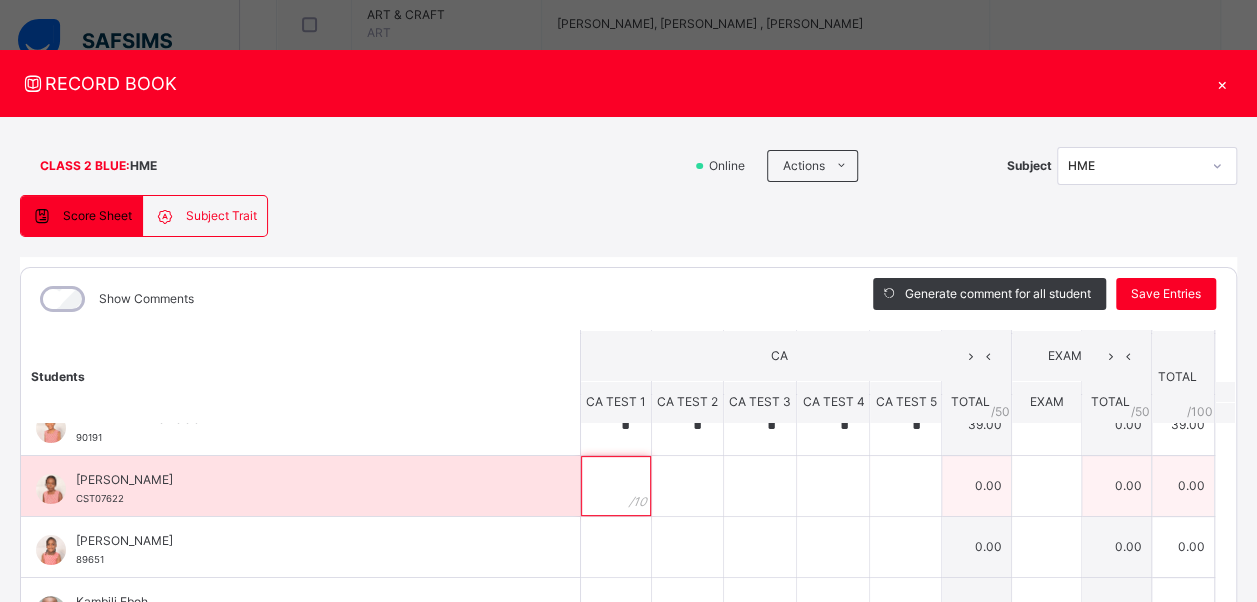 click at bounding box center [616, 486] 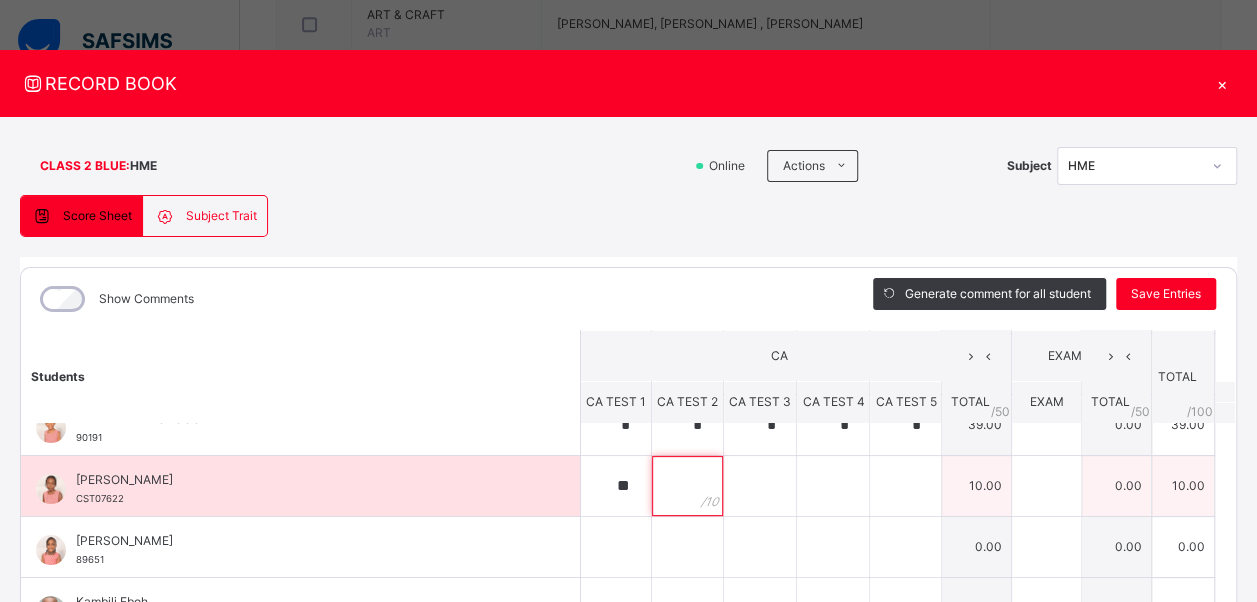 click at bounding box center (687, 486) 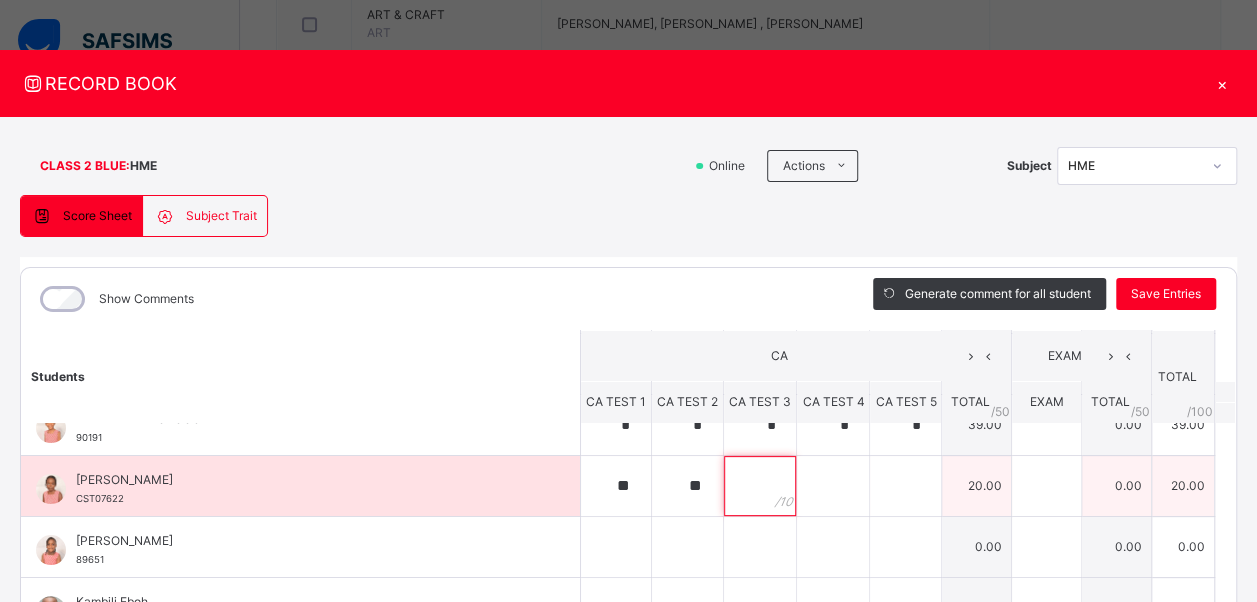 click at bounding box center [760, 486] 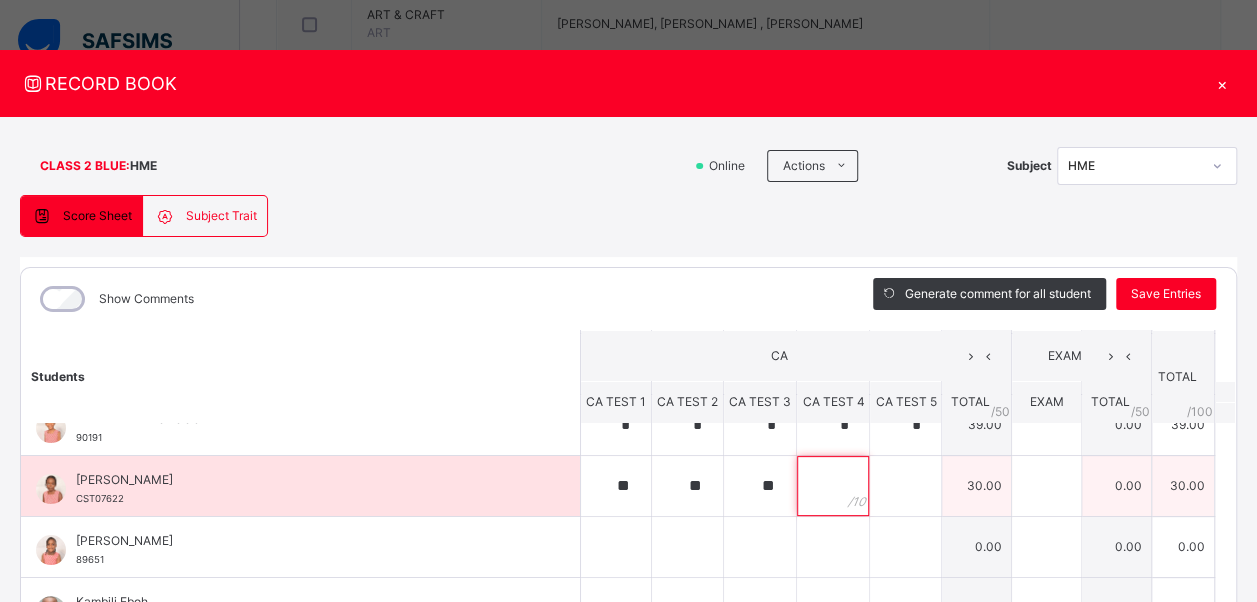 click at bounding box center [833, 486] 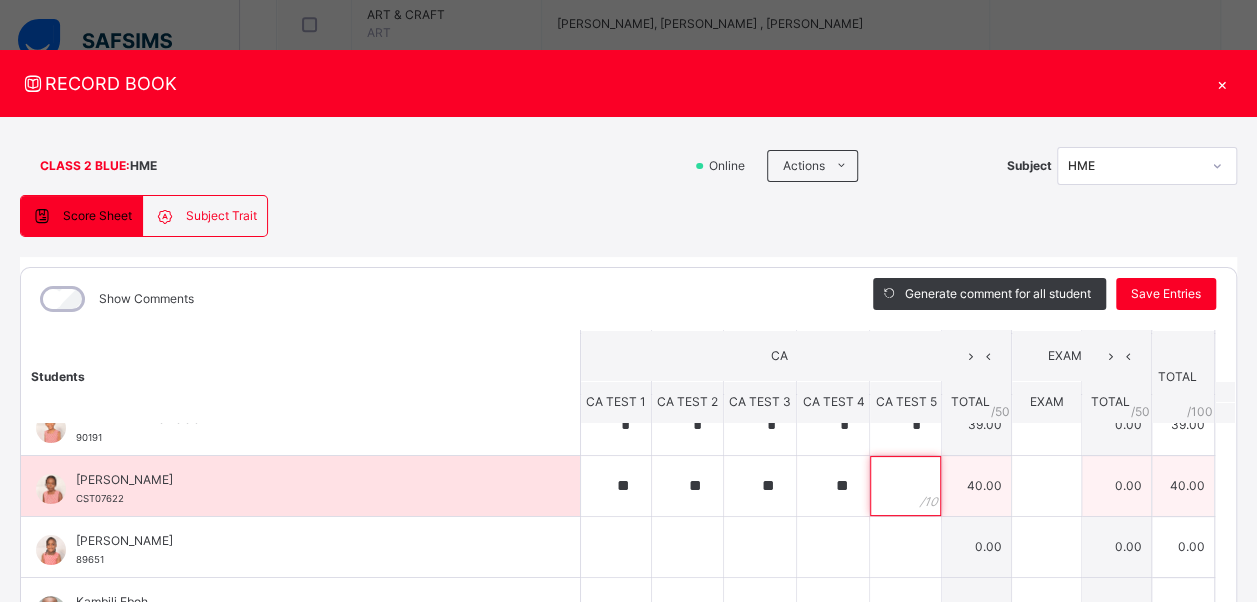 click at bounding box center [905, 486] 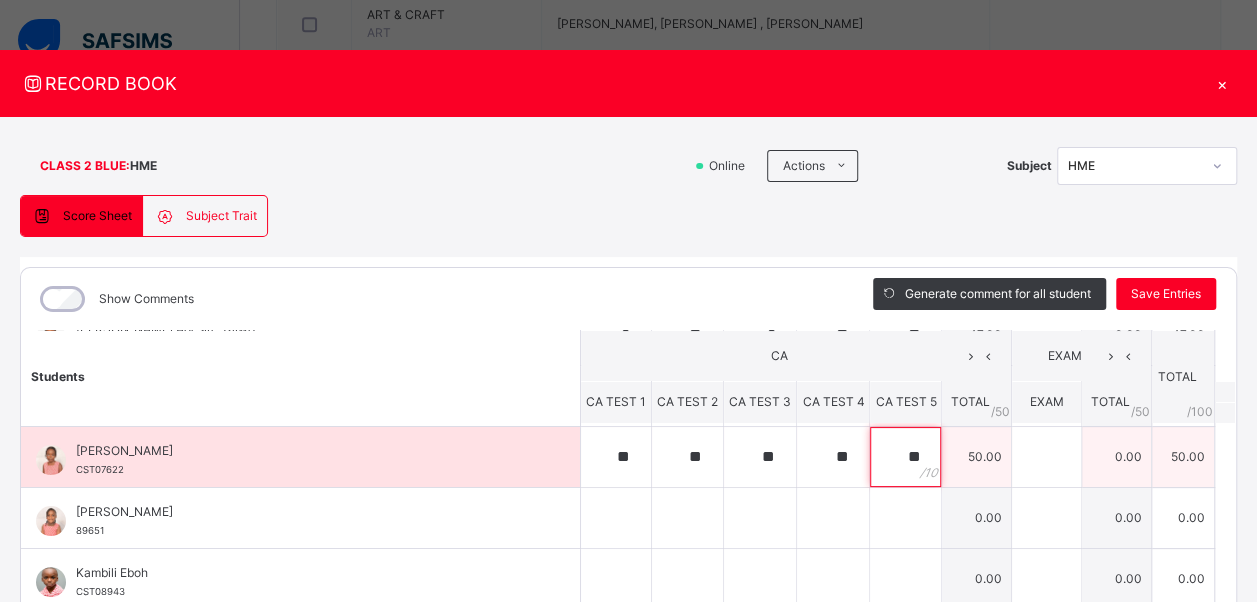 scroll, scrollTop: 236, scrollLeft: 0, axis: vertical 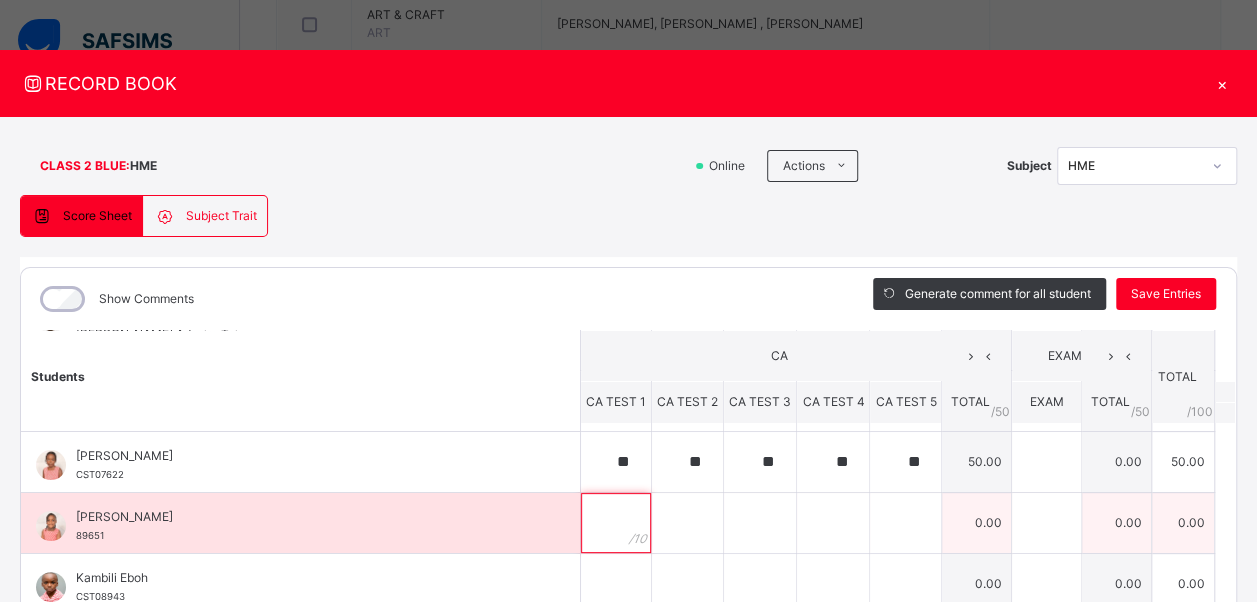 click at bounding box center (616, 523) 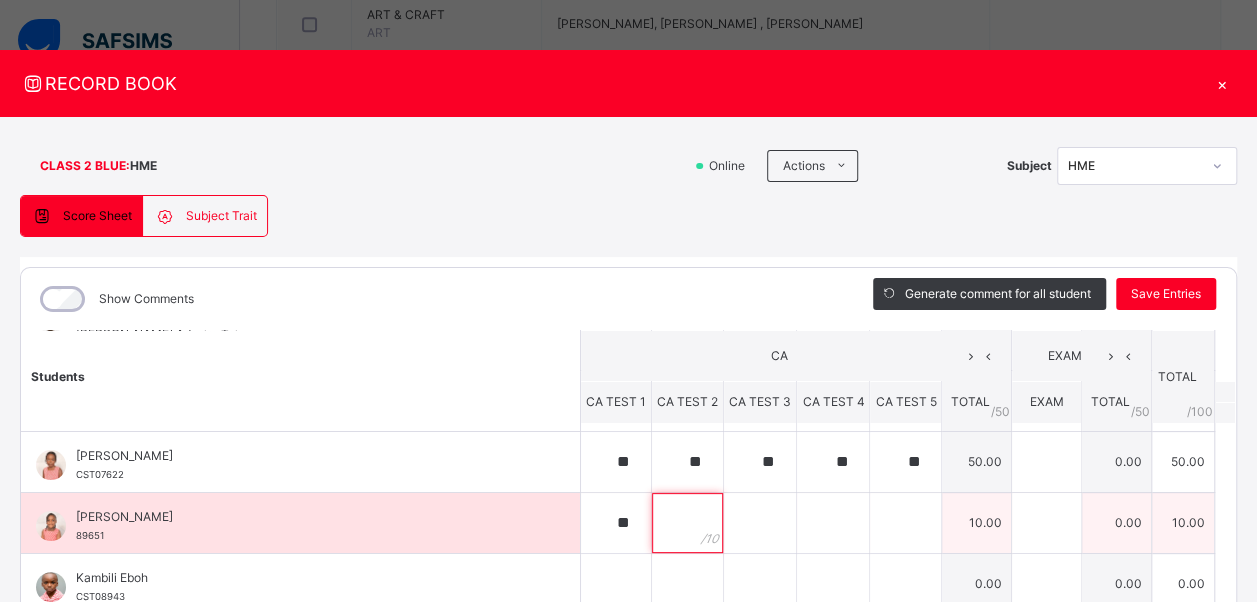 click at bounding box center (687, 523) 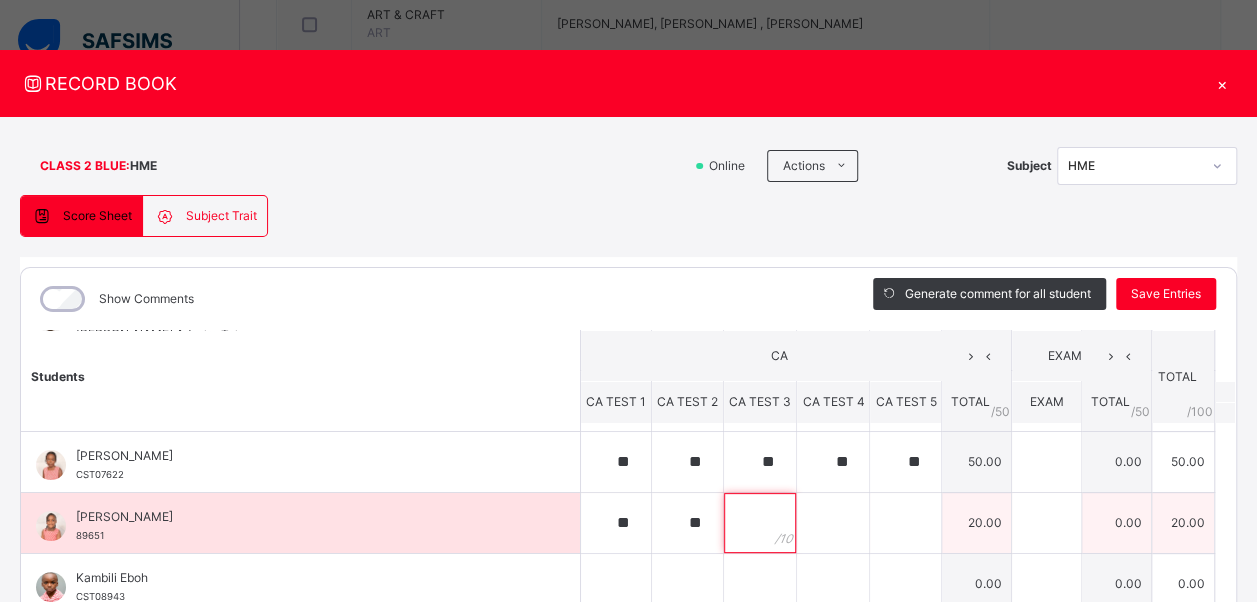 click at bounding box center [760, 523] 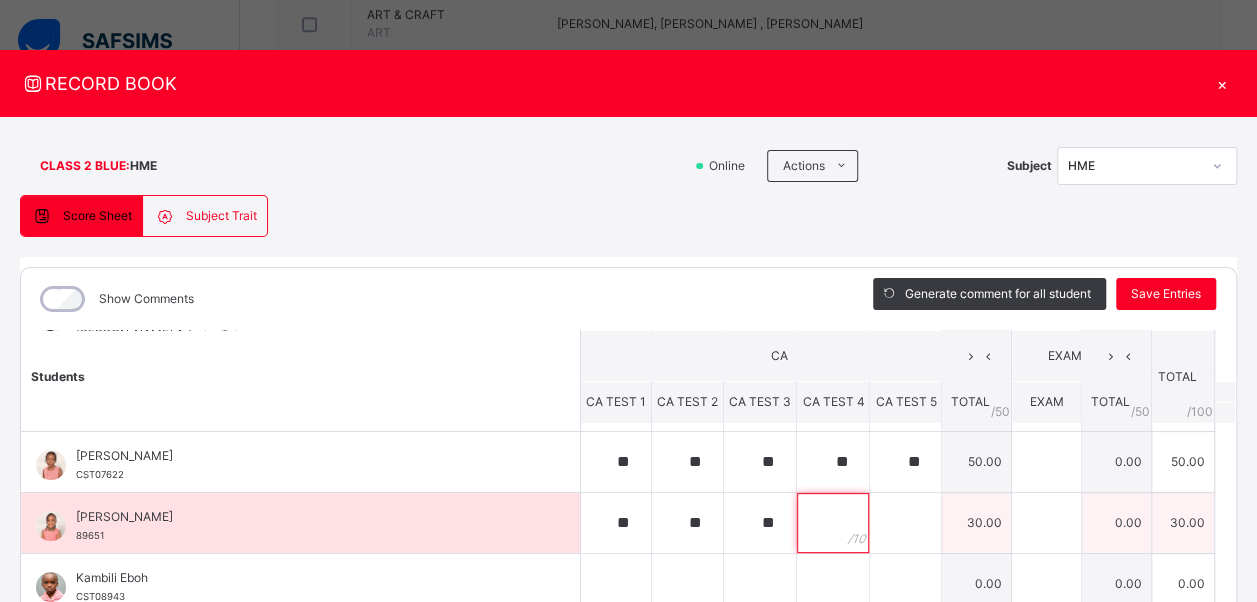 click at bounding box center (833, 523) 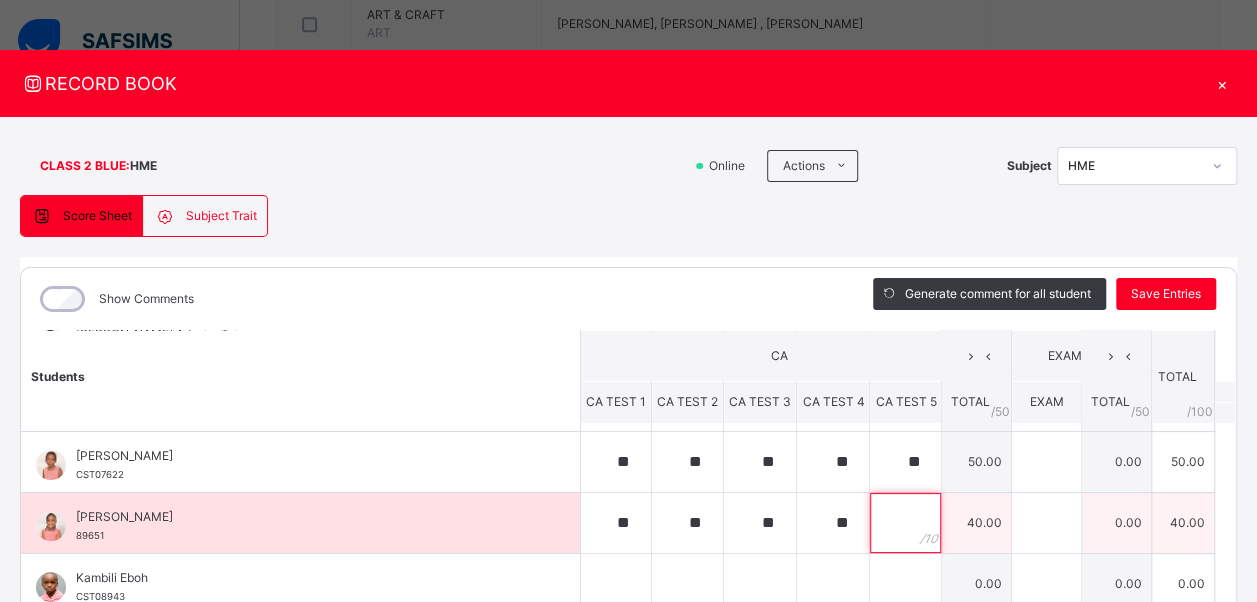 click at bounding box center [905, 523] 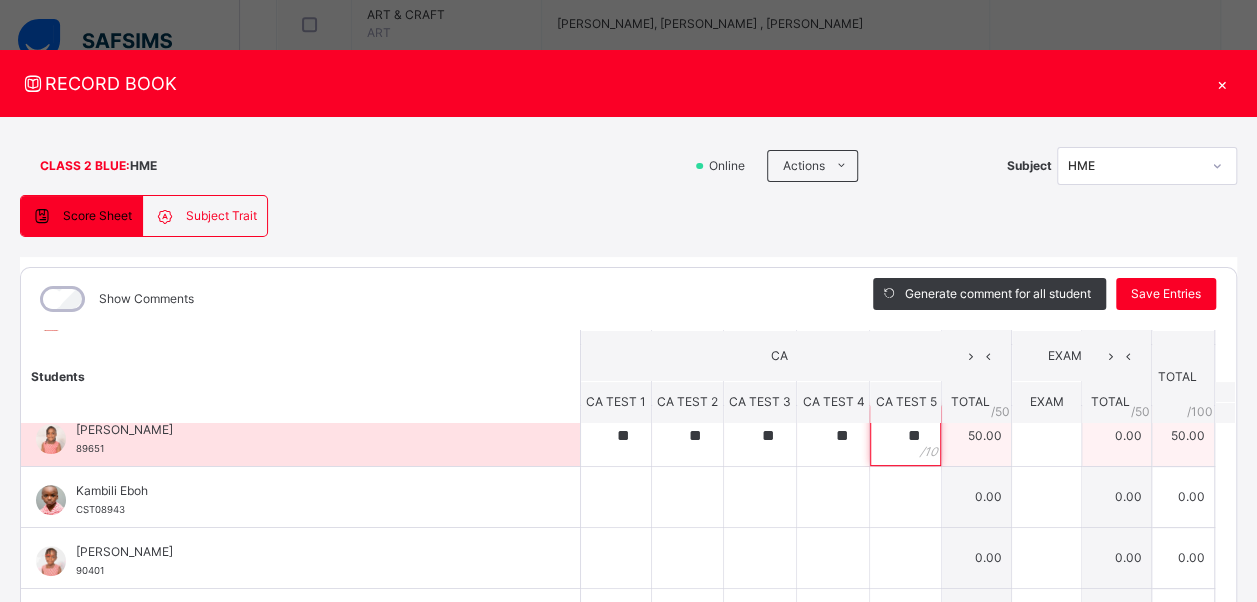 scroll, scrollTop: 326, scrollLeft: 0, axis: vertical 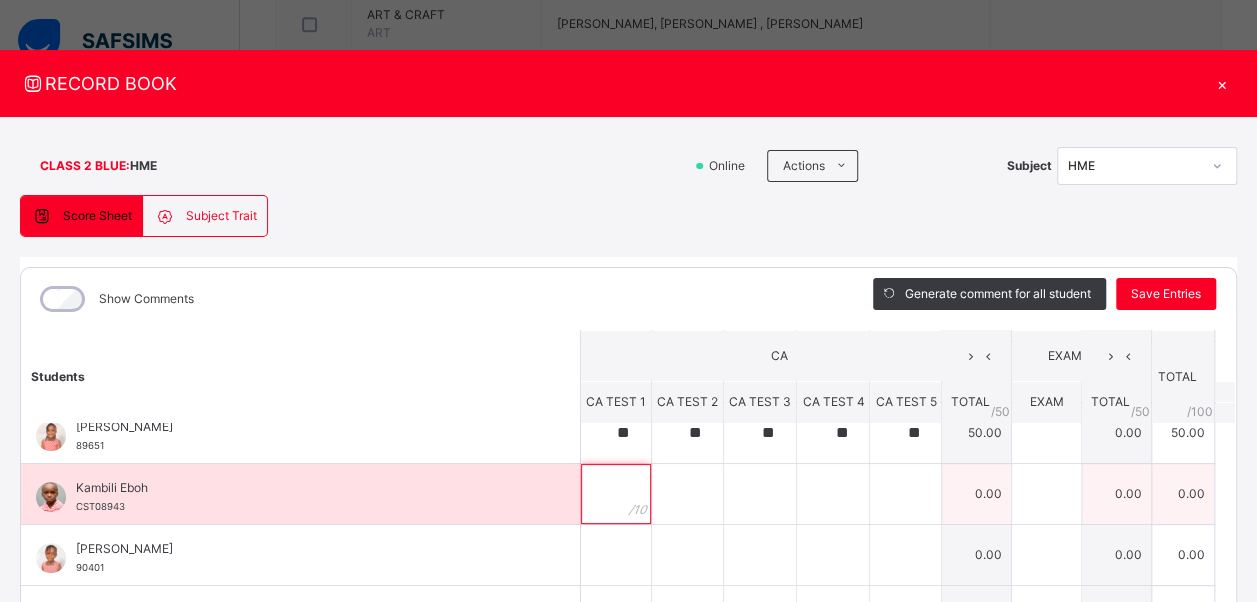click at bounding box center [616, 494] 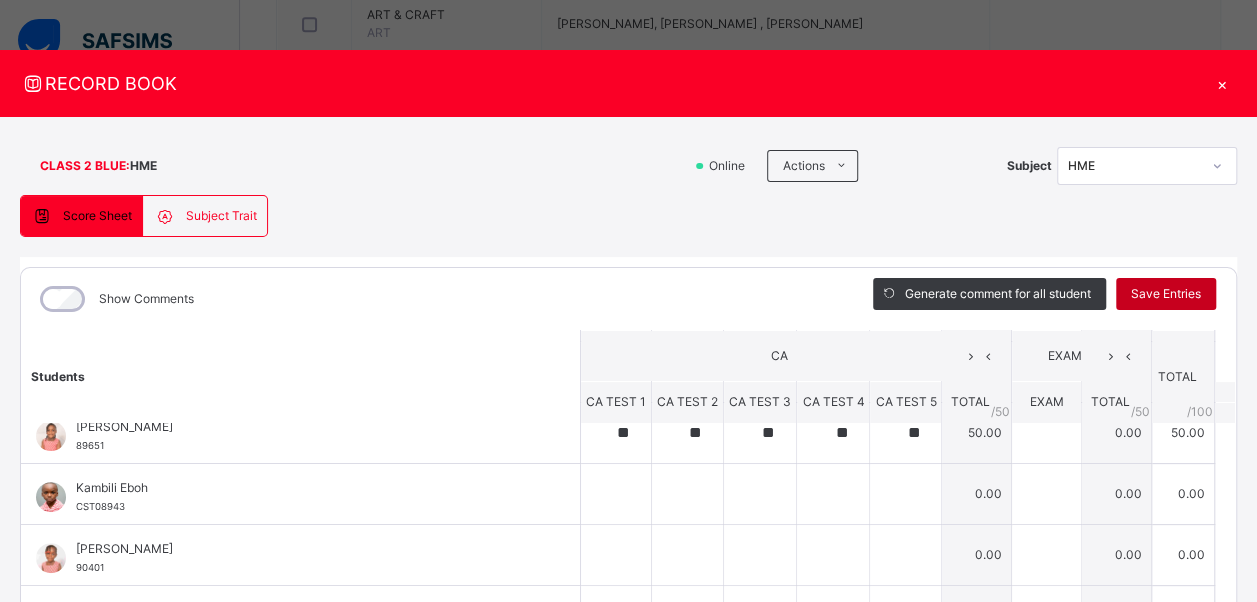 click on "Save Entries" at bounding box center (1166, 294) 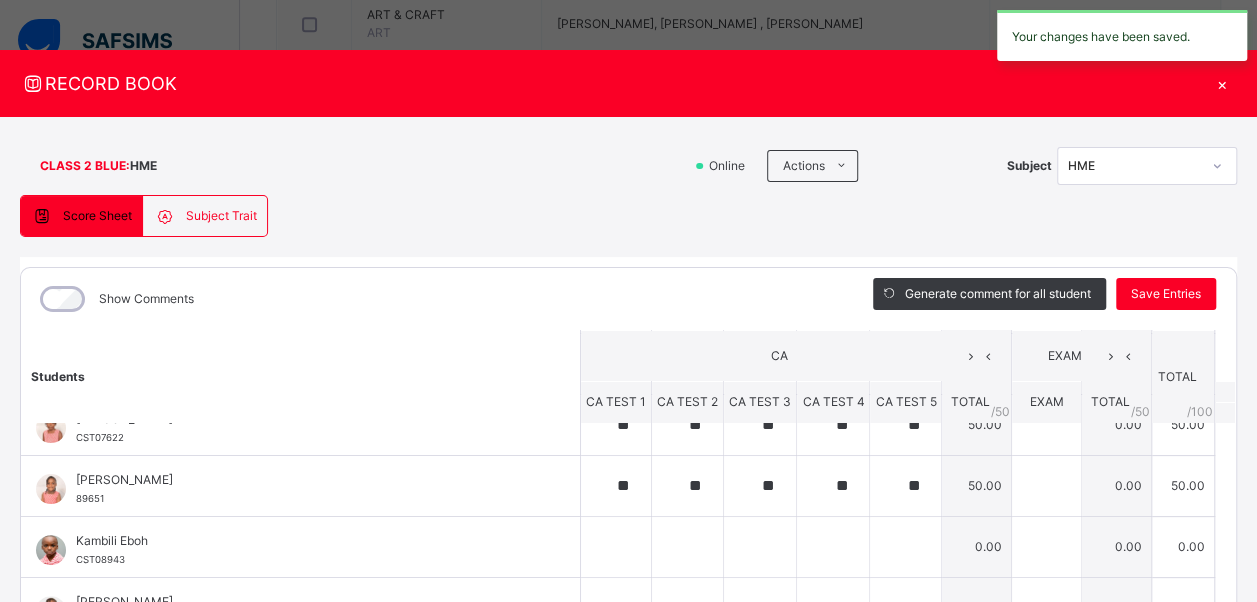 scroll, scrollTop: 281, scrollLeft: 0, axis: vertical 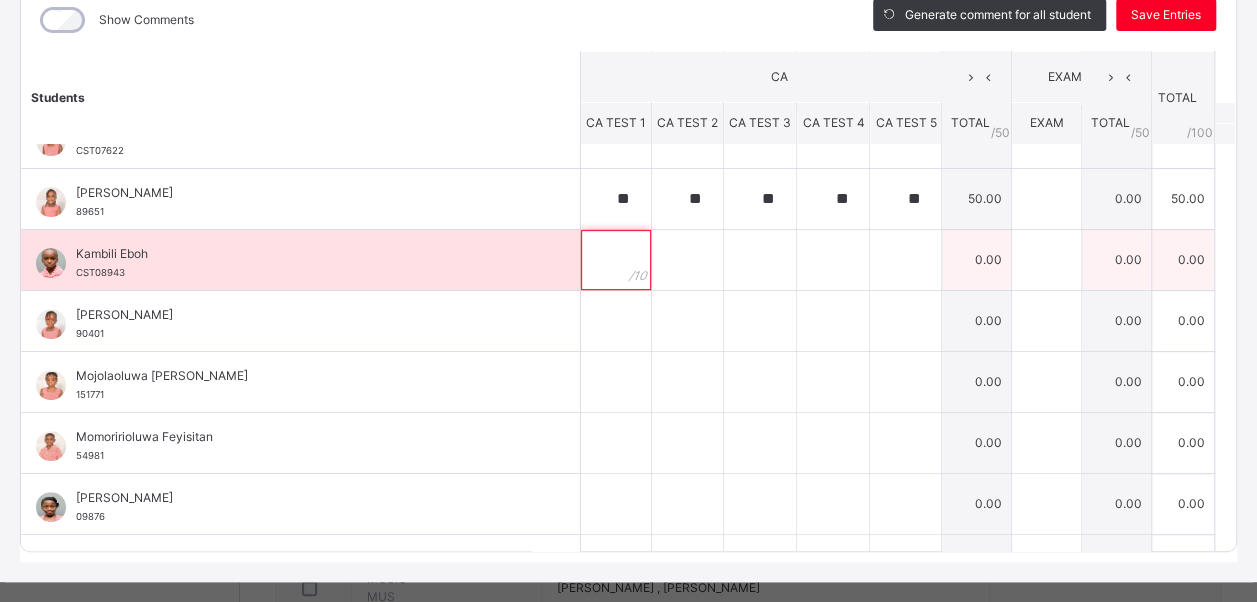 click at bounding box center (616, 260) 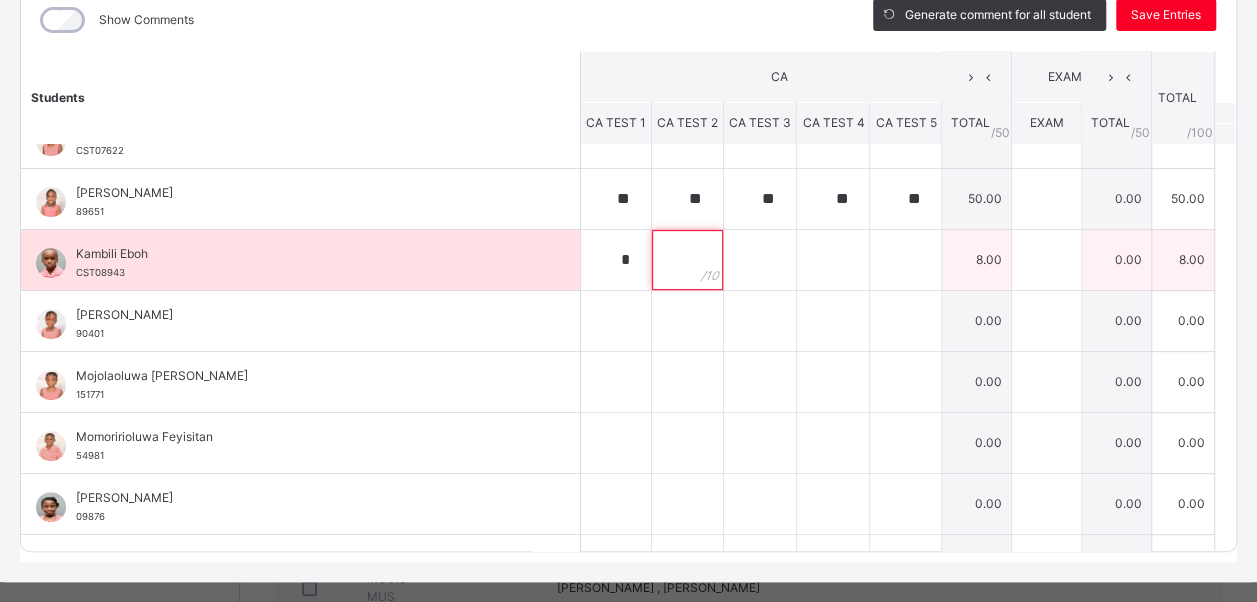 click at bounding box center [687, 260] 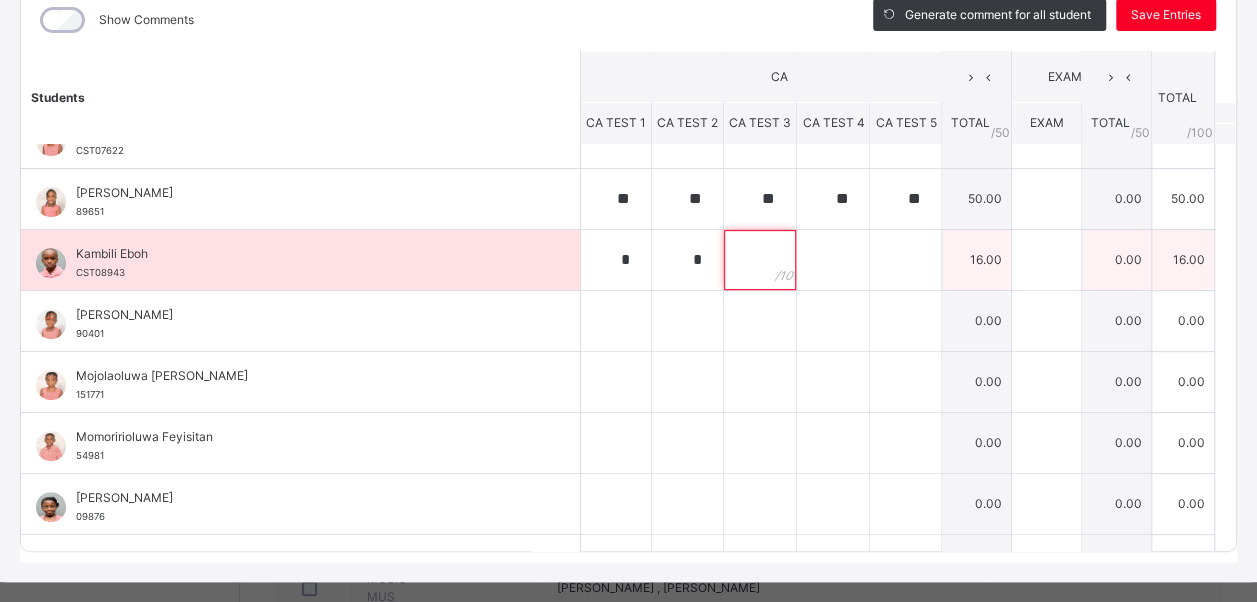 click at bounding box center (760, 260) 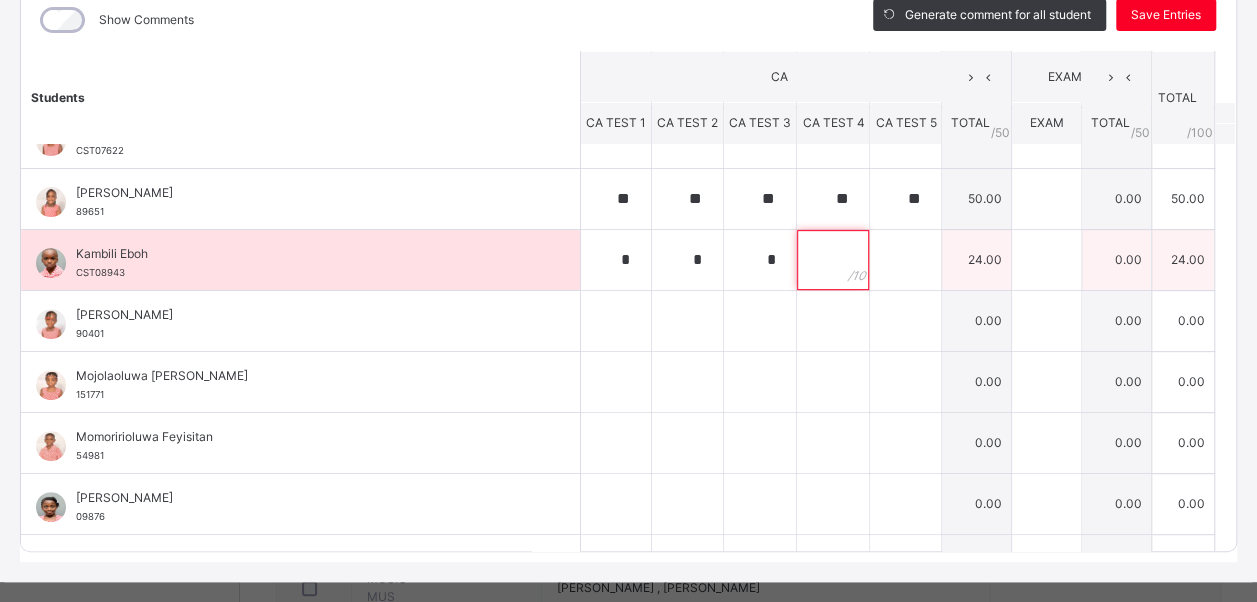 click at bounding box center [833, 260] 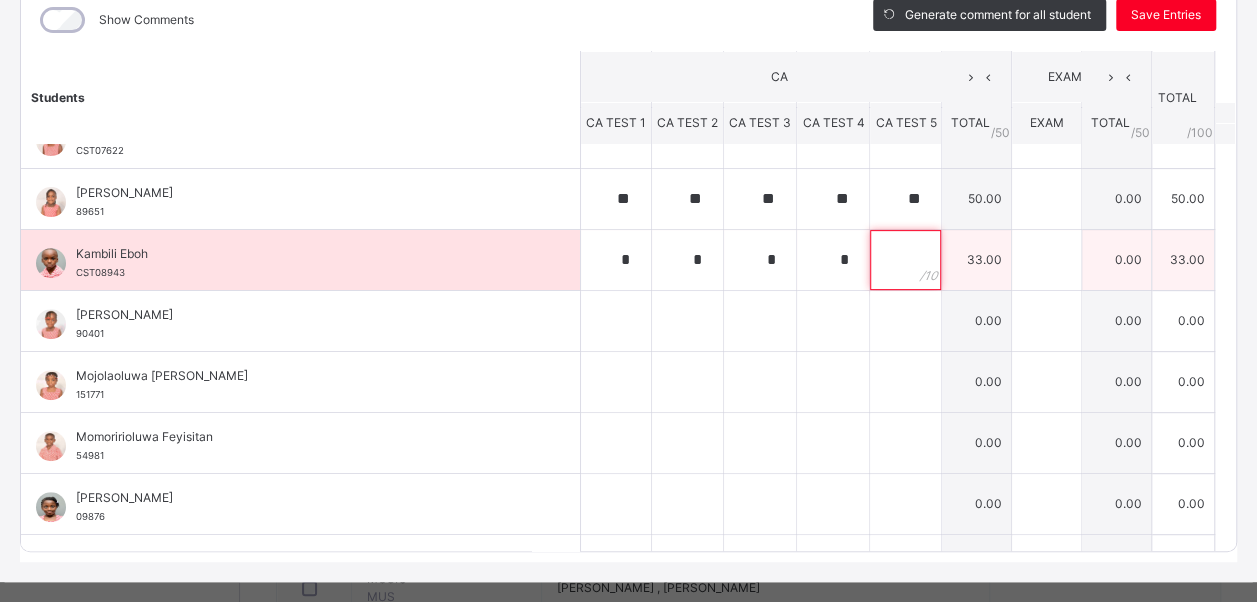 click at bounding box center [905, 260] 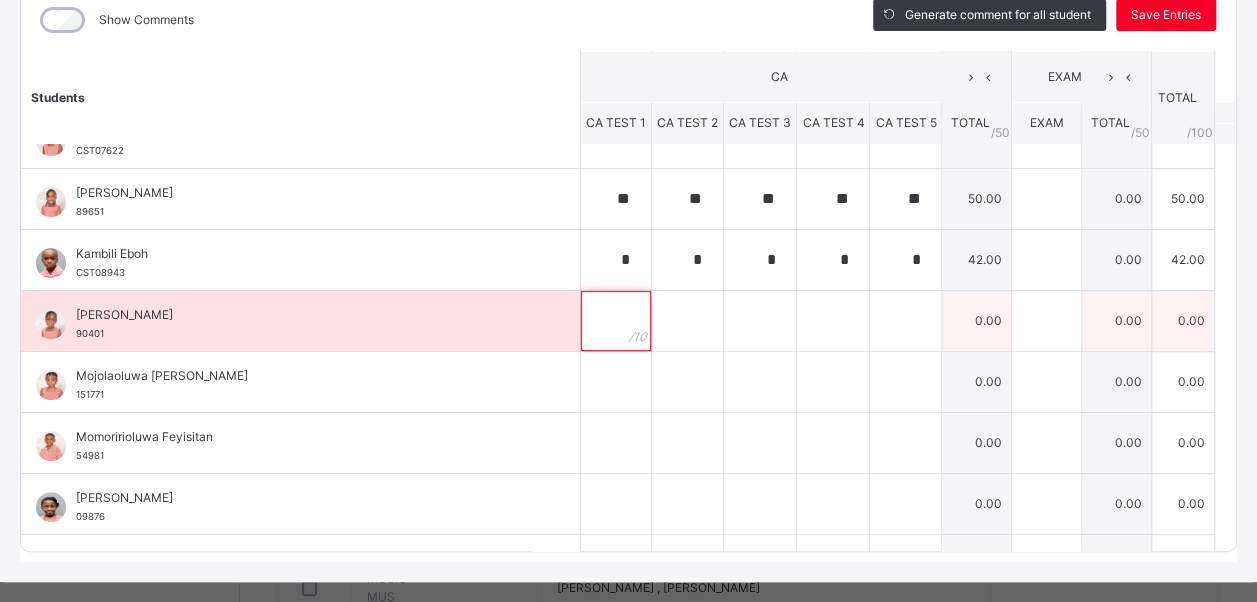 click at bounding box center [616, 321] 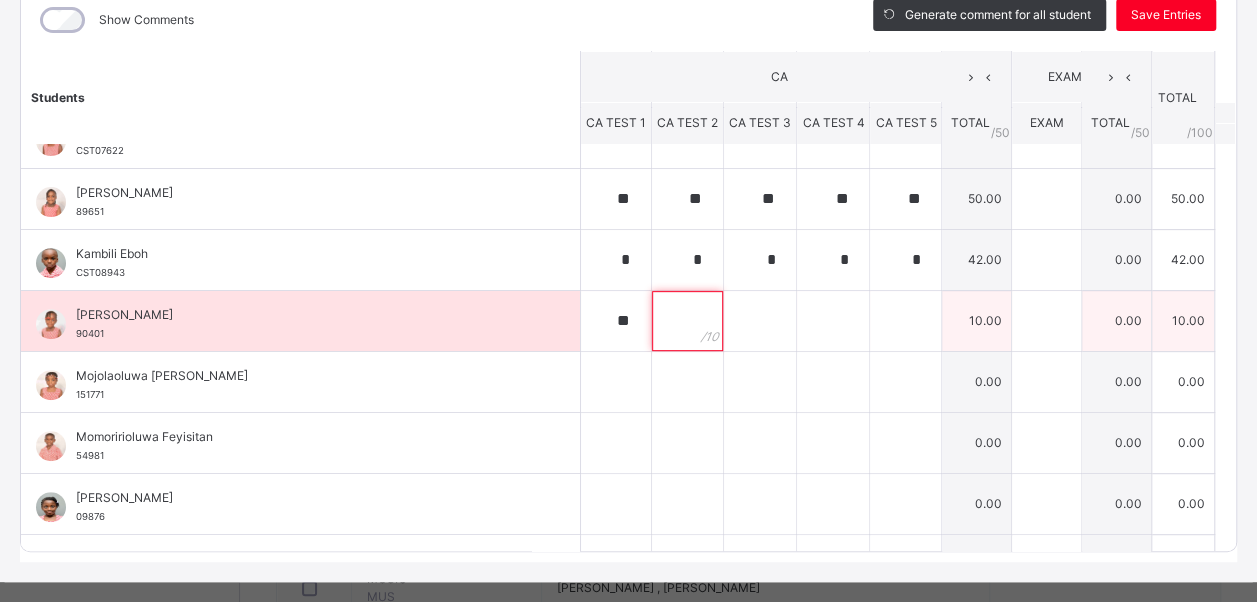 click at bounding box center [687, 321] 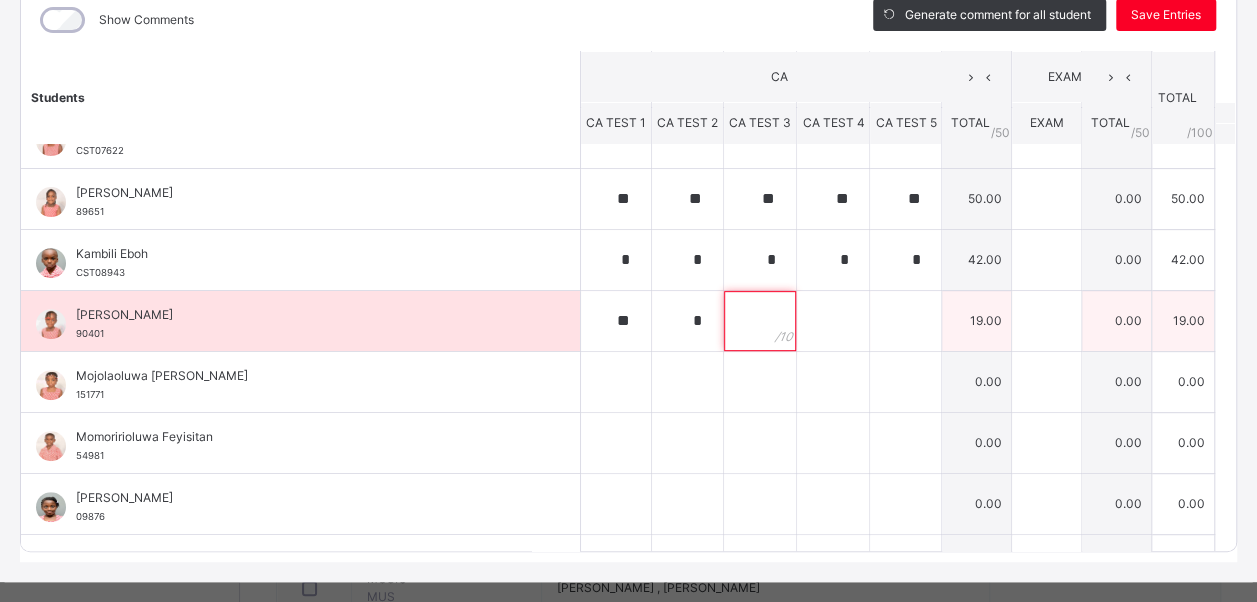 click at bounding box center (760, 321) 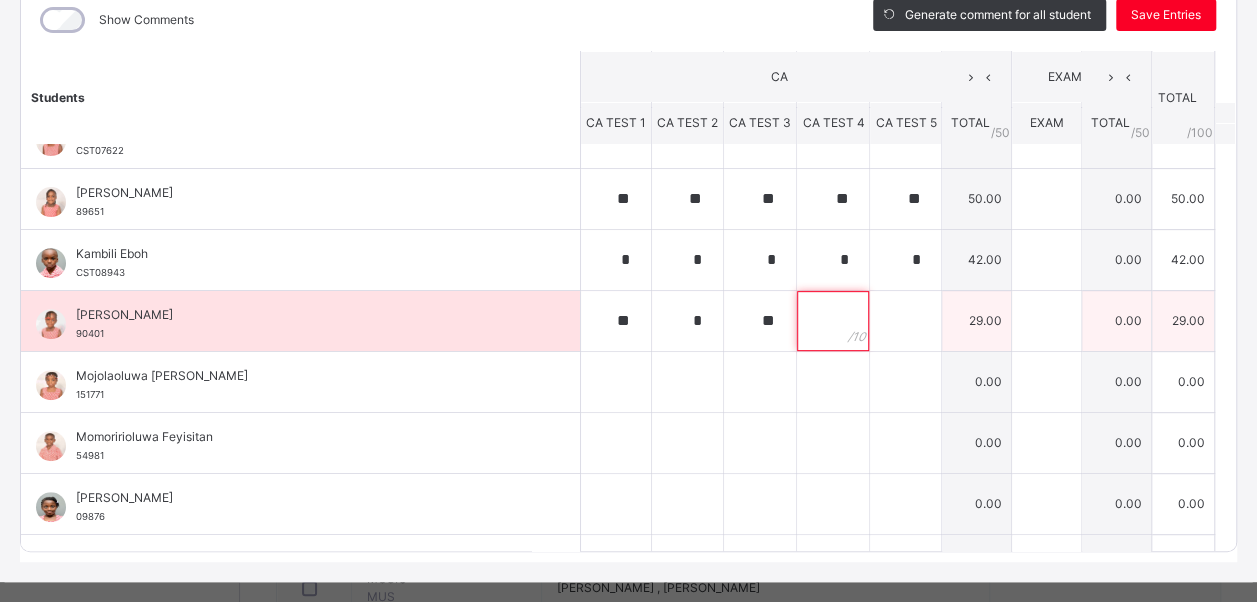 click at bounding box center (833, 321) 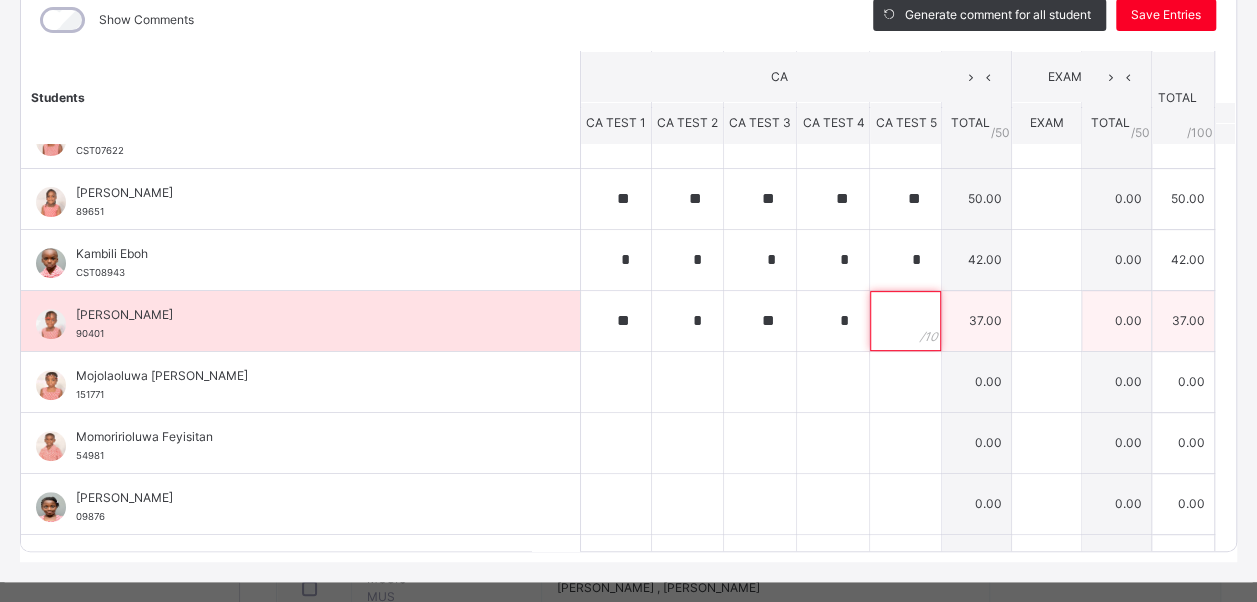 click at bounding box center (905, 321) 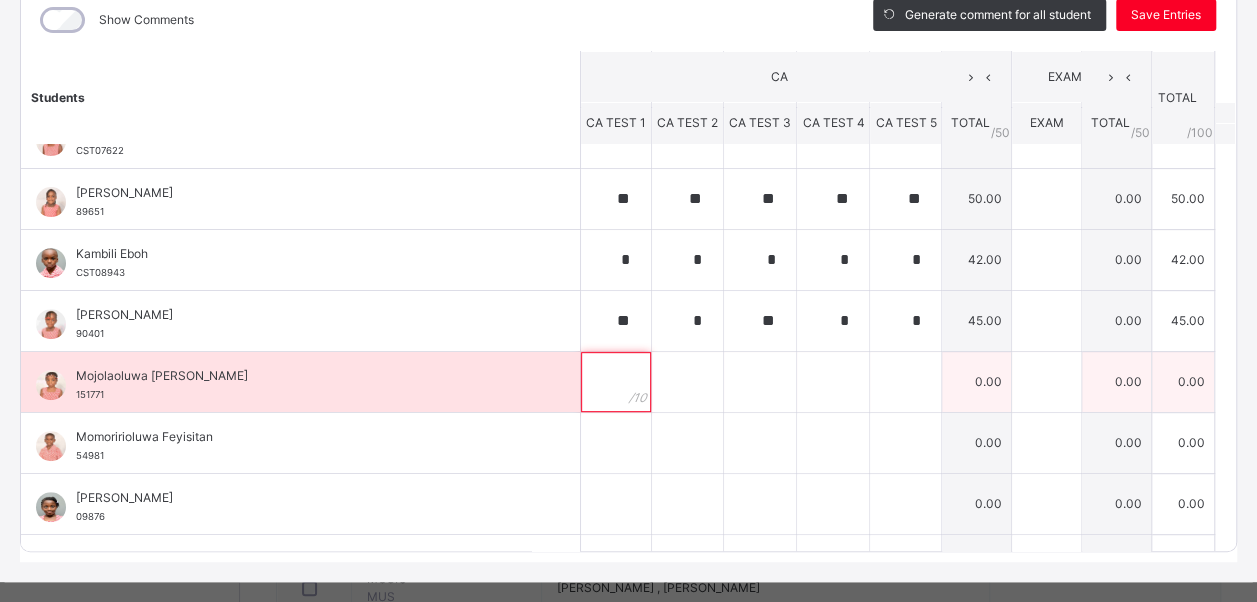 click at bounding box center [616, 382] 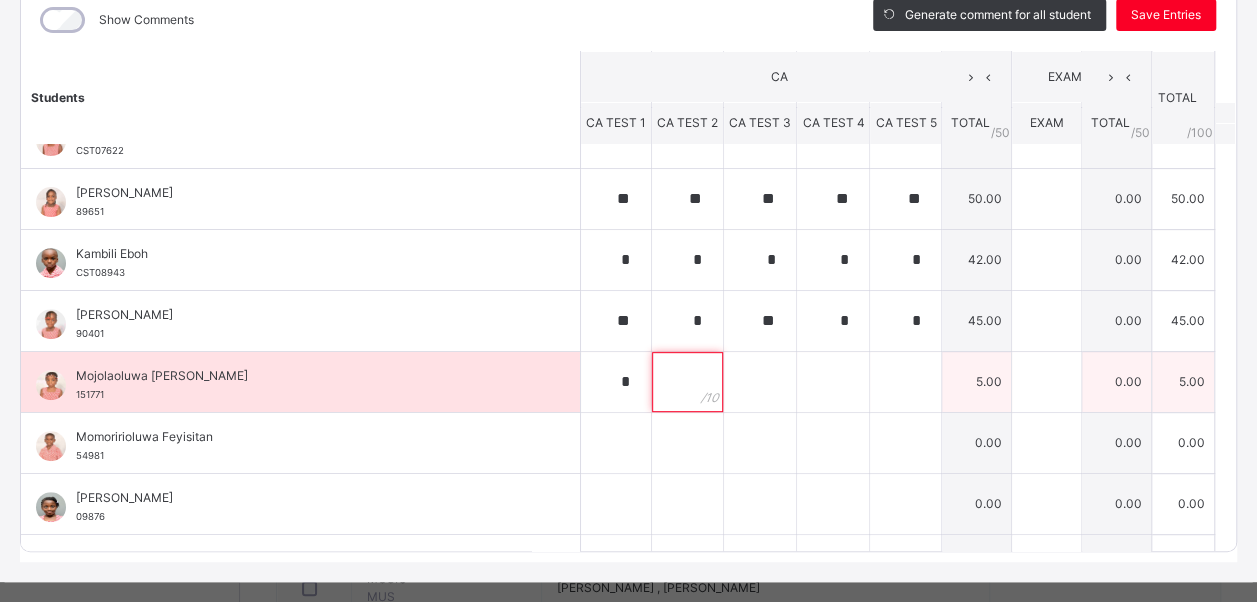 click at bounding box center [687, 382] 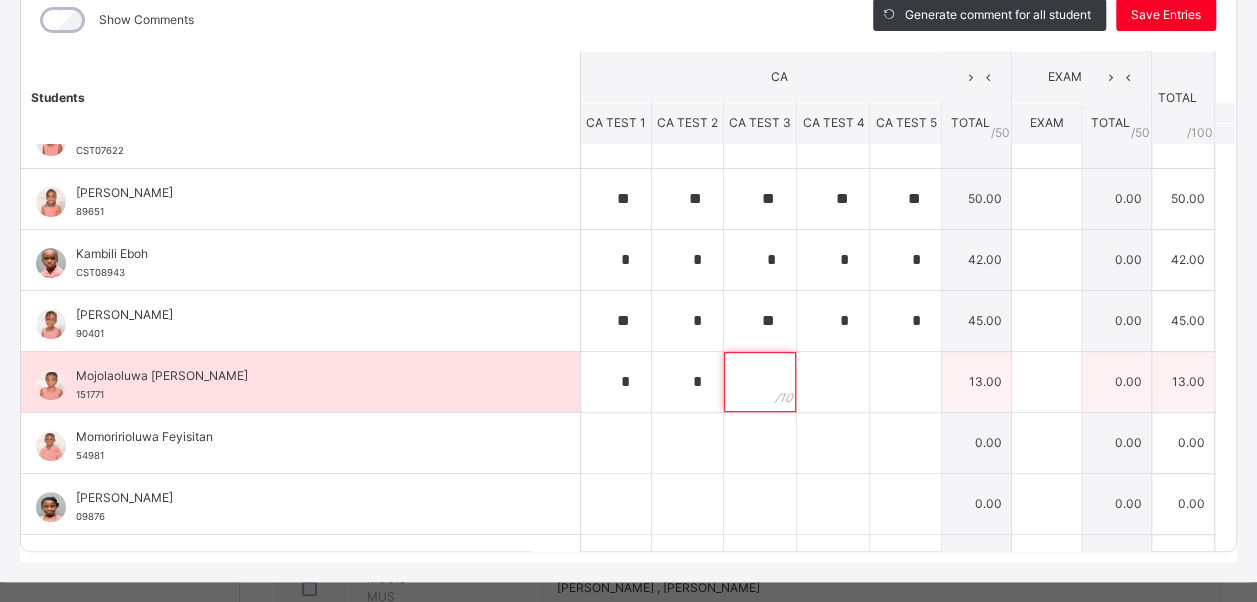 click at bounding box center [760, 382] 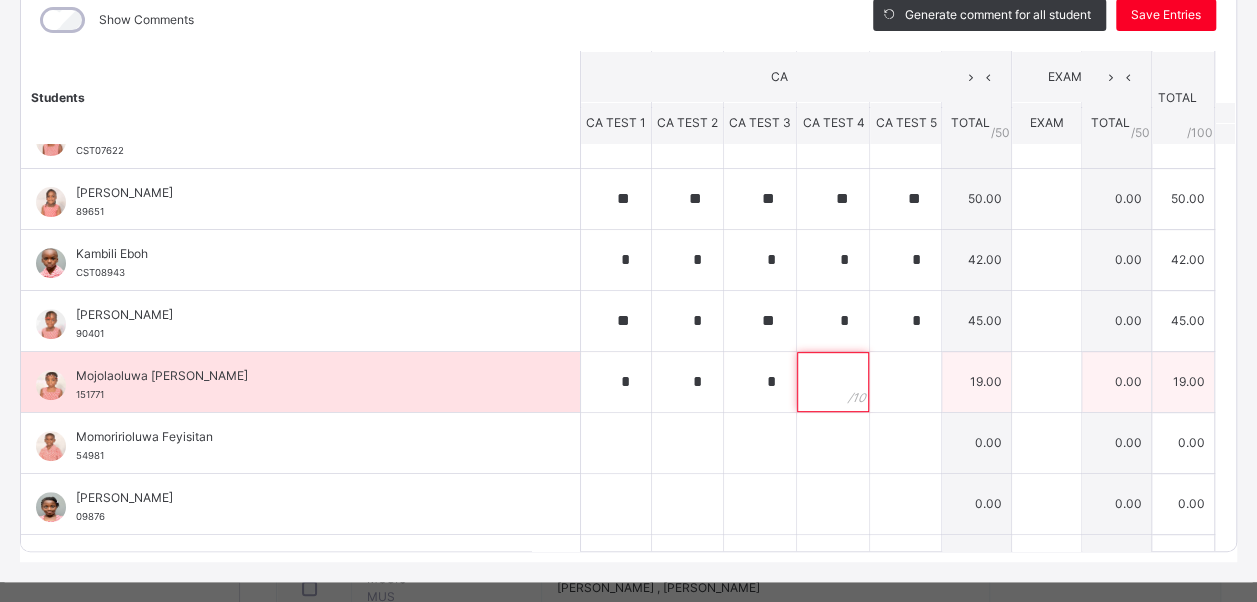 click at bounding box center [833, 382] 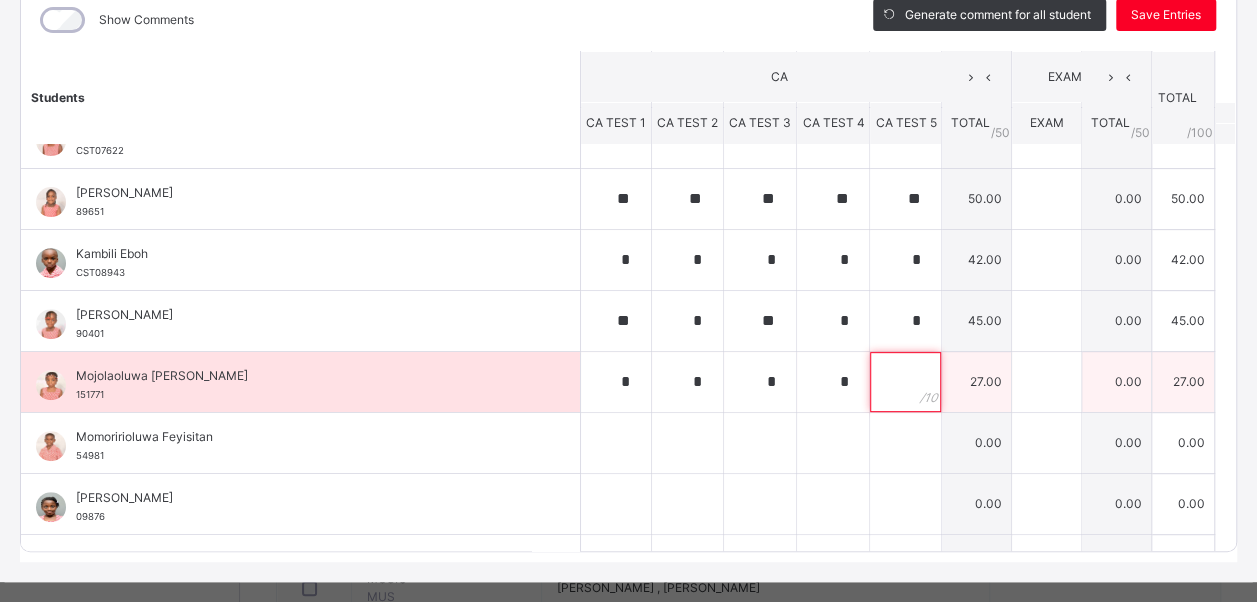 click at bounding box center (905, 382) 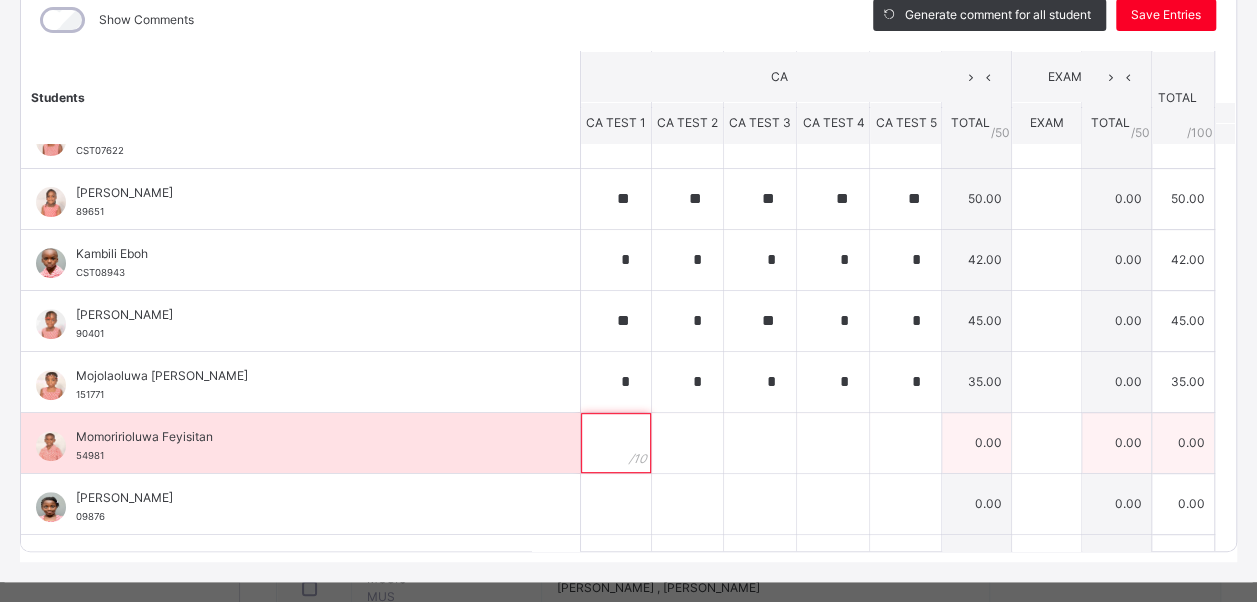 click at bounding box center [616, 443] 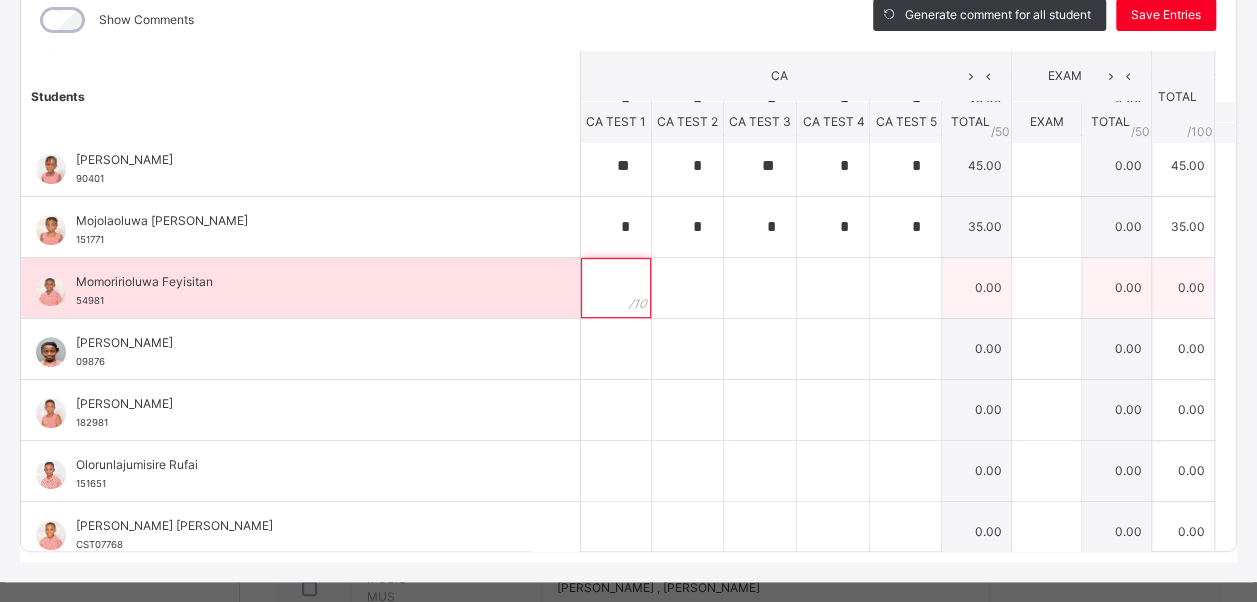 scroll, scrollTop: 420, scrollLeft: 0, axis: vertical 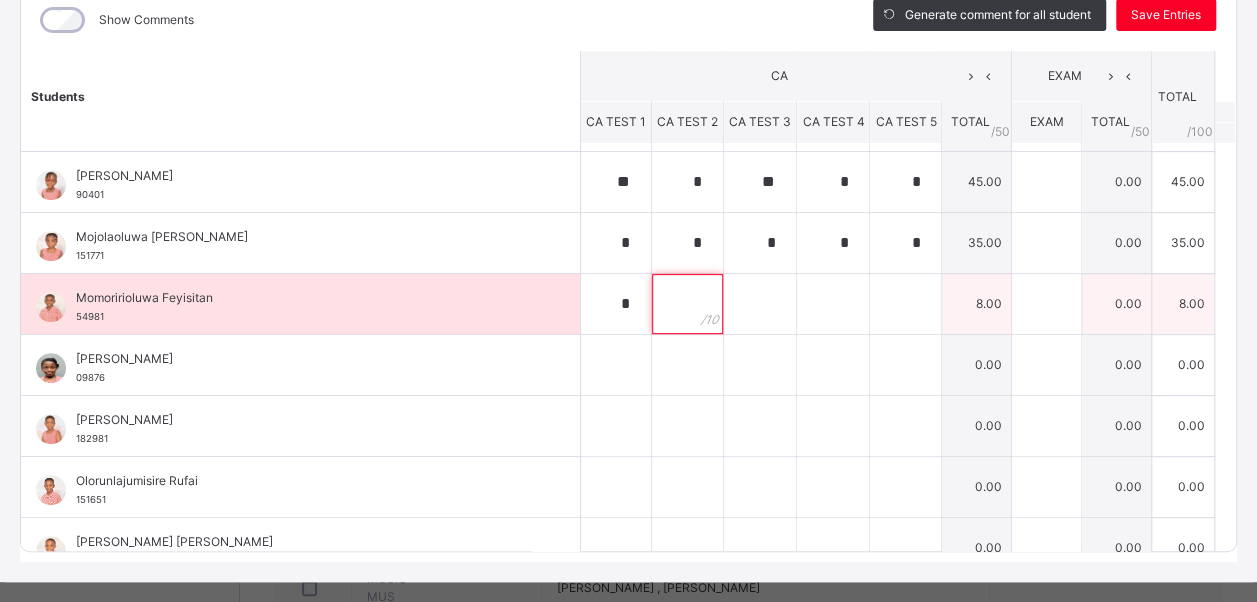 click at bounding box center (687, 304) 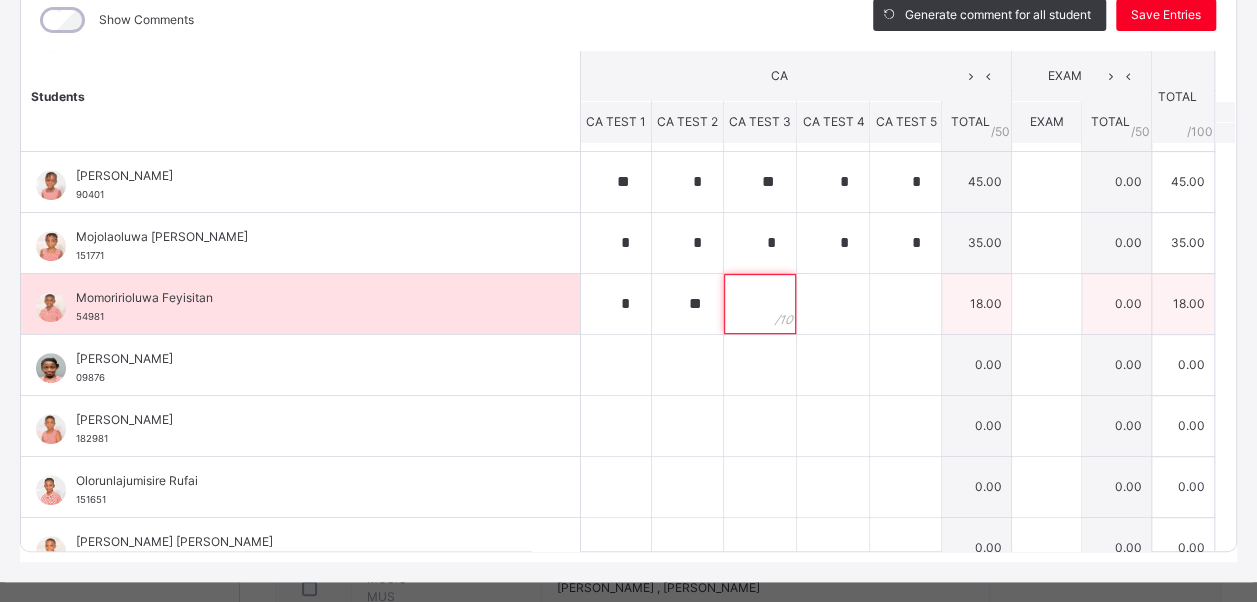 click at bounding box center (760, 304) 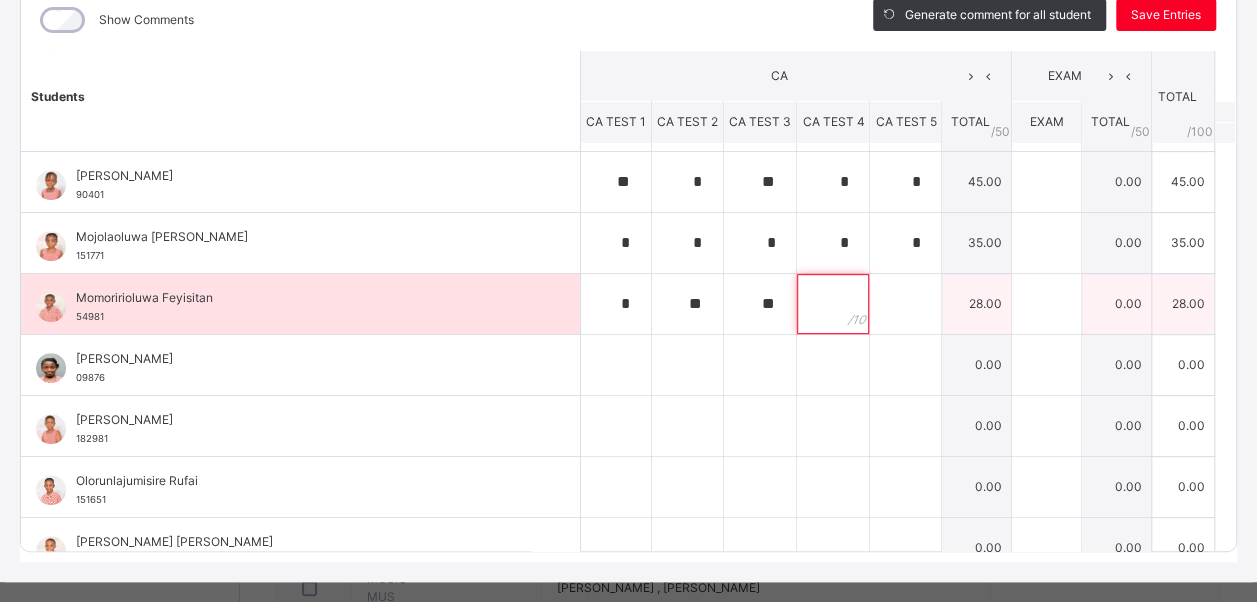 click at bounding box center (833, 304) 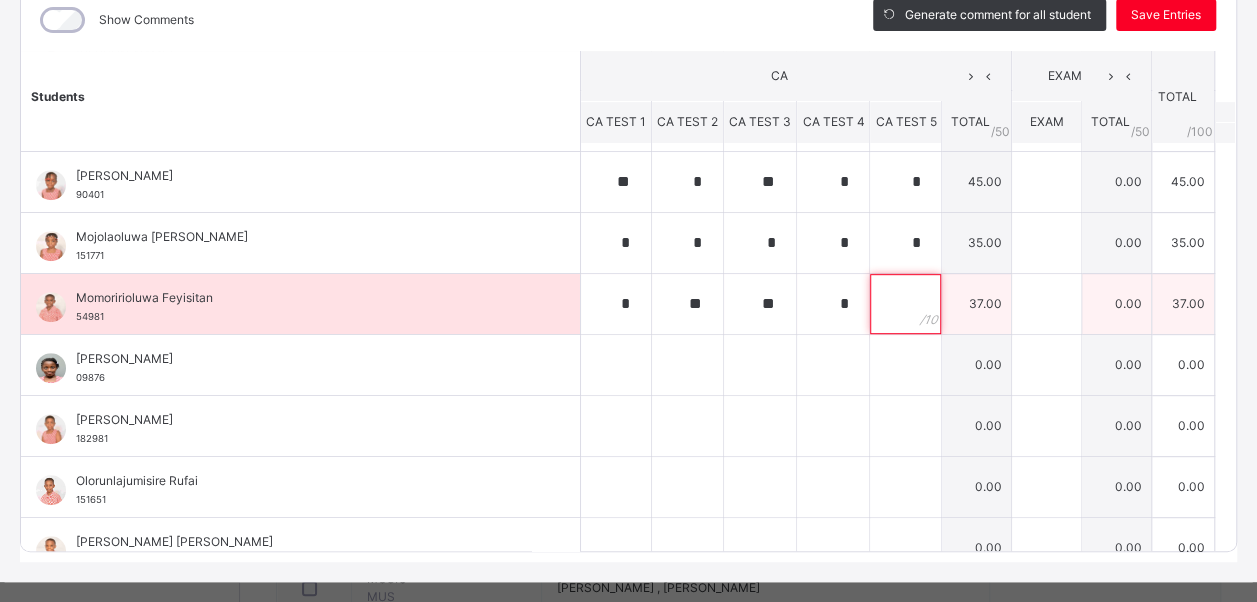 click at bounding box center [905, 304] 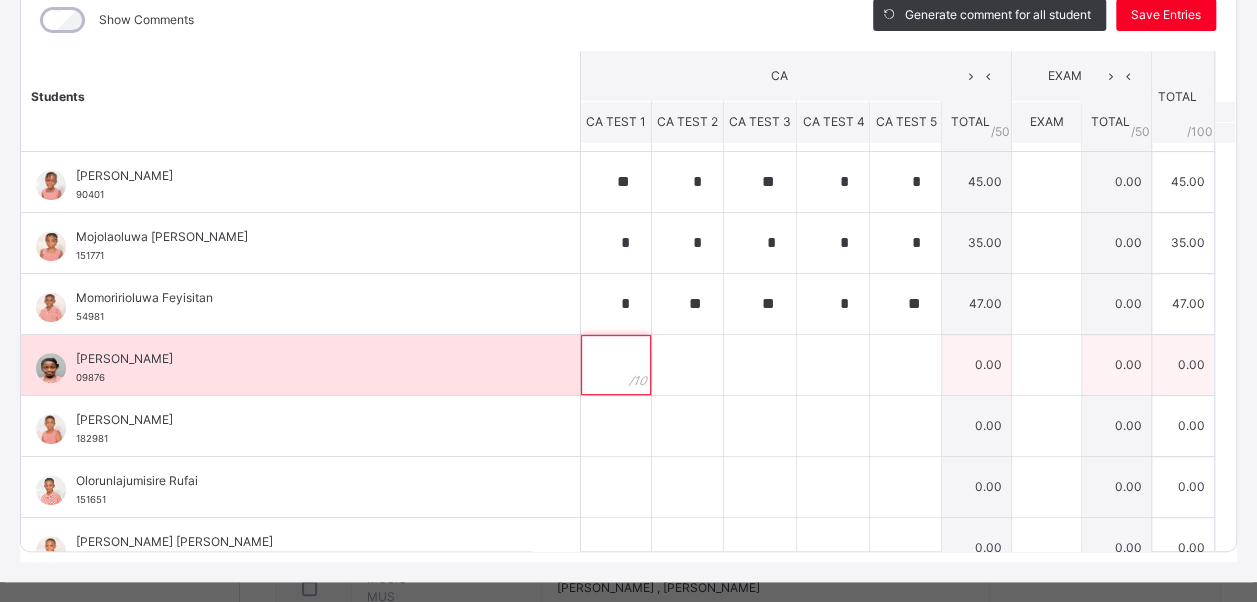 click at bounding box center (616, 365) 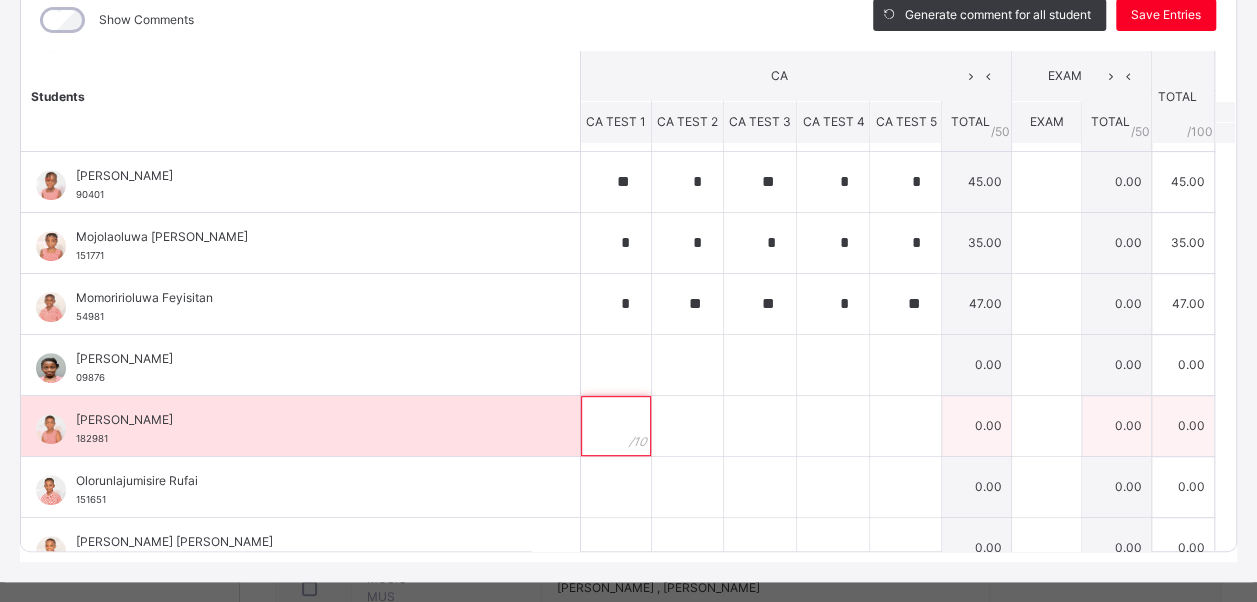 click at bounding box center (616, 426) 